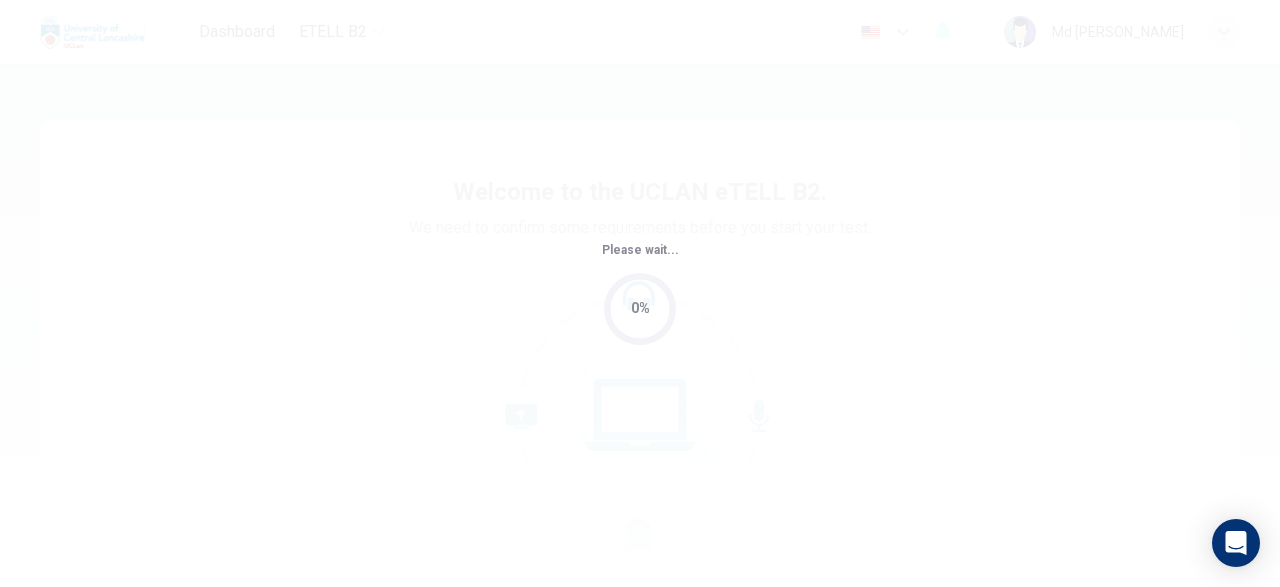 scroll, scrollTop: 0, scrollLeft: 0, axis: both 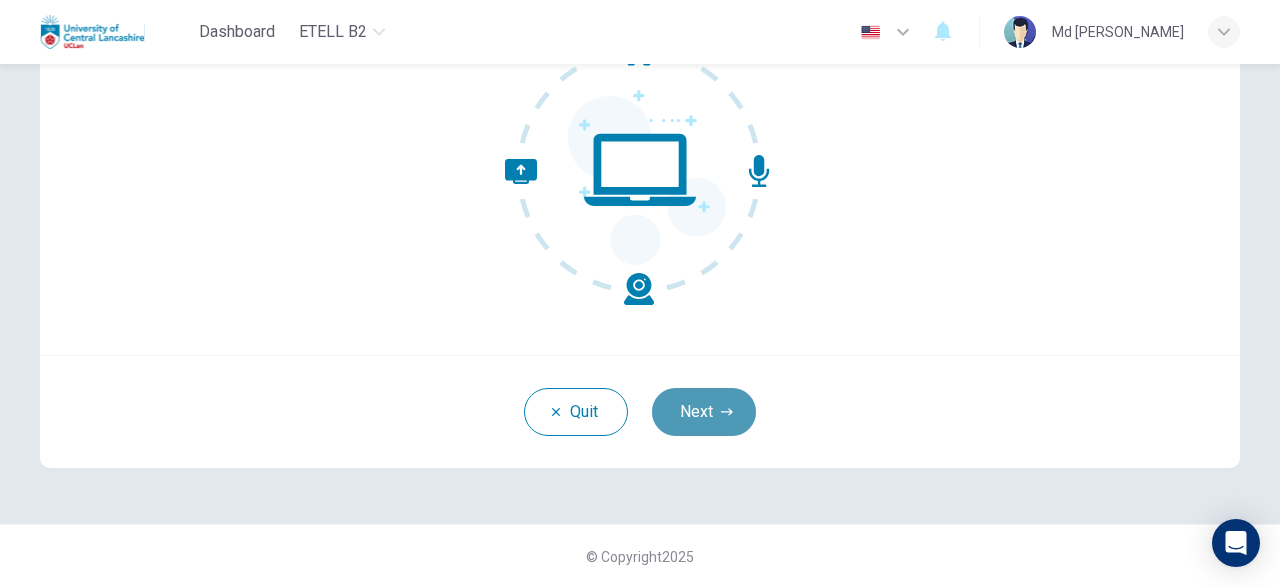 click on "Next" at bounding box center (704, 412) 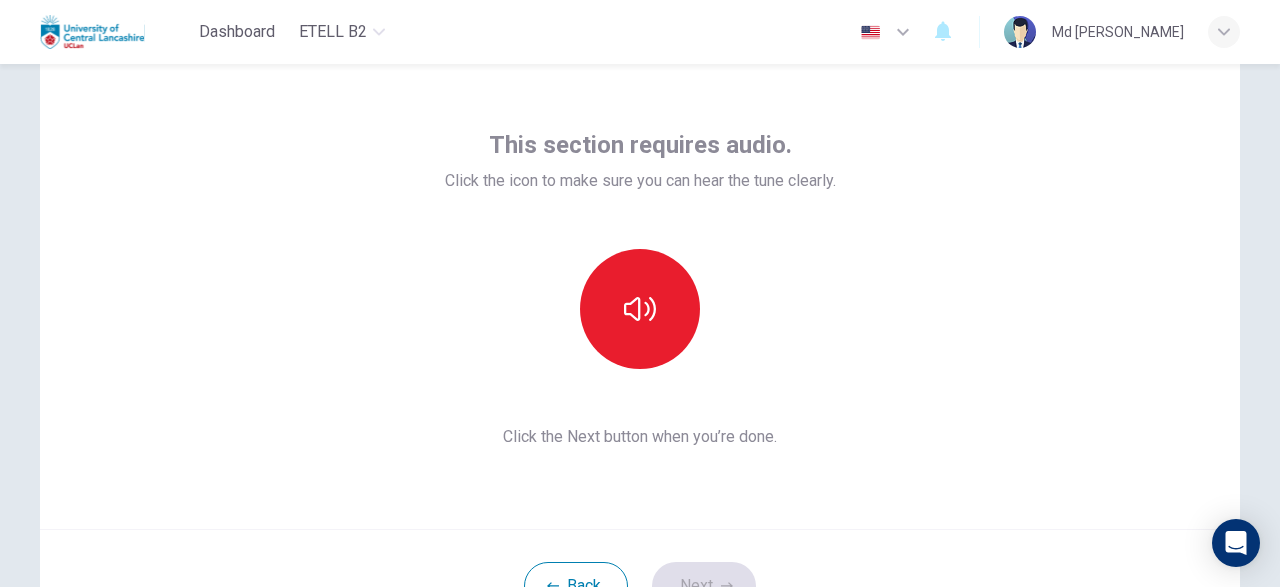 scroll, scrollTop: 13, scrollLeft: 0, axis: vertical 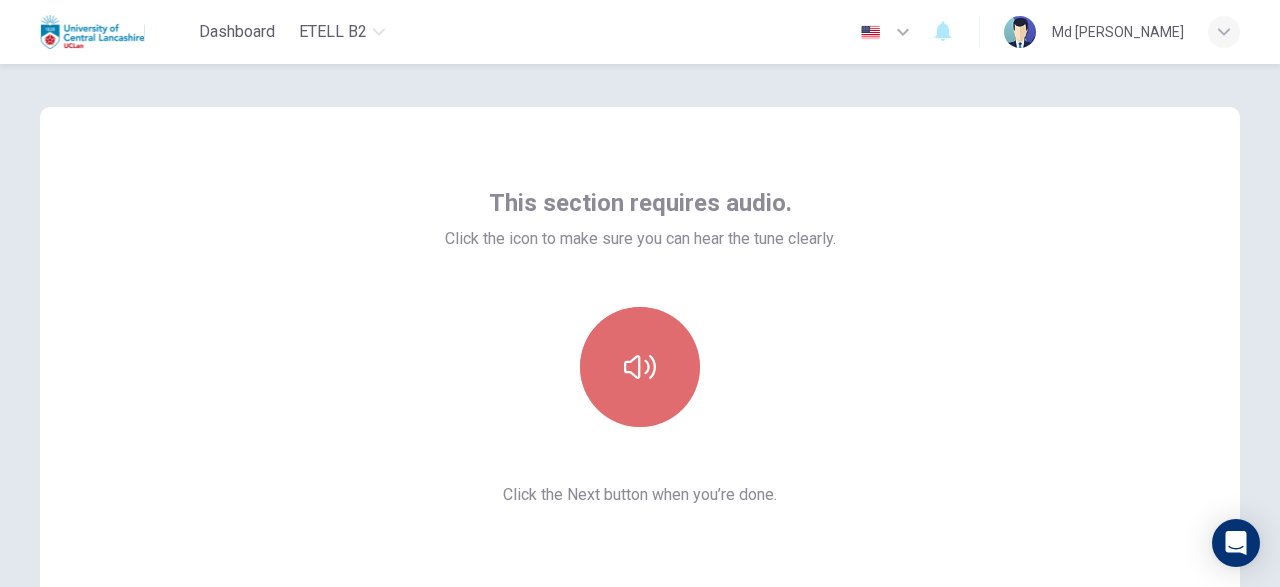click 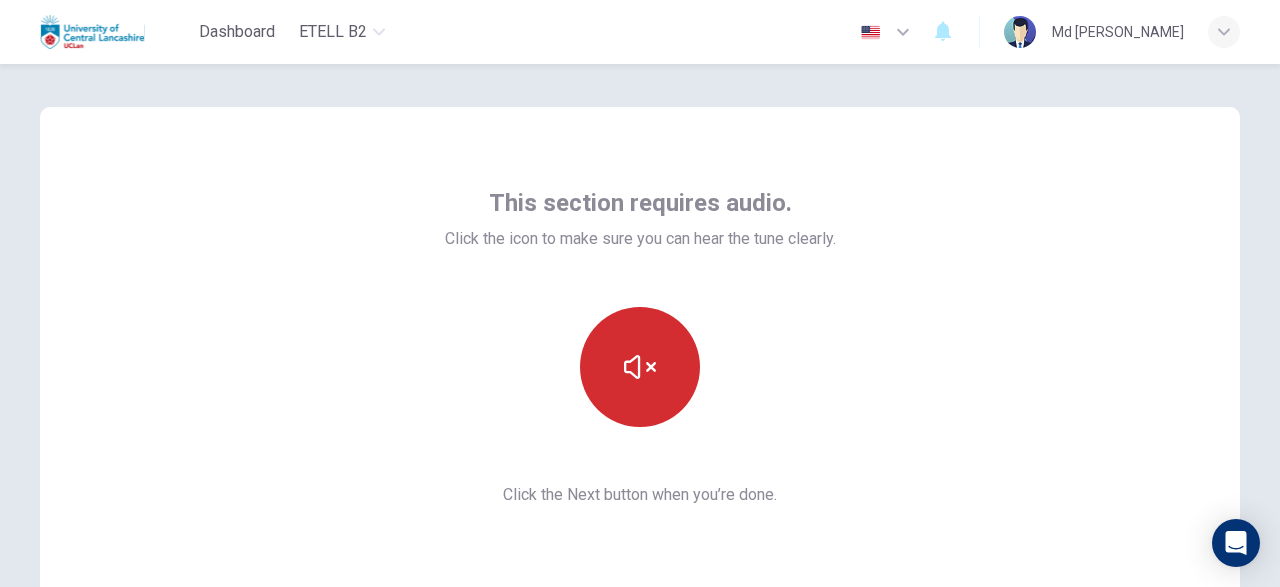 click 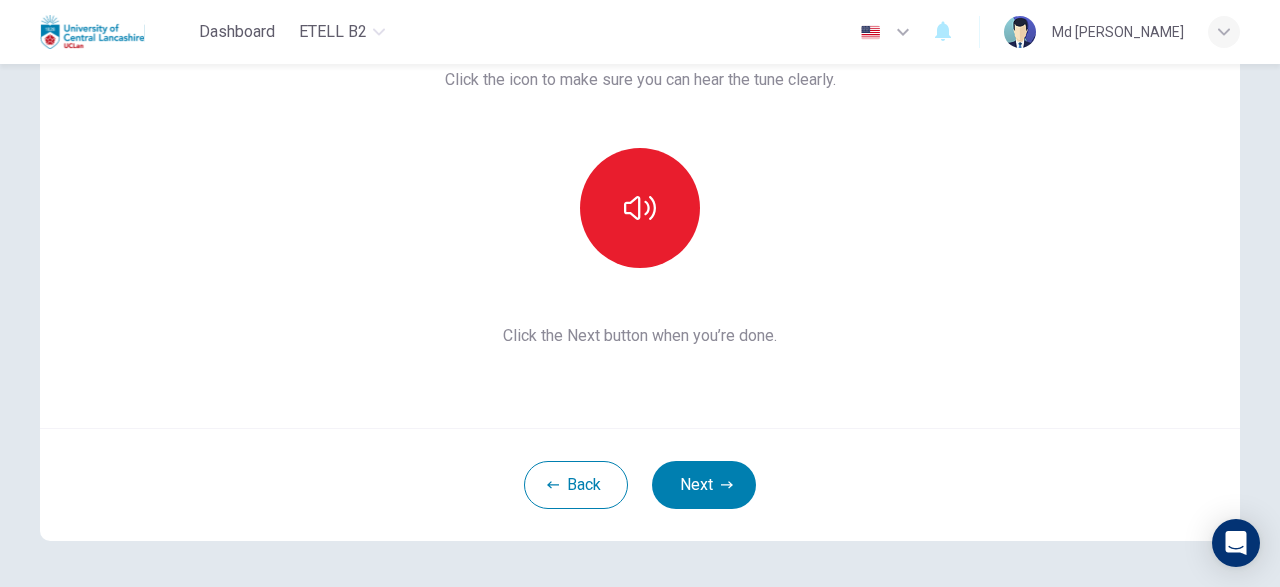 scroll, scrollTop: 245, scrollLeft: 0, axis: vertical 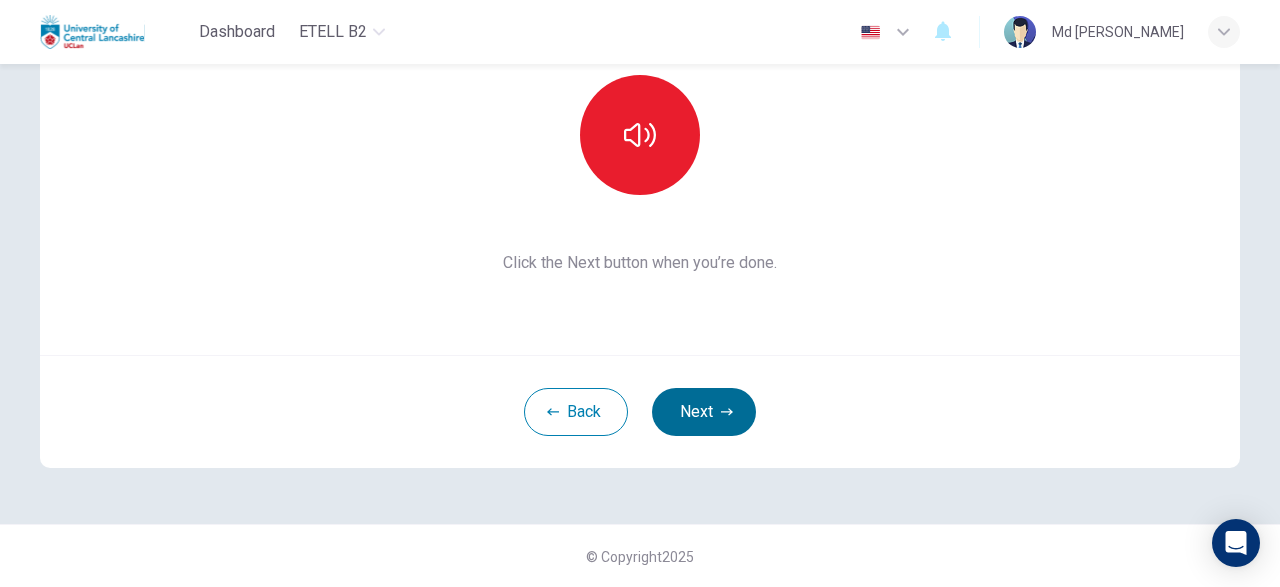 click on "Next" at bounding box center (704, 412) 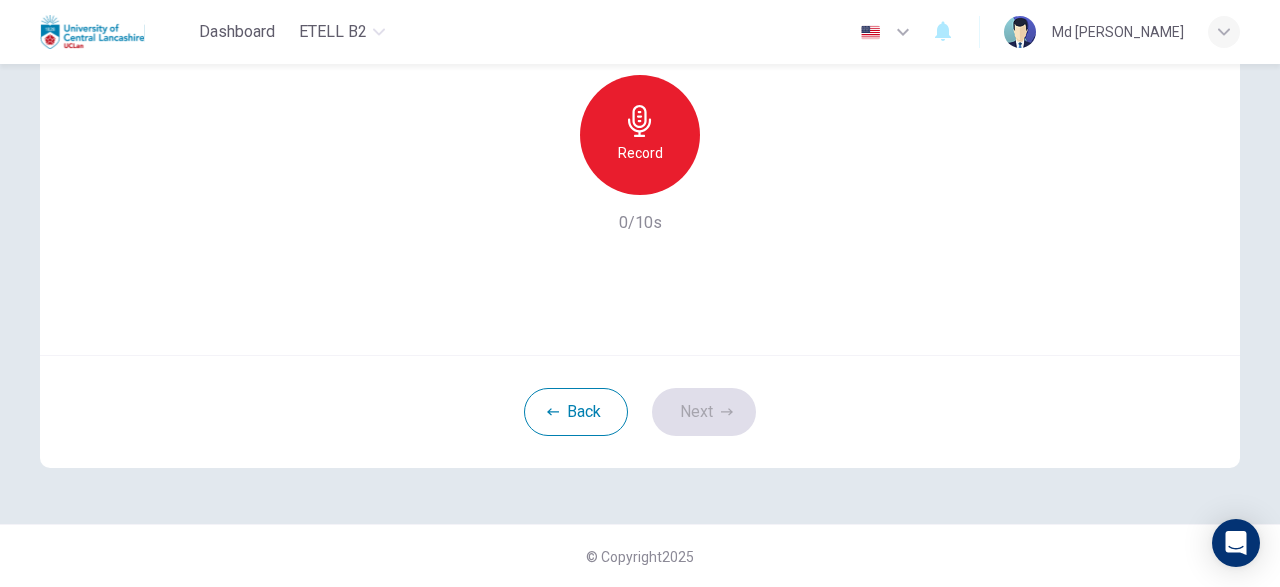 click on "Record" at bounding box center (640, 135) 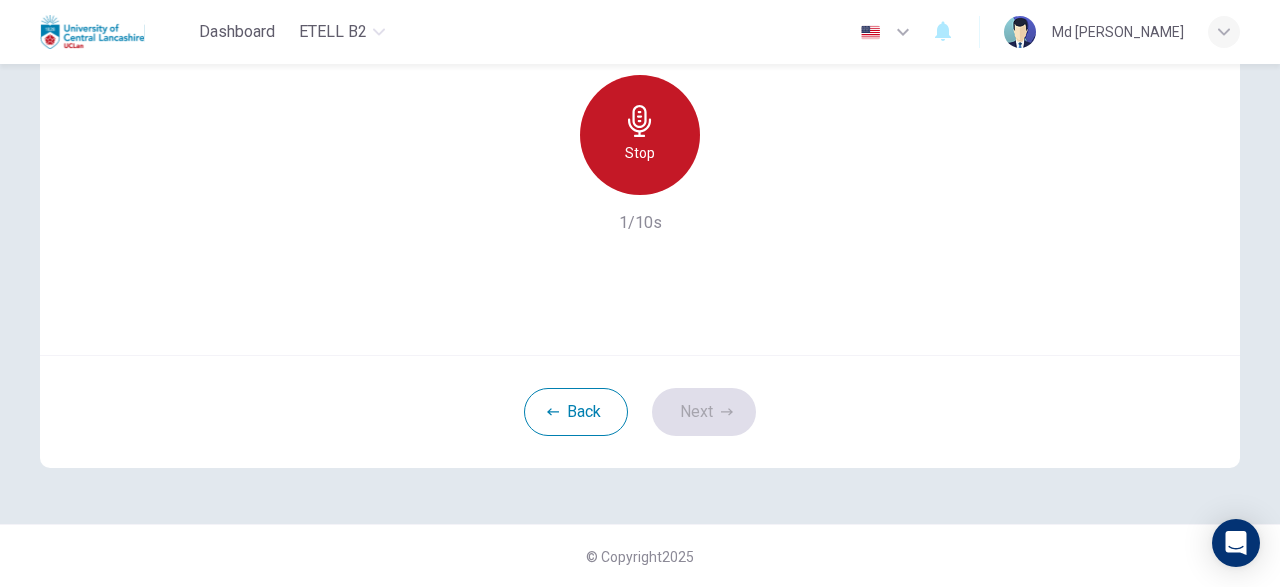 click on "Stop" at bounding box center (640, 135) 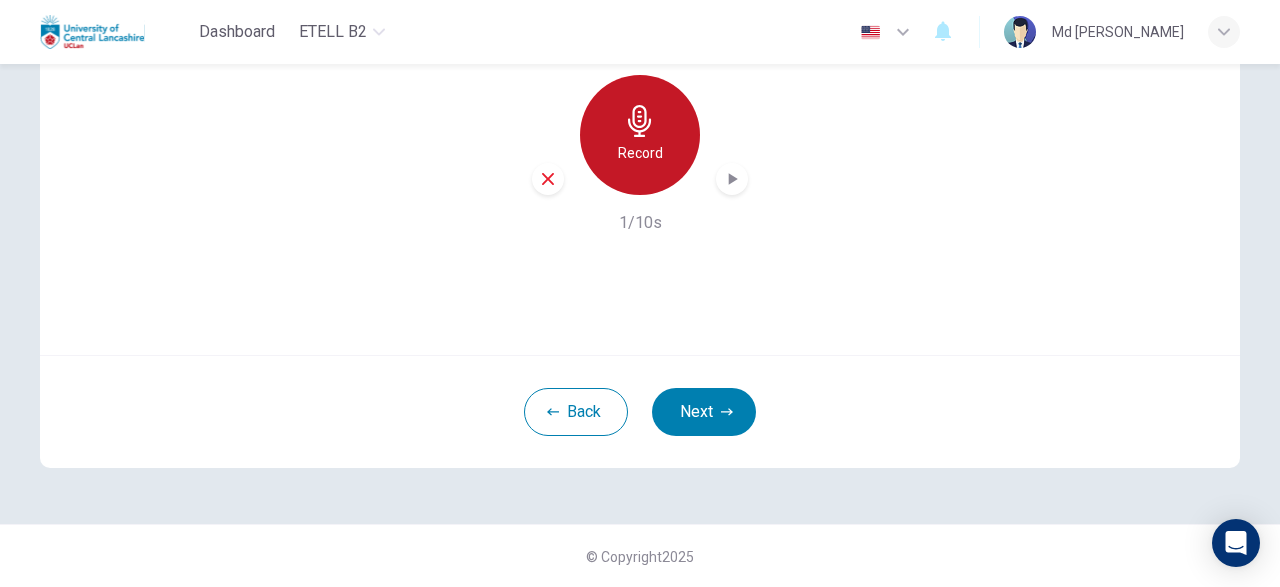 drag, startPoint x: 645, startPoint y: 165, endPoint x: 633, endPoint y: 165, distance: 12 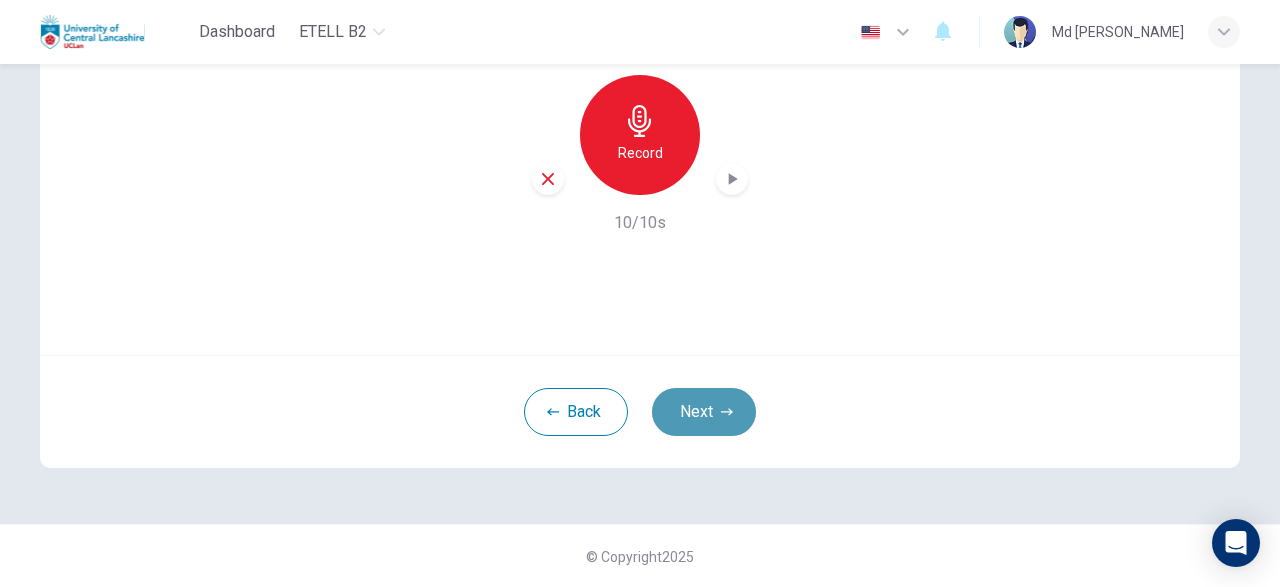 click on "Next" at bounding box center [704, 412] 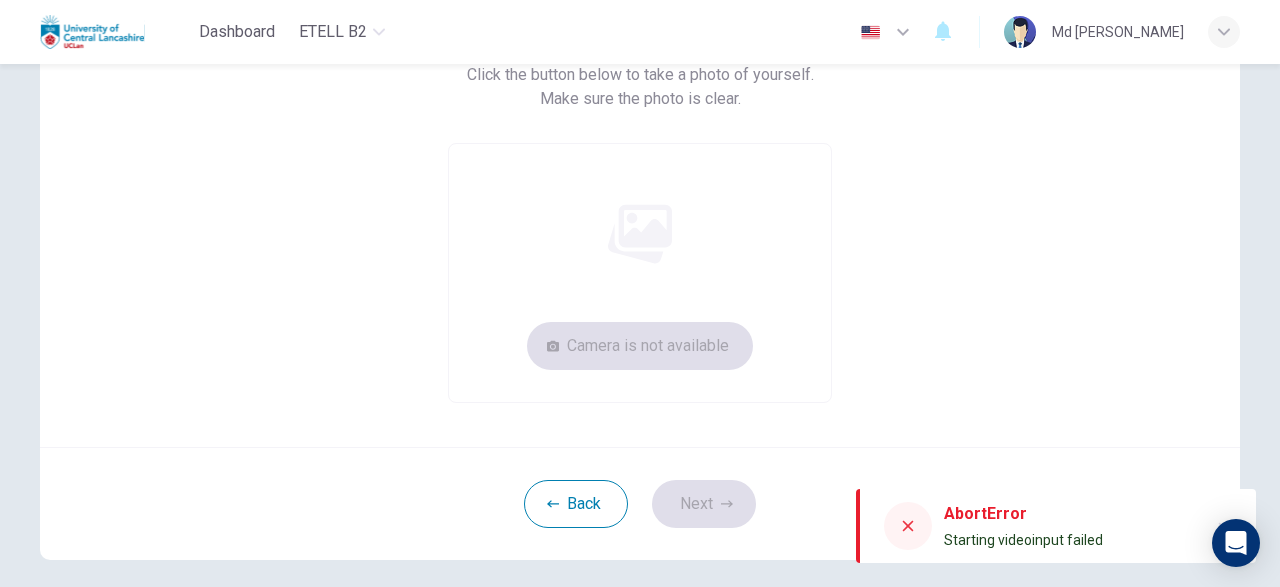 scroll, scrollTop: 60, scrollLeft: 0, axis: vertical 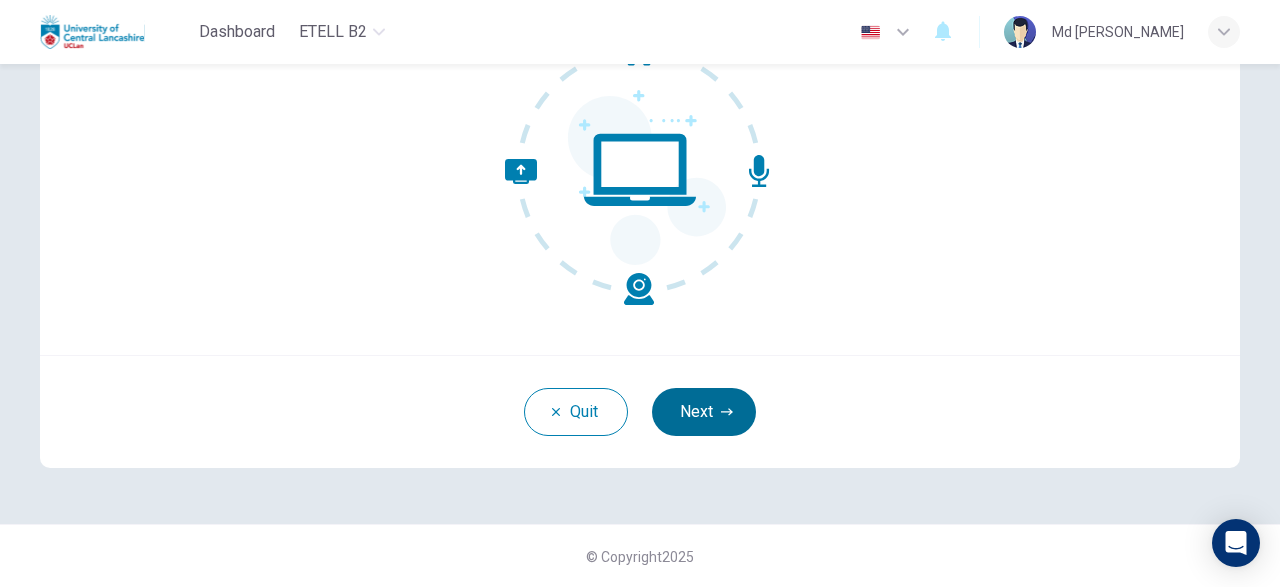 click on "Next" at bounding box center (704, 412) 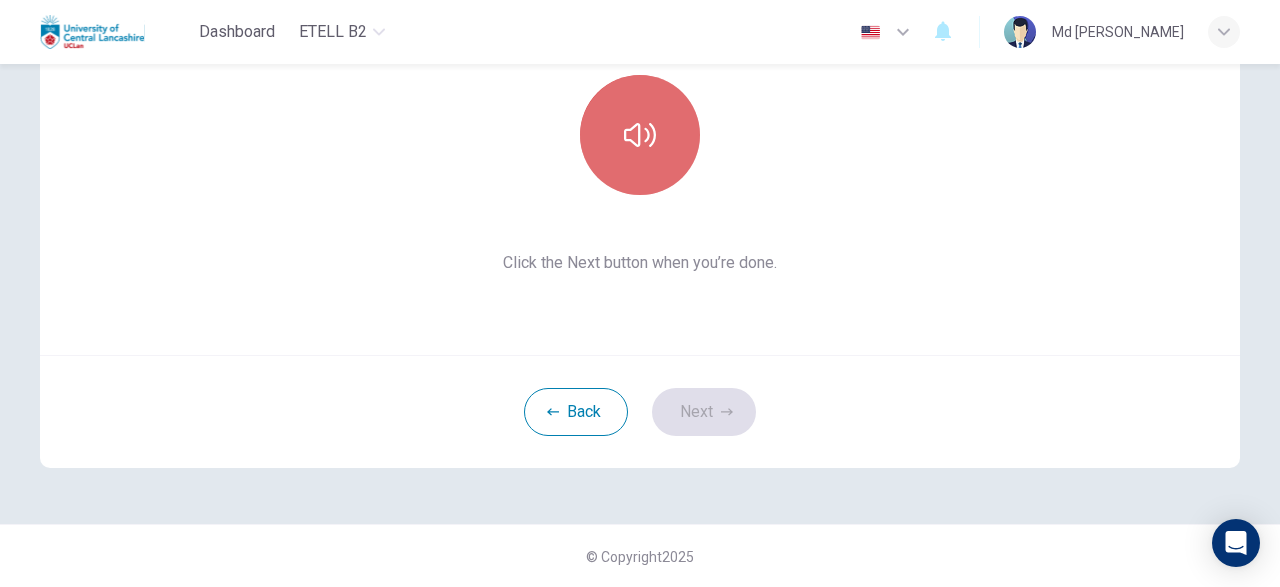 click at bounding box center [640, 135] 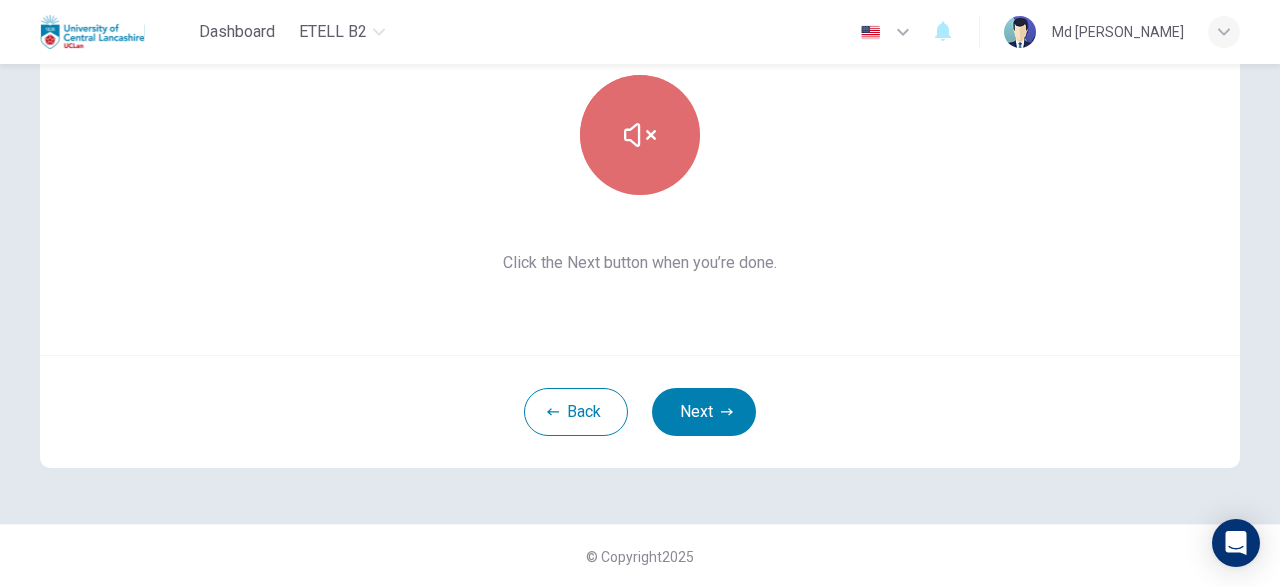 click at bounding box center [640, 135] 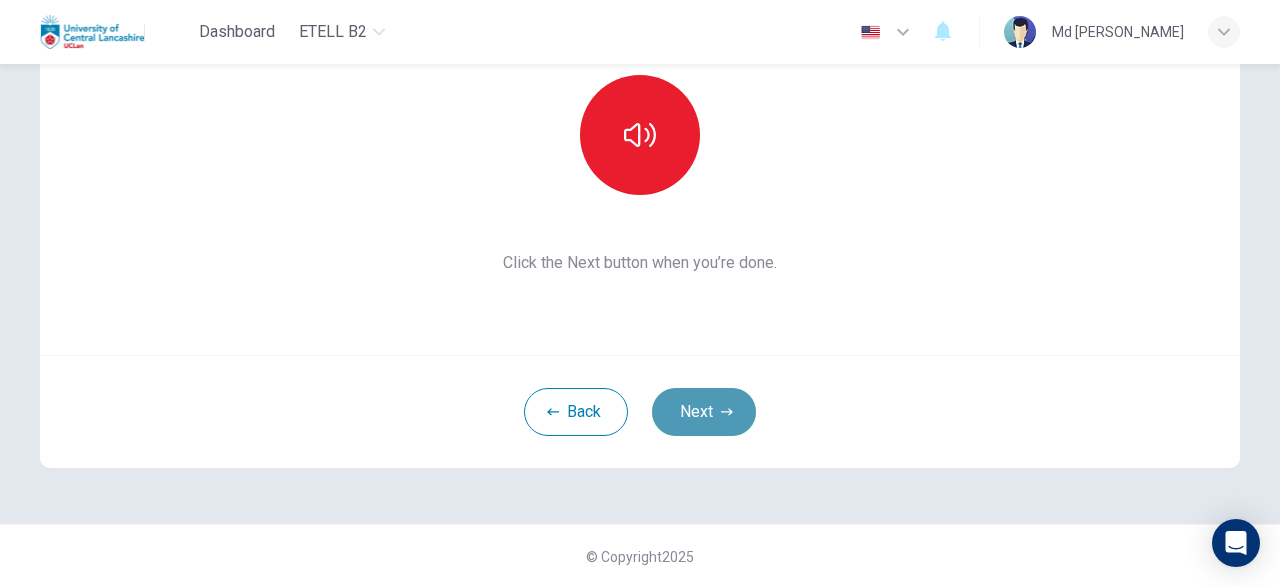click on "Next" at bounding box center (704, 412) 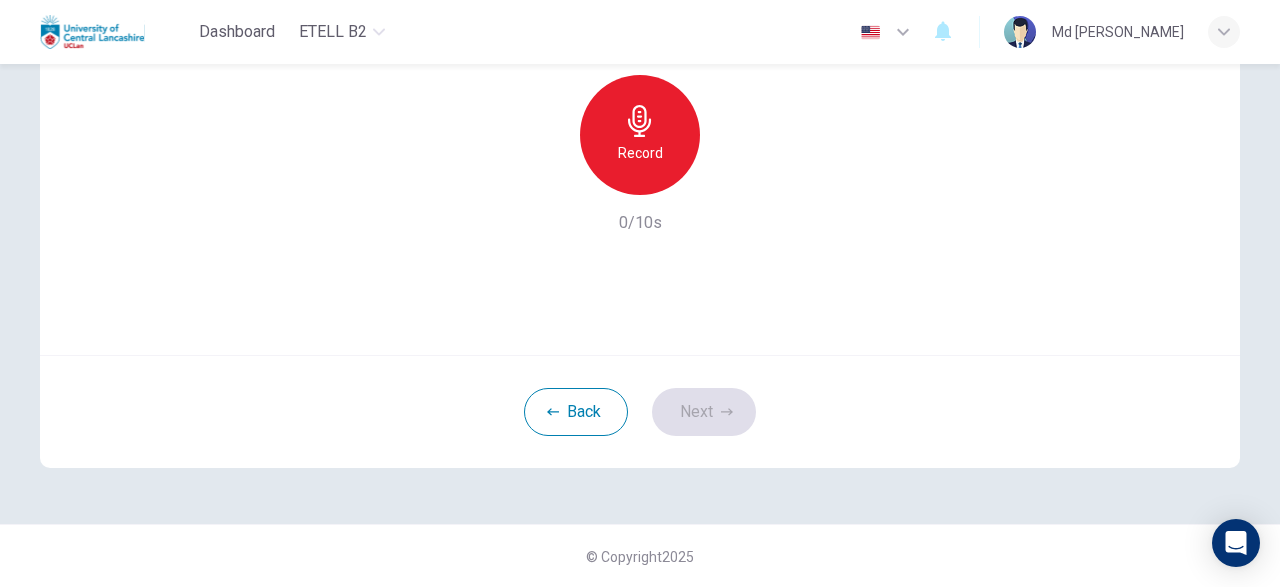 click on "Record" at bounding box center (640, 153) 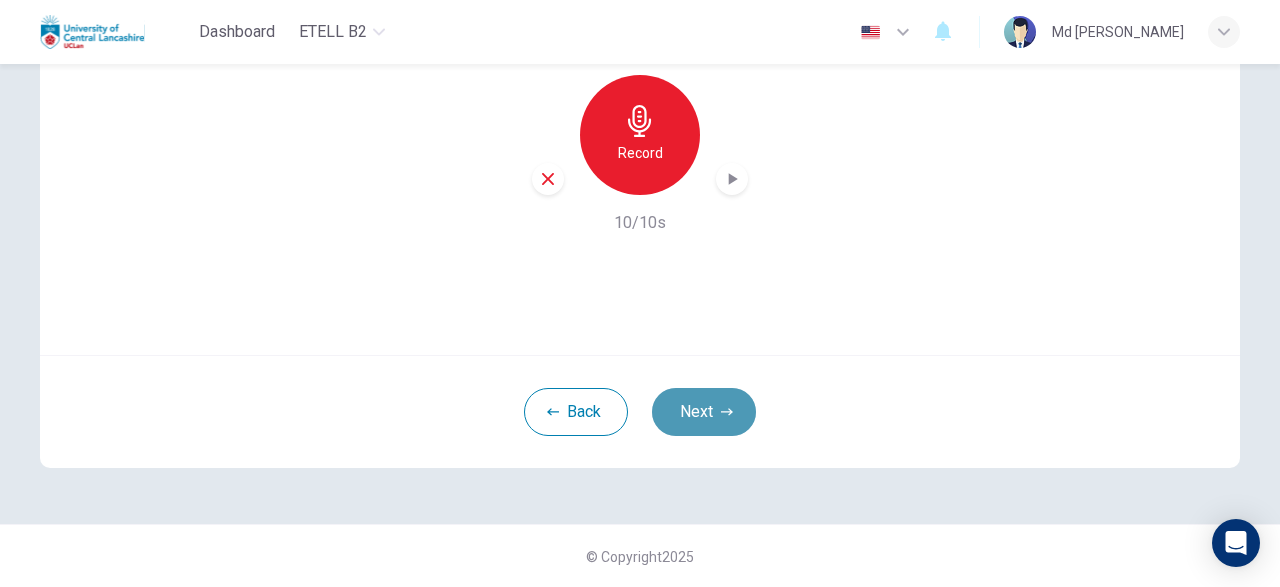 click on "Next" at bounding box center [704, 412] 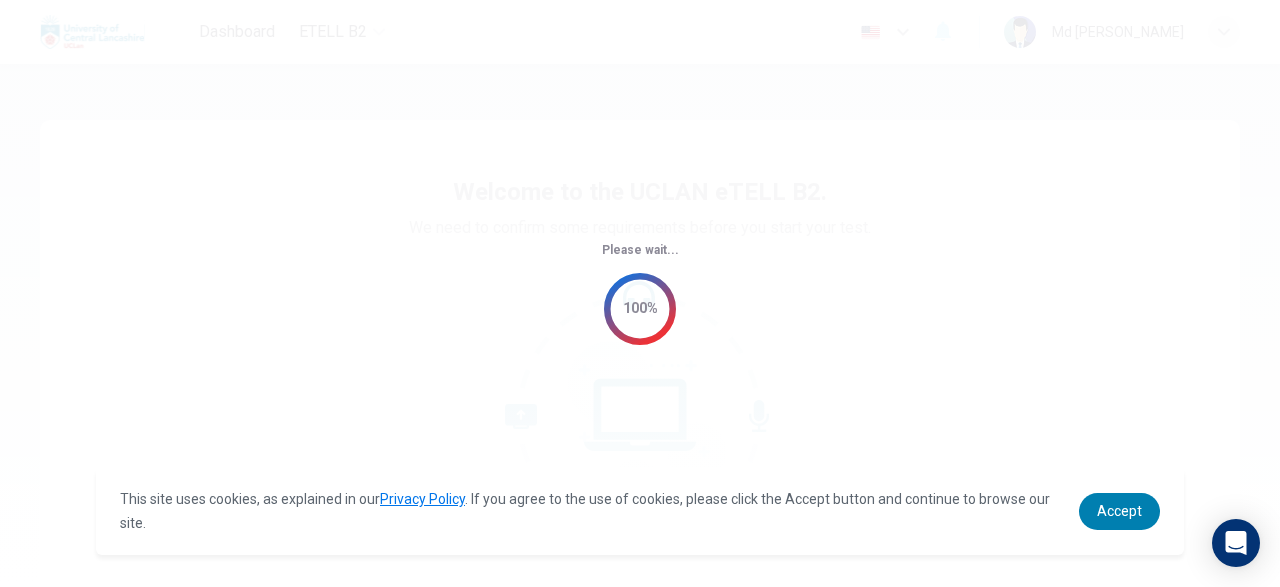 scroll, scrollTop: 0, scrollLeft: 0, axis: both 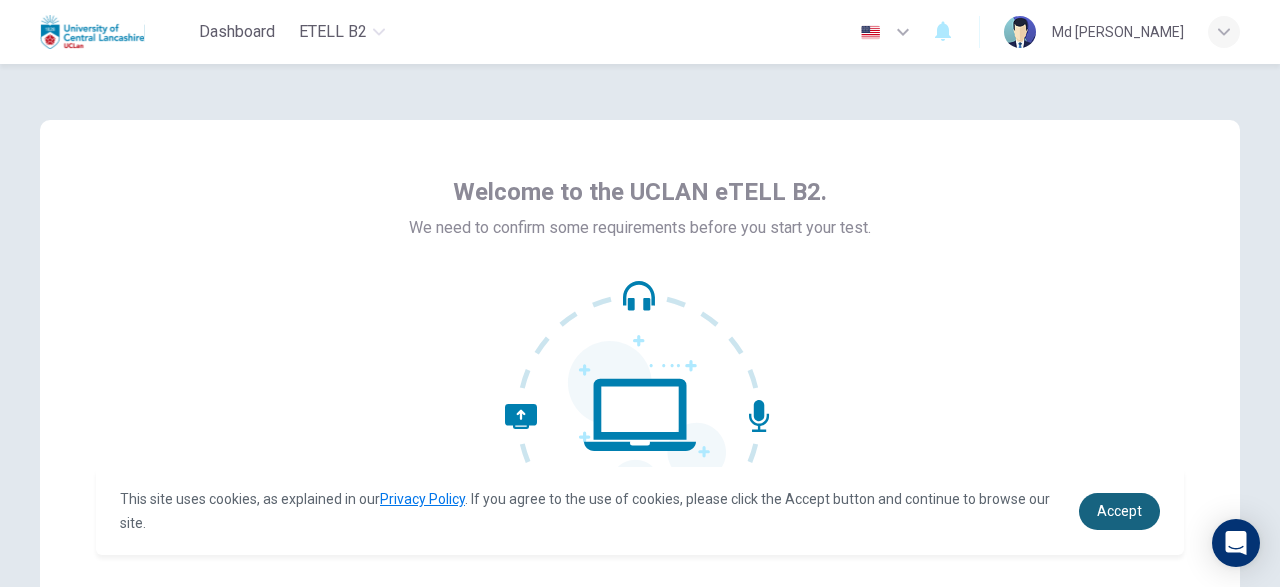 click on "Accept" at bounding box center (1119, 511) 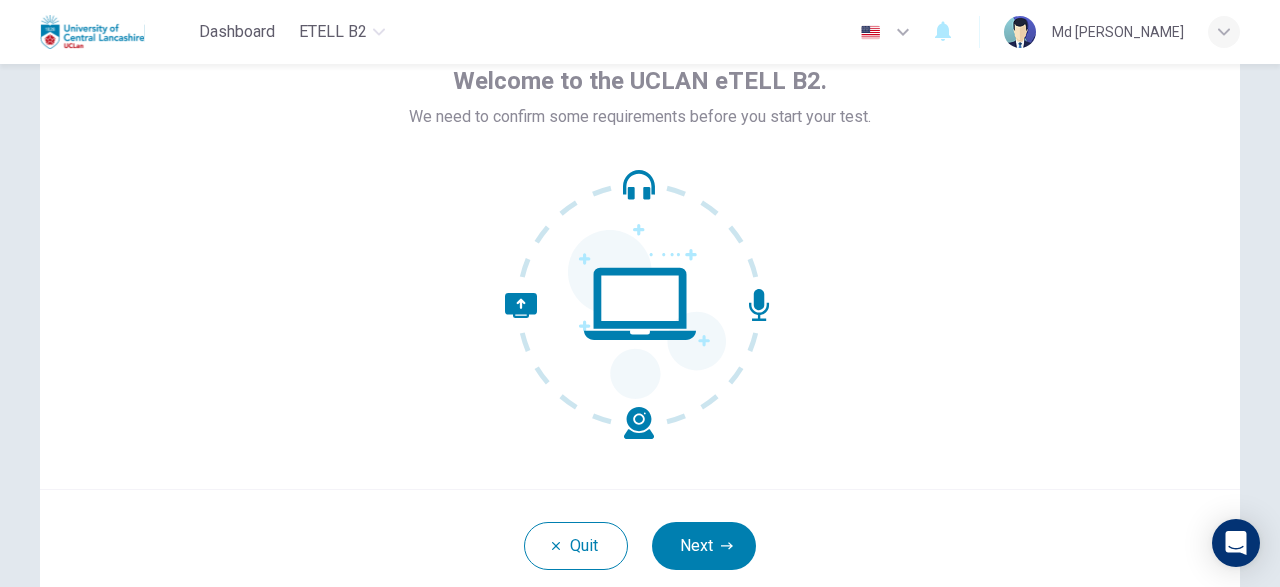 scroll, scrollTop: 232, scrollLeft: 0, axis: vertical 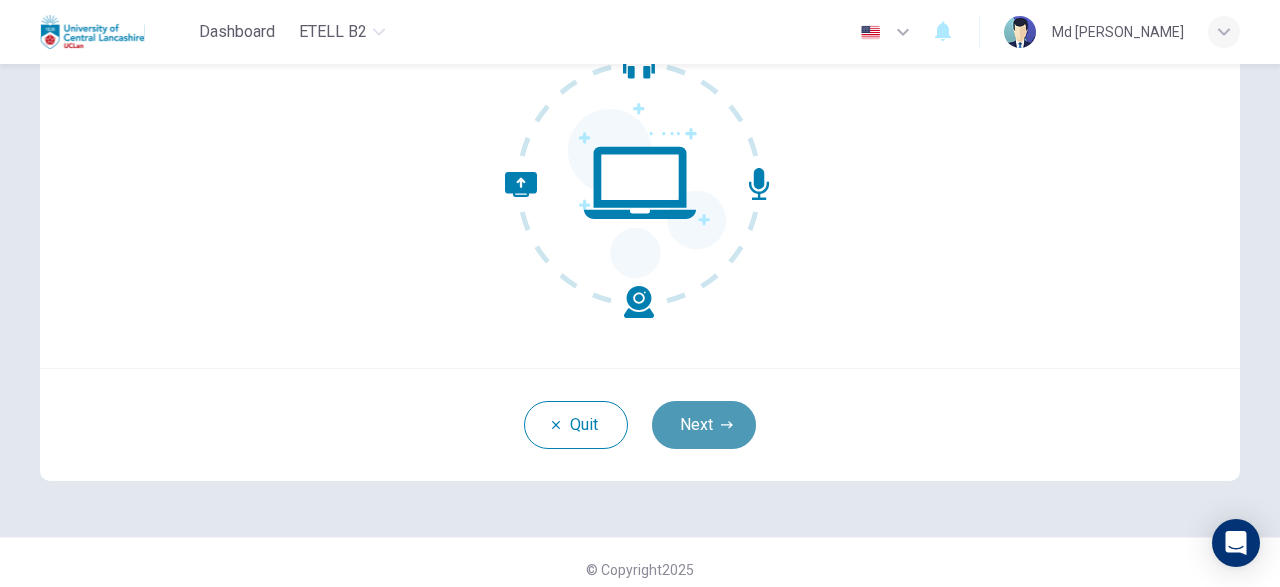 click on "Next" at bounding box center [704, 425] 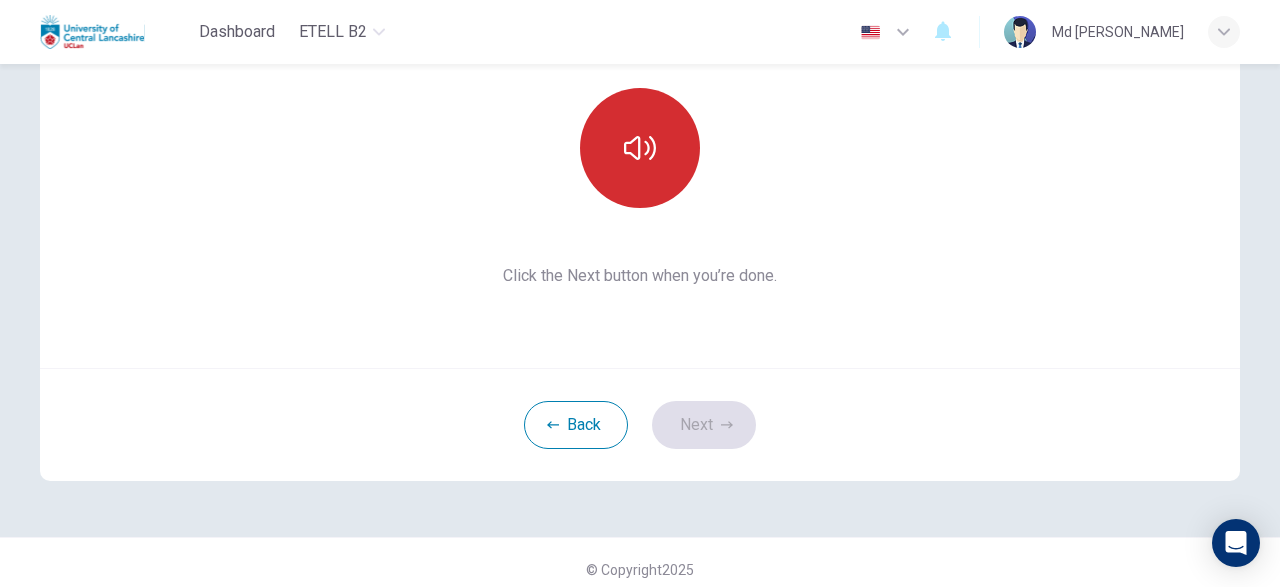 click at bounding box center [640, 148] 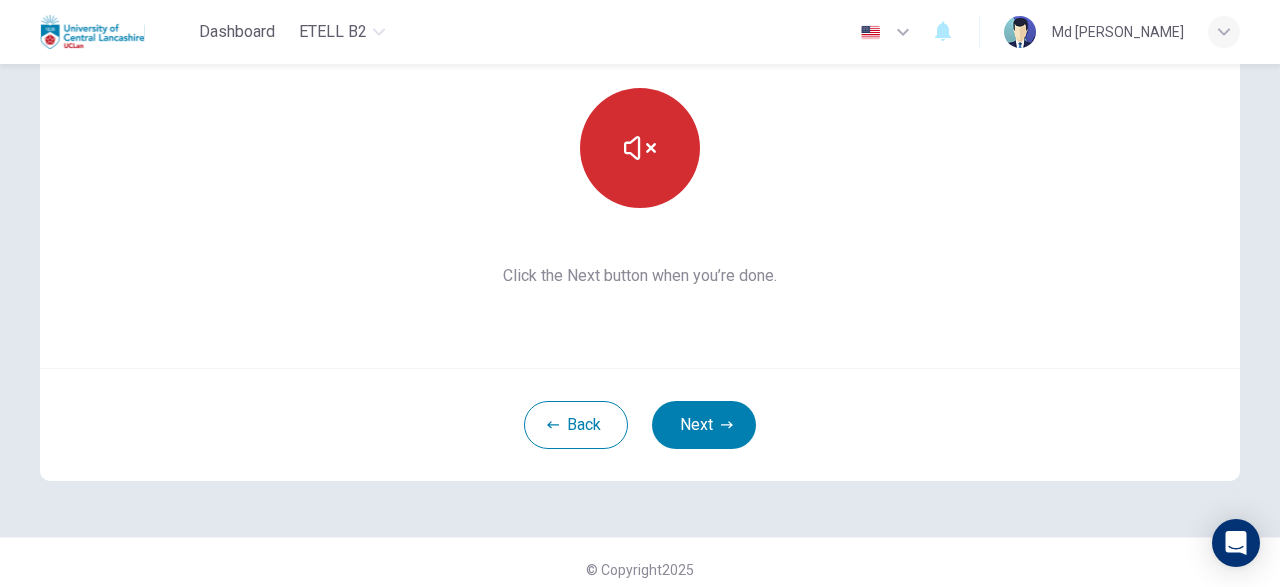 click at bounding box center (640, 148) 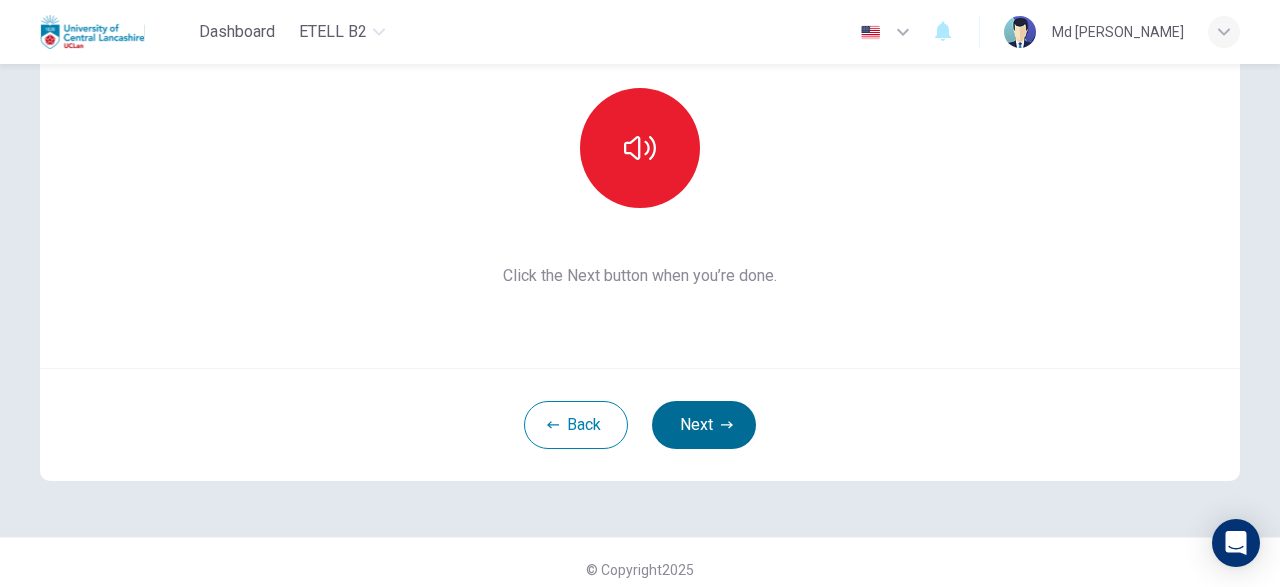 click on "Next" at bounding box center [704, 425] 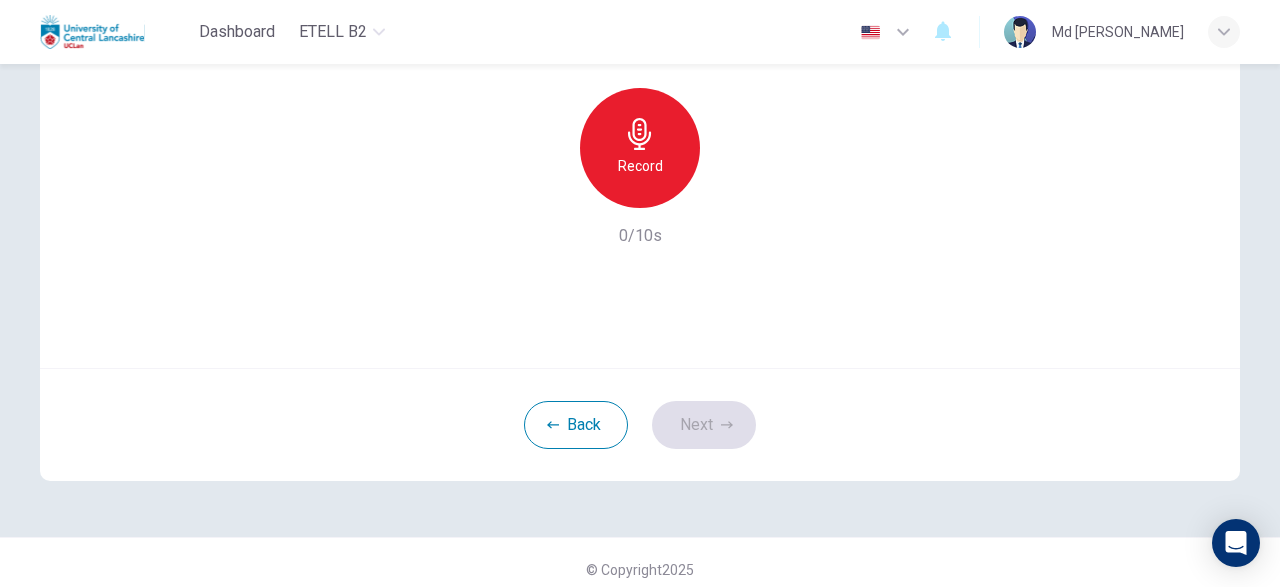 click on "Record" at bounding box center [640, 148] 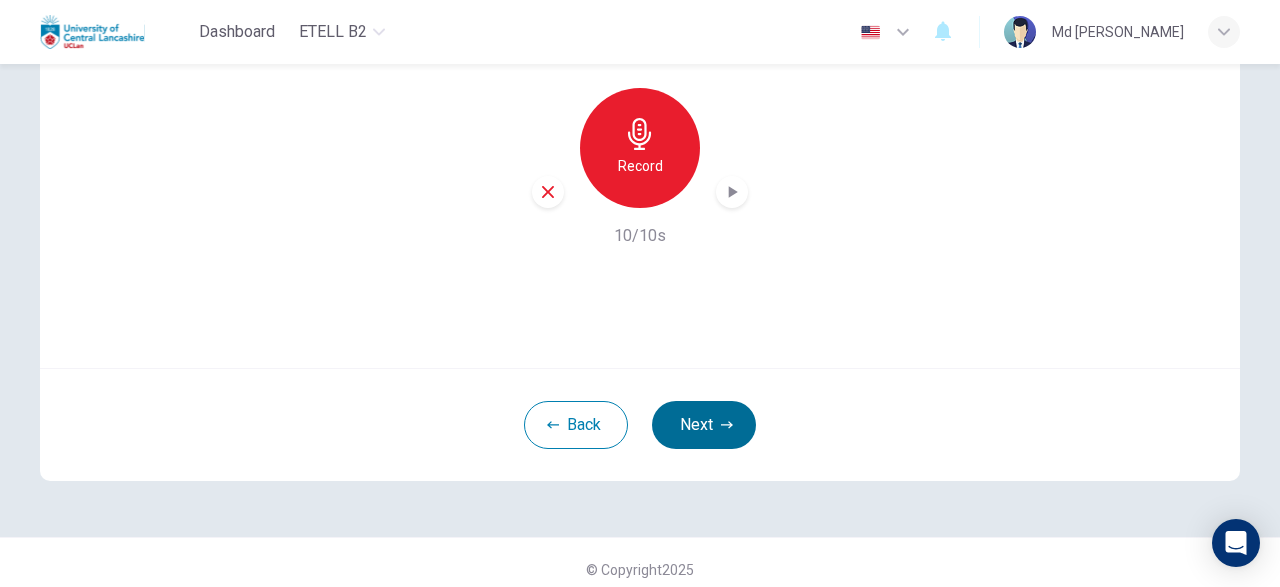 click on "Next" at bounding box center (704, 425) 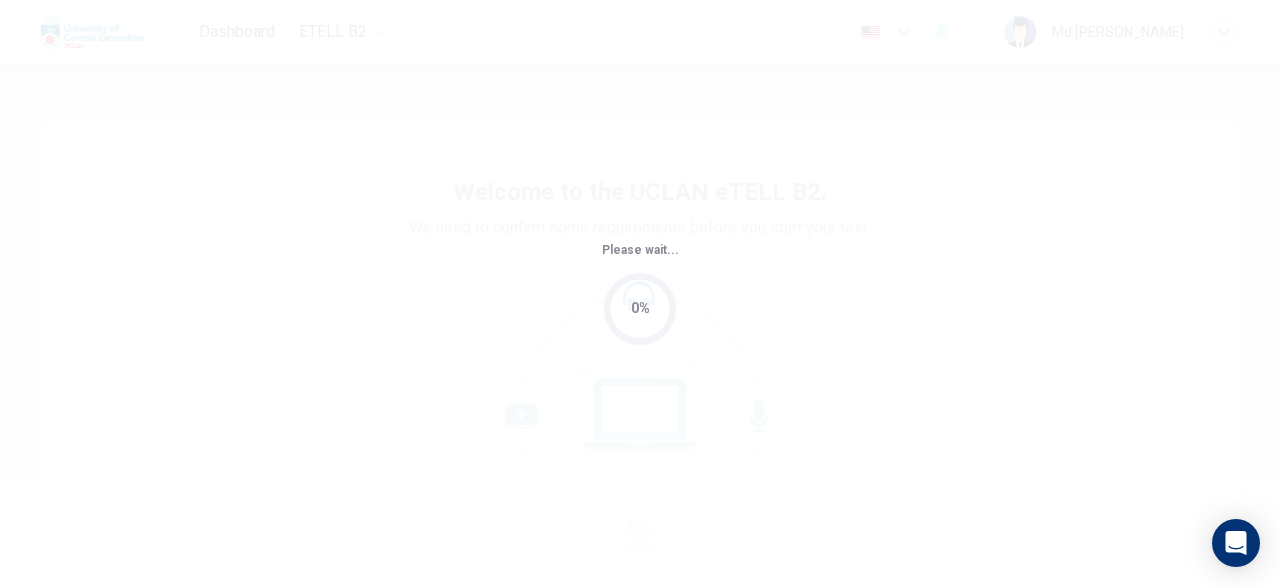 scroll, scrollTop: 0, scrollLeft: 0, axis: both 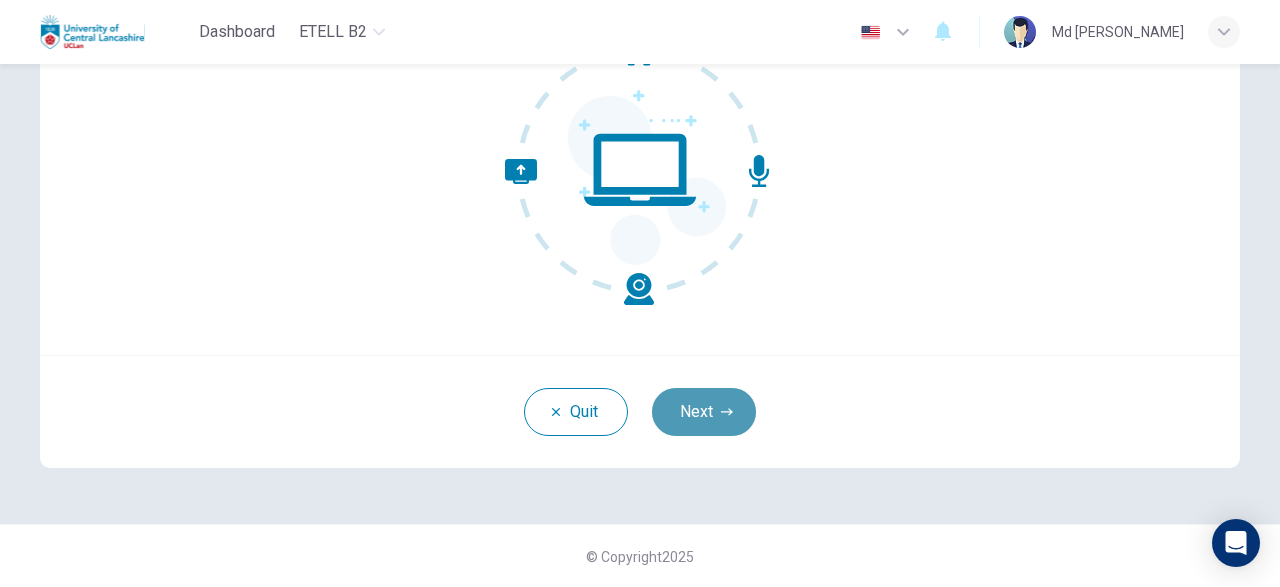 click on "Next" at bounding box center (704, 412) 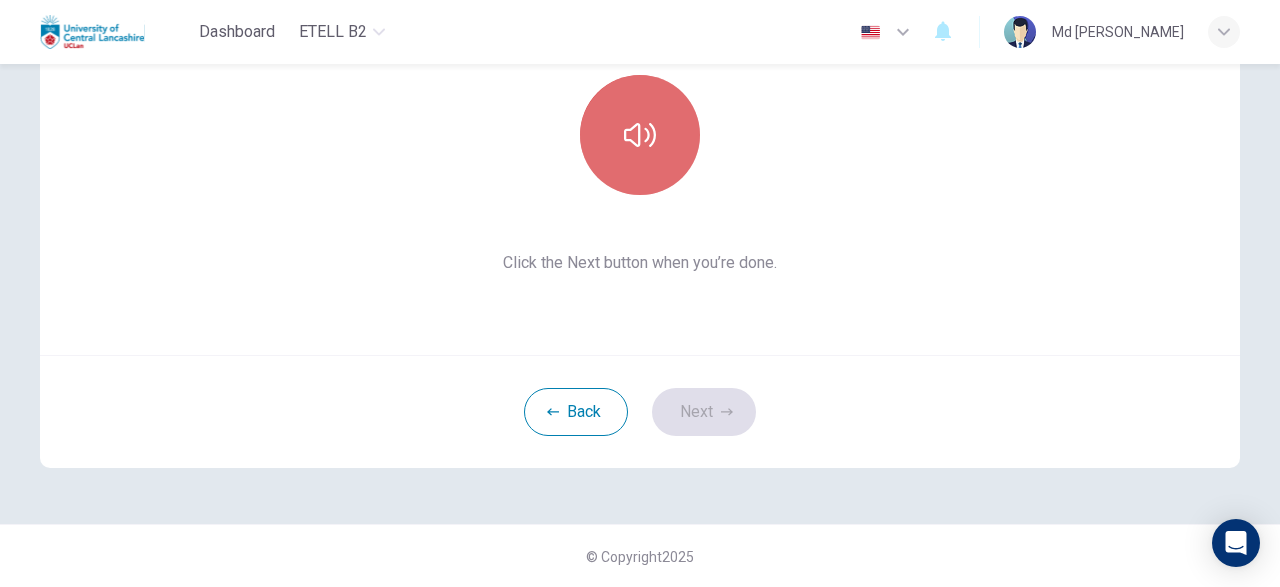 click at bounding box center (640, 135) 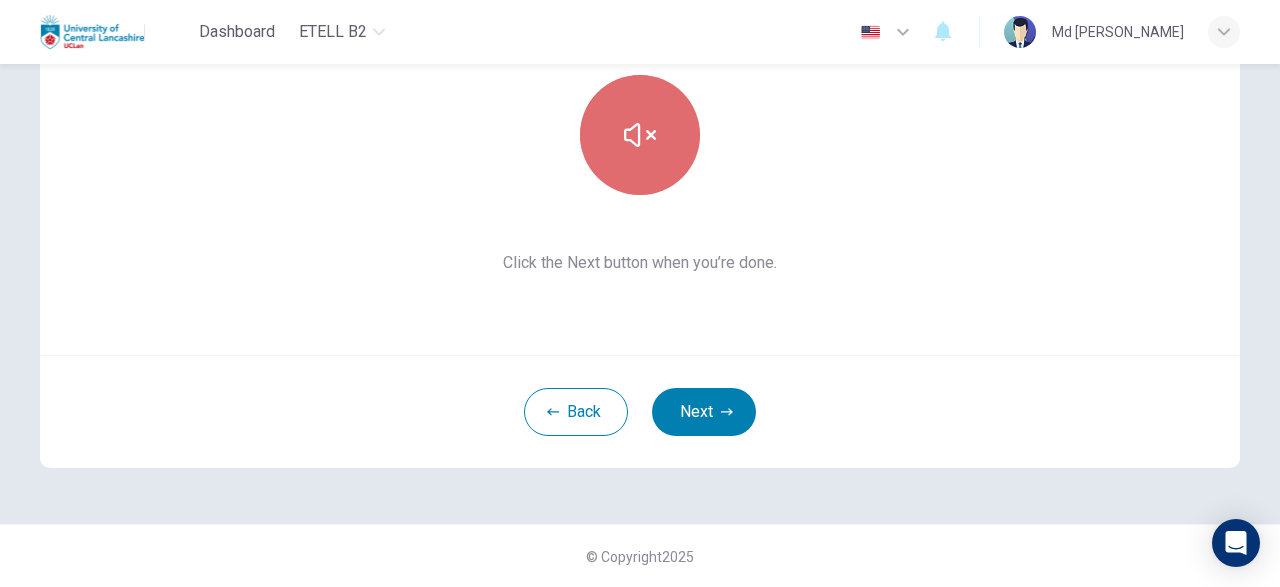click at bounding box center [640, 135] 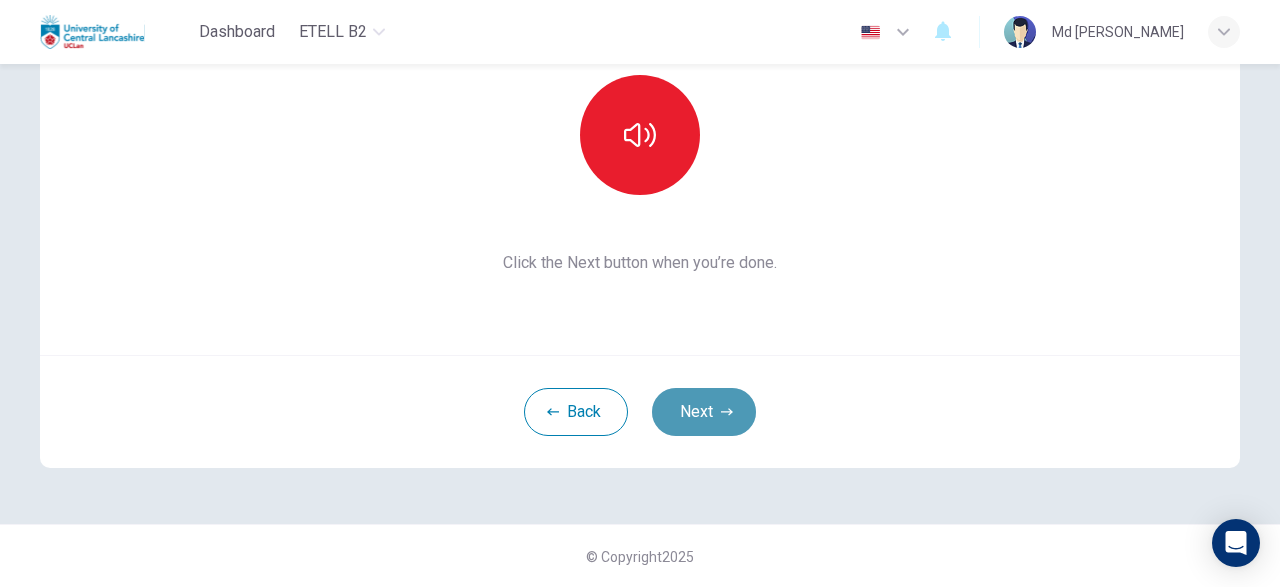 click on "Next" at bounding box center (704, 412) 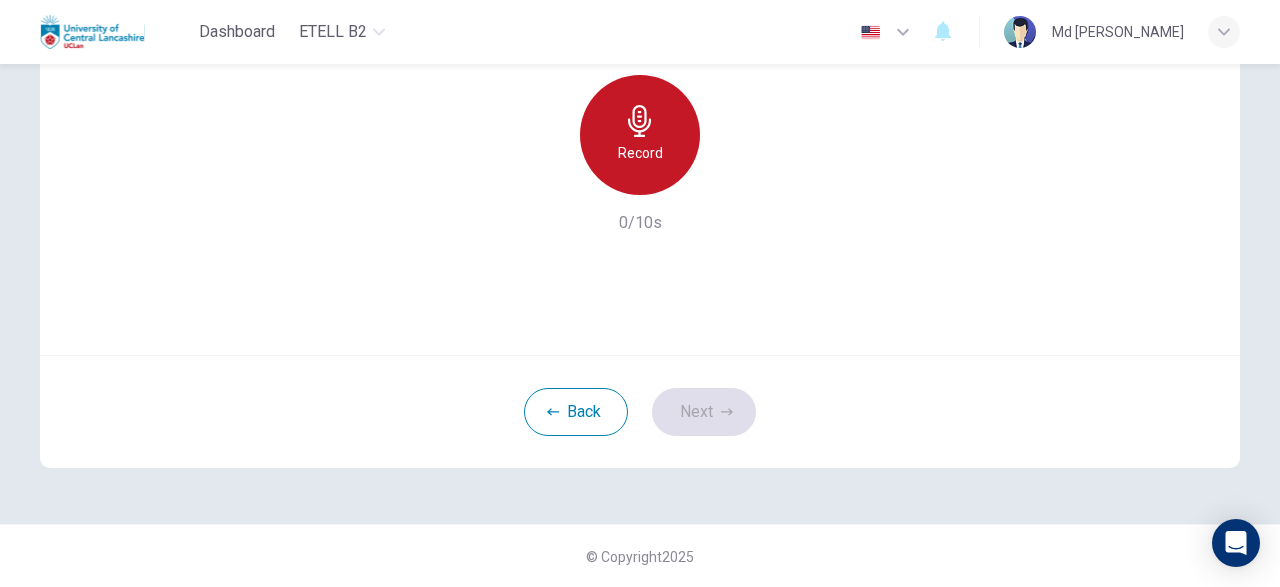 click on "Record" at bounding box center [640, 135] 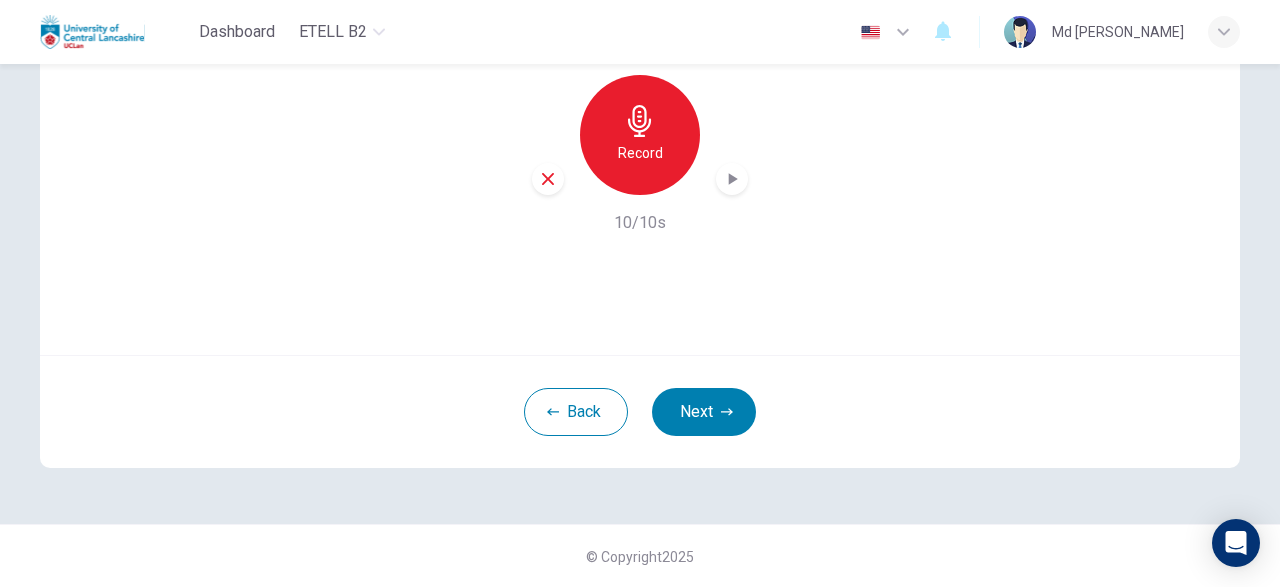 click on "Next" at bounding box center (704, 412) 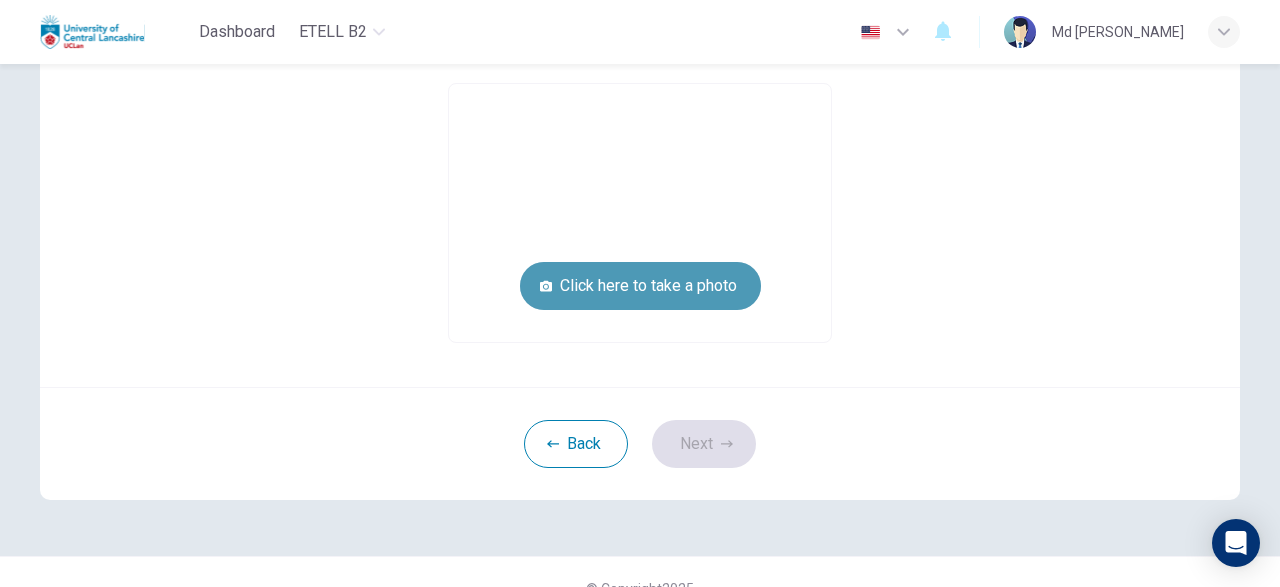 click on "Click here to take a photo" at bounding box center (640, 286) 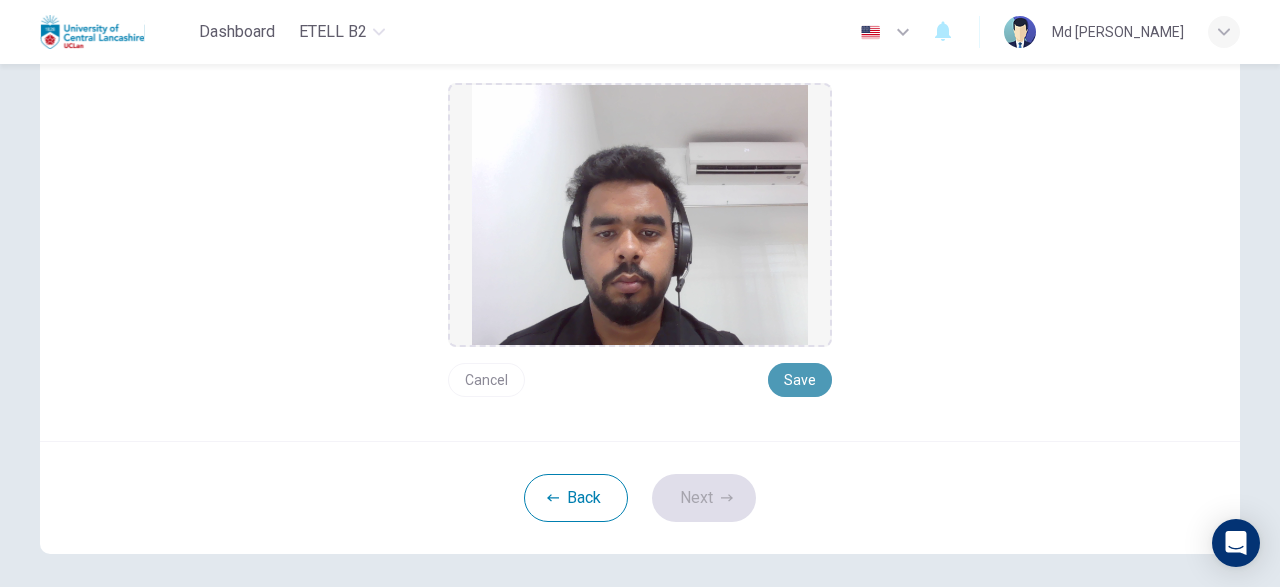 click on "Save" at bounding box center (800, 380) 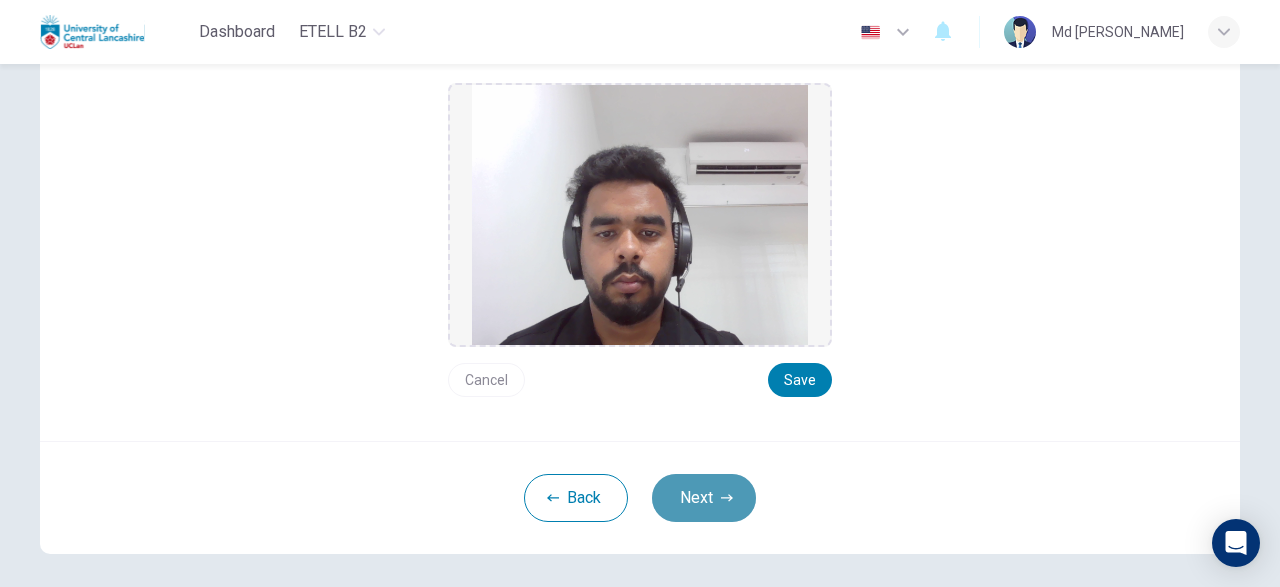 click 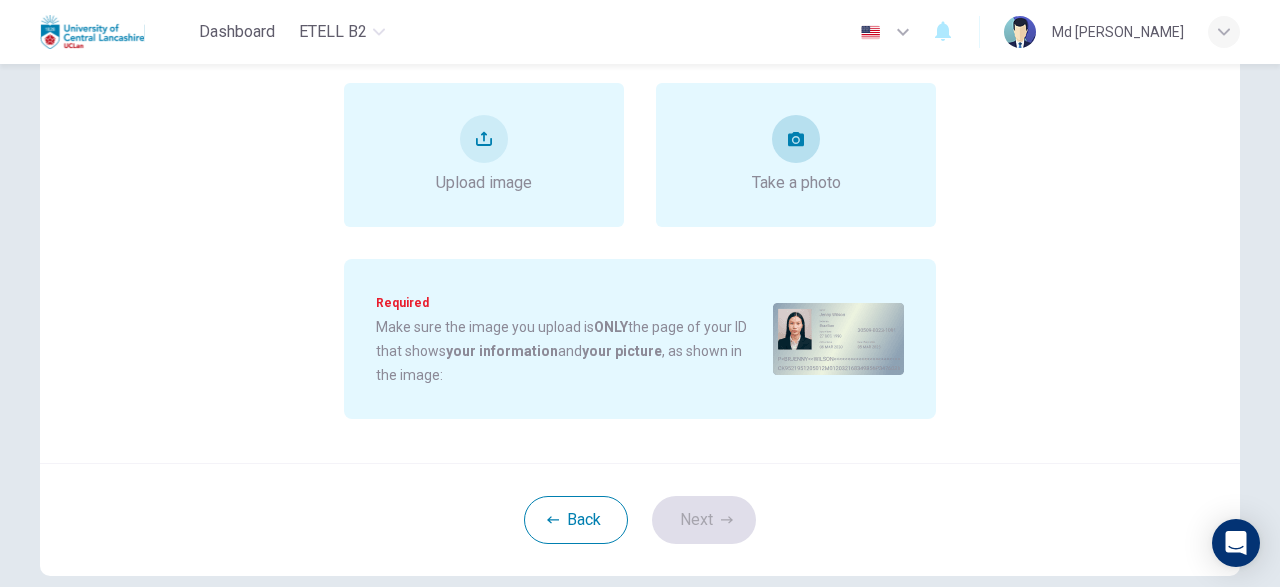 click on "Take a photo" at bounding box center (796, 155) 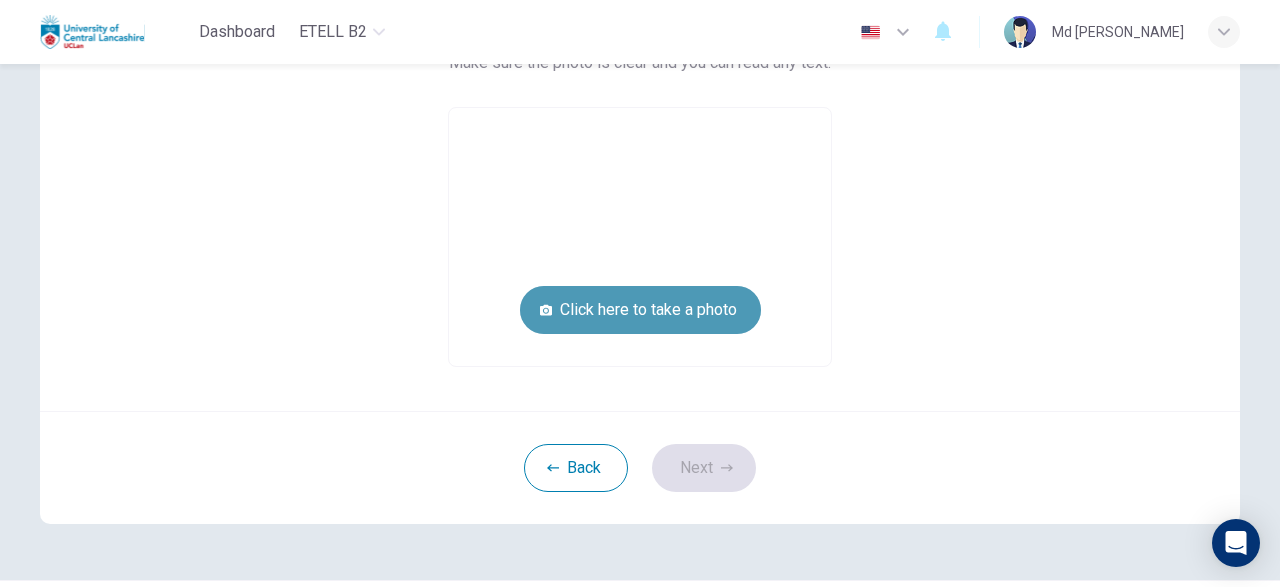 click on "Click here to take a photo" at bounding box center [640, 310] 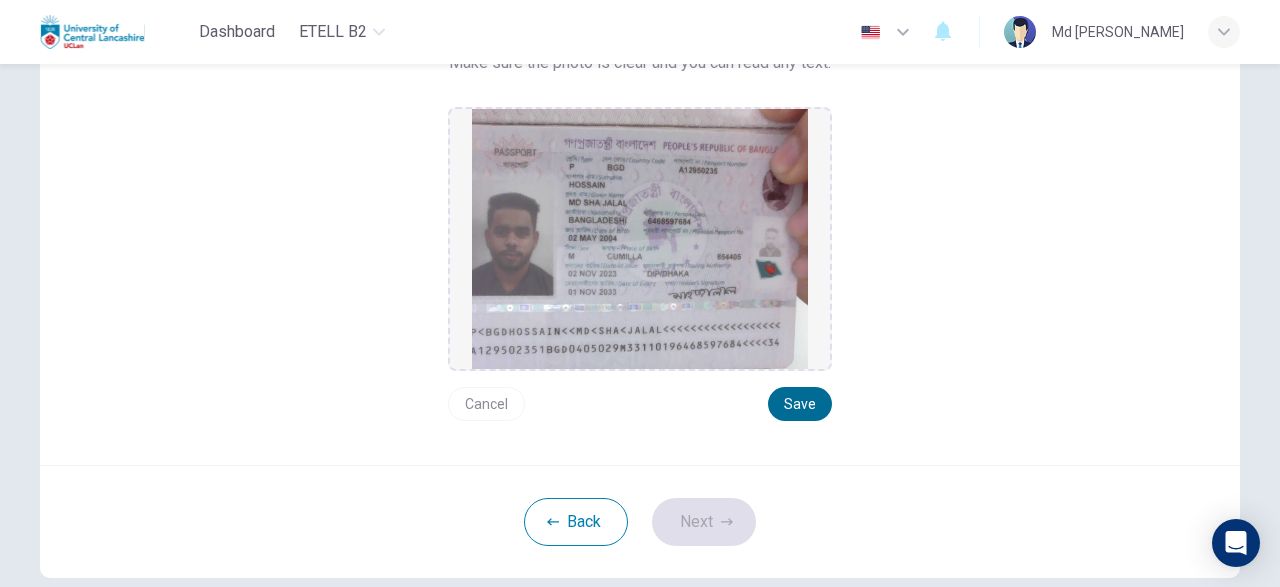 click on "Save" at bounding box center [800, 404] 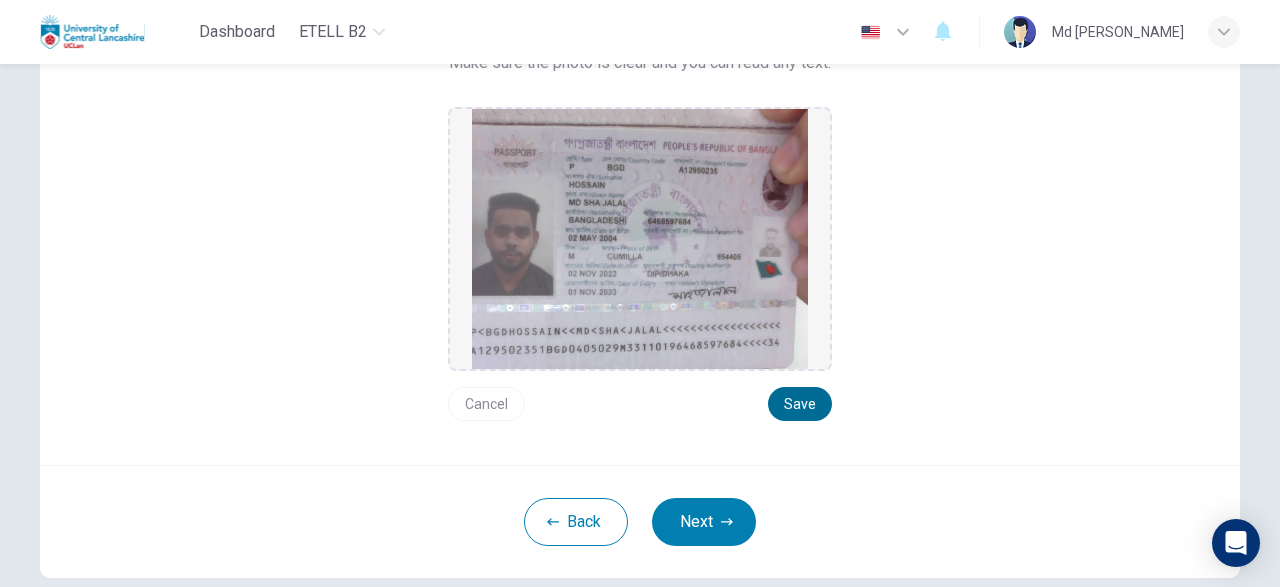 click on "Save" at bounding box center [800, 404] 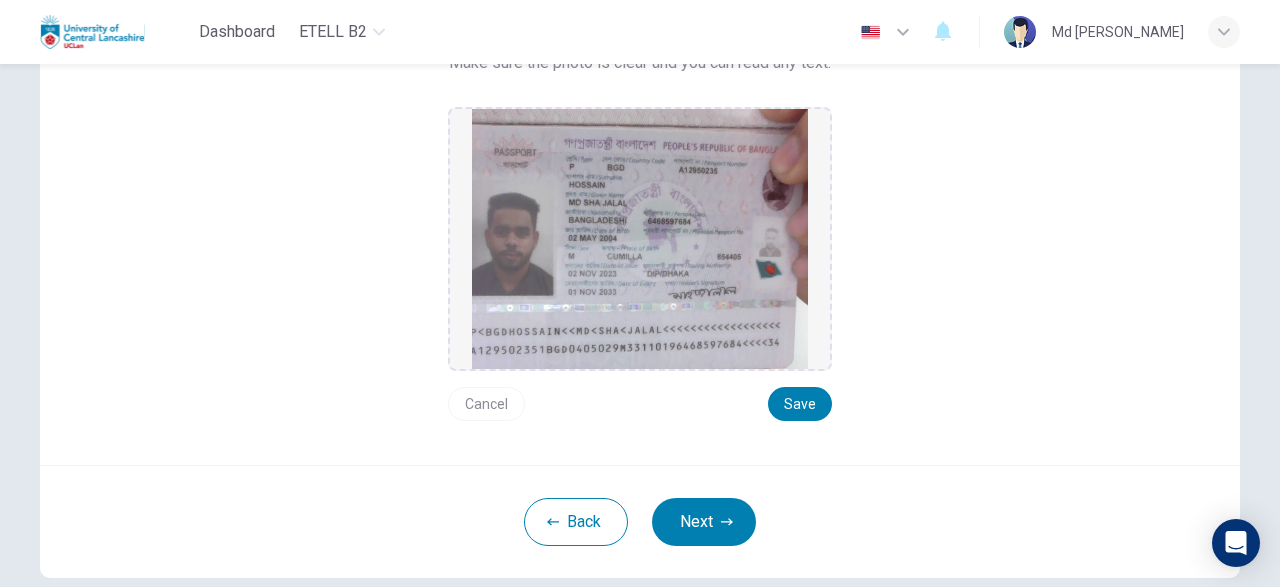click on "Cancel" at bounding box center [486, 404] 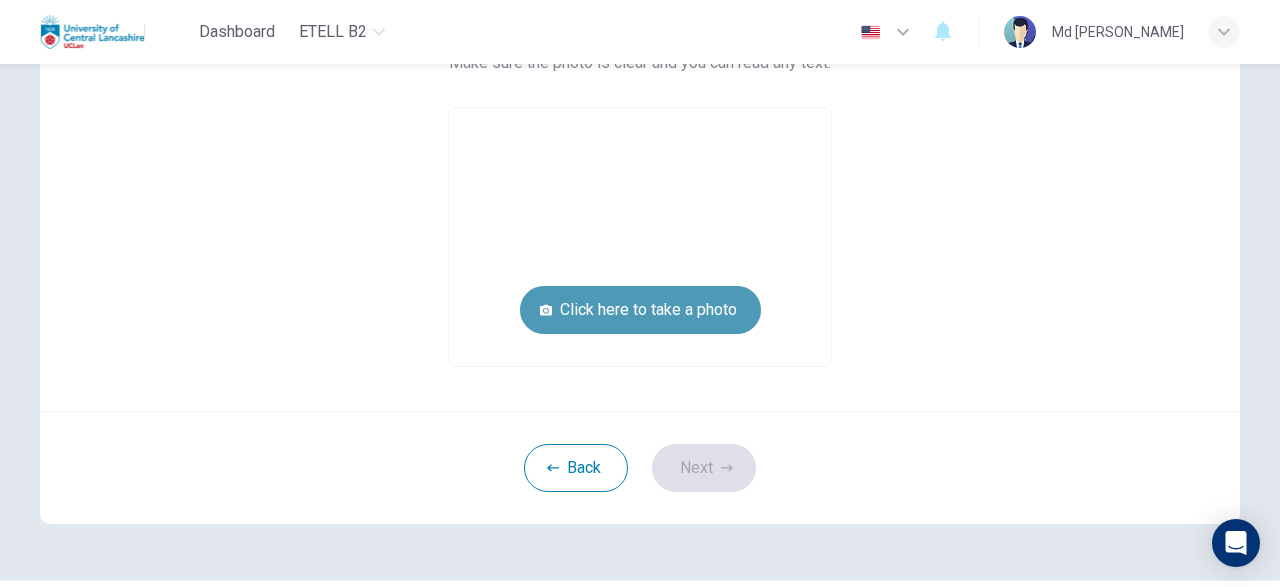 click on "Click here to take a photo" at bounding box center [640, 310] 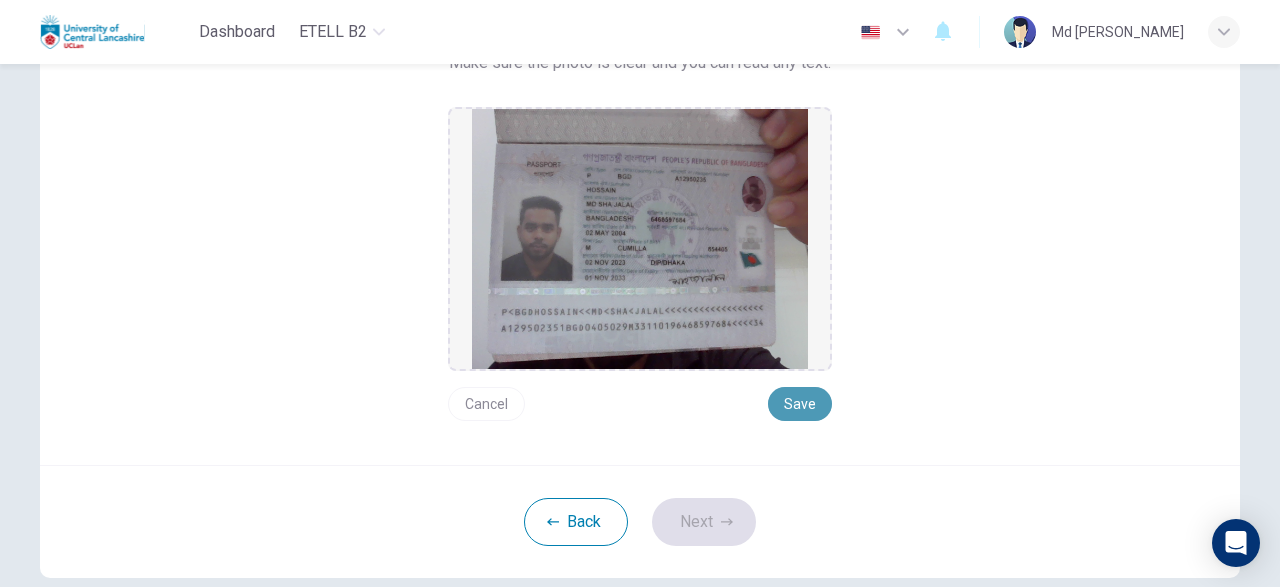 click on "Save" at bounding box center (800, 404) 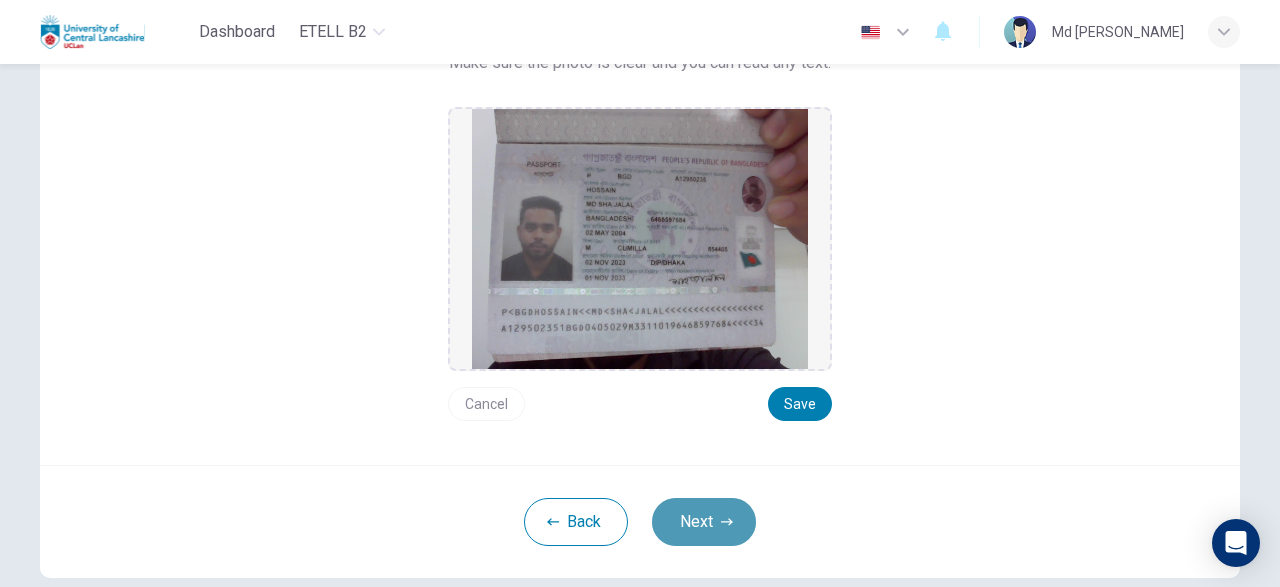 click on "Next" at bounding box center (704, 522) 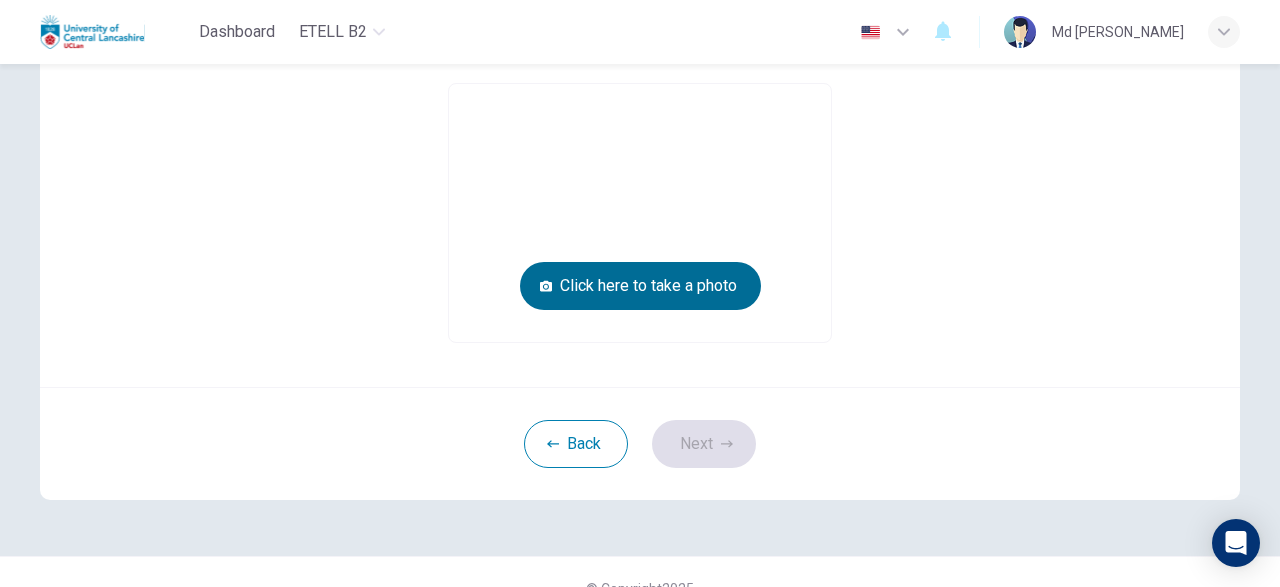click on "Click here to take a photo" at bounding box center [640, 286] 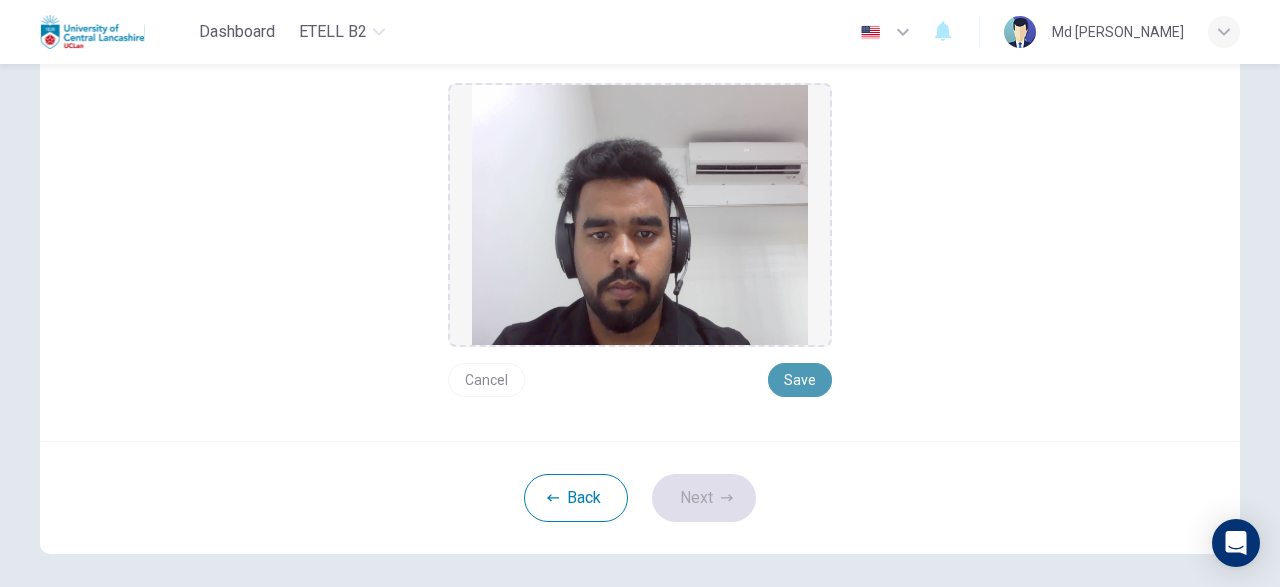 click on "Save" at bounding box center (800, 380) 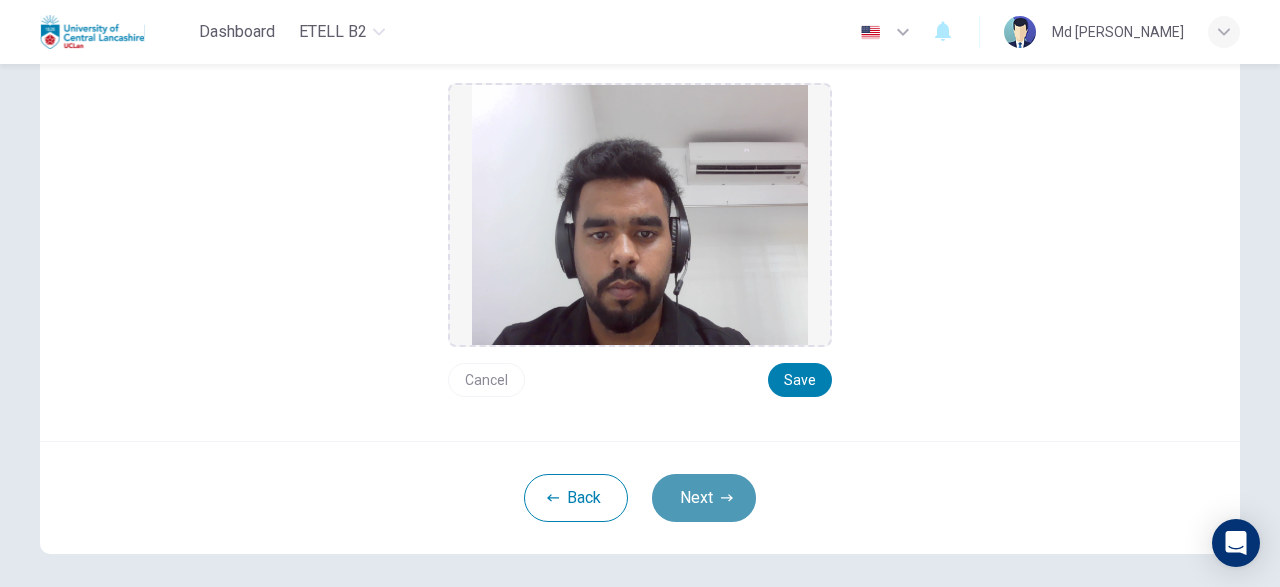 click 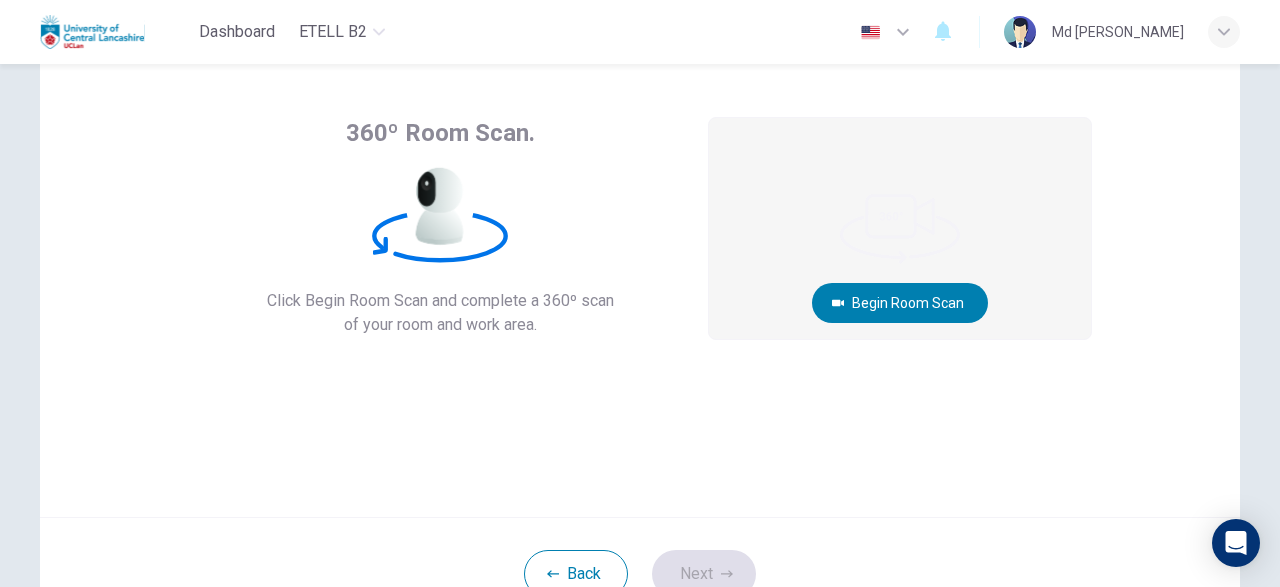 scroll, scrollTop: 13, scrollLeft: 0, axis: vertical 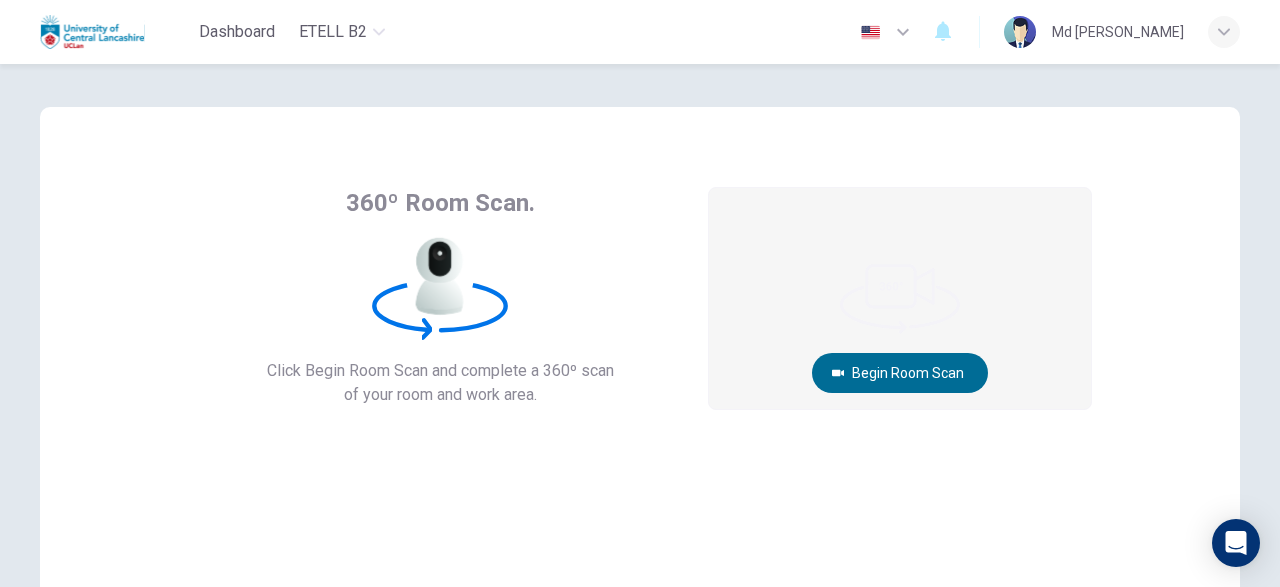 click on "Begin Room Scan" at bounding box center [900, 373] 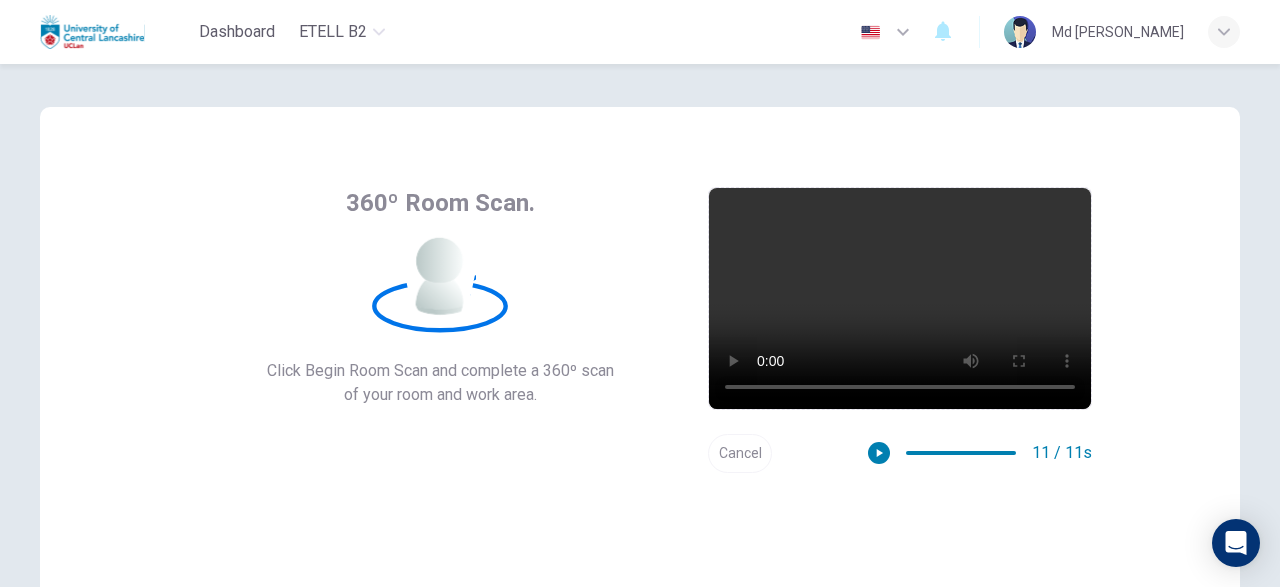 click on "360º Room Scan. Click Begin Room Scan and complete a 360º scan of your room and work area. Begin Room Scan Cancel 11 / 11s" at bounding box center [640, 347] 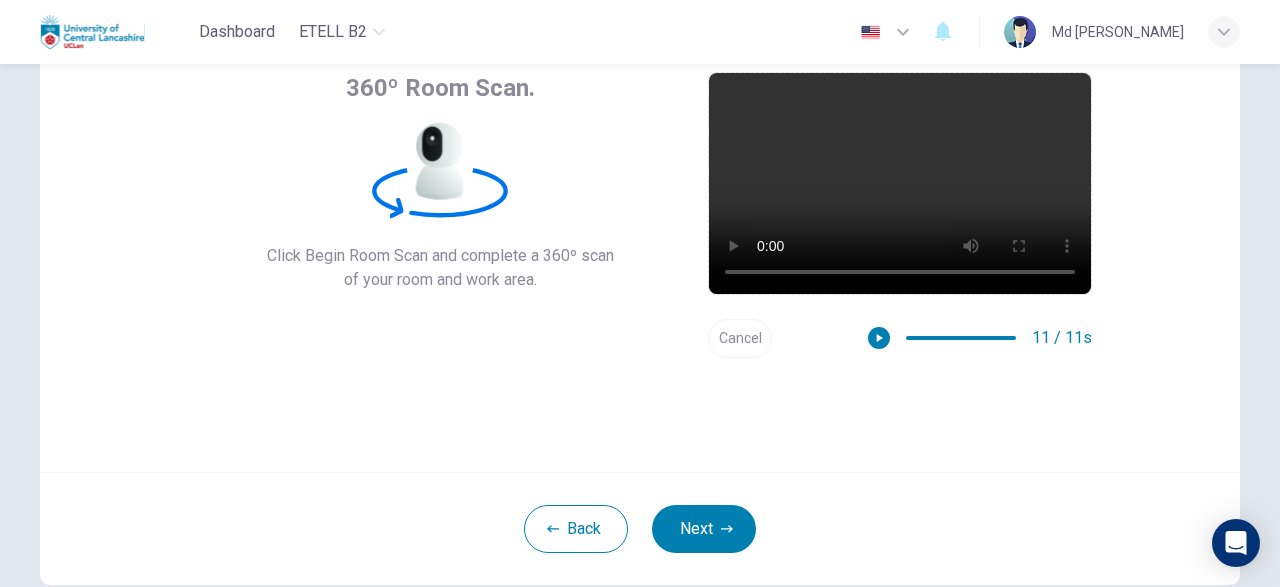 scroll, scrollTop: 245, scrollLeft: 0, axis: vertical 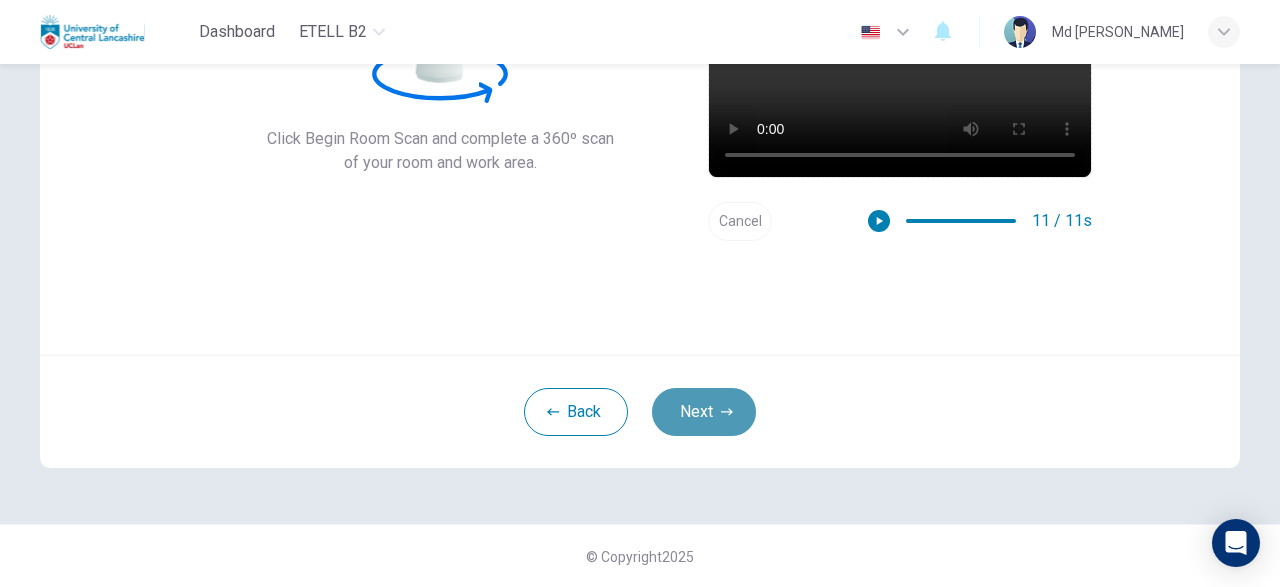 click on "Next" at bounding box center [704, 412] 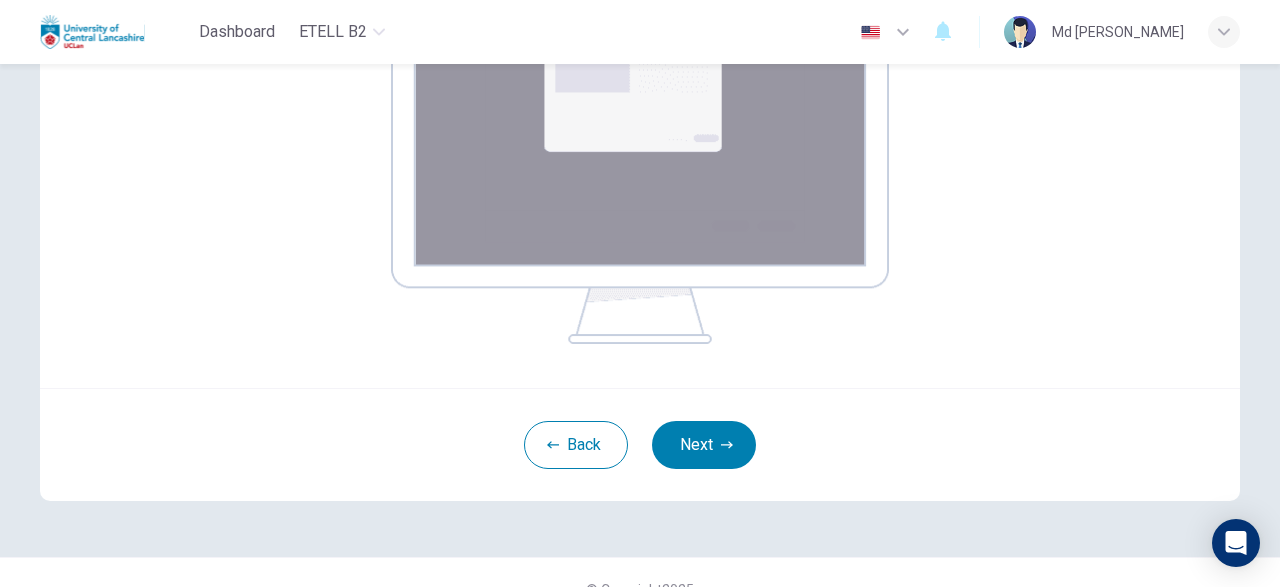 scroll, scrollTop: 451, scrollLeft: 0, axis: vertical 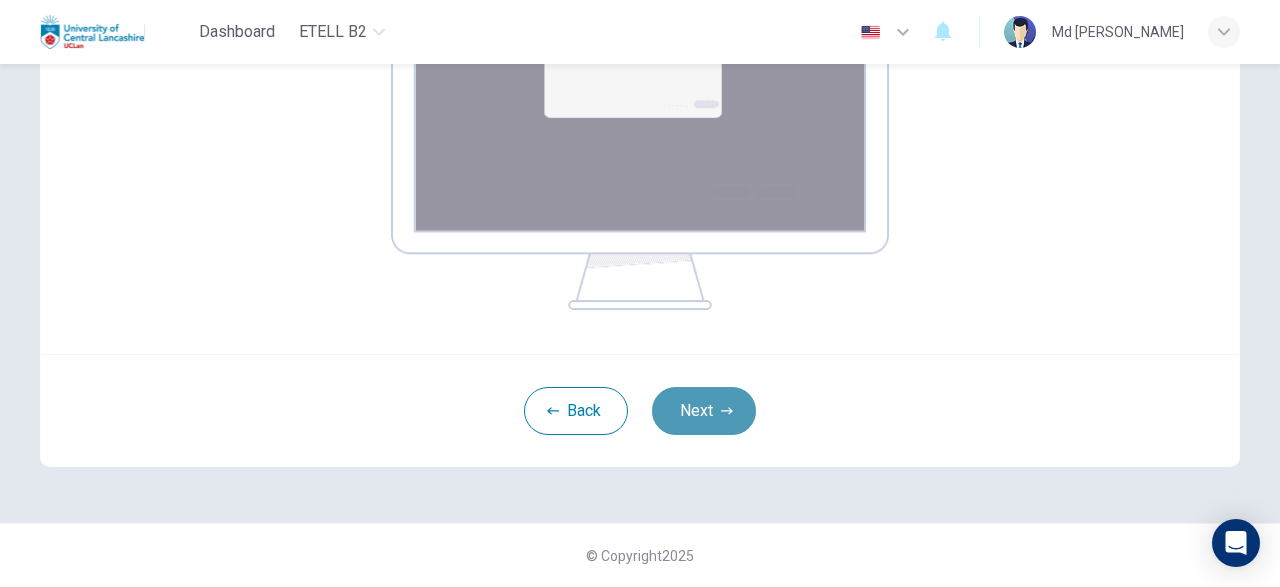 click 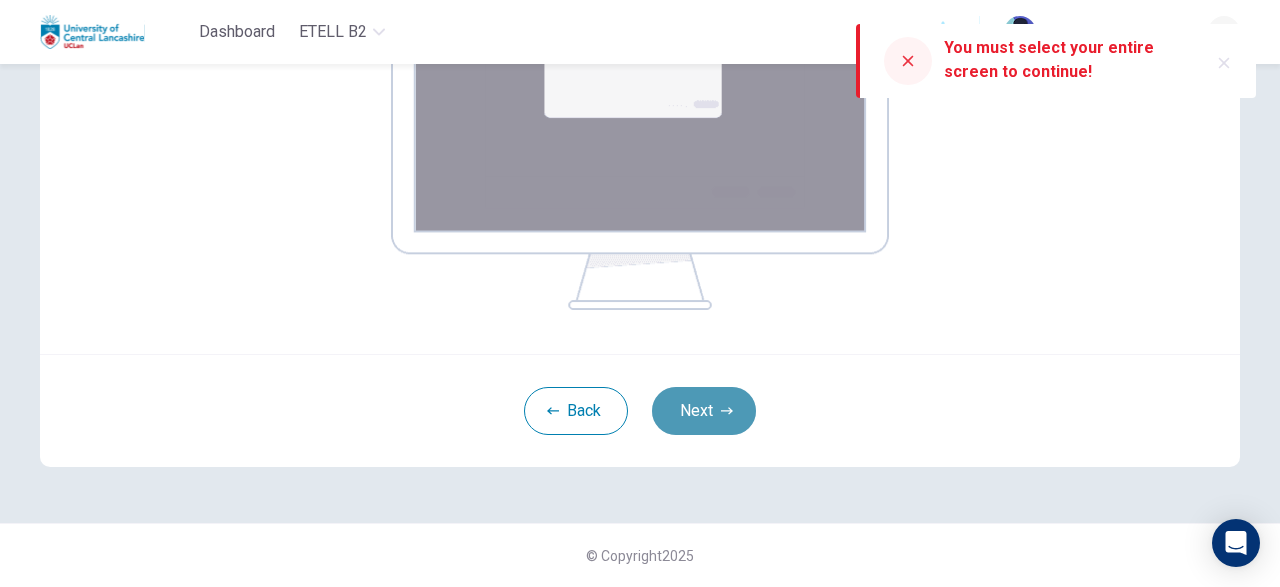 click on "Next" at bounding box center [704, 411] 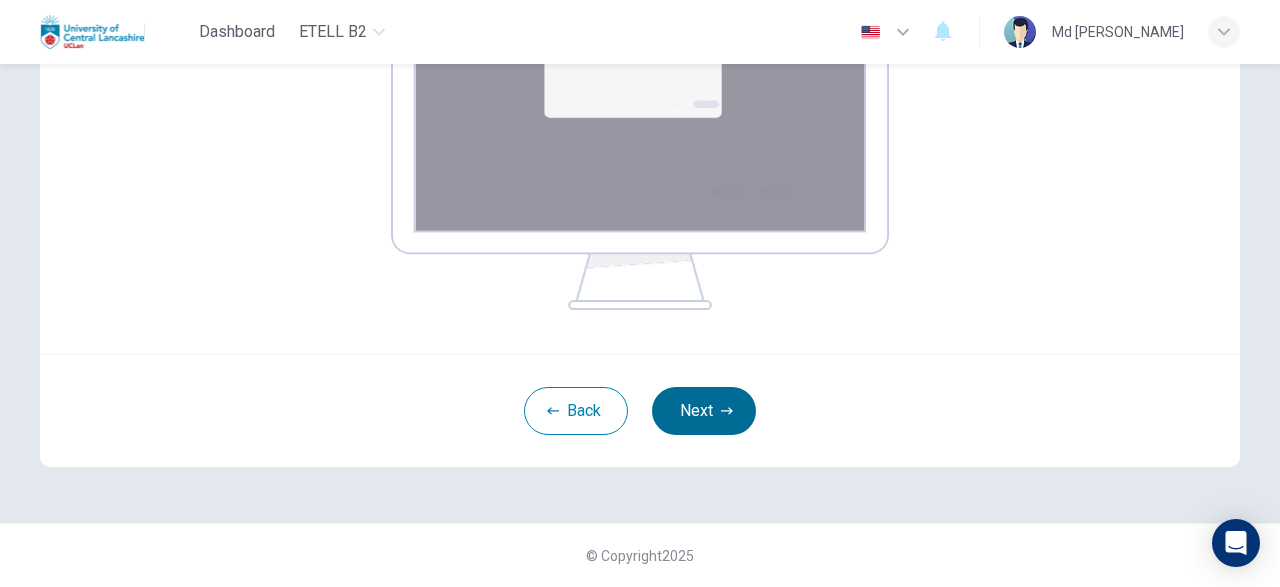 click on "Next" at bounding box center (704, 411) 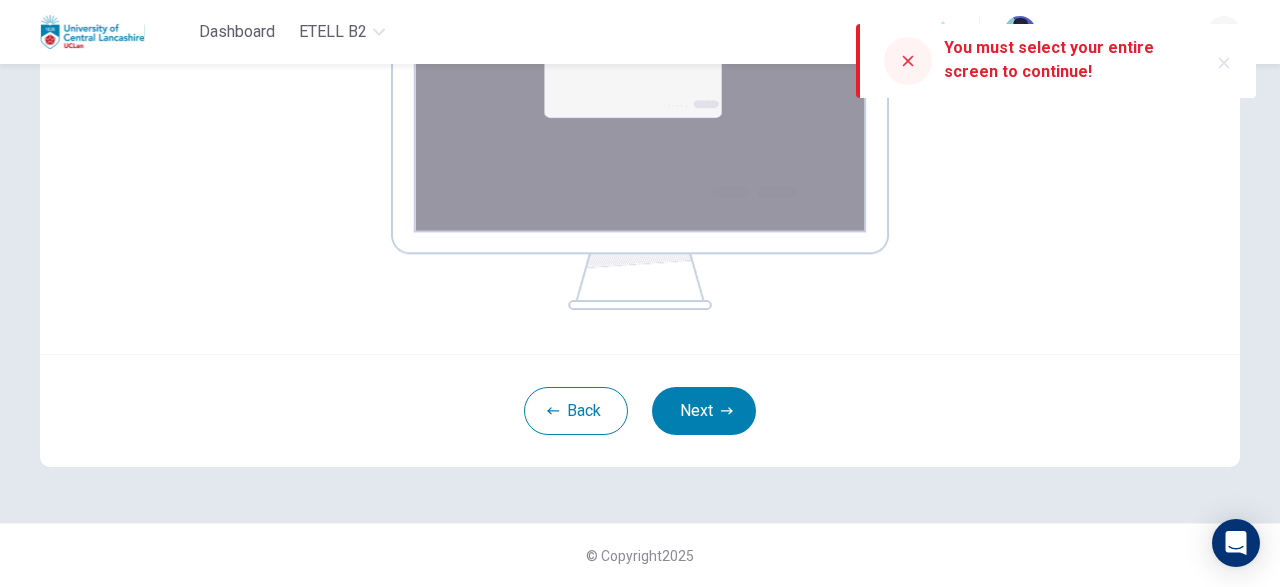 click at bounding box center (908, 61) 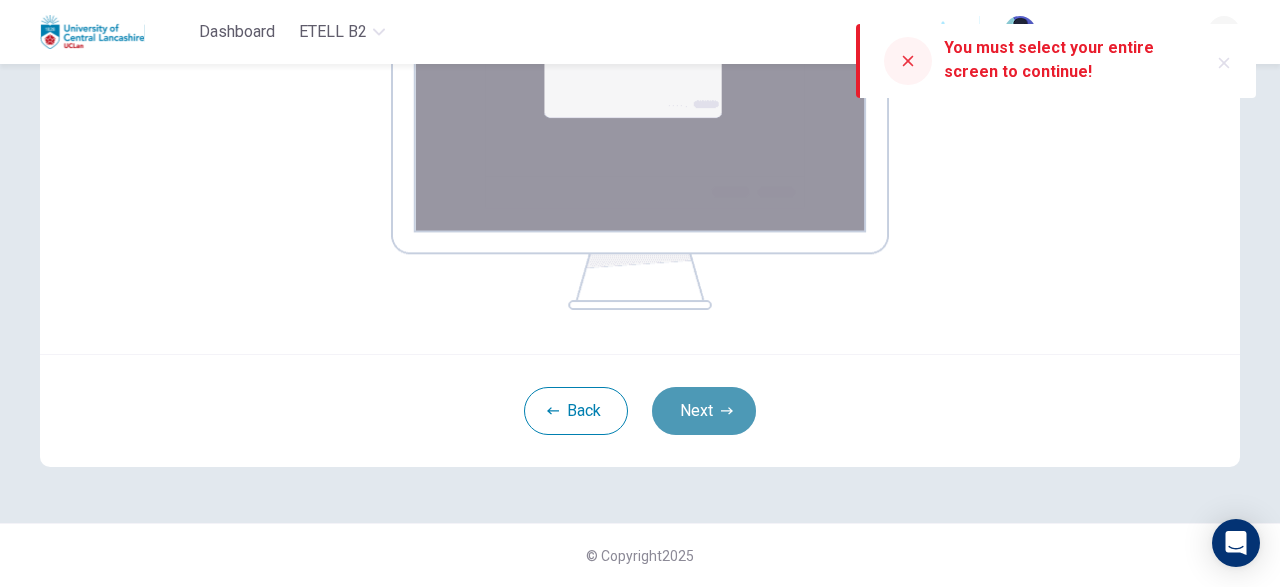 click on "Next" at bounding box center [704, 411] 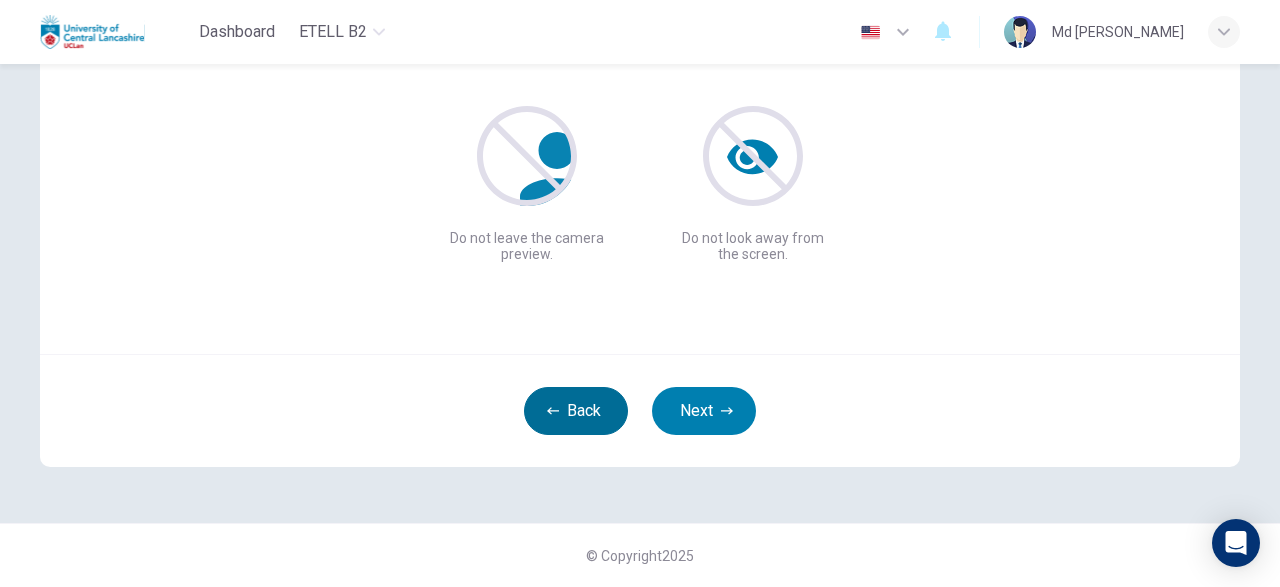 scroll, scrollTop: 245, scrollLeft: 0, axis: vertical 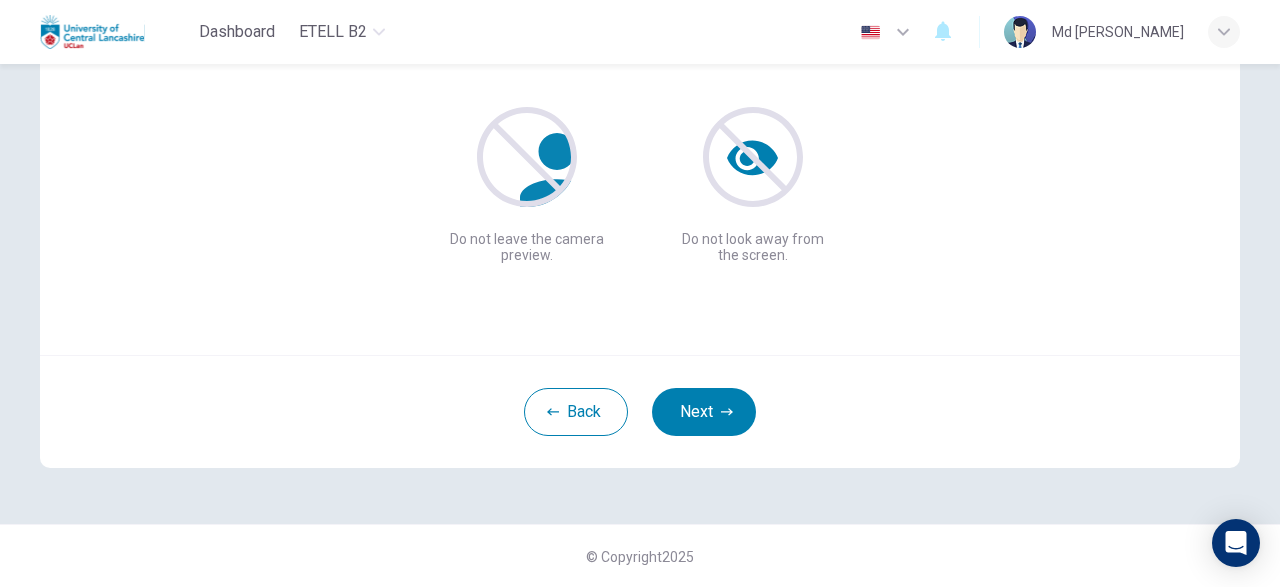 click on "Back Next" at bounding box center [640, 411] 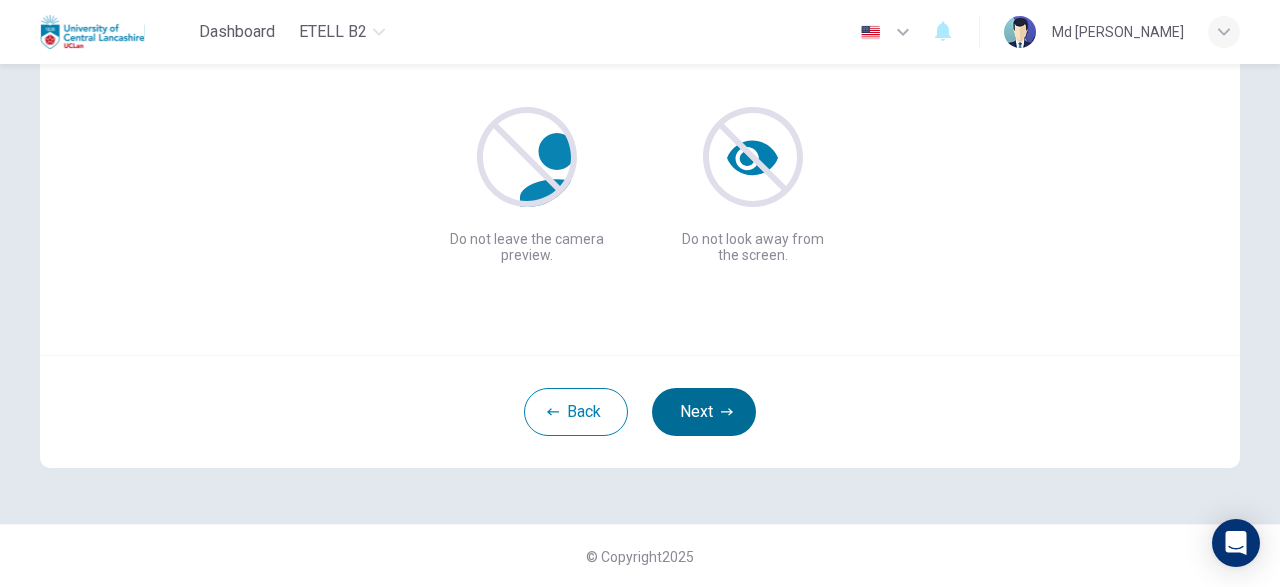 click on "Next" at bounding box center [704, 412] 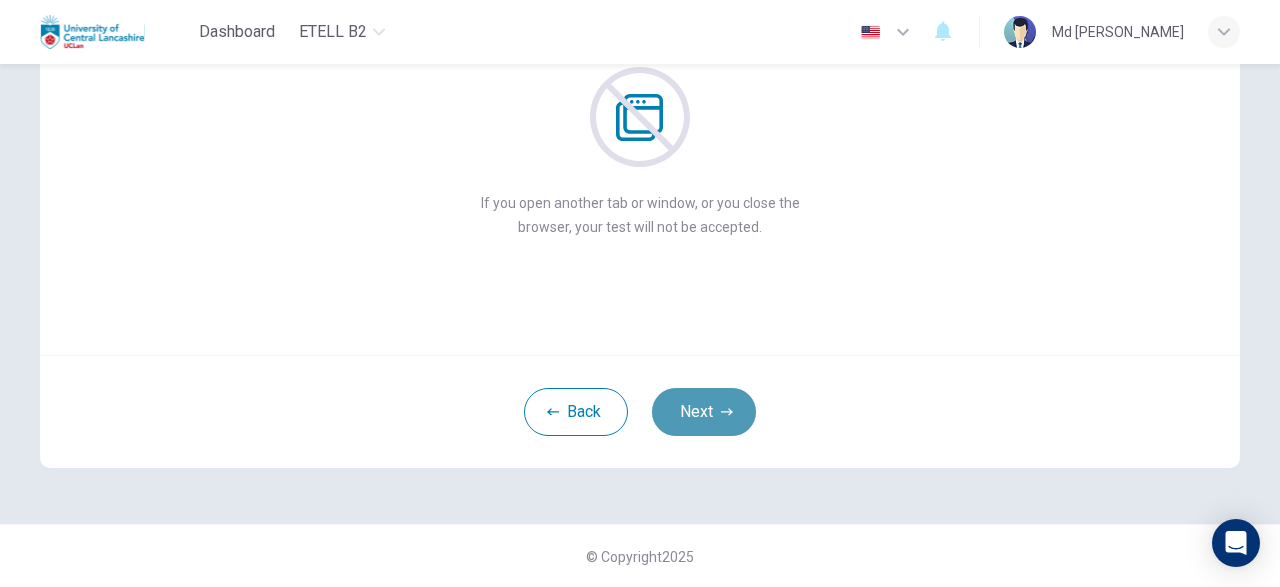click on "Next" at bounding box center (704, 412) 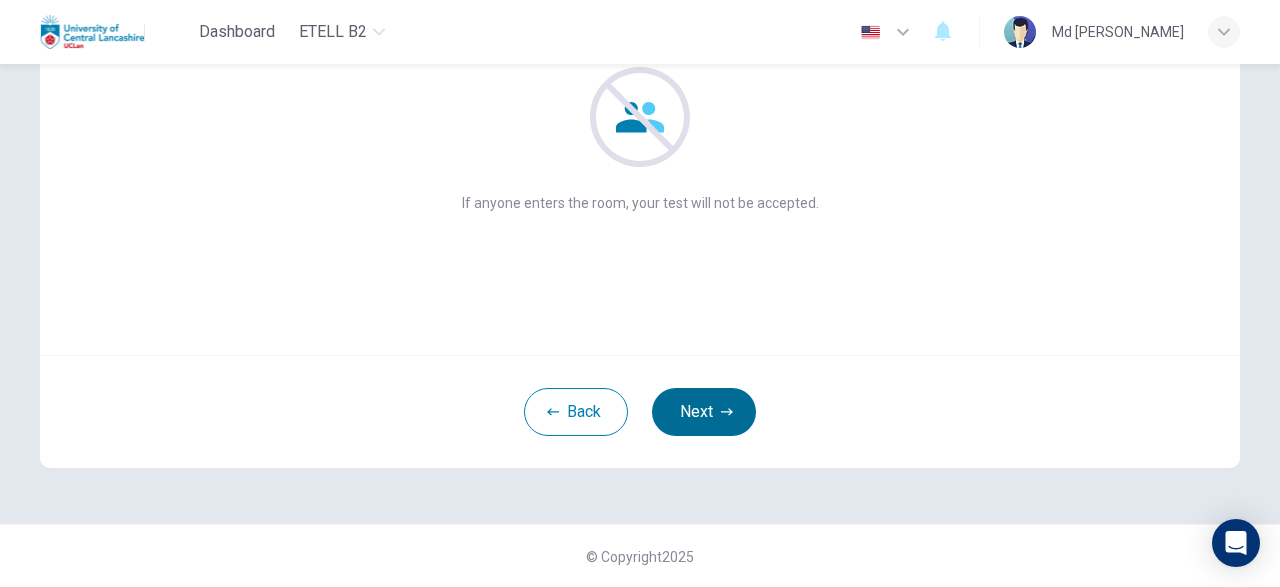 click on "Next" at bounding box center [704, 412] 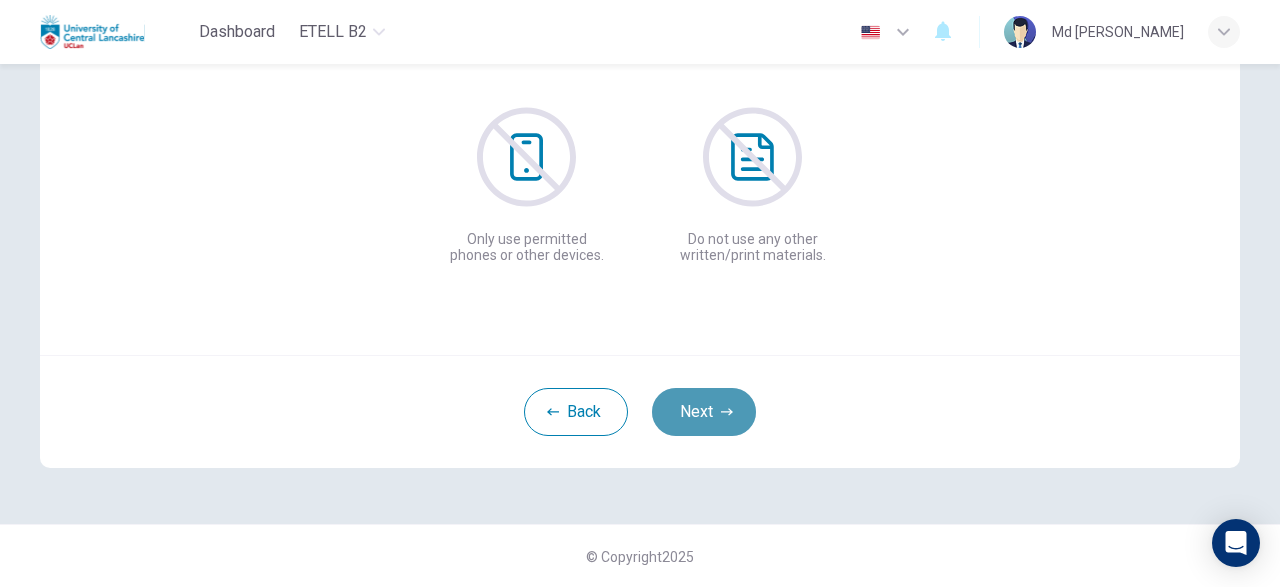 click on "Next" at bounding box center [704, 412] 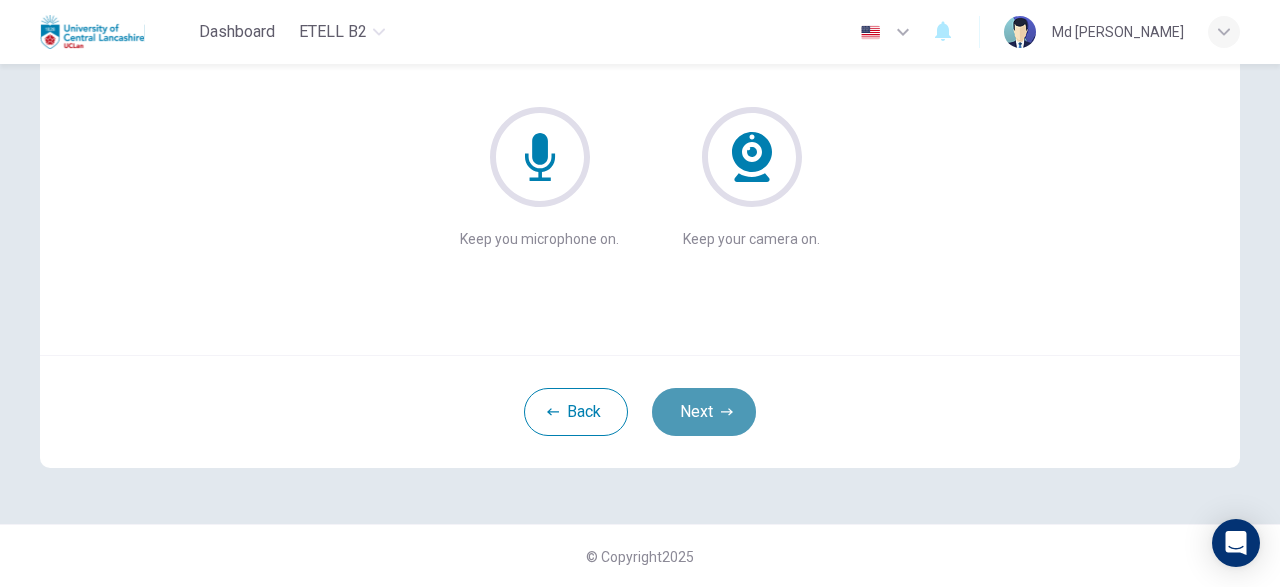 click on "Next" at bounding box center [704, 412] 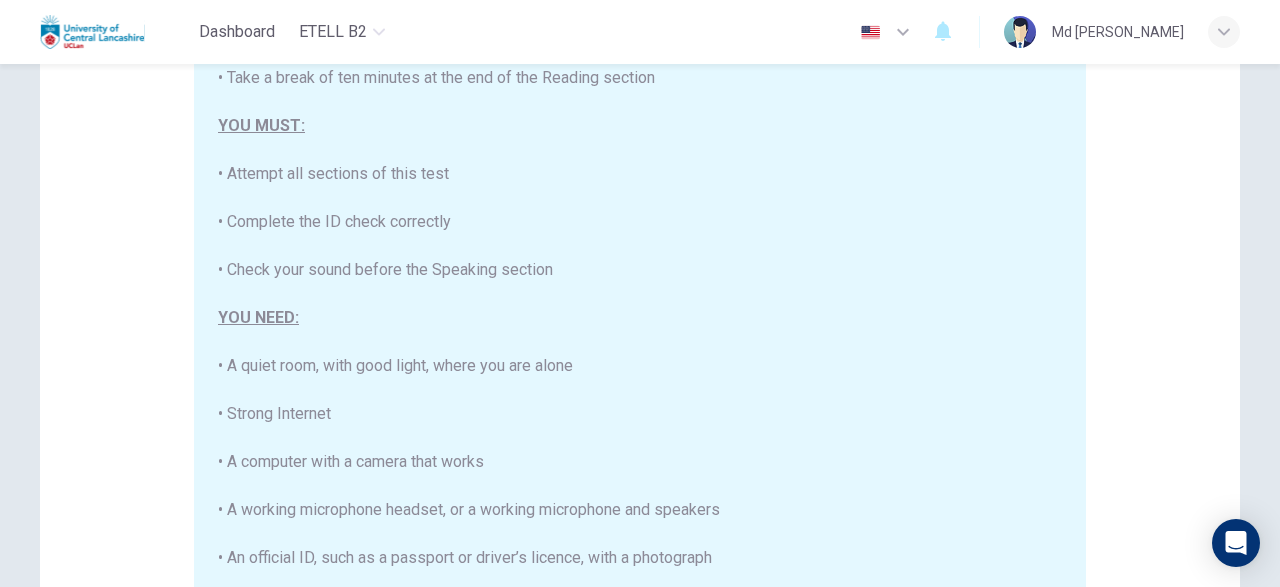 scroll, scrollTop: 381, scrollLeft: 0, axis: vertical 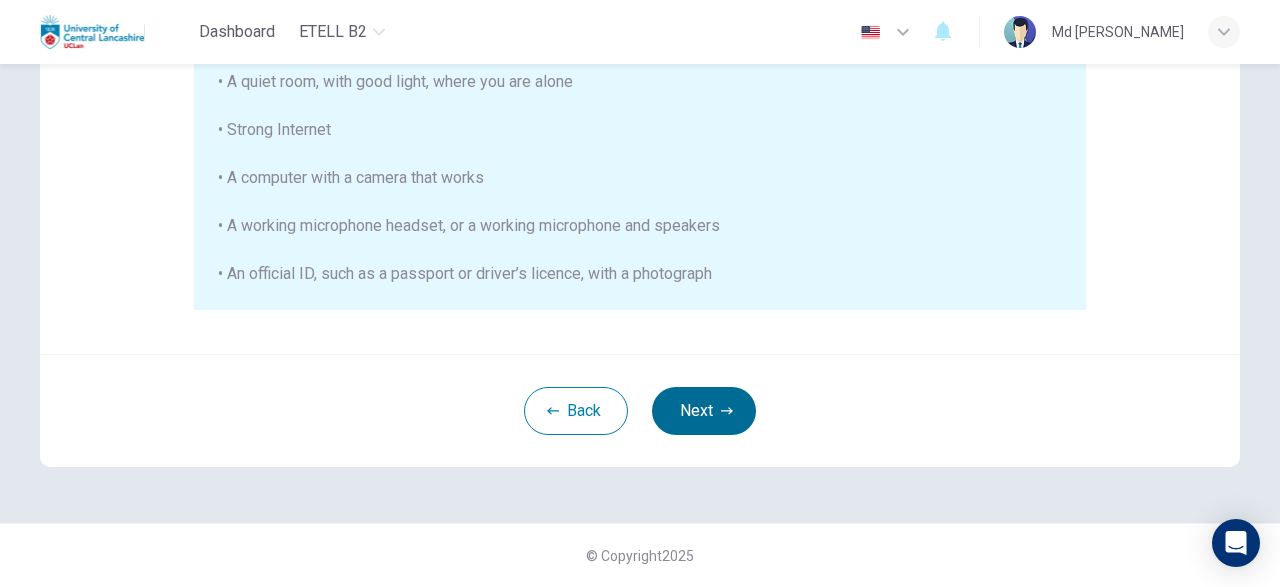 click on "Next" at bounding box center [704, 411] 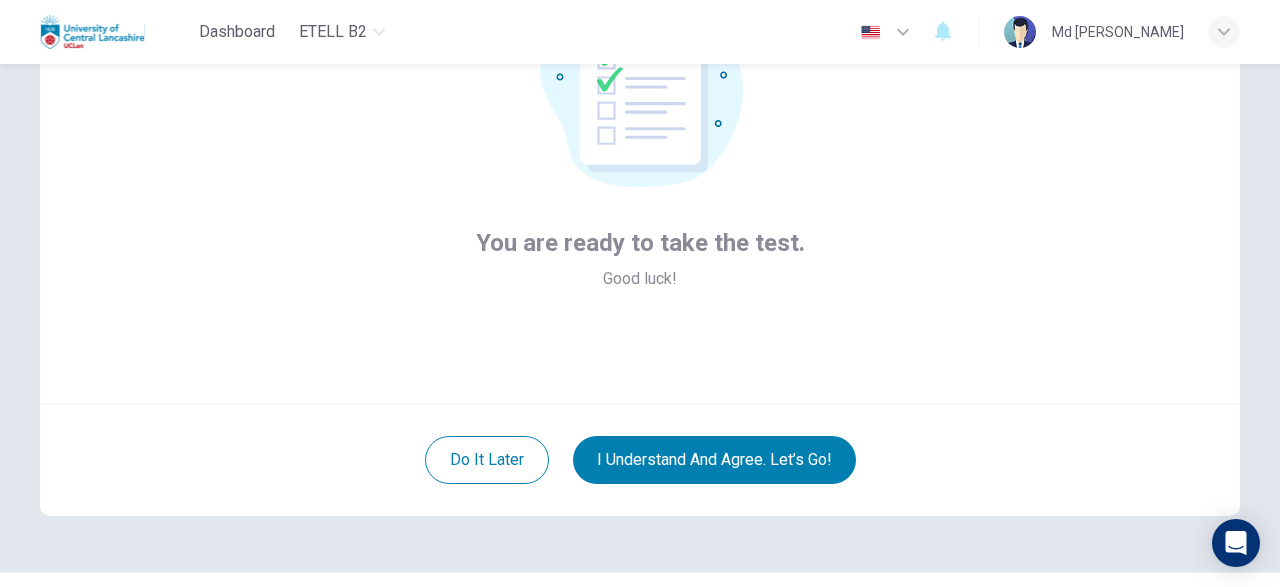 scroll, scrollTop: 245, scrollLeft: 0, axis: vertical 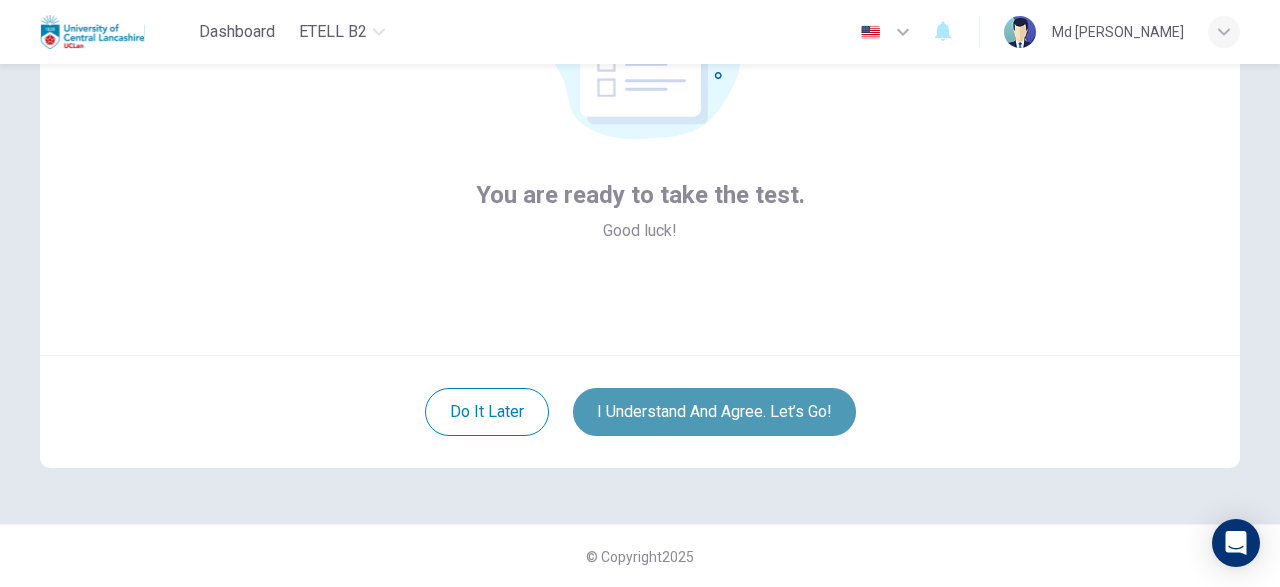 click on "I understand and agree. Let’s go!" at bounding box center (714, 412) 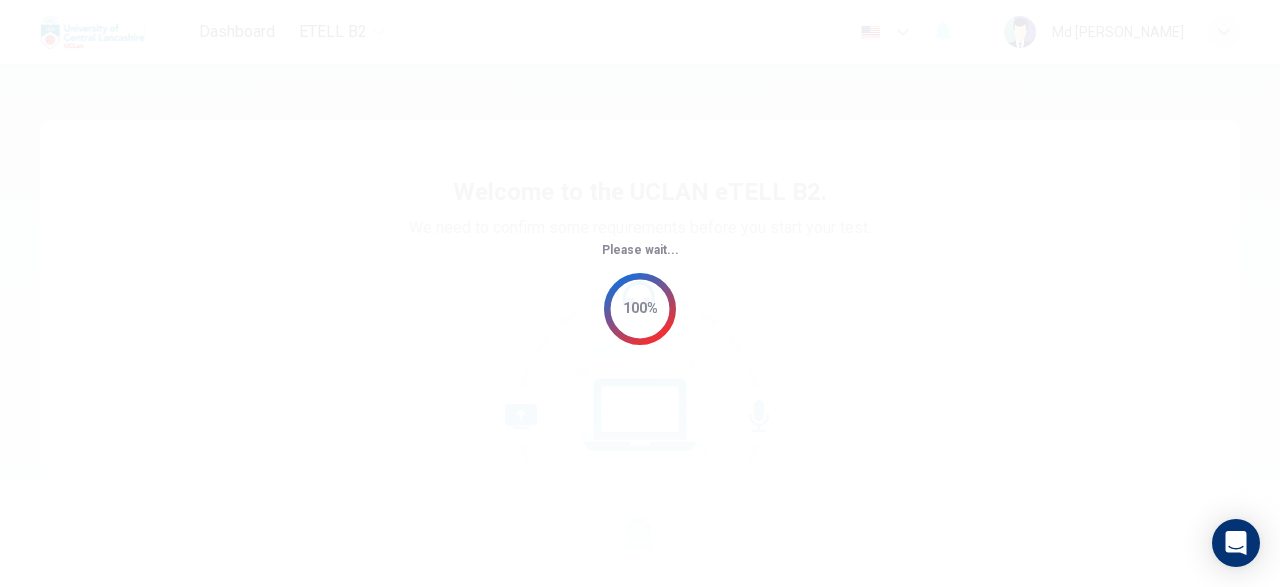 scroll, scrollTop: 0, scrollLeft: 0, axis: both 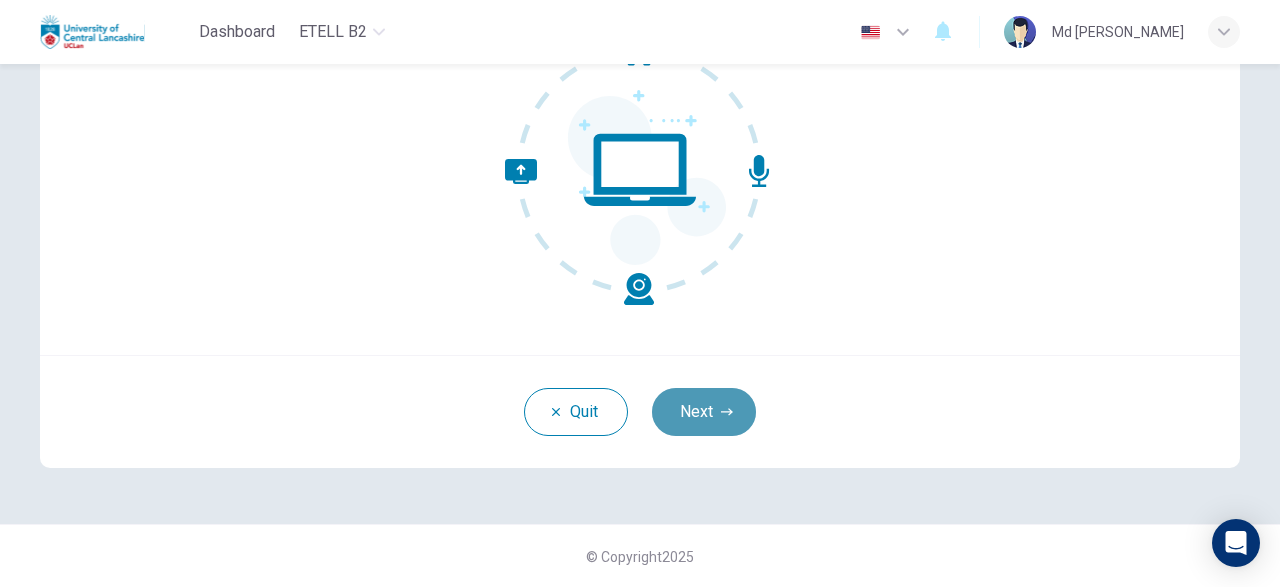 click on "Next" at bounding box center [704, 412] 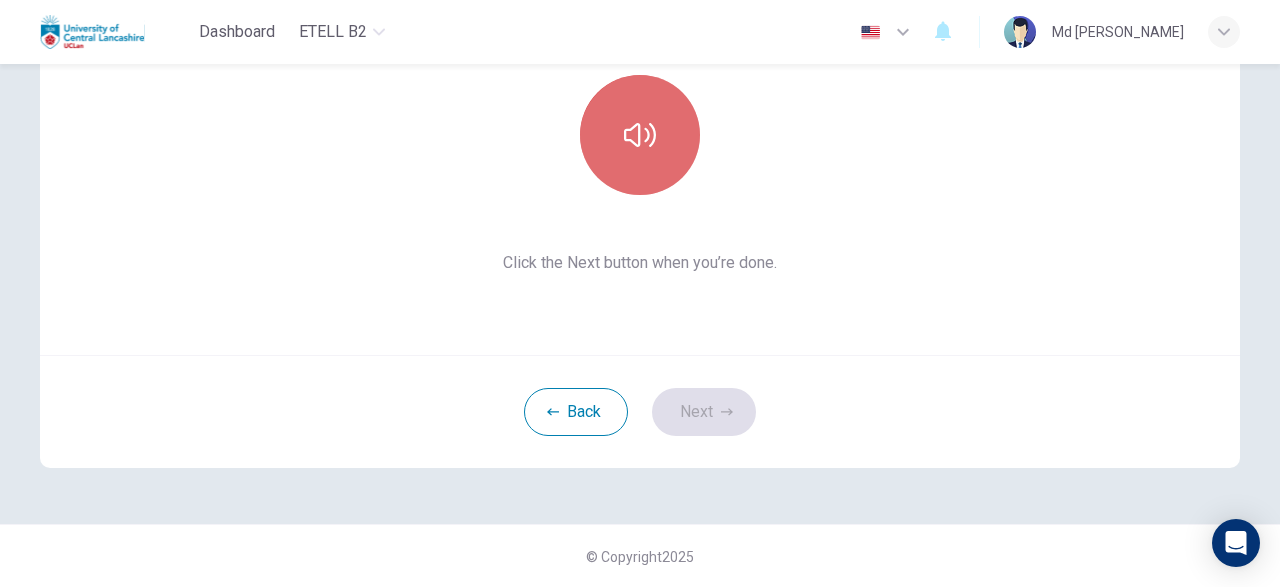 click at bounding box center (640, 135) 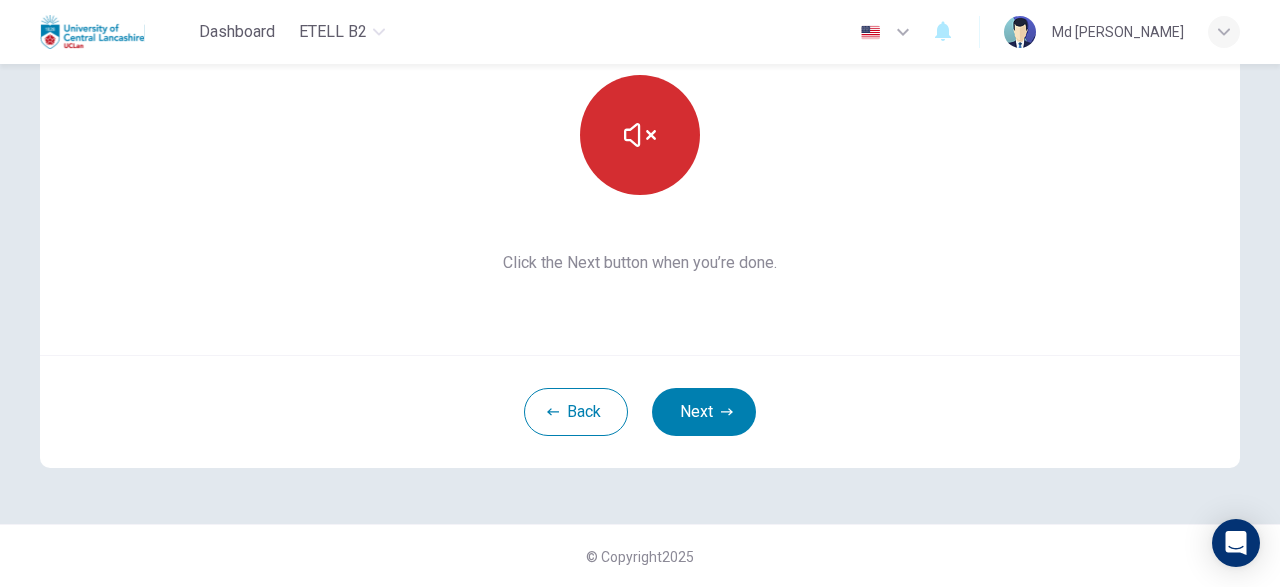 click at bounding box center (640, 135) 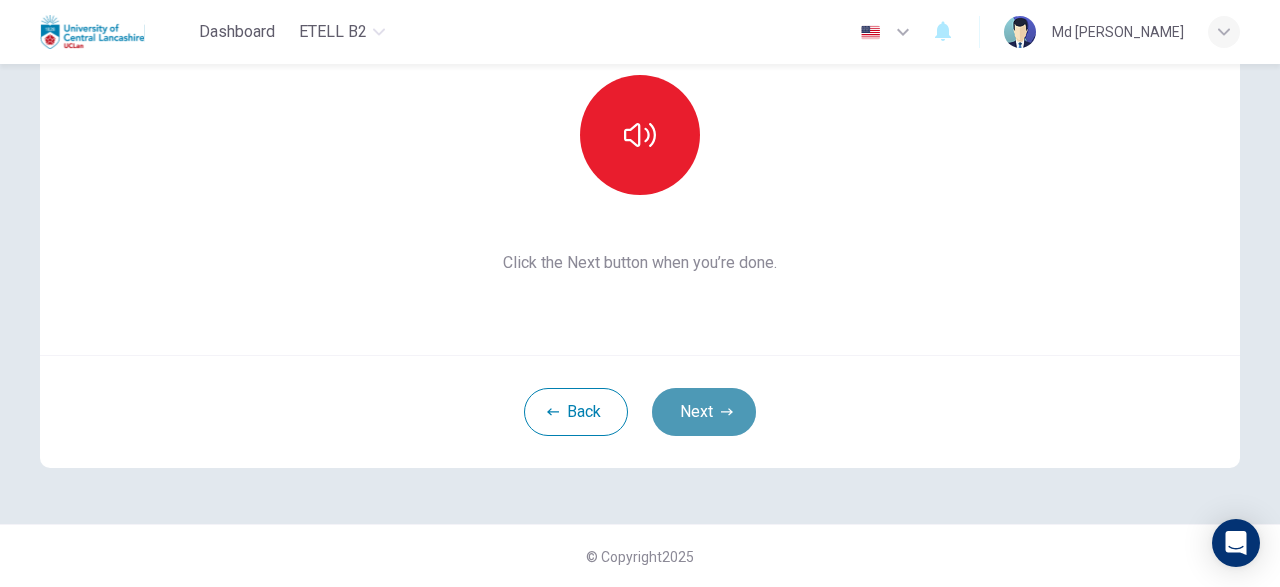 click on "Next" at bounding box center [704, 412] 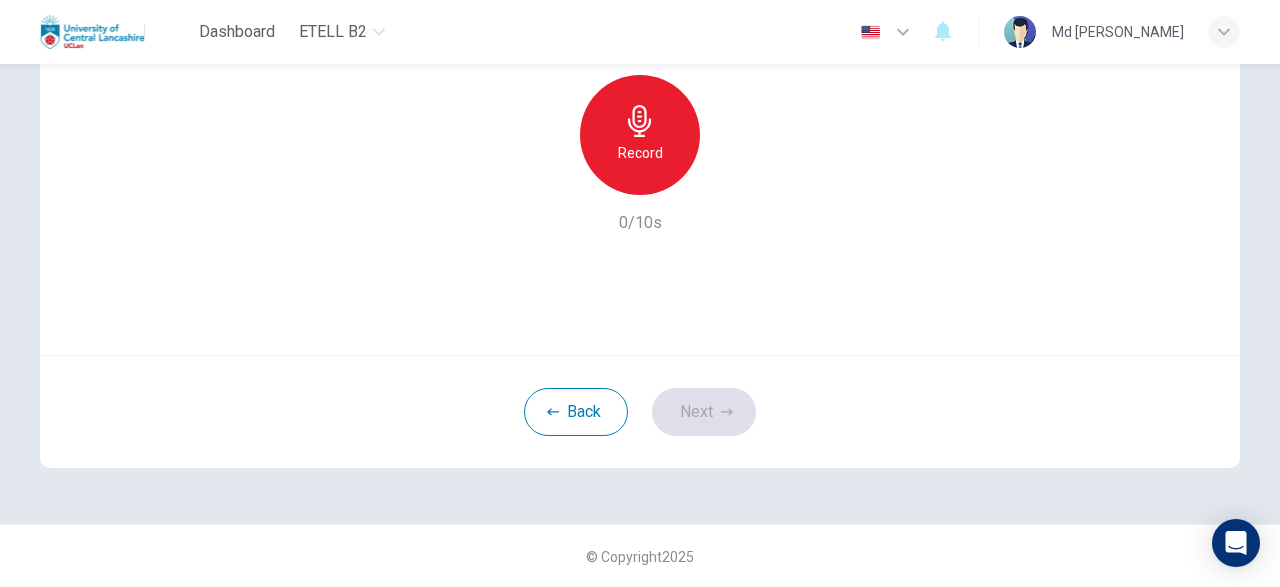 click on "Record" at bounding box center [640, 135] 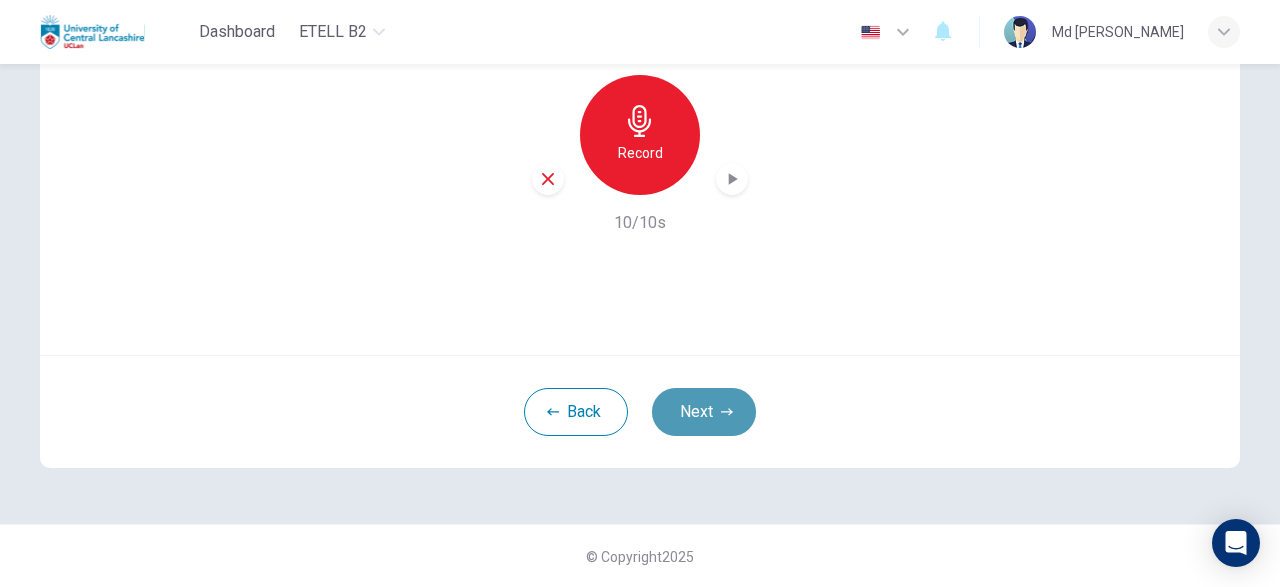 click on "Next" at bounding box center (704, 412) 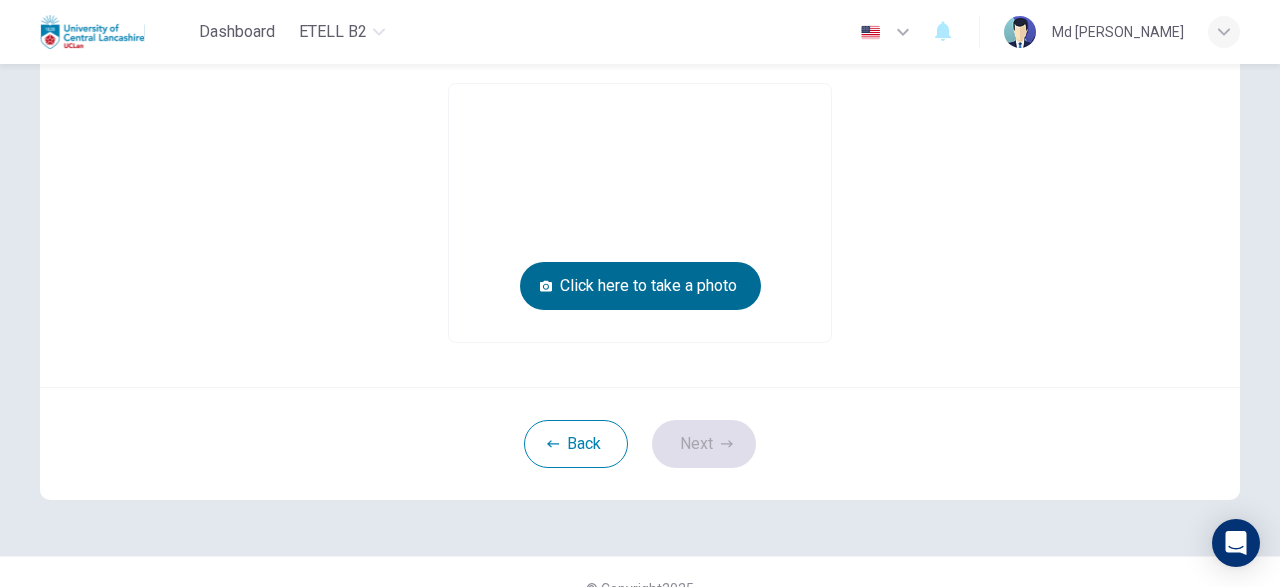 click on "Click here to take a photo" at bounding box center (640, 286) 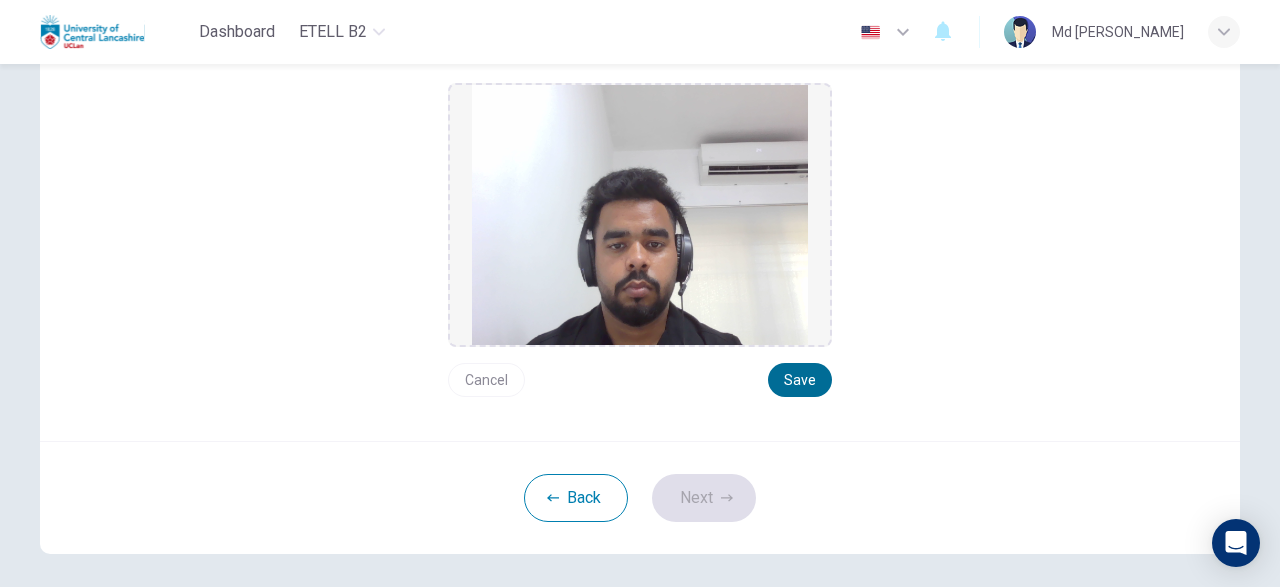 click on "Save" at bounding box center [800, 380] 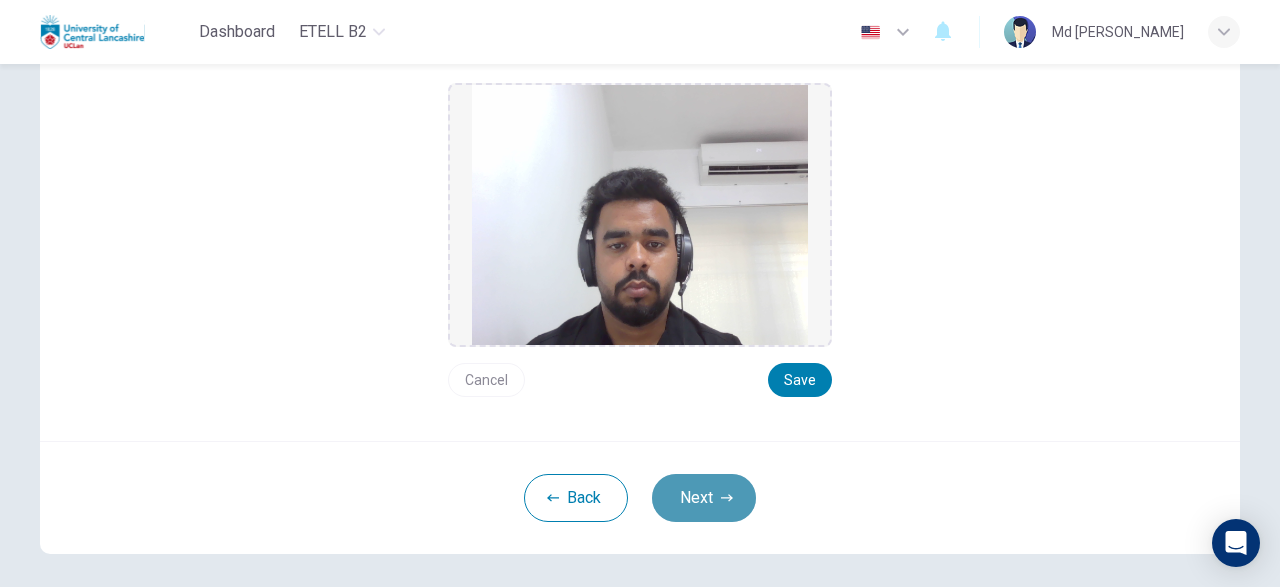 drag, startPoint x: 689, startPoint y: 493, endPoint x: 695, endPoint y: 479, distance: 15.231546 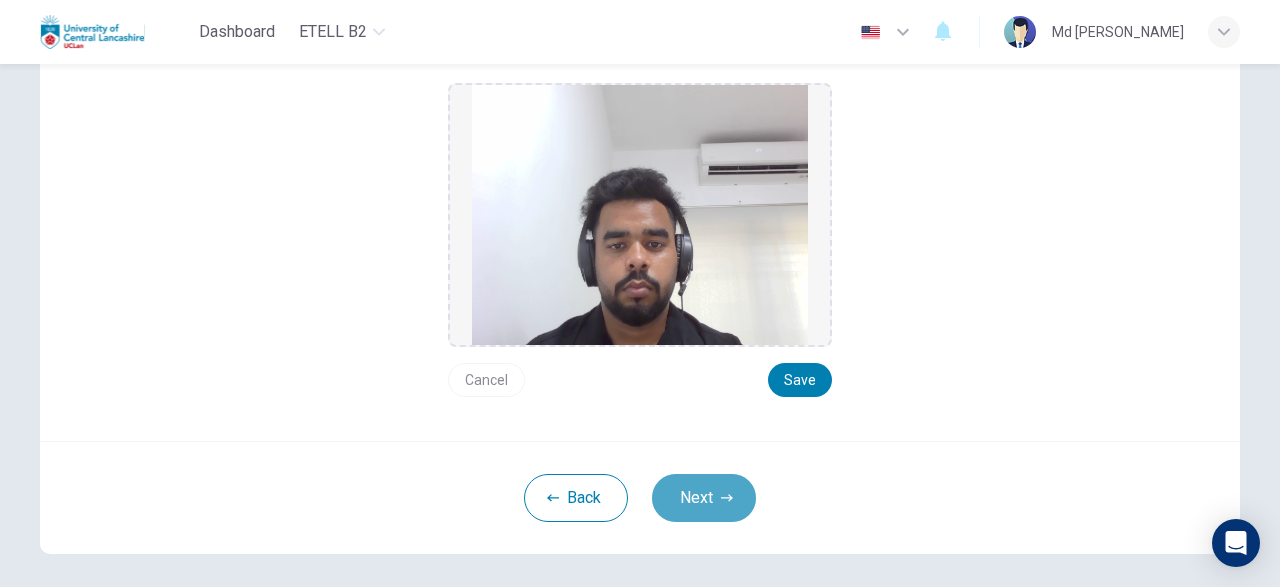 click on "Next" at bounding box center (704, 498) 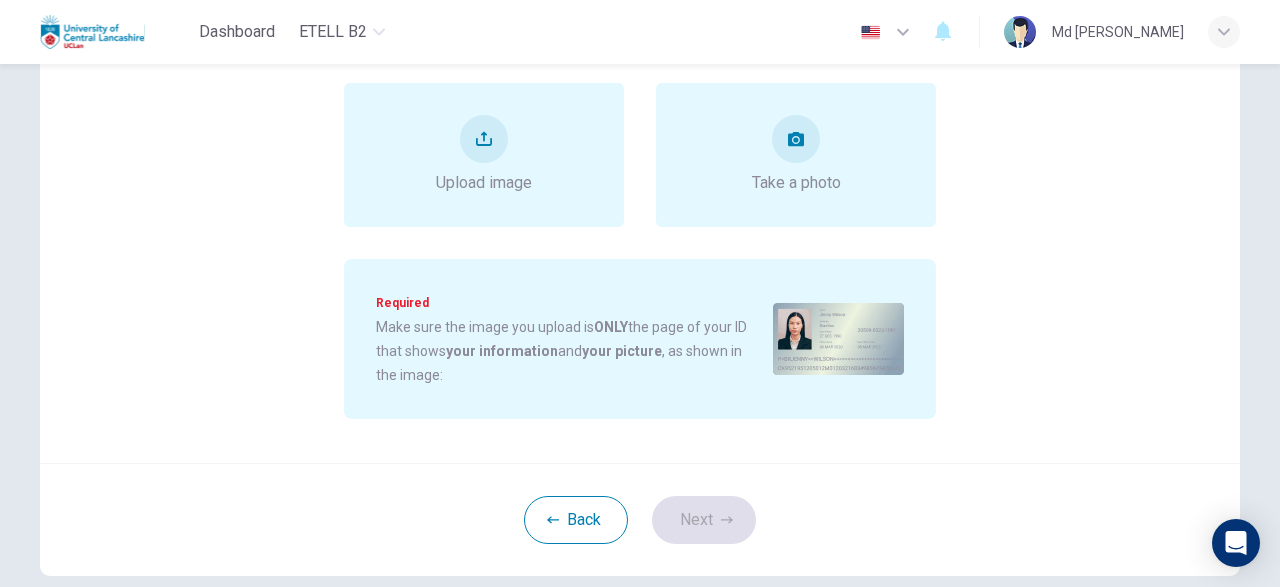 click at bounding box center [838, 339] 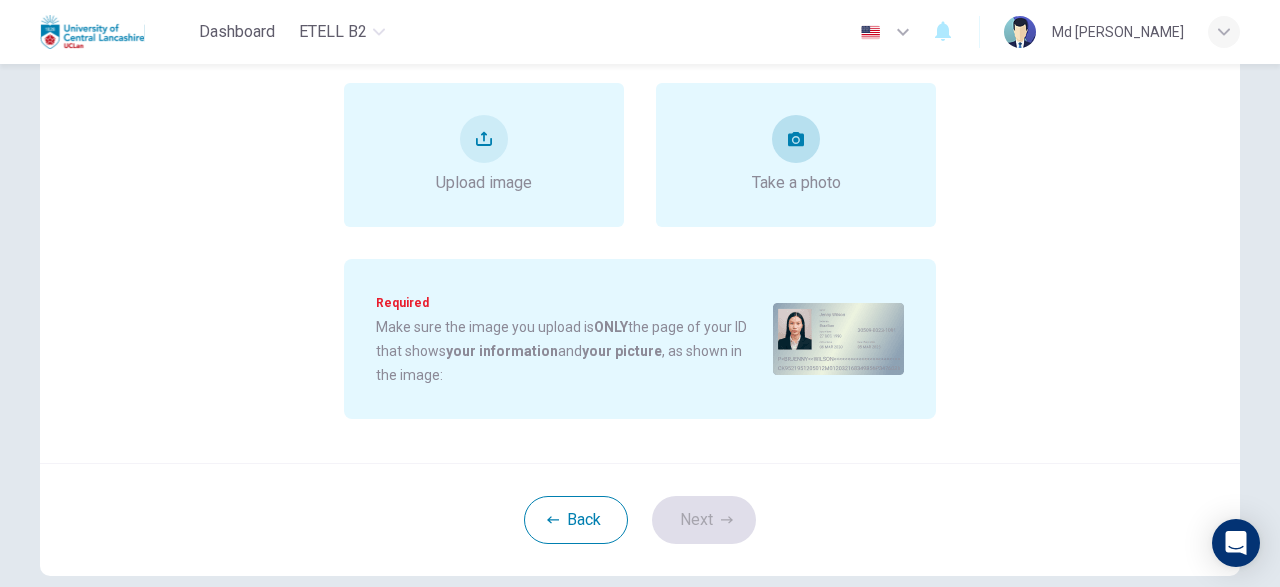 click on "Take a photo" at bounding box center (796, 155) 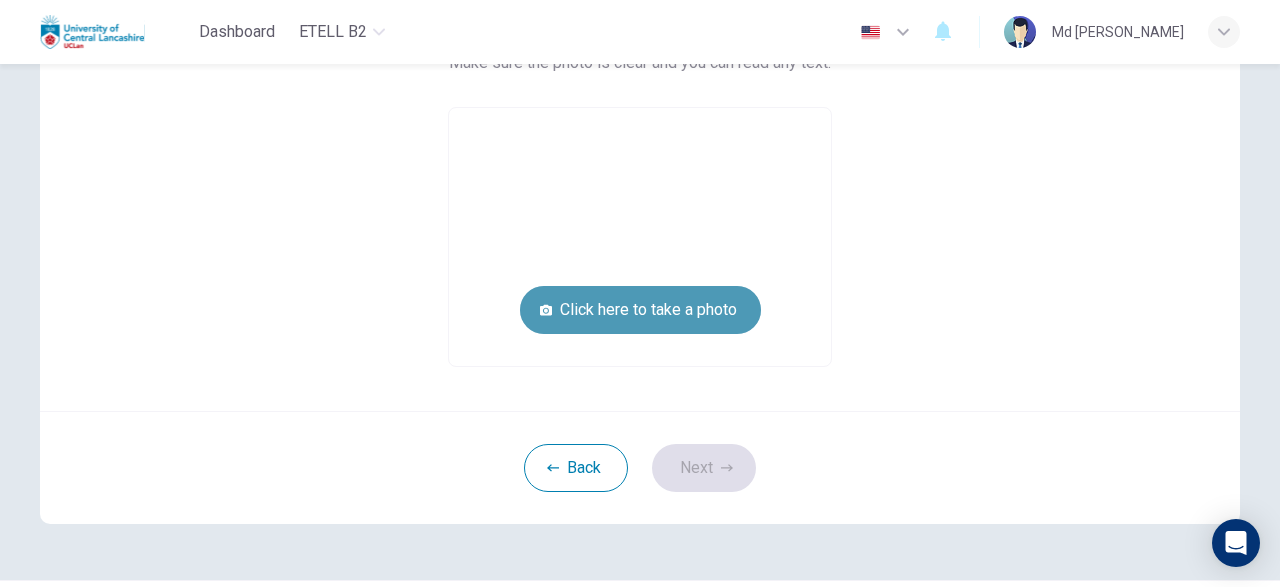 click on "Click here to take a photo" at bounding box center [640, 310] 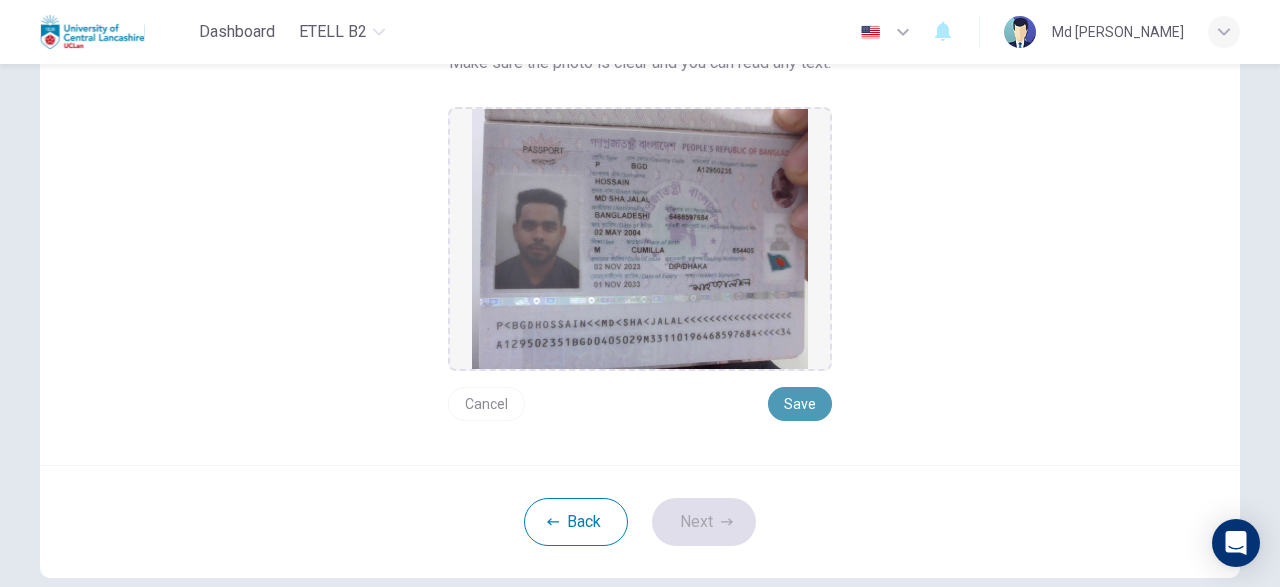 click on "Save" at bounding box center [800, 404] 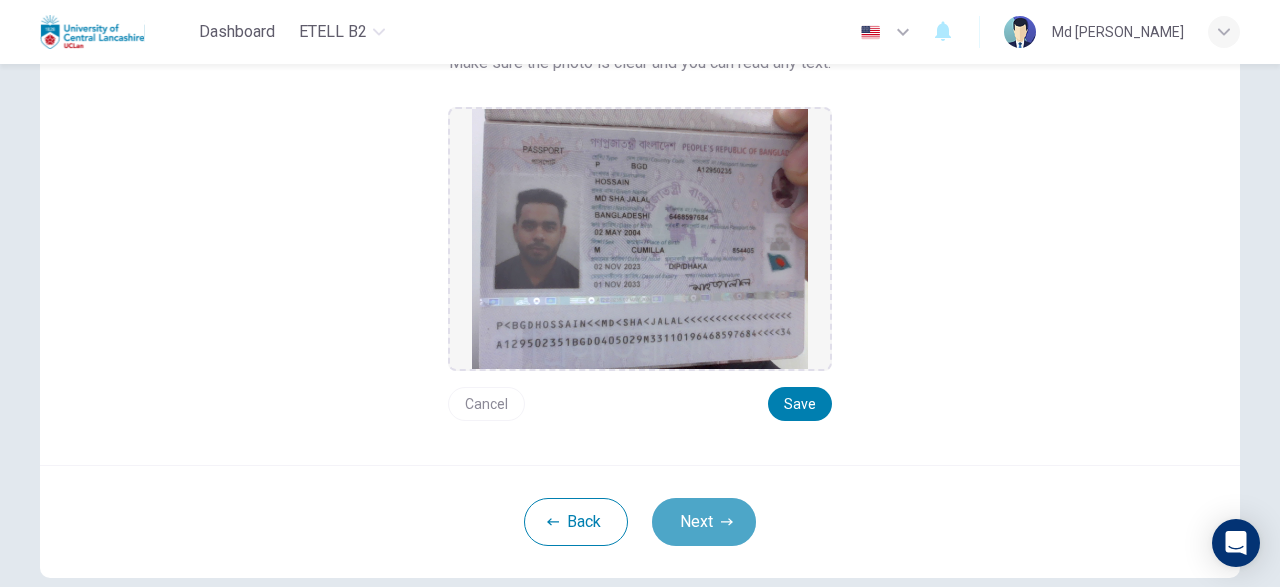 click on "Next" at bounding box center (704, 522) 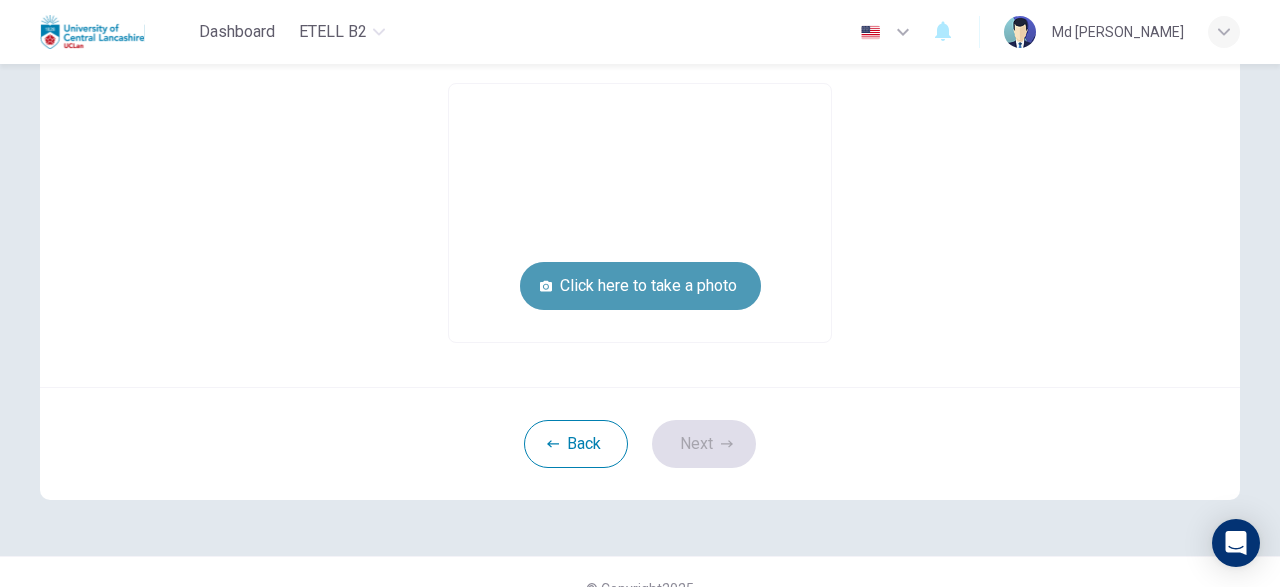 click on "Click here to take a photo" at bounding box center [640, 286] 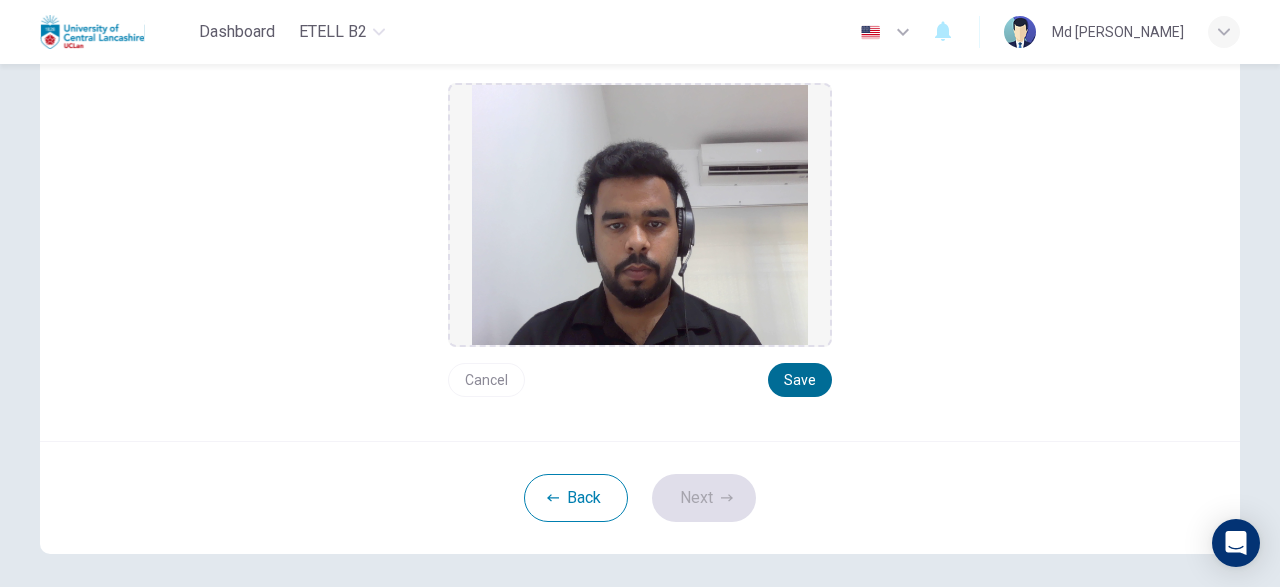 click on "Save" at bounding box center [800, 380] 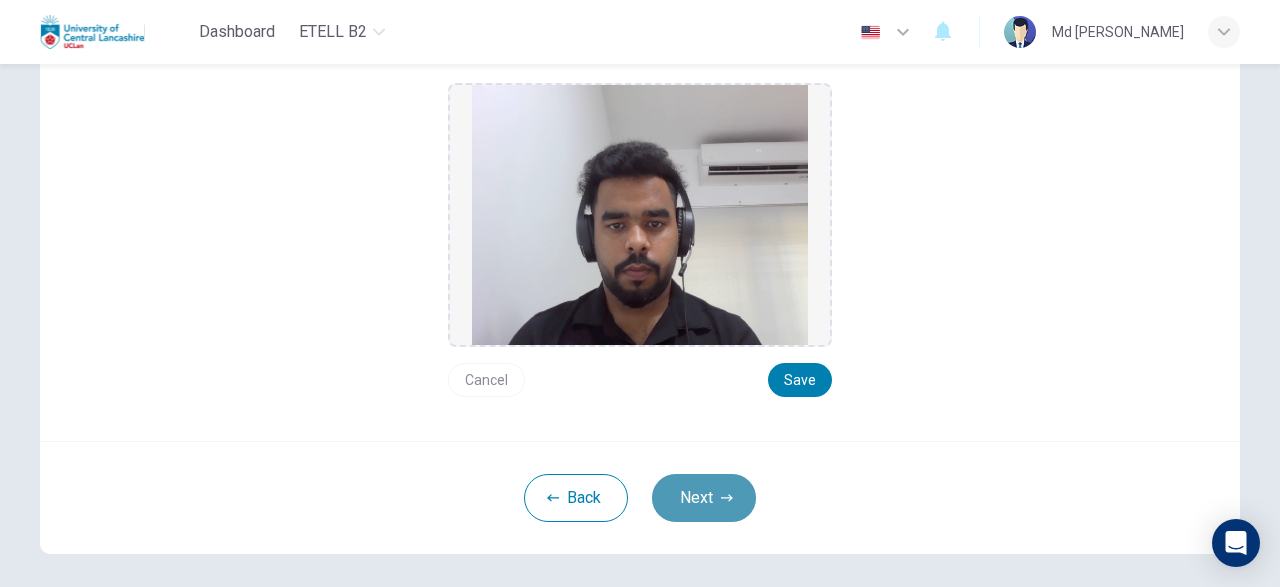 click on "Next" at bounding box center [704, 498] 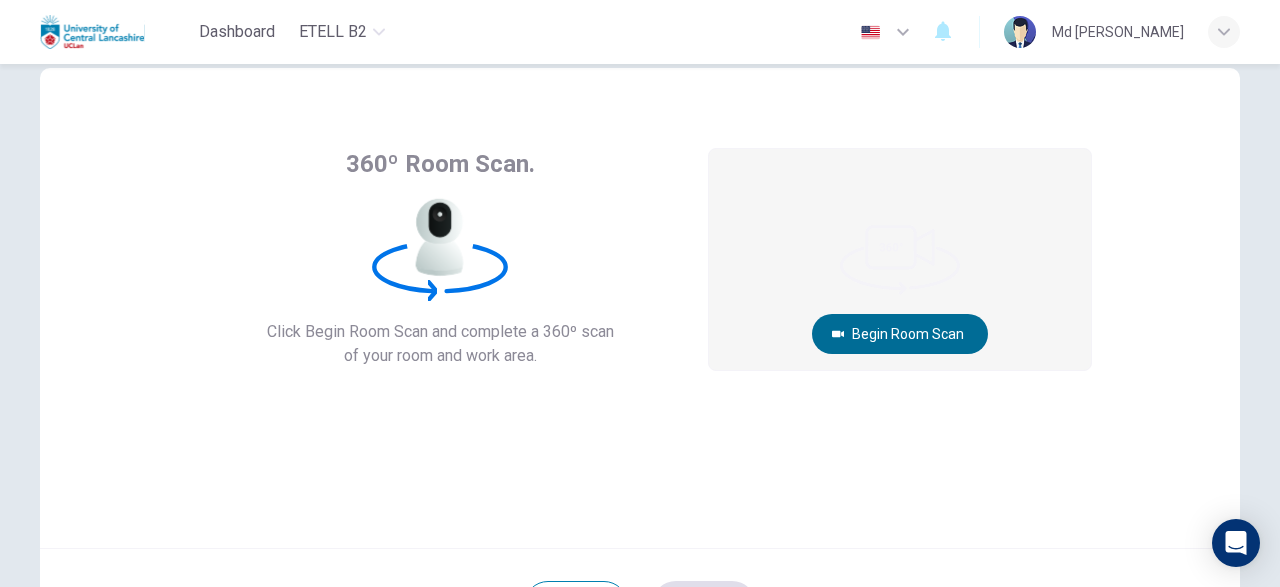 scroll, scrollTop: 0, scrollLeft: 0, axis: both 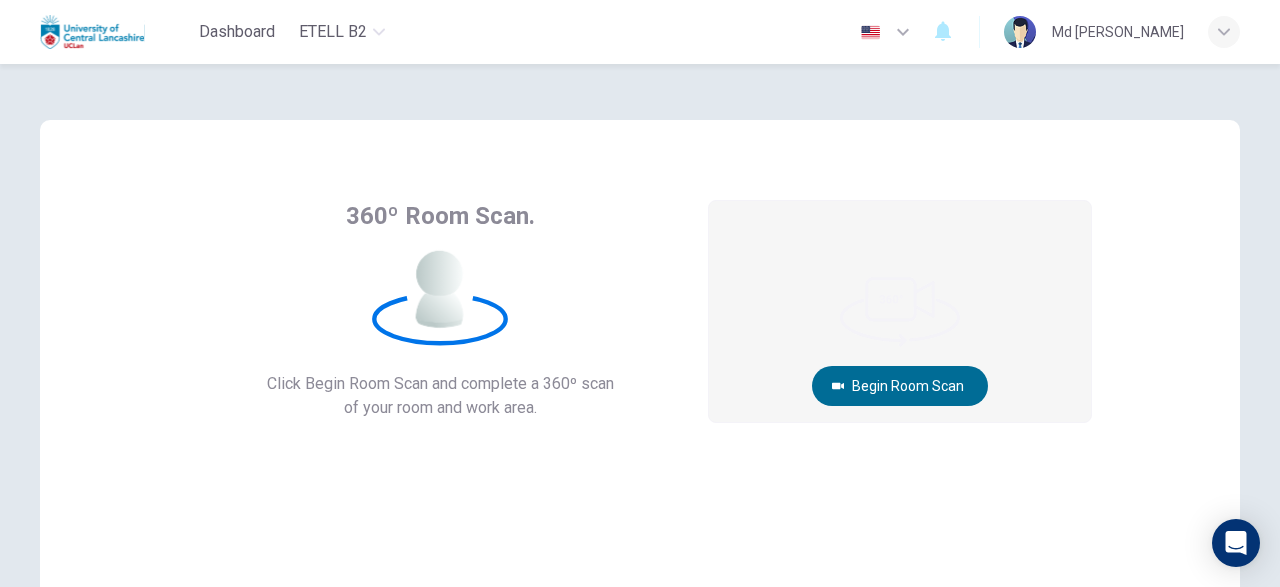 click on "Begin Room Scan" at bounding box center [900, 386] 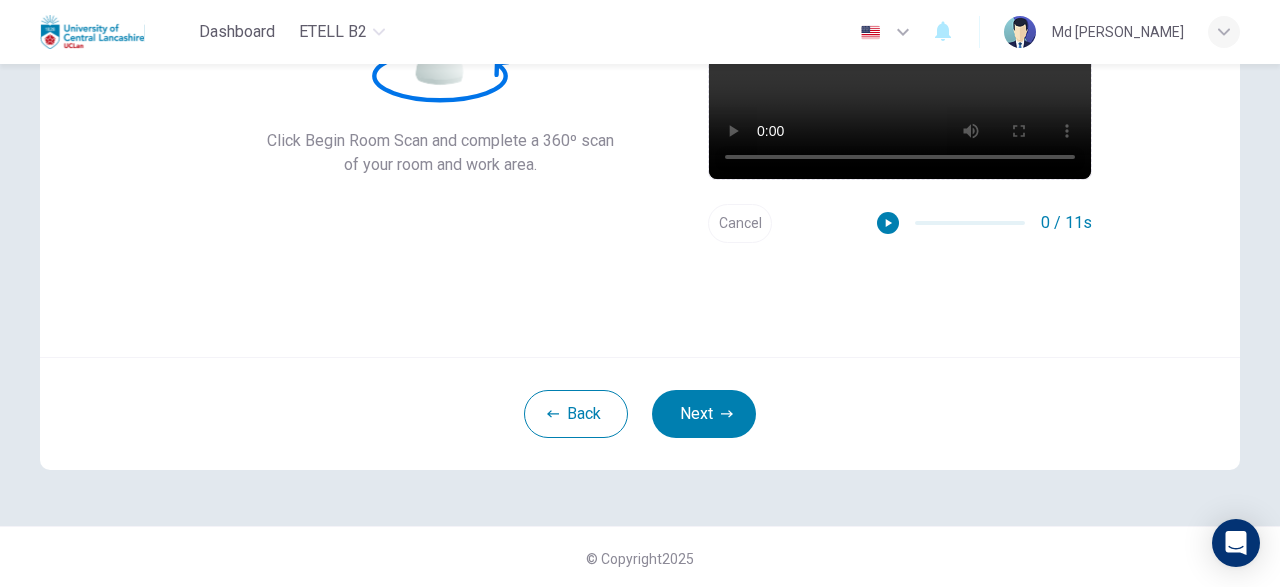 scroll, scrollTop: 245, scrollLeft: 0, axis: vertical 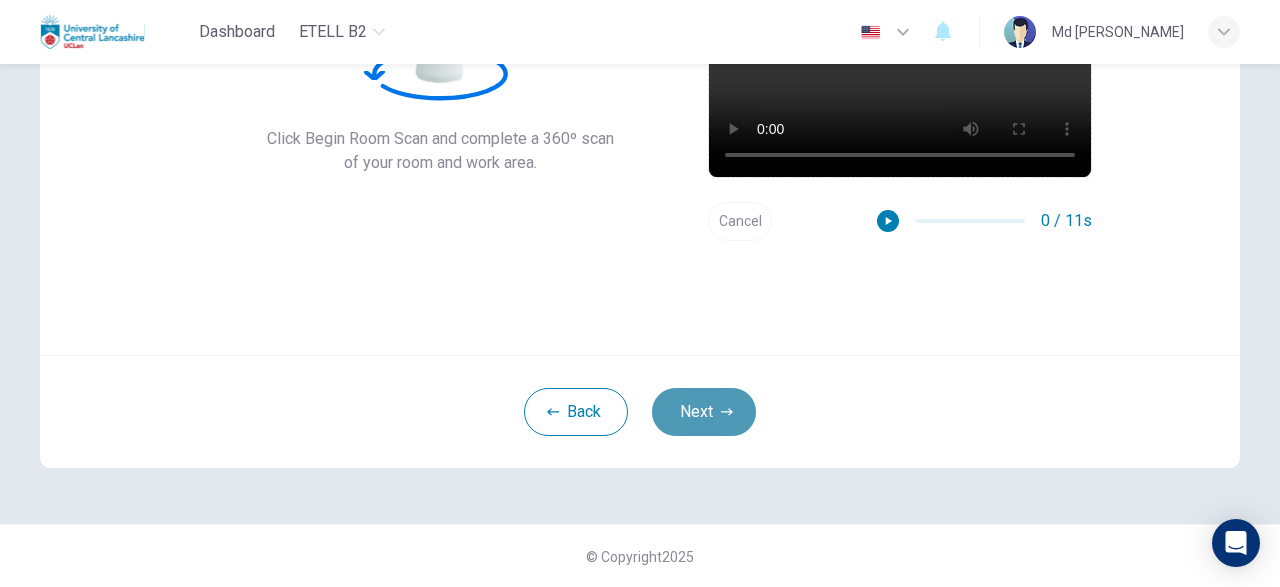 click on "Next" at bounding box center (704, 412) 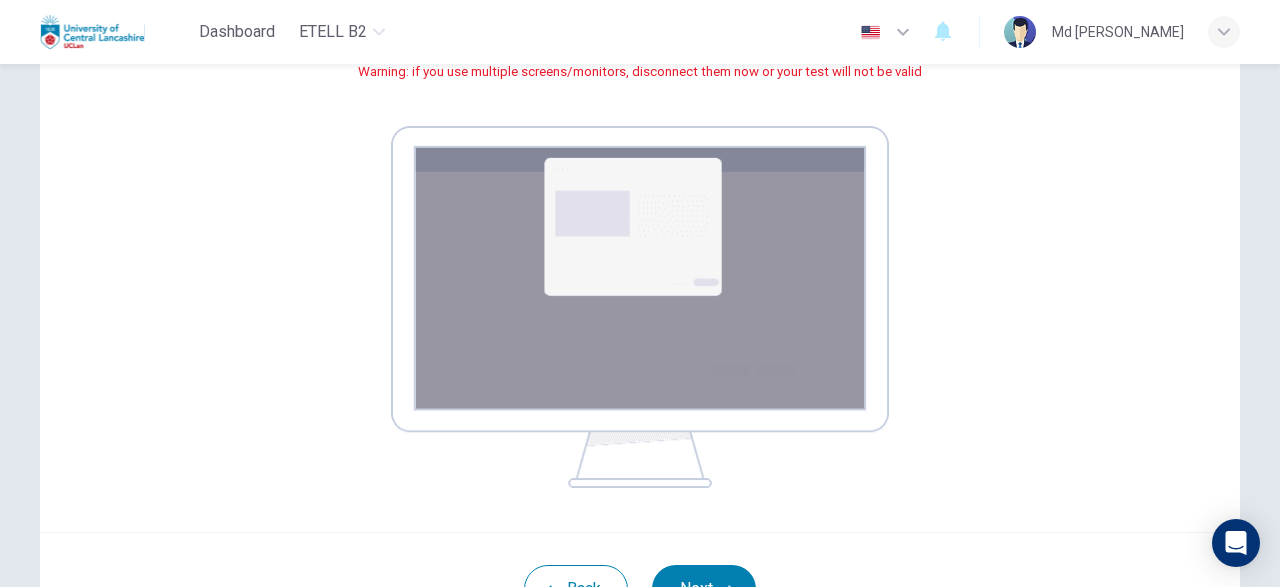 scroll, scrollTop: 451, scrollLeft: 0, axis: vertical 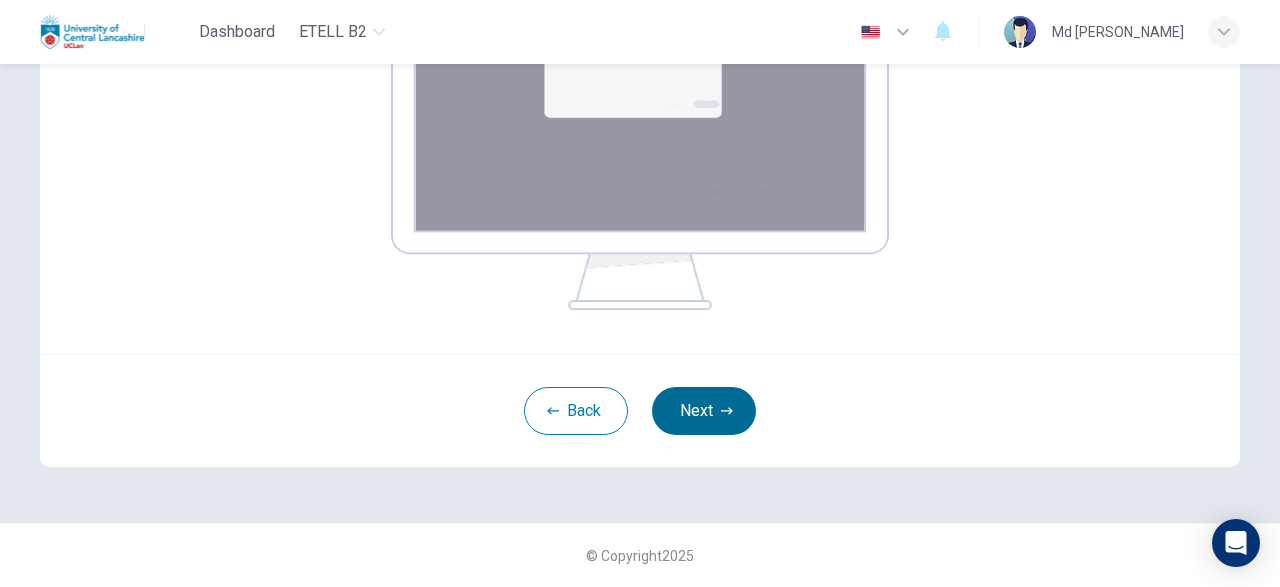 click on "Next" at bounding box center [704, 411] 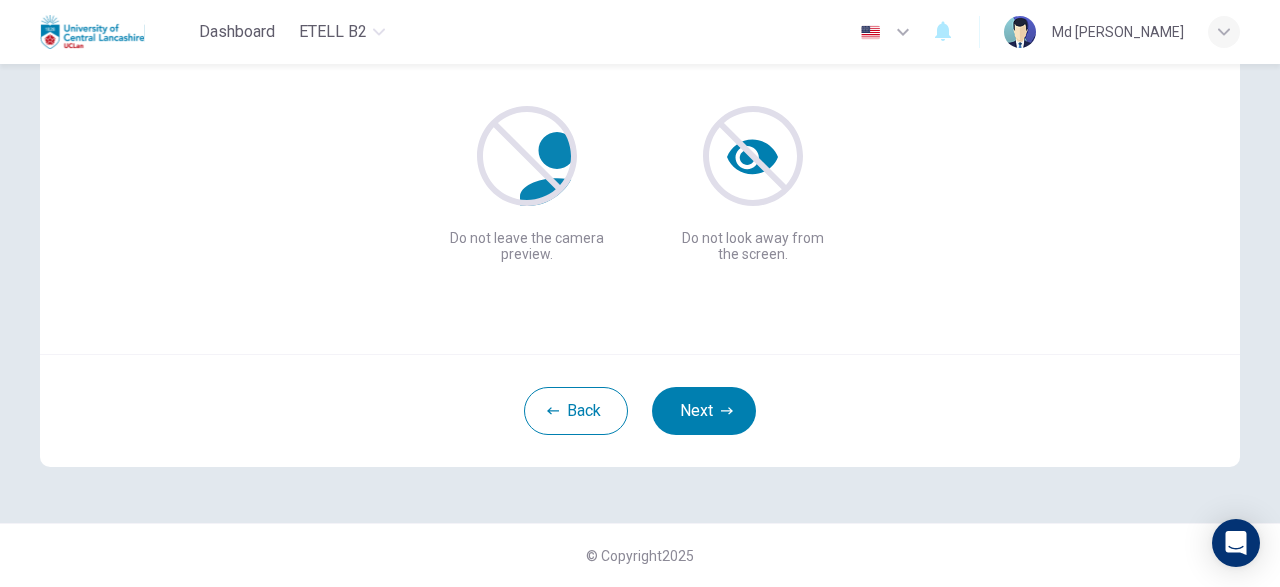 scroll, scrollTop: 245, scrollLeft: 0, axis: vertical 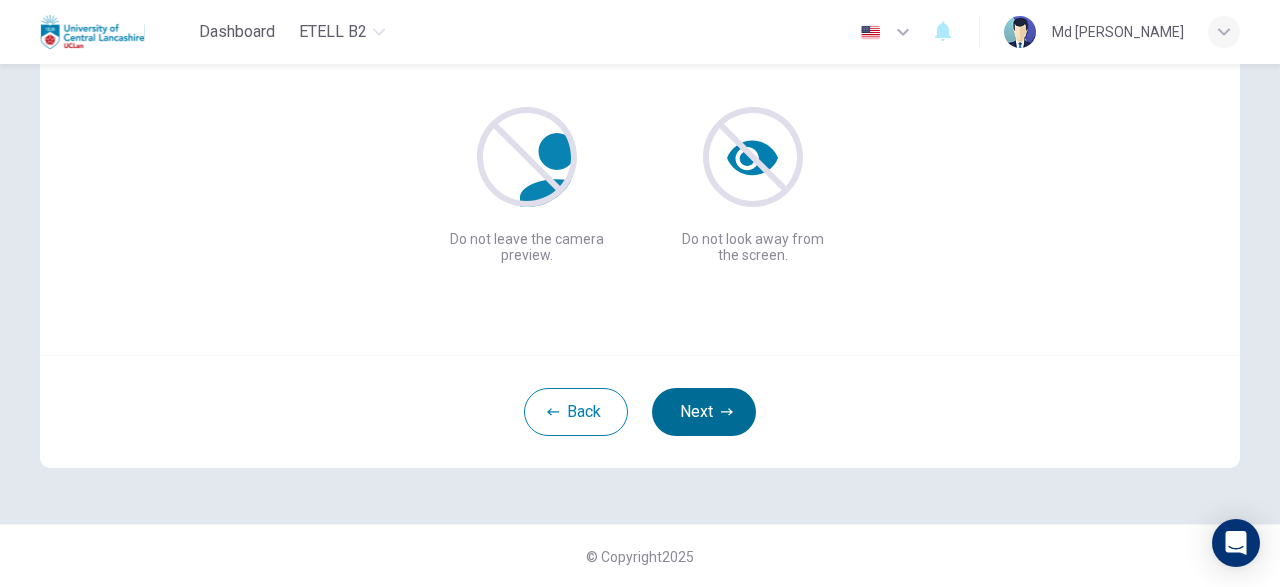 click on "Next" at bounding box center [704, 412] 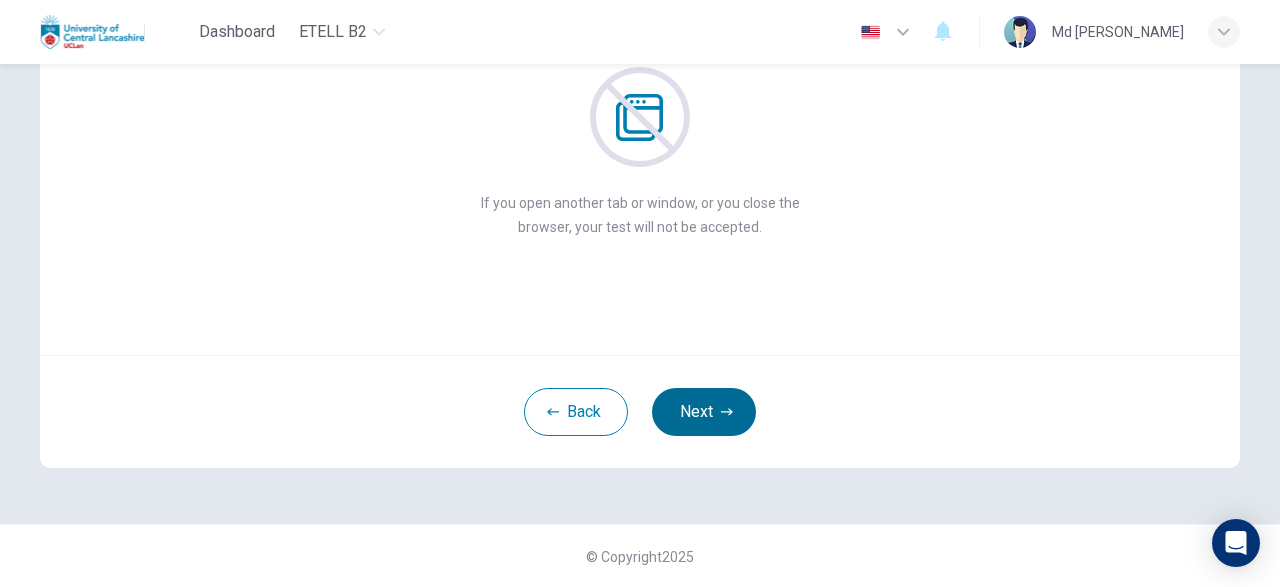 click on "Next" at bounding box center (704, 412) 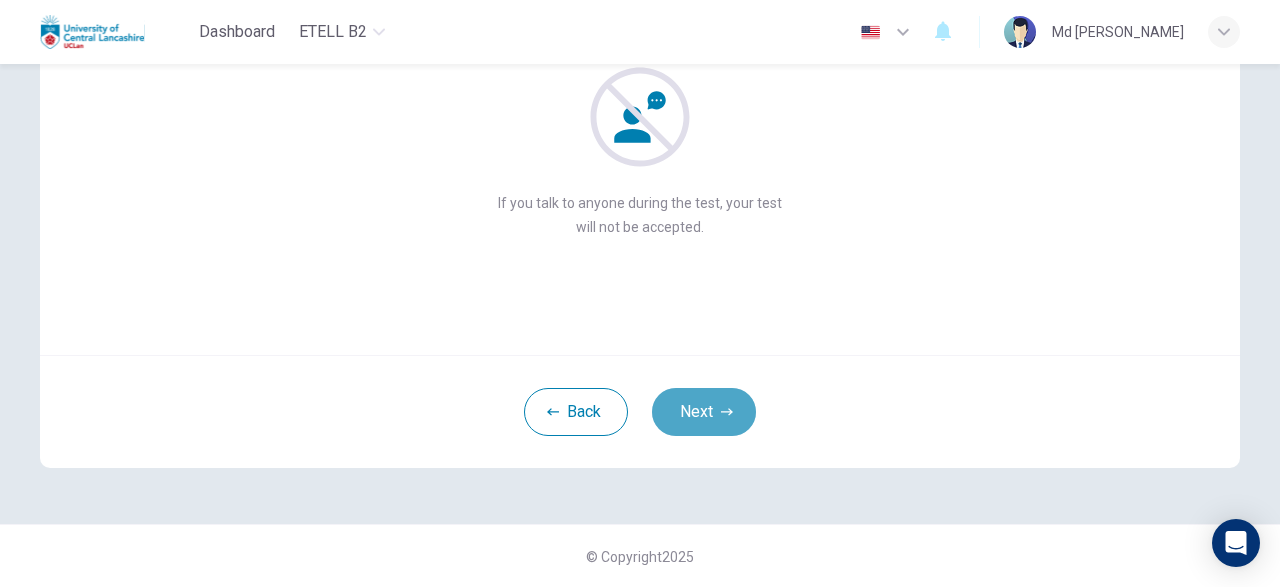 drag, startPoint x: 699, startPoint y: 400, endPoint x: 695, endPoint y: 387, distance: 13.601471 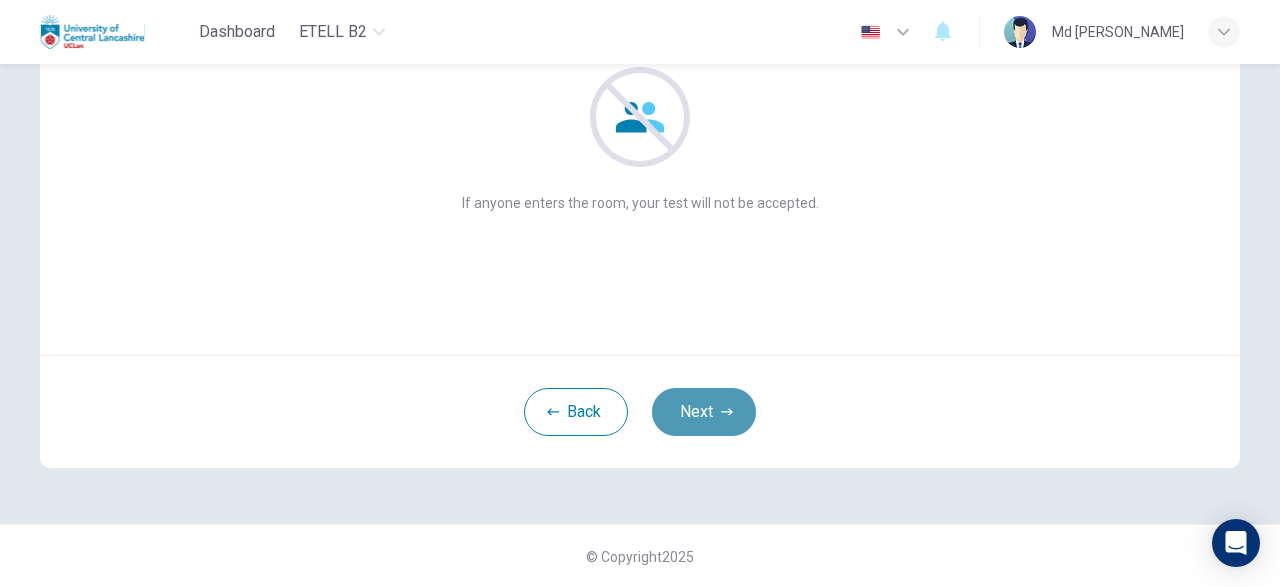 click on "Next" at bounding box center [704, 412] 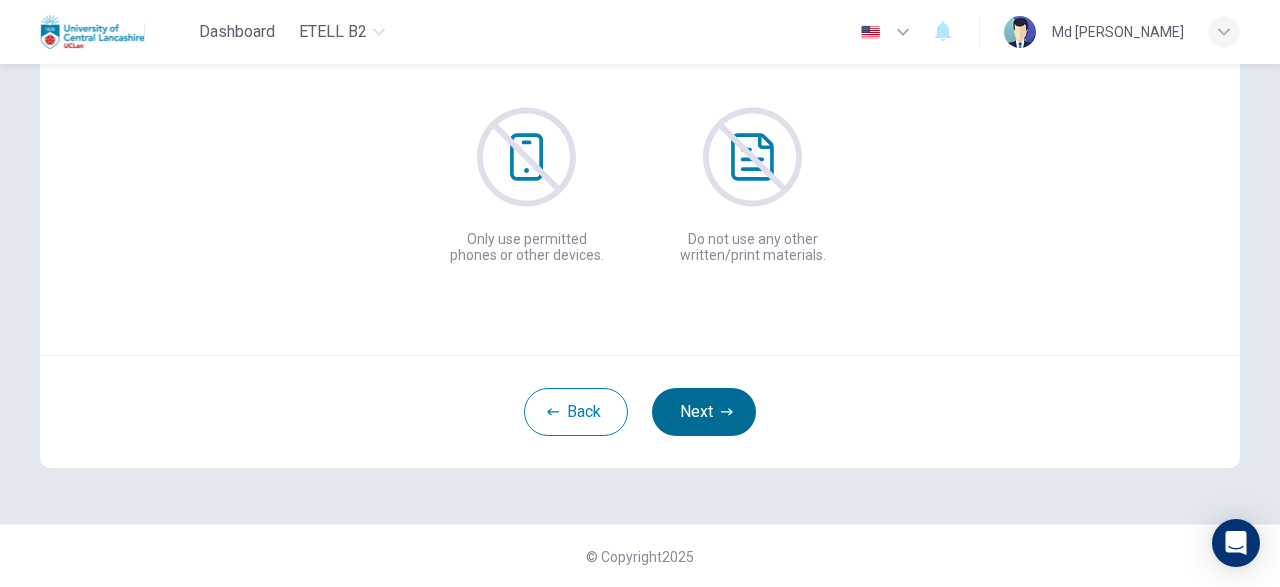 click on "Next" at bounding box center [704, 412] 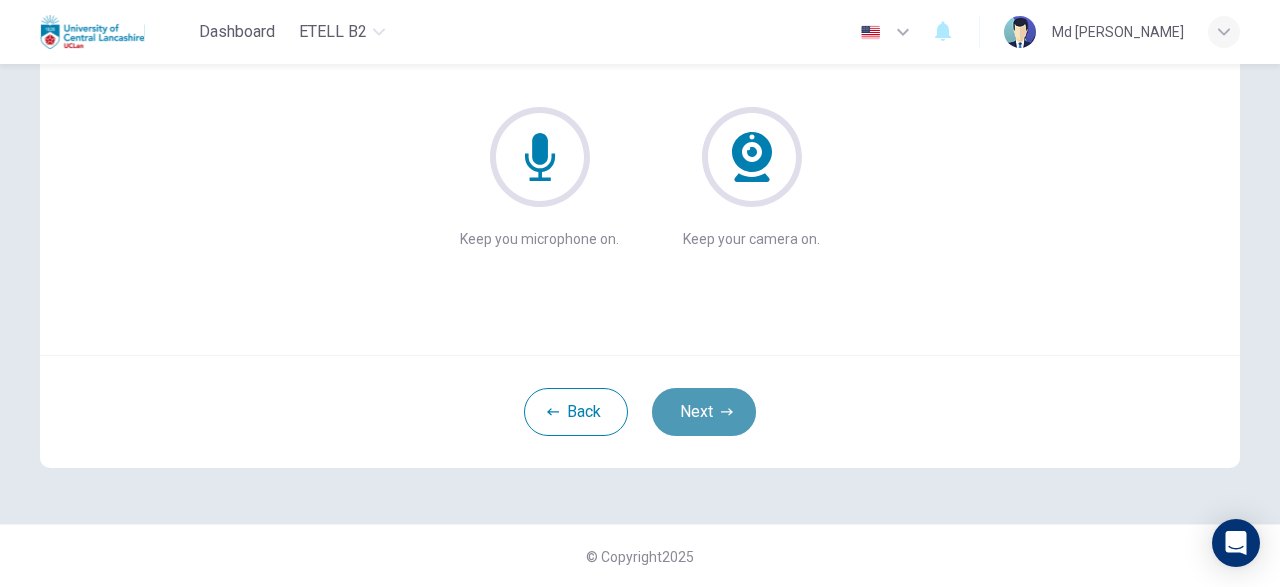 click on "Next" at bounding box center (704, 412) 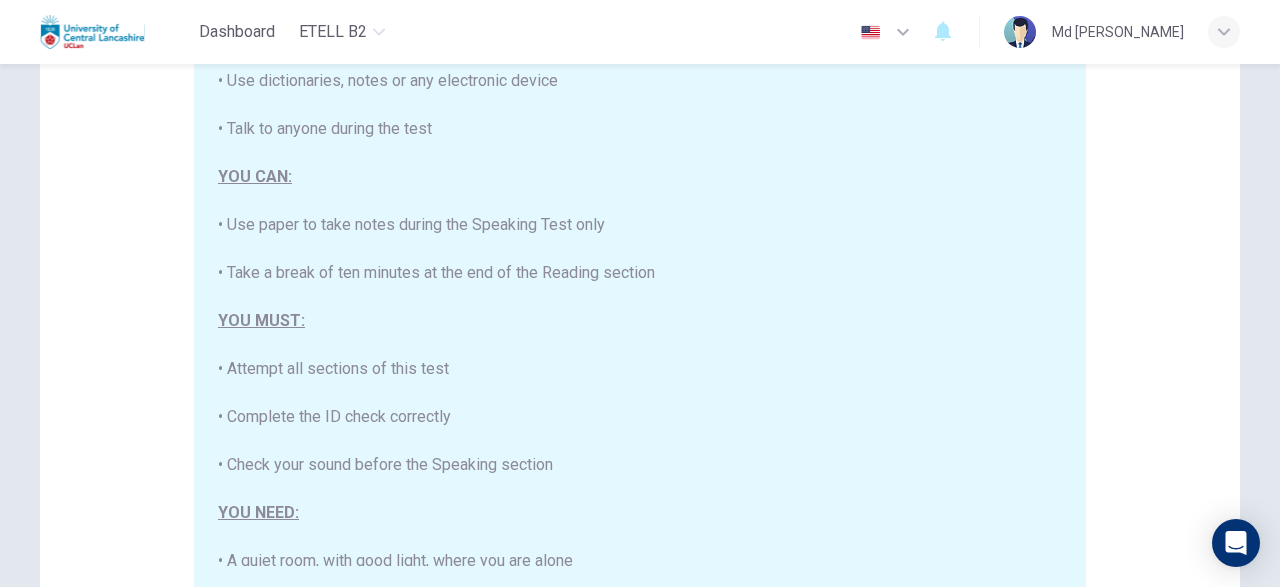 scroll, scrollTop: 381, scrollLeft: 0, axis: vertical 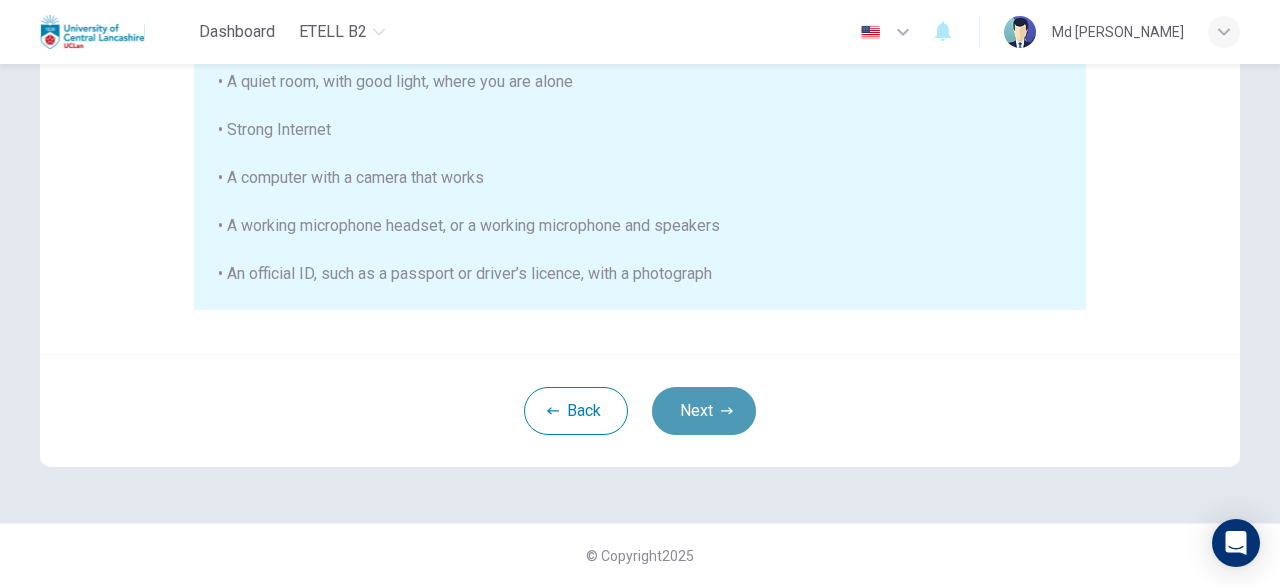 drag, startPoint x: 707, startPoint y: 403, endPoint x: 707, endPoint y: 390, distance: 13 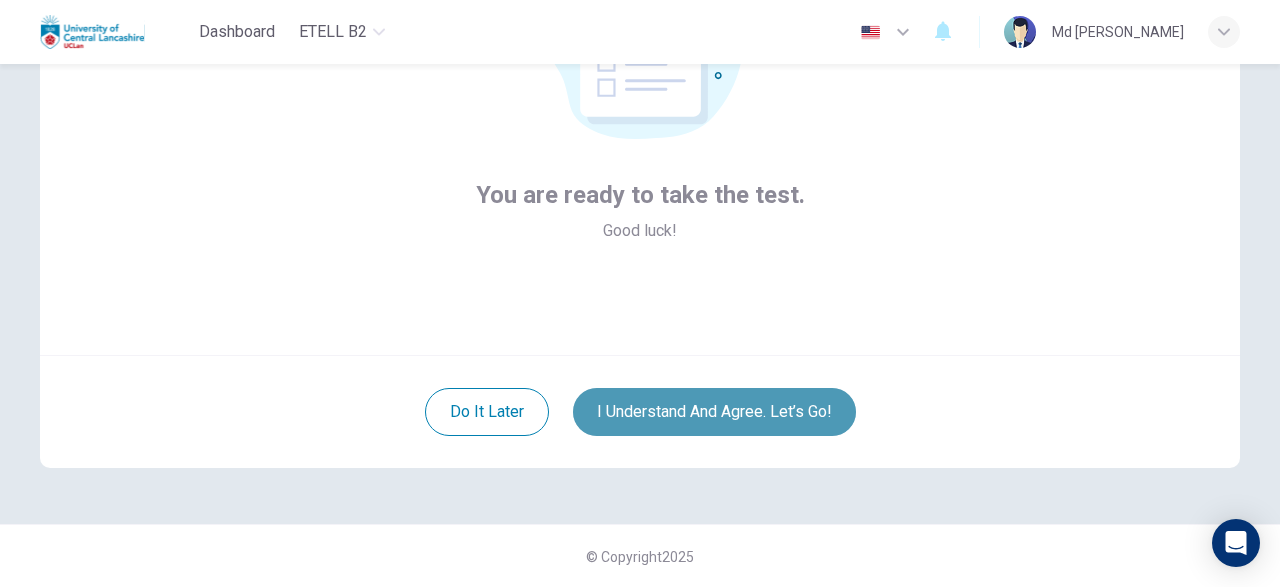 click on "I understand and agree. Let’s go!" at bounding box center (714, 412) 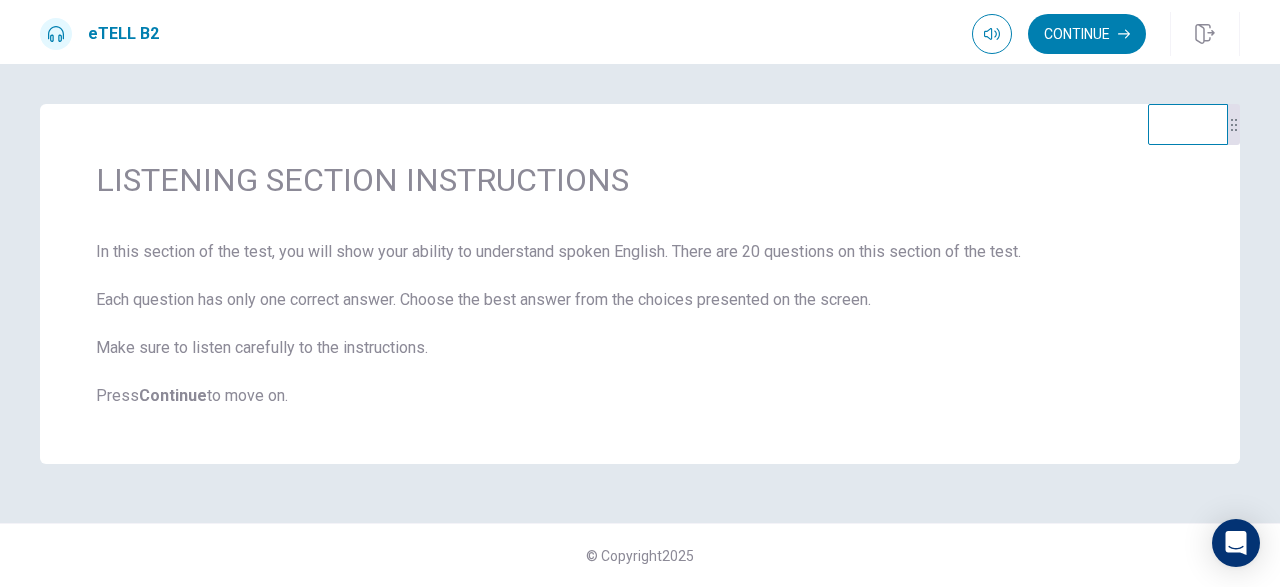 drag, startPoint x: 484, startPoint y: 360, endPoint x: 661, endPoint y: 413, distance: 184.76471 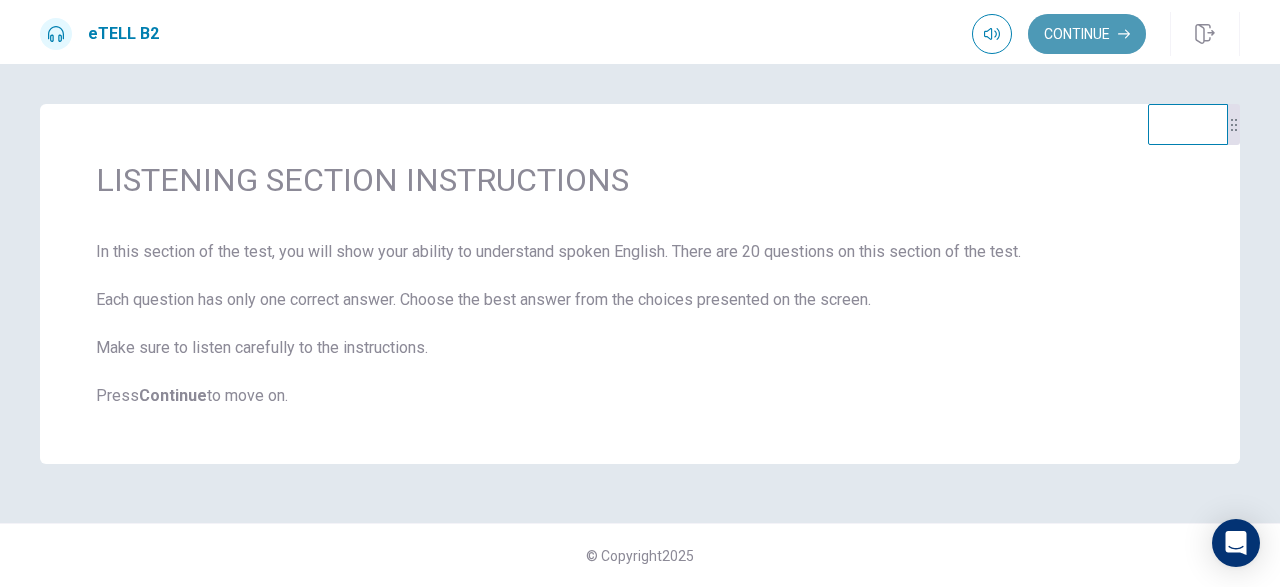 click on "Continue" at bounding box center (1087, 34) 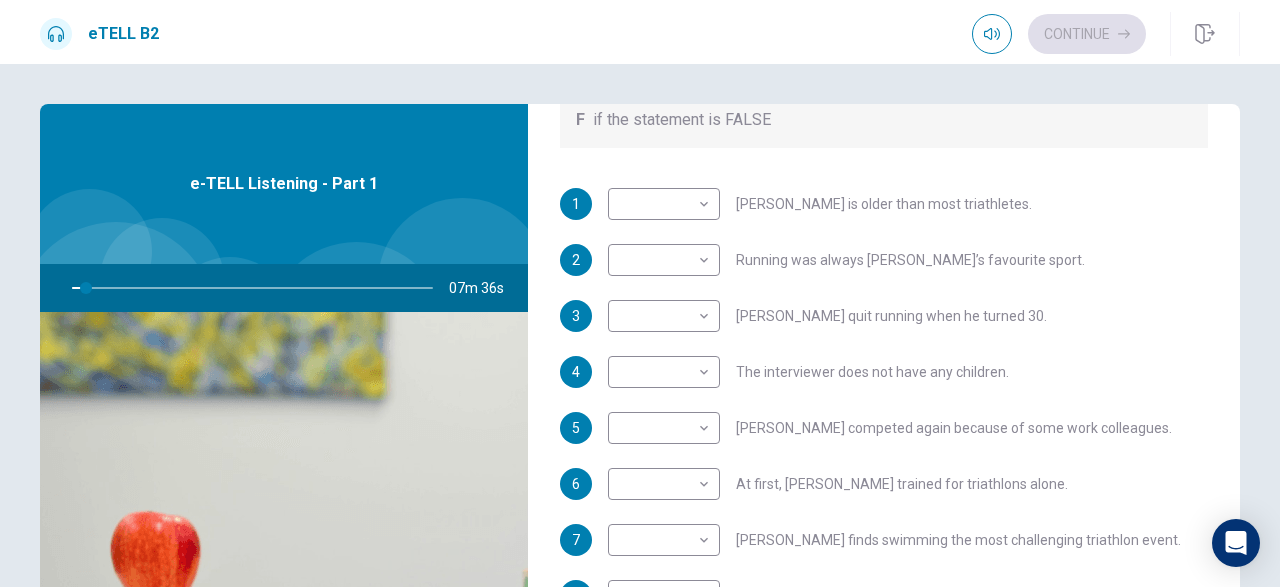 scroll, scrollTop: 353, scrollLeft: 0, axis: vertical 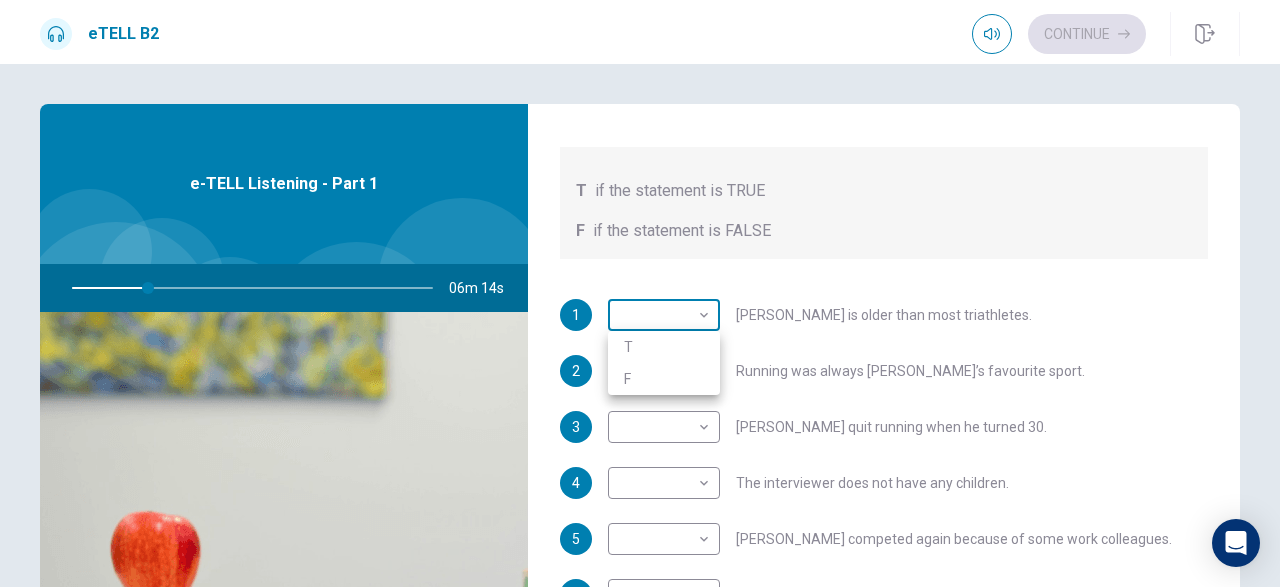 click on "This site uses cookies, as explained in our  Privacy Policy . If you agree to the use of cookies, please click the Accept button and continue to browse our site.   Privacy Policy Accept   eTELL B2 Continue Continue Question 1 For questions 1 – 10, mark each statement True (T) or False (F). You will hear Part One  TWICE.
You have one minute to read the questions for Part One.
Questions 1 - 10 T if the statement is TRUE F if the statement is FALSE 1 ​ ​ [PERSON_NAME] is older than most triathletes.  2 ​ ​ Running was always [PERSON_NAME]’s favourite sport. 3 ​ ​ [PERSON_NAME] quit running when he turned 30. 4 ​ ​ The interviewer does not have any children.  5 ​ ​ [PERSON_NAME] competed again because of some work colleagues. 6 ​ ​ At first, [PERSON_NAME] trained for triathlons alone. 7 ​ ​ [PERSON_NAME] finds swimming the most challenging triathlon event. 8 ​ ​ The interviewer enjoys swimming. 9 ​ ​ [PERSON_NAME] always has a day off from training every week.  10 ​ ​ [PERSON_NAME] trains young people nowadays. 06m 14s 2025 00:00" at bounding box center (640, 293) 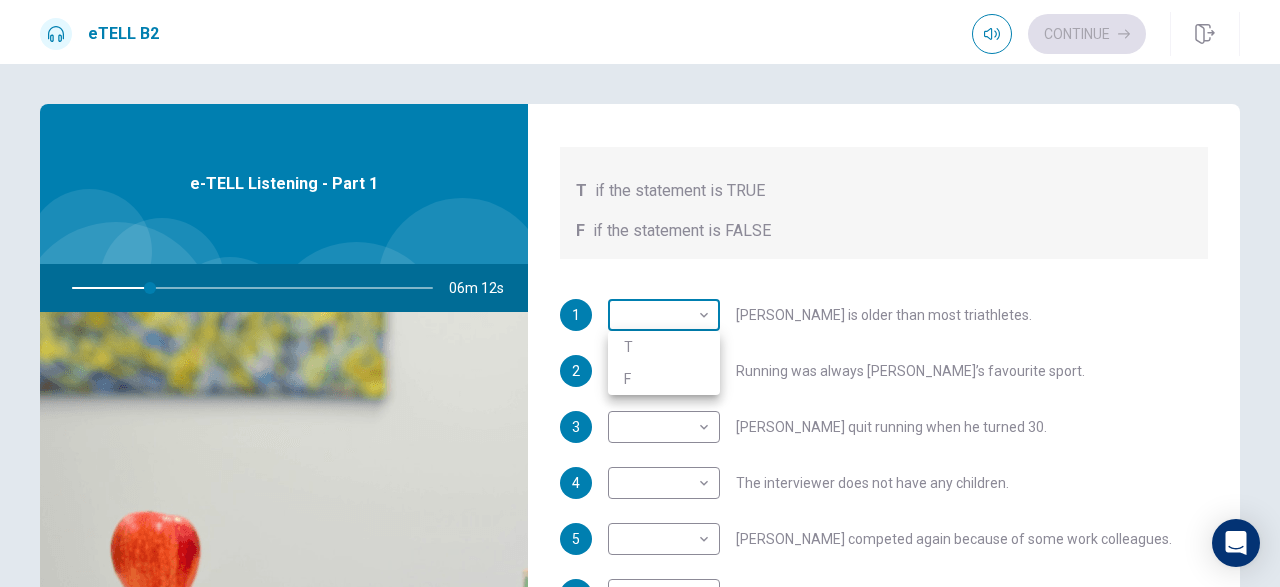 click at bounding box center (640, 293) 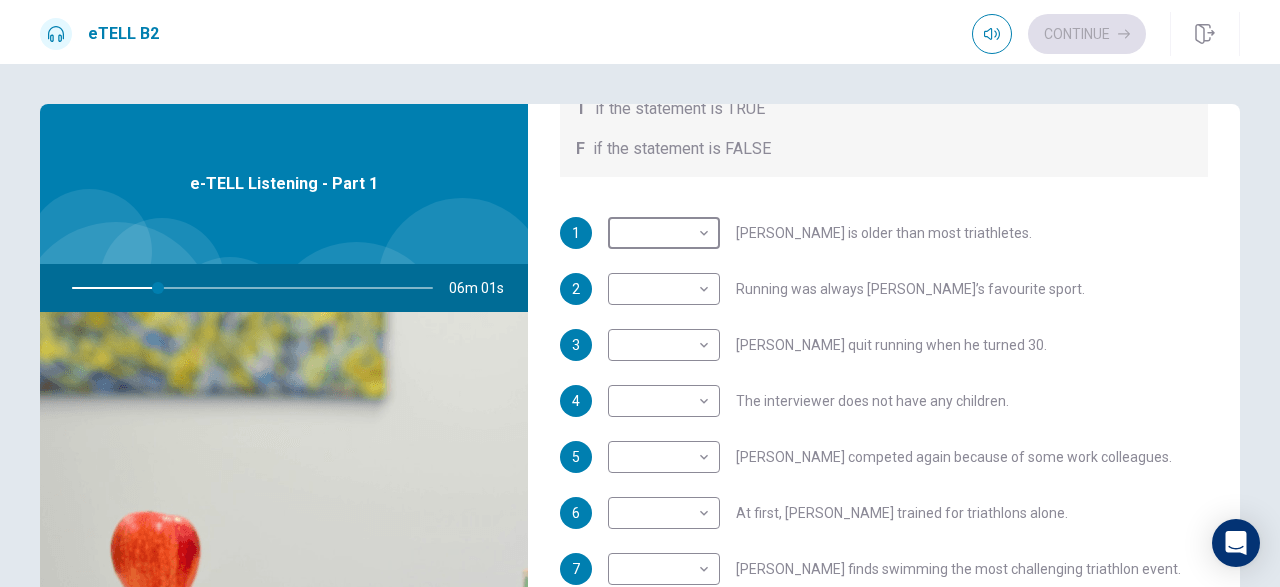 scroll, scrollTop: 353, scrollLeft: 0, axis: vertical 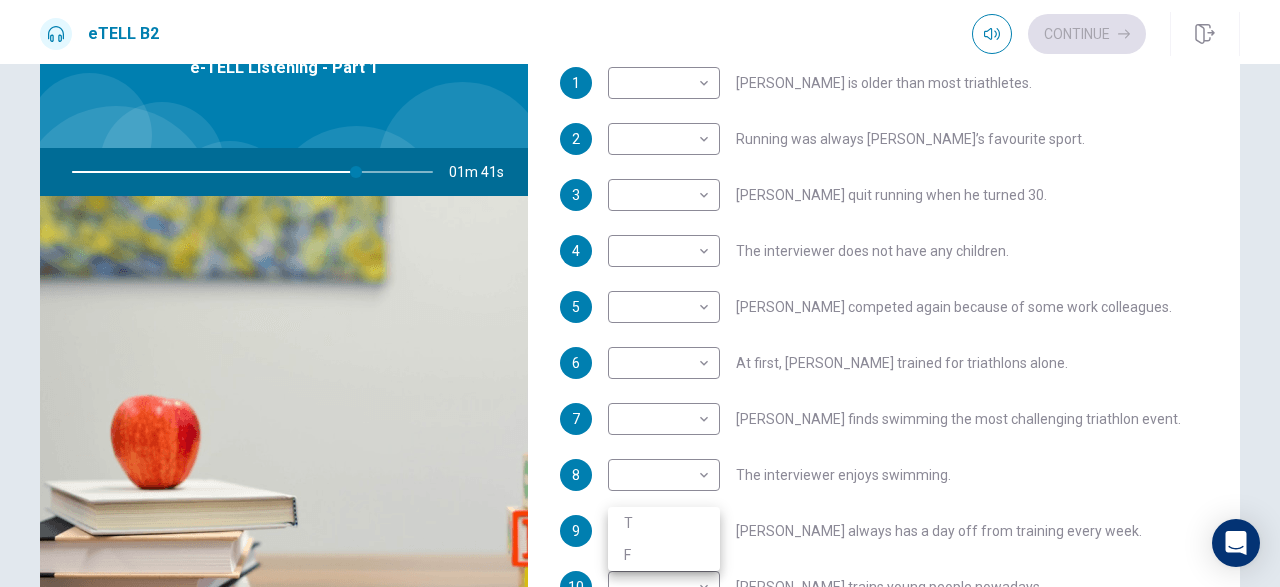 click on "This site uses cookies, as explained in our  Privacy Policy . If you agree to the use of cookies, please click the Accept button and continue to browse our site.   Privacy Policy Accept   eTELL B2 Continue Continue Question 1 For questions 1 – 10, mark each statement True (T) or False (F). You will hear Part One  TWICE.
You have one minute to read the questions for Part One.
Questions 1 - 10 T if the statement is TRUE F if the statement is FALSE 1 ​ ​ [PERSON_NAME] is older than most triathletes.  2 ​ ​ Running was always [PERSON_NAME]’s favourite sport. 3 ​ ​ [PERSON_NAME] quit running when he turned 30. 4 ​ ​ The interviewer does not have any children.  5 ​ ​ [PERSON_NAME] competed again because of some work colleagues. 6 ​ ​ At first, [PERSON_NAME] trained for triathlons alone. 7 ​ ​ [PERSON_NAME] finds swimming the most challenging triathlon event. 8 ​ ​ The interviewer enjoys swimming. 9 ​ ​ [PERSON_NAME] always has a day off from training every week.  10 ​ ​ [PERSON_NAME] trains young people nowadays. 01m 41s 2025 00:00" at bounding box center (640, 293) 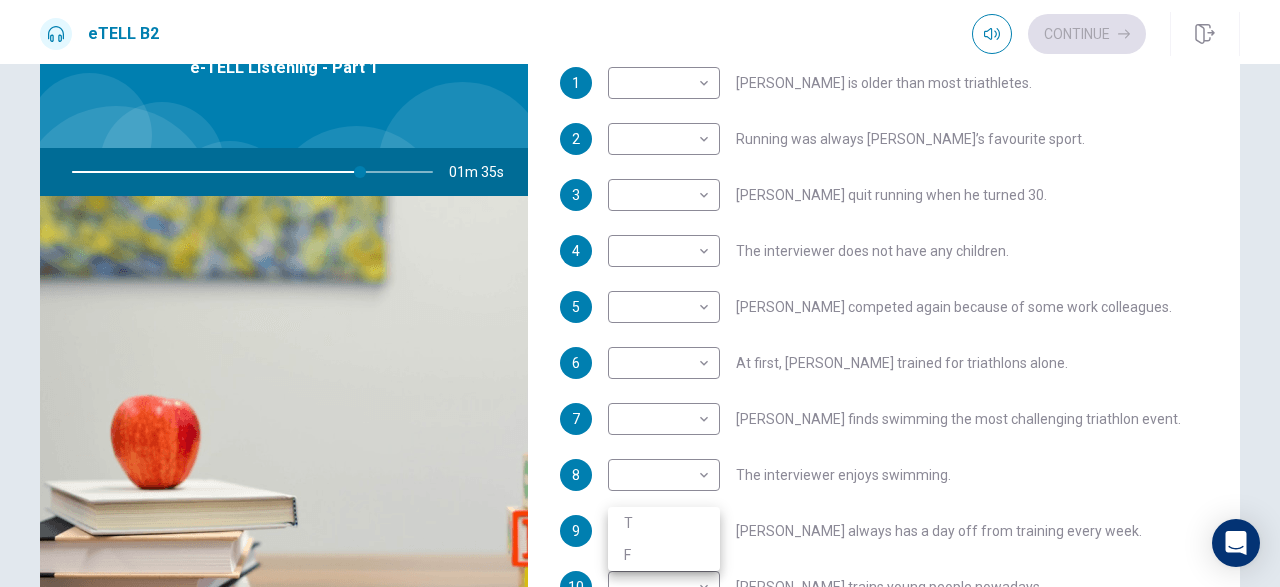 click at bounding box center [640, 293] 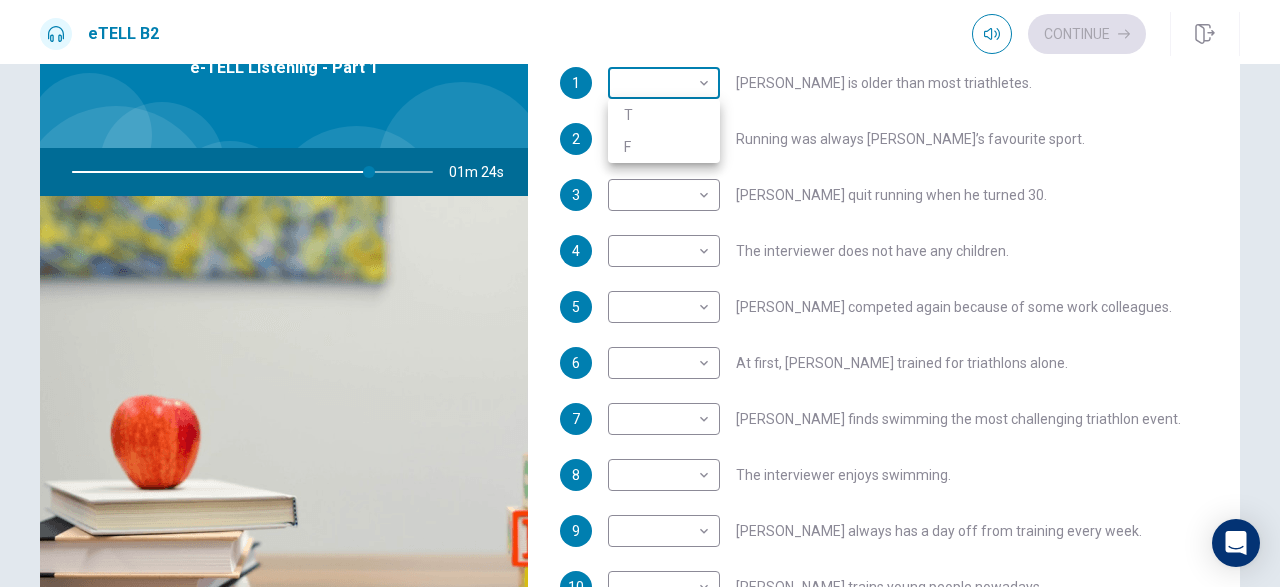 click on "This site uses cookies, as explained in our  Privacy Policy . If you agree to the use of cookies, please click the Accept button and continue to browse our site.   Privacy Policy Accept   eTELL B2 Continue Continue Question 1 For questions 1 – 10, mark each statement True (T) or False (F). You will hear Part One  TWICE.
You have one minute to read the questions for Part One.
Questions 1 - 10 T if the statement is TRUE F if the statement is FALSE 1 ​ ​ [PERSON_NAME] is older than most triathletes.  2 ​ ​ Running was always [PERSON_NAME]’s favourite sport. 3 ​ ​ [PERSON_NAME] quit running when he turned 30. 4 ​ ​ The interviewer does not have any children.  5 ​ ​ [PERSON_NAME] competed again because of some work colleagues. 6 ​ ​ At first, [PERSON_NAME] trained for triathlons alone. 7 ​ ​ [PERSON_NAME] finds swimming the most challenging triathlon event. 8 ​ ​ The interviewer enjoys swimming. 9 ​ ​ [PERSON_NAME] always has a day off from training every week.  10 ​ ​ [PERSON_NAME] trains young people nowadays. 01m 24s 2025 00:00" at bounding box center [640, 293] 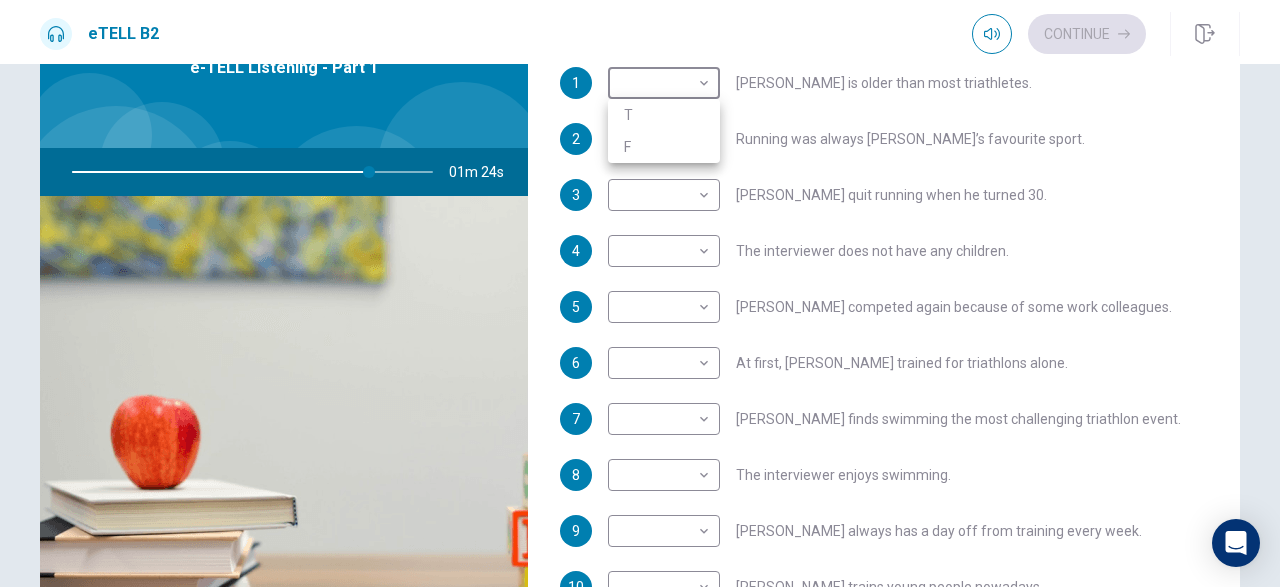 type on "**" 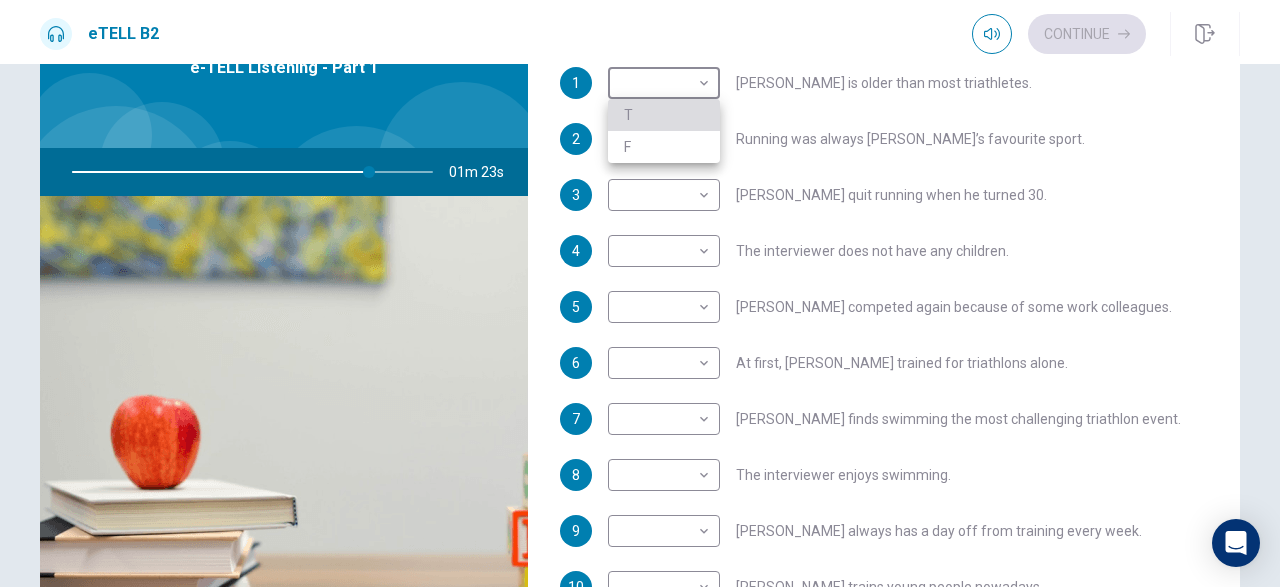 click on "T" at bounding box center (664, 115) 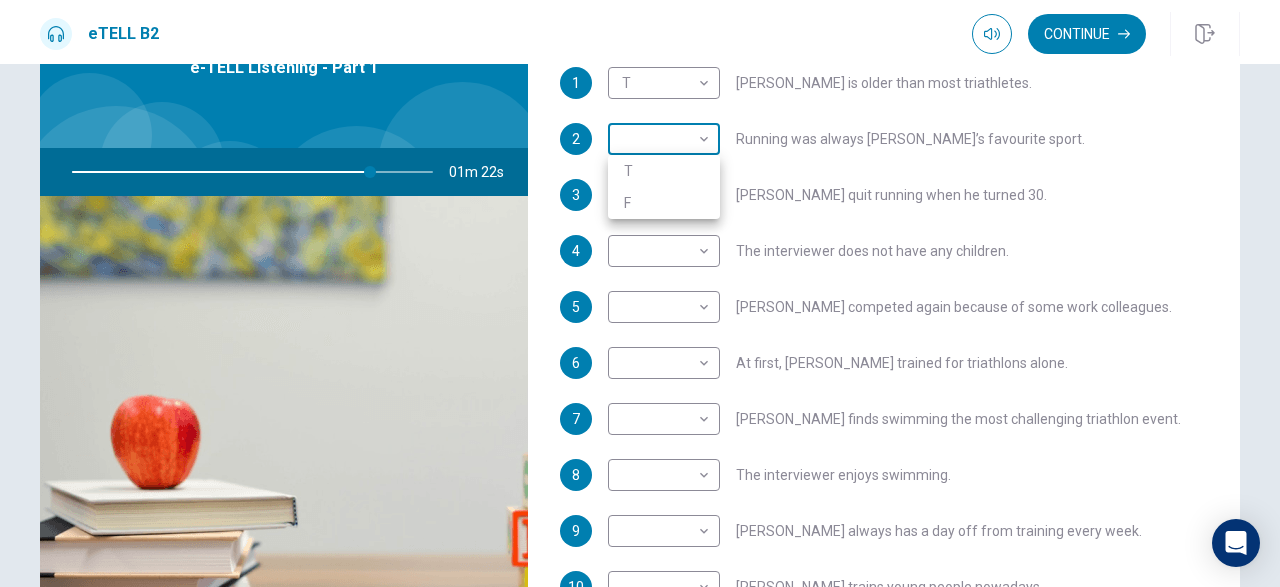 click on "This site uses cookies, as explained in our  Privacy Policy . If you agree to the use of cookies, please click the Accept button and continue to browse our site.   Privacy Policy Accept   eTELL B2 Continue Continue Question 1 For questions 1 – 10, mark each statement True (T) or False (F). You will hear Part One  TWICE.
You have one minute to read the questions for Part One.
Questions 1 - 10 T if the statement is TRUE F if the statement is FALSE 1 T * ​ [PERSON_NAME] is older than most triathletes.  2 ​ ​ Running was always [PERSON_NAME]’s favourite sport. 3 ​ ​ [PERSON_NAME] quit running when he turned 30. 4 ​ ​ The interviewer does not have any children.  5 ​ ​ [PERSON_NAME] competed again because of some work colleagues. 6 ​ ​ At first, [PERSON_NAME] trained for triathlons alone. 7 ​ ​ [PERSON_NAME] finds swimming the most challenging triathlon event. 8 ​ ​ The interviewer enjoys swimming. 9 ​ ​ [PERSON_NAME] always has a day off from training every week.  10 ​ ​ [PERSON_NAME] trains young people nowadays. 01m 22s 2025 00:00" at bounding box center (640, 293) 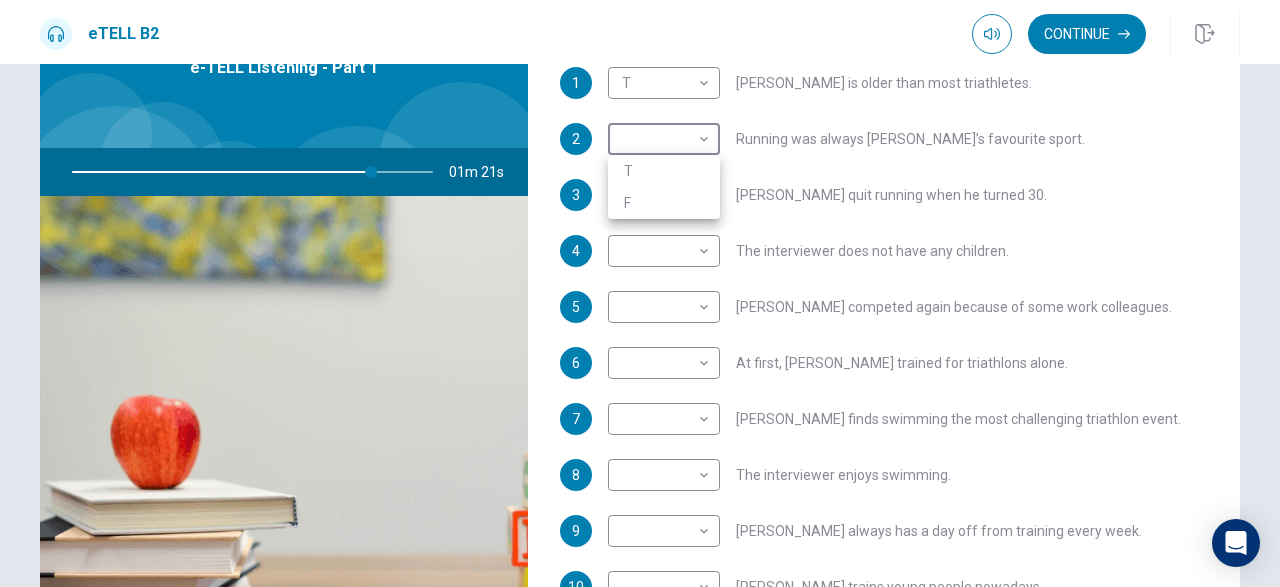 type on "**" 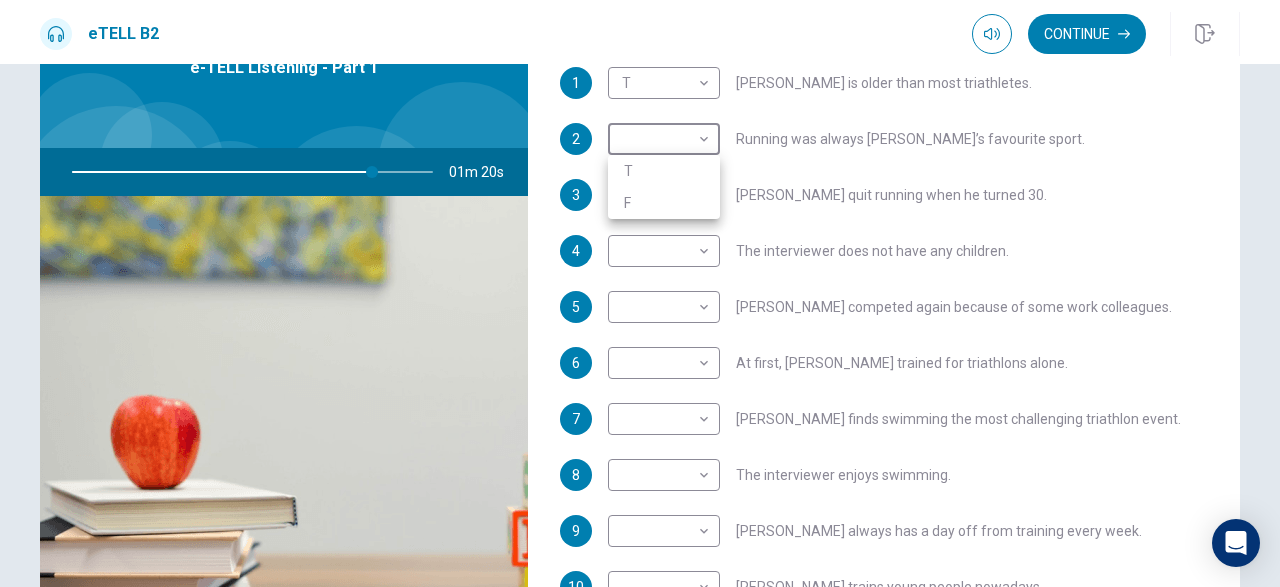 click on "T" at bounding box center [664, 171] 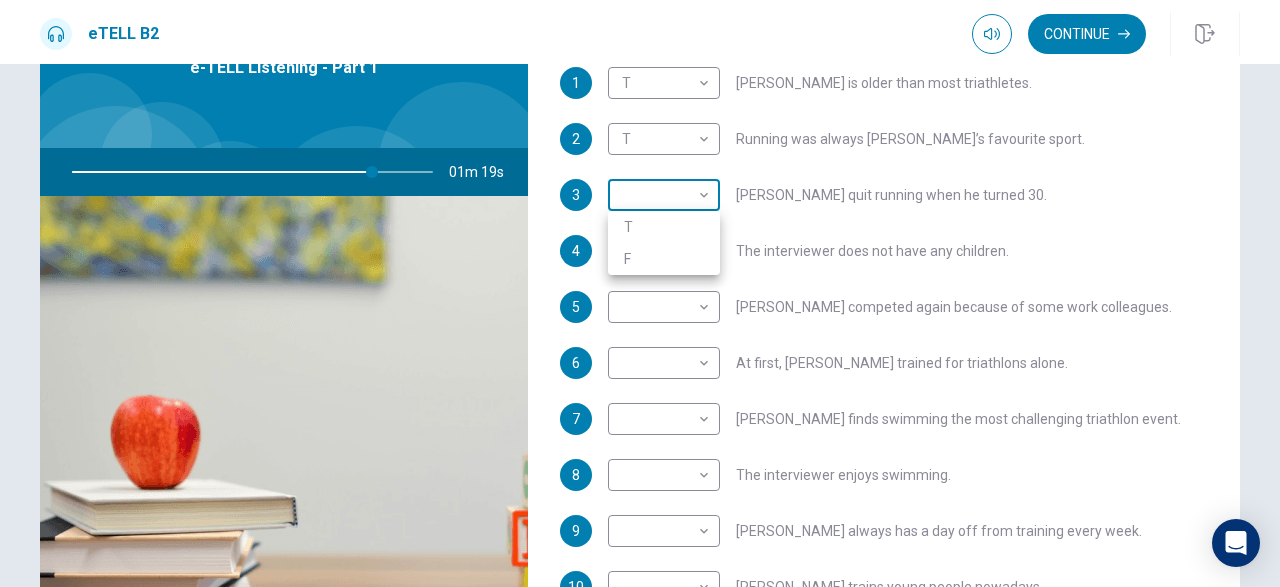 click on "This site uses cookies, as explained in our  Privacy Policy . If you agree to the use of cookies, please click the Accept button and continue to browse our site.   Privacy Policy Accept   eTELL B2 Continue Continue Question 1 For questions 1 – 10, mark each statement True (T) or False (F). You will hear Part One  TWICE.
You have one minute to read the questions for Part One.
Questions 1 - 10 T if the statement is TRUE F if the statement is FALSE 1 T * ​ [PERSON_NAME] is older than most triathletes.  2 T * ​ Running was always [PERSON_NAME]’s favourite sport. 3 ​ ​ [PERSON_NAME] quit running when he turned 30. 4 ​ ​ The interviewer does not have any children.  5 ​ ​ [PERSON_NAME] competed again because of some work colleagues. 6 ​ ​ At first, [PERSON_NAME] trained for triathlons alone. 7 ​ ​ [PERSON_NAME] finds swimming the most challenging triathlon event. 8 ​ ​ The interviewer enjoys swimming. 9 ​ ​ [PERSON_NAME] always has a day off from training every week.  10 ​ ​ [PERSON_NAME] trains young people nowadays. 01m 19s 2025 00:00" at bounding box center (640, 293) 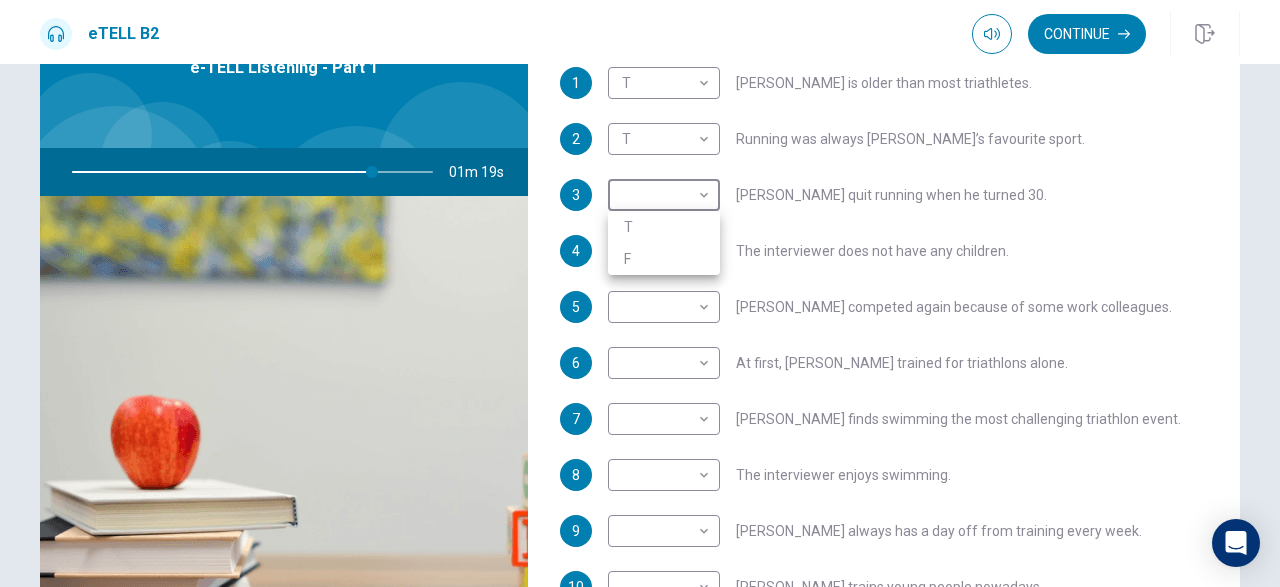 type on "**" 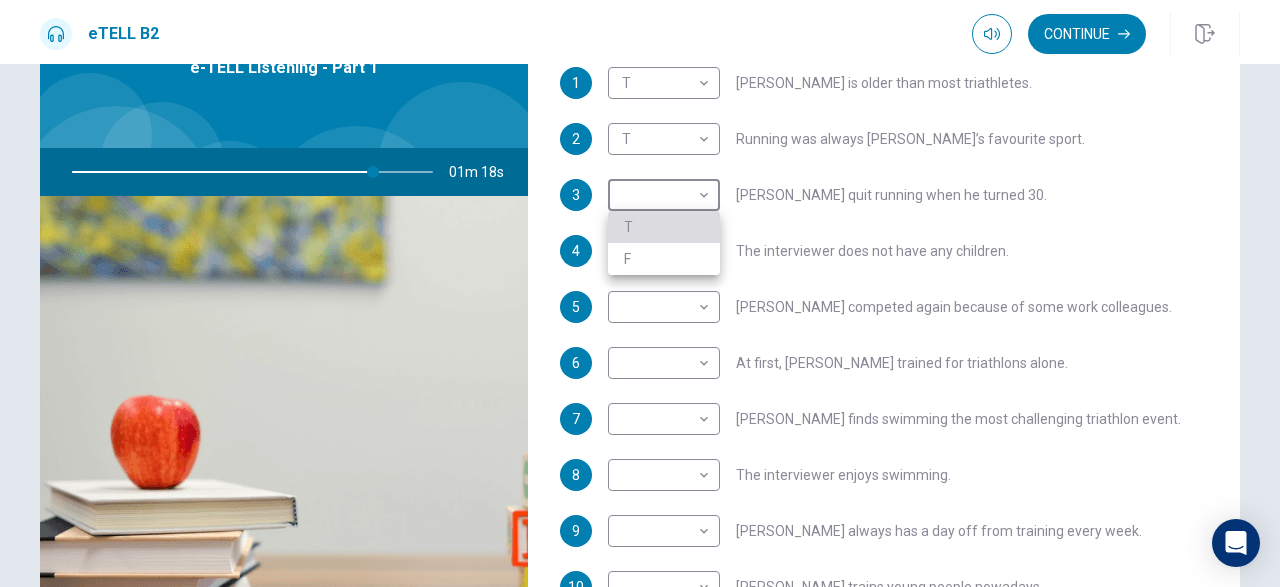 click on "T" at bounding box center [664, 227] 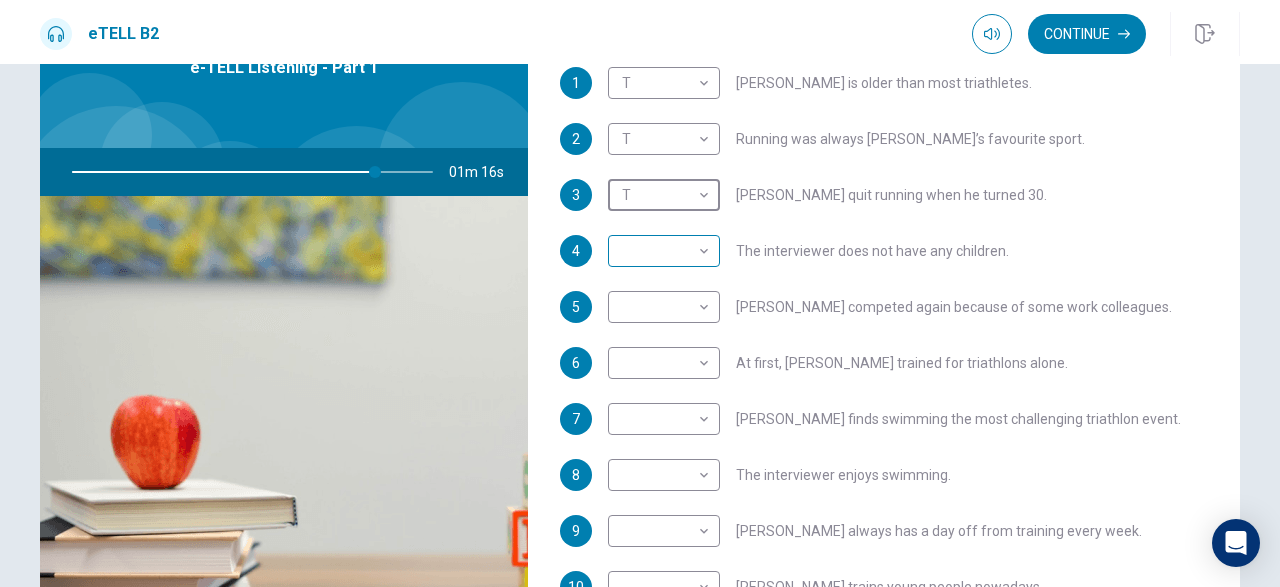 click on "This site uses cookies, as explained in our  Privacy Policy . If you agree to the use of cookies, please click the Accept button and continue to browse our site.   Privacy Policy Accept   eTELL B2 Continue Continue Question 1 For questions 1 – 10, mark each statement True (T) or False (F). You will hear Part One  TWICE.
You have one minute to read the questions for Part One.
Questions 1 - 10 T if the statement is TRUE F if the statement is FALSE 1 T * ​ [PERSON_NAME] is older than most triathletes.  2 T * ​ Running was always [PERSON_NAME]’s favourite sport. 3 T * ​ [PERSON_NAME] quit running when he turned 30. 4 ​ ​ The interviewer does not have any children.  5 ​ ​ [PERSON_NAME] competed again because of some work colleagues. 6 ​ ​ At first, [PERSON_NAME] trained for triathlons alone. 7 ​ ​ [PERSON_NAME] finds swimming the most challenging triathlon event. 8 ​ ​ The interviewer enjoys swimming. 9 ​ ​ [PERSON_NAME] always has a day off from training every week.  10 ​ ​ [PERSON_NAME] trains young people nowadays. 01m 16s 2025 00:00" at bounding box center (640, 293) 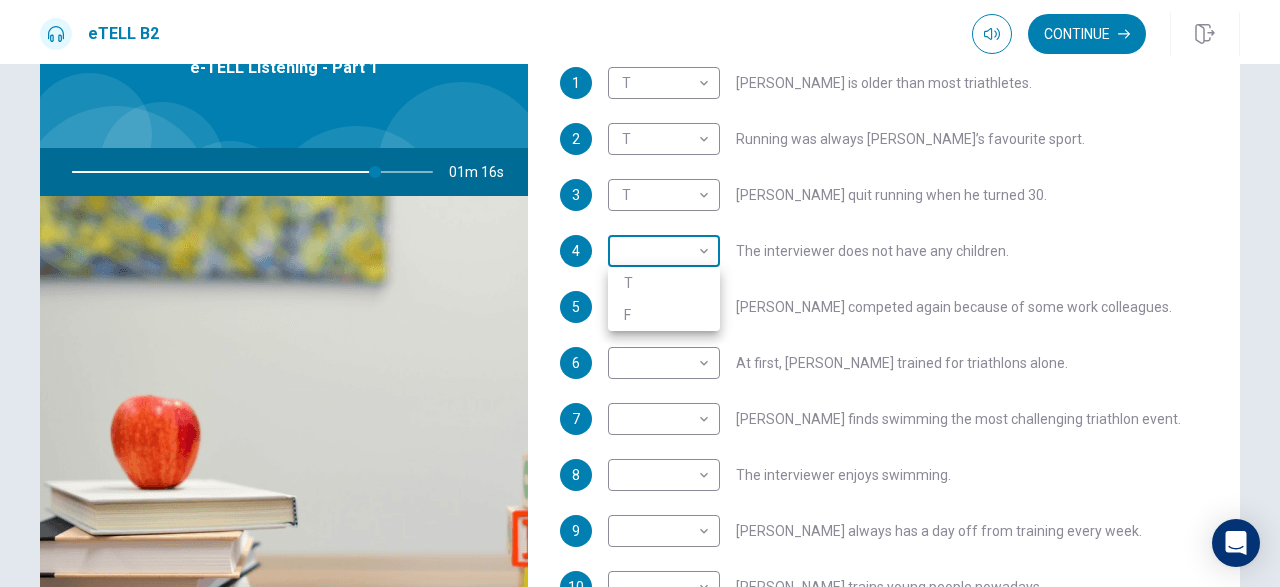 type on "**" 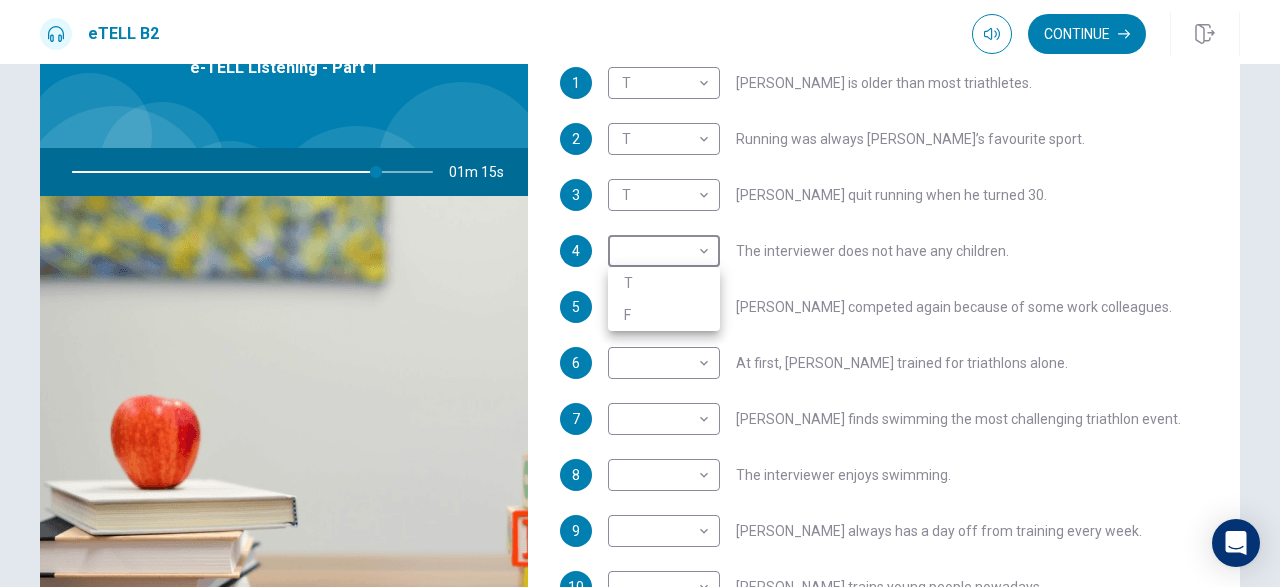 click on "F" at bounding box center (664, 315) 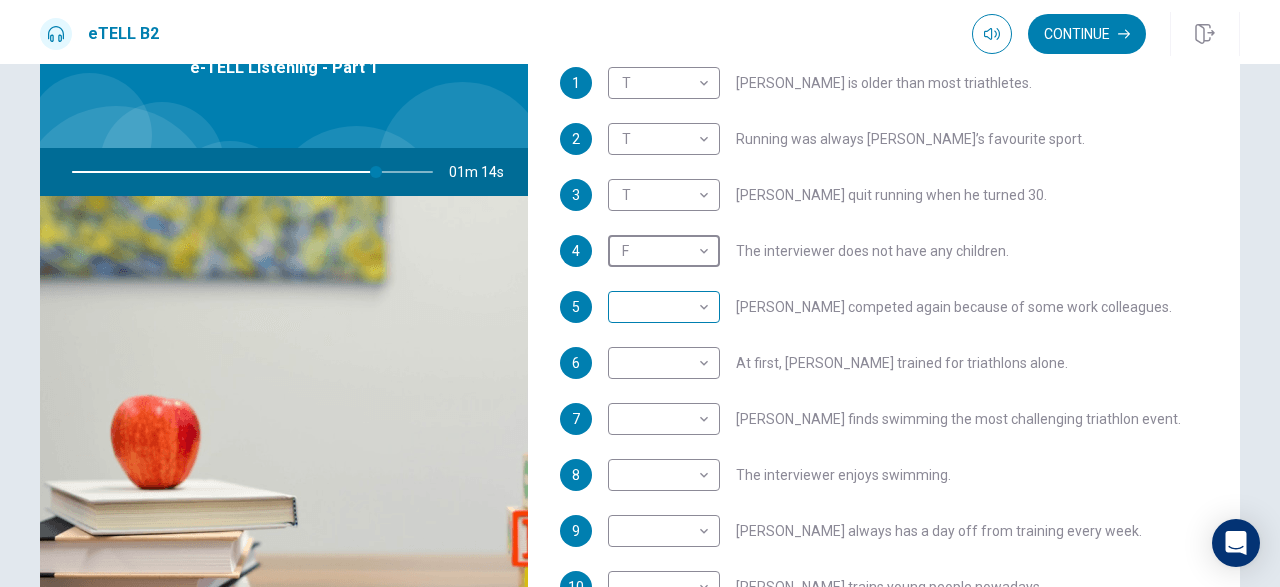 click on "This site uses cookies, as explained in our  Privacy Policy . If you agree to the use of cookies, please click the Accept button and continue to browse our site.   Privacy Policy Accept   eTELL B2 Continue Continue Question 1 For questions 1 – 10, mark each statement True (T) or False (F). You will hear Part One  TWICE.
You have one minute to read the questions for Part One.
Questions 1 - 10 T if the statement is TRUE F if the statement is FALSE 1 T * ​ [PERSON_NAME] is older than most triathletes.  2 T * ​ Running was always [PERSON_NAME]’s favourite sport. 3 T * ​ [PERSON_NAME] quit running when he turned 30. 4 F * ​ The interviewer does not have any children.  5 ​ ​ [PERSON_NAME] competed again because of some work colleagues. 6 ​ ​ At first, [PERSON_NAME] trained for triathlons alone. 7 ​ ​ [PERSON_NAME] finds swimming the most challenging triathlon event. 8 ​ ​ The interviewer enjoys swimming. 9 ​ ​ [PERSON_NAME] always has a day off from training every week.  10 ​ ​ [PERSON_NAME] trains young people nowadays. 01m 14s 2025 00:00" at bounding box center [640, 293] 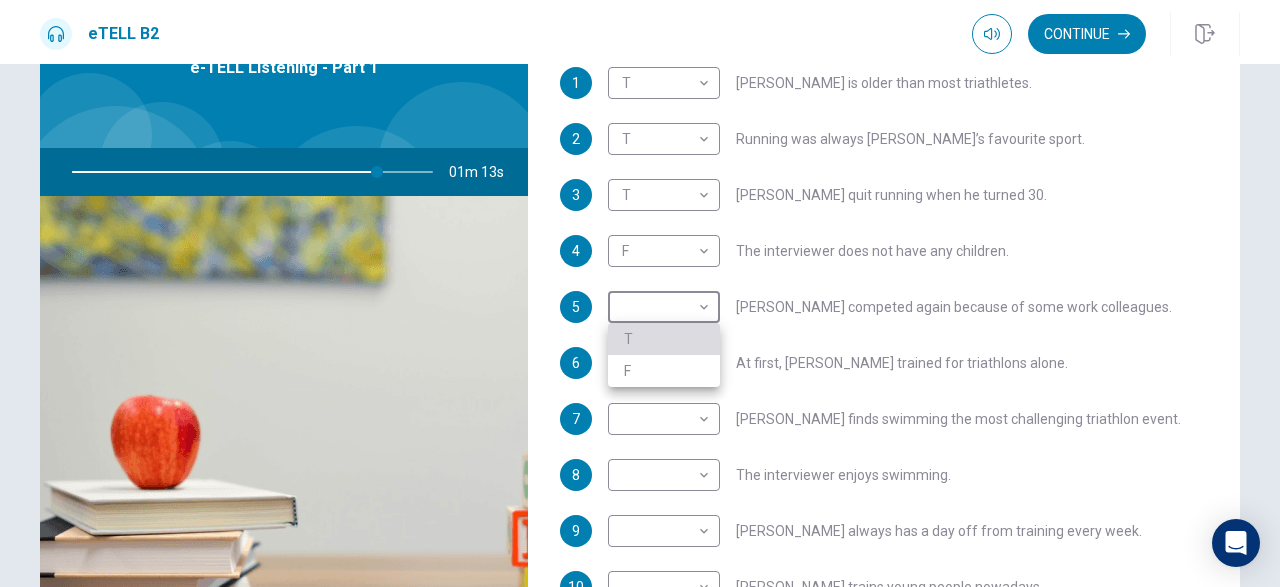 click on "T" at bounding box center [664, 339] 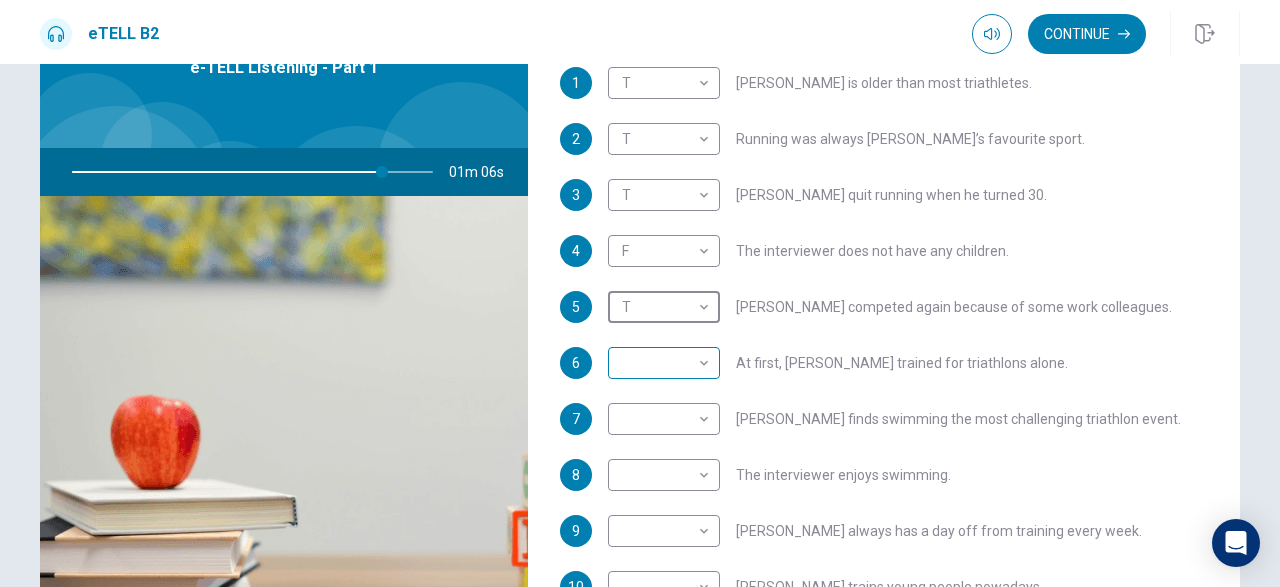 click on "This site uses cookies, as explained in our  Privacy Policy . If you agree to the use of cookies, please click the Accept button and continue to browse our site.   Privacy Policy Accept   eTELL B2 Continue Continue Question 1 For questions 1 – 10, mark each statement True (T) or False (F). You will hear Part One  TWICE.
You have one minute to read the questions for Part One.
Questions 1 - 10 T if the statement is TRUE F if the statement is FALSE 1 T * ​ [PERSON_NAME] is older than most triathletes.  2 T * ​ Running was always [PERSON_NAME]’s favourite sport. 3 T * ​ [PERSON_NAME] quit running when he turned 30. 4 F * ​ The interviewer does not have any children.  5 T * ​ [PERSON_NAME] competed again because of some work colleagues. 6 ​ ​ At first, [PERSON_NAME] trained for triathlons alone. 7 ​ ​ [PERSON_NAME] finds swimming the most challenging triathlon event. 8 ​ ​ The interviewer enjoys swimming. 9 ​ ​ [PERSON_NAME] always has a day off from training every week.  10 ​ ​ [PERSON_NAME] trains young people nowadays. 01m 06s 2025 00:00" at bounding box center (640, 293) 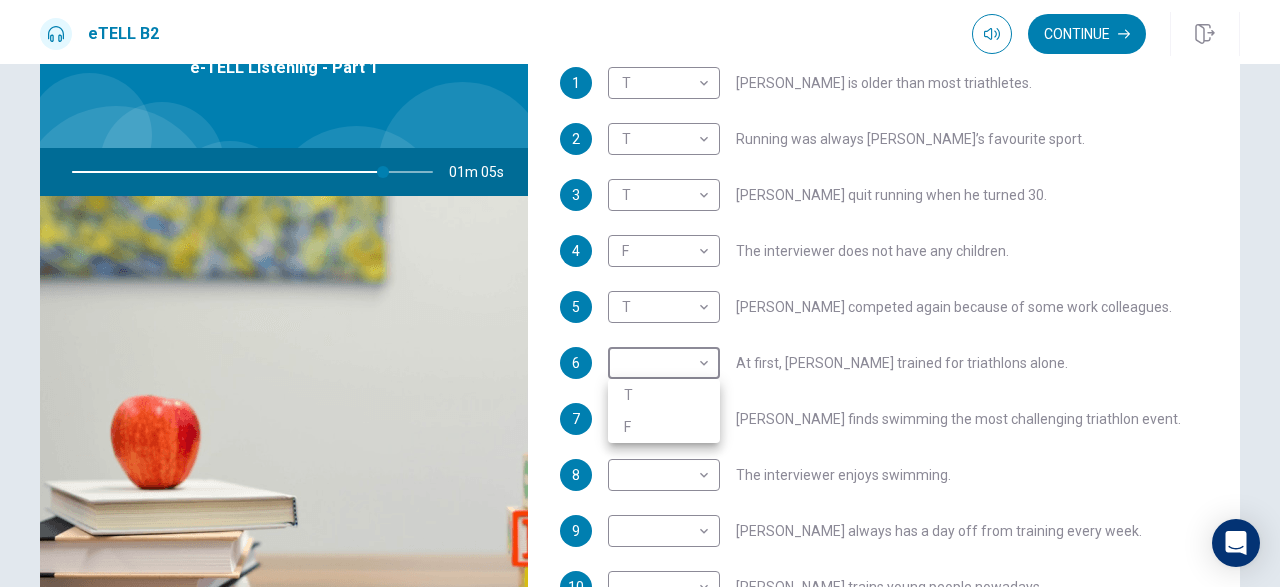 type on "**" 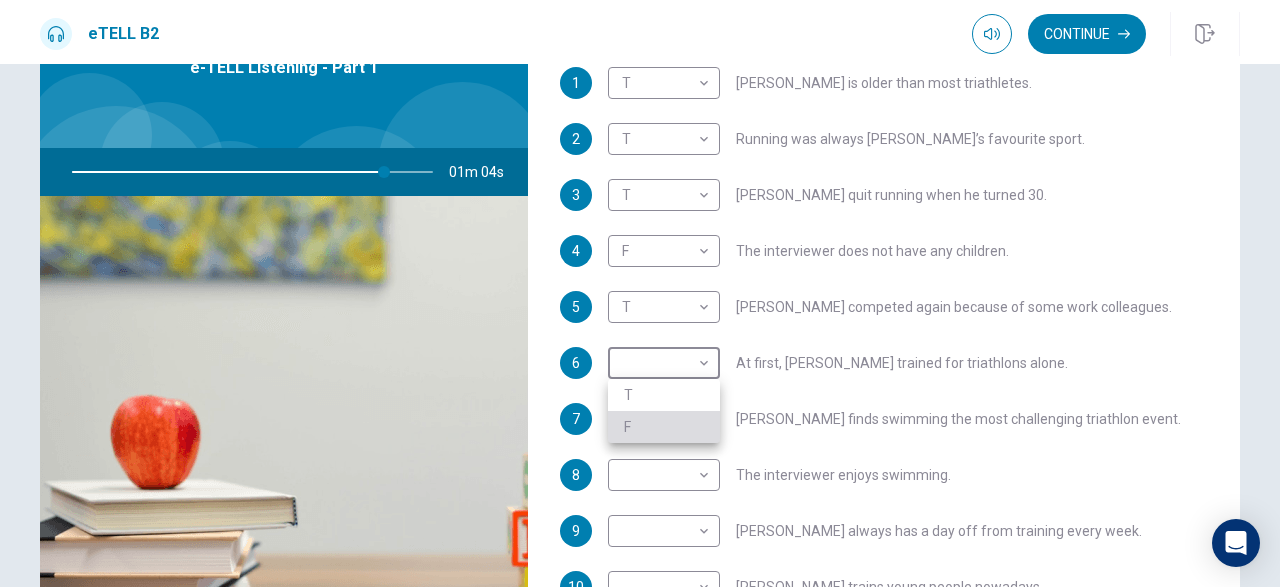 click on "F" at bounding box center [664, 427] 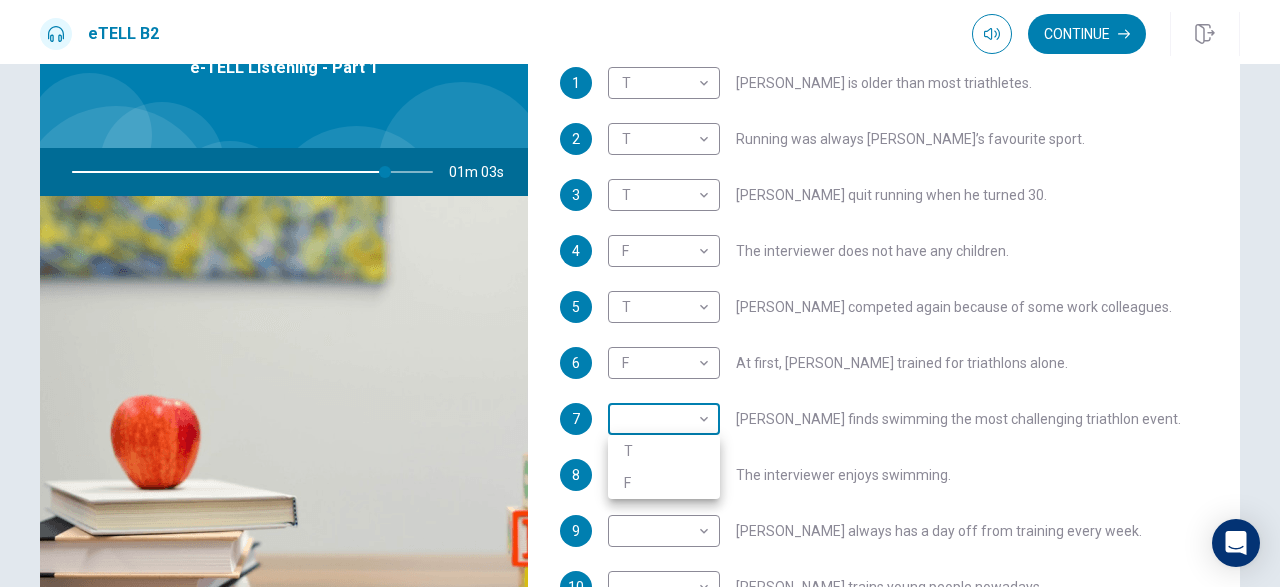 click on "This site uses cookies, as explained in our  Privacy Policy . If you agree to the use of cookies, please click the Accept button and continue to browse our site.   Privacy Policy Accept   eTELL B2 Continue Continue Question 1 For questions 1 – 10, mark each statement True (T) or False (F). You will hear Part One  TWICE.
You have one minute to read the questions for Part One.
Questions 1 - 10 T if the statement is TRUE F if the statement is FALSE 1 T * ​ [PERSON_NAME] is older than most triathletes.  2 T * ​ Running was always [PERSON_NAME]’s favourite sport. 3 T * ​ [PERSON_NAME] quit running when he turned 30. 4 F * ​ The interviewer does not have any children.  5 T * ​ [PERSON_NAME] competed again because of some work colleagues. 6 F * ​ At first, [PERSON_NAME] trained for triathlons alone. 7 ​ ​ [PERSON_NAME] finds swimming the most challenging triathlon event. 8 ​ ​ The interviewer enjoys swimming. 9 ​ ​ [PERSON_NAME] always has a day off from training every week.  10 ​ ​ [PERSON_NAME] trains young people nowadays. 01m 03s 2025 00:00" at bounding box center [640, 293] 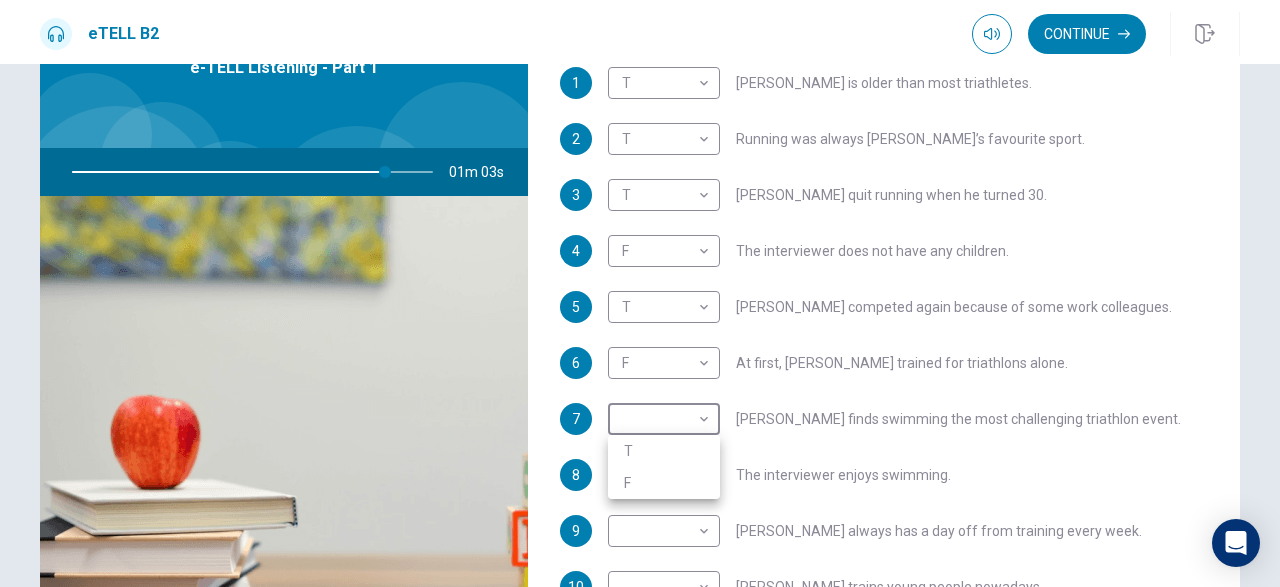 type on "**" 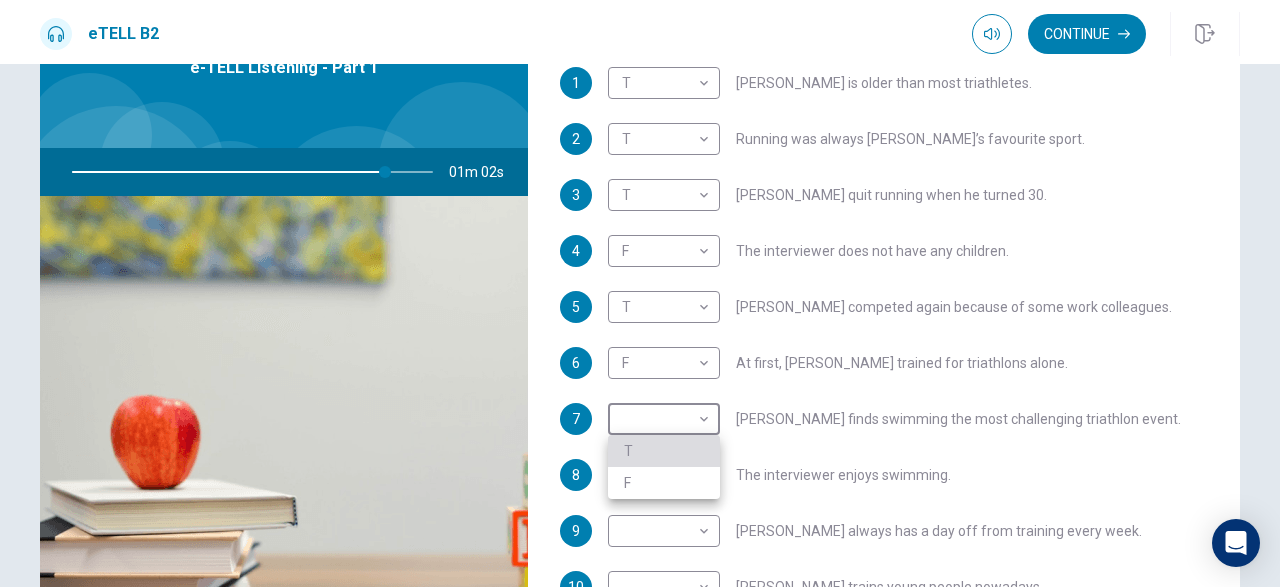 click on "T" at bounding box center [664, 451] 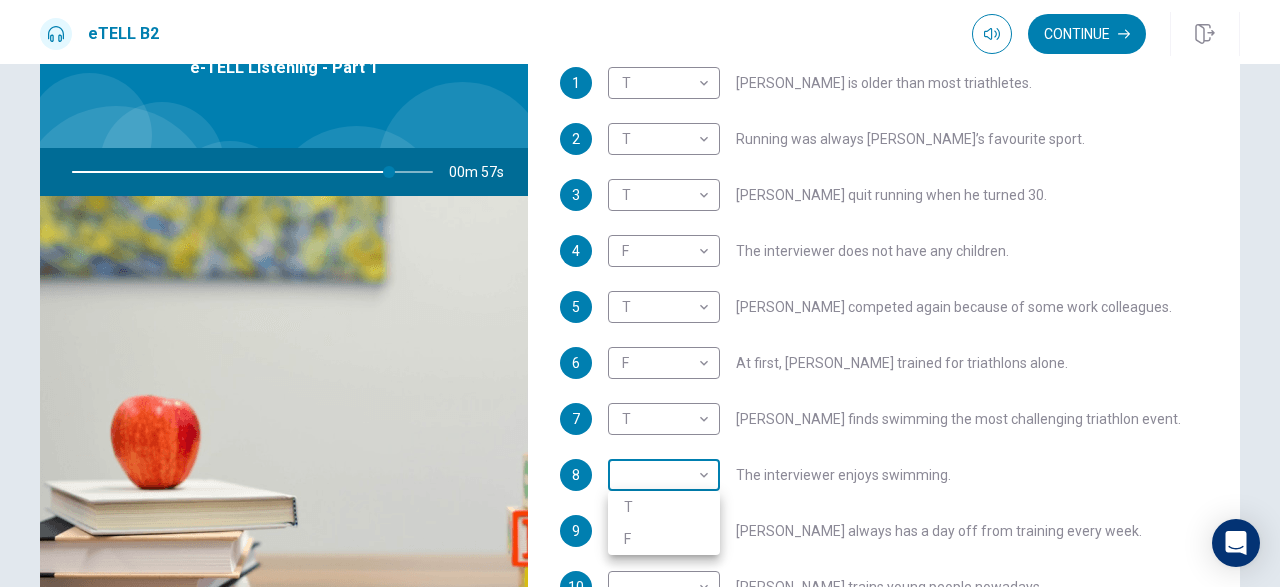 click on "This site uses cookies, as explained in our  Privacy Policy . If you agree to the use of cookies, please click the Accept button and continue to browse our site.   Privacy Policy Accept   eTELL B2 Continue Continue Question 1 For questions 1 – 10, mark each statement True (T) or False (F). You will hear Part One  TWICE.
You have one minute to read the questions for Part One.
Questions 1 - 10 T if the statement is TRUE F if the statement is FALSE 1 T * ​ [PERSON_NAME] is older than most triathletes.  2 T * ​ Running was always [PERSON_NAME]’s favourite sport. 3 T * ​ [PERSON_NAME] quit running when he turned 30. 4 F * ​ The interviewer does not have any children.  5 T * ​ [PERSON_NAME] competed again because of some work colleagues. 6 F * ​ At first, [PERSON_NAME] trained for triathlons alone. 7 T * ​ [PERSON_NAME] finds swimming the most challenging triathlon event. 8 ​ ​ The interviewer enjoys swimming. 9 ​ ​ [PERSON_NAME] always has a day off from training every week.  10 ​ ​ [PERSON_NAME] trains young people nowadays. 00m 57s 2025 00:00" at bounding box center [640, 293] 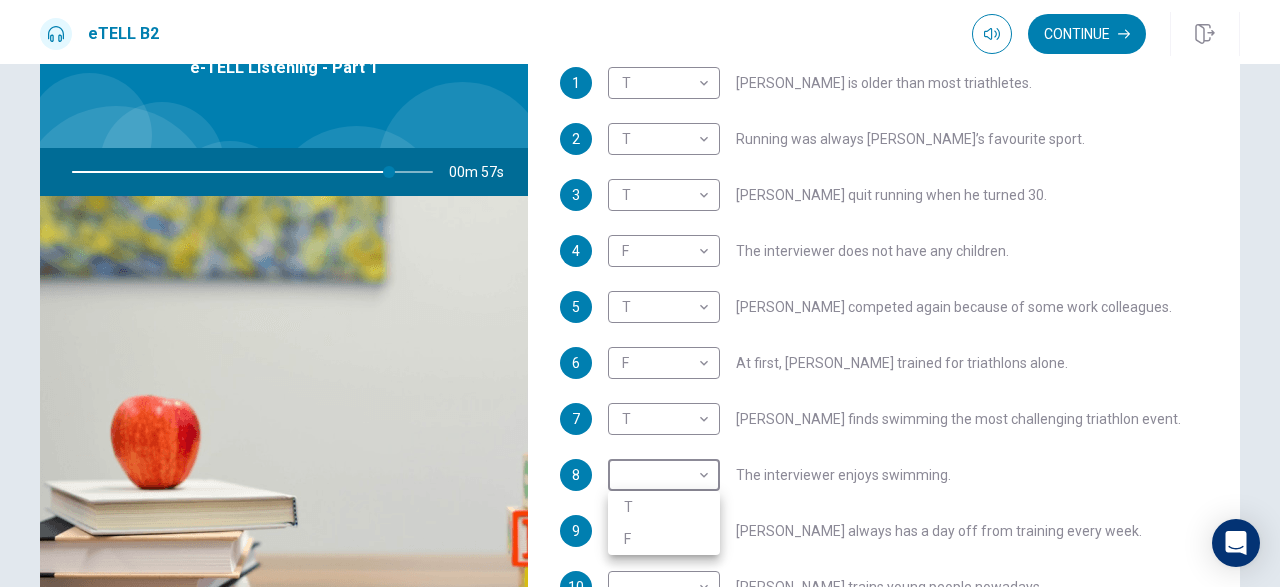 type on "**" 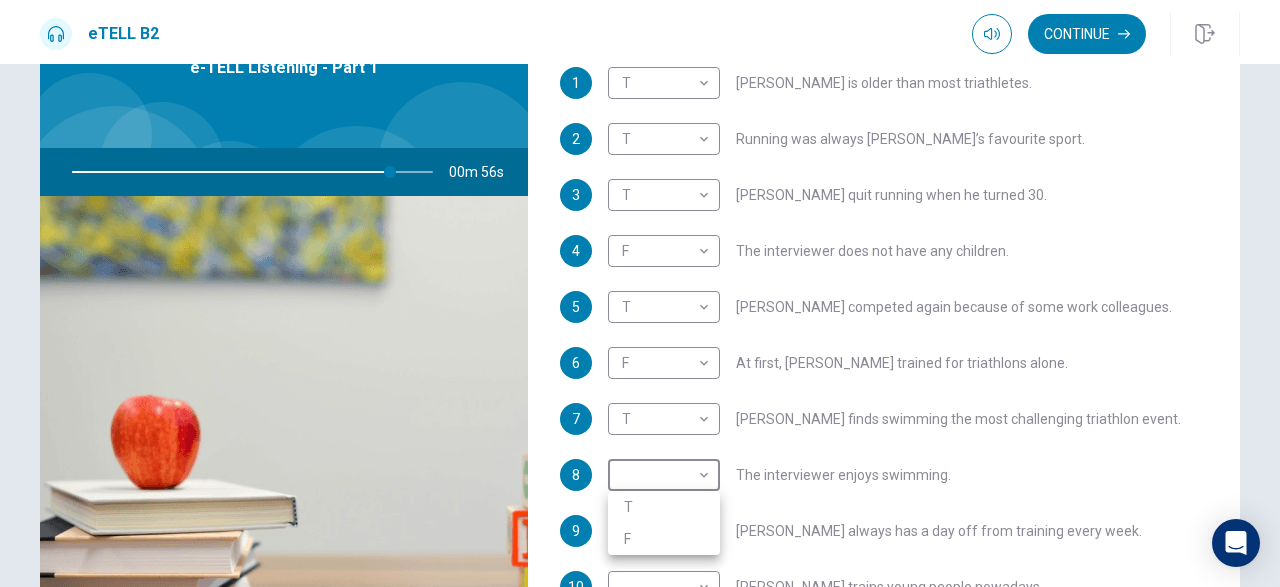 click on "F" at bounding box center (664, 539) 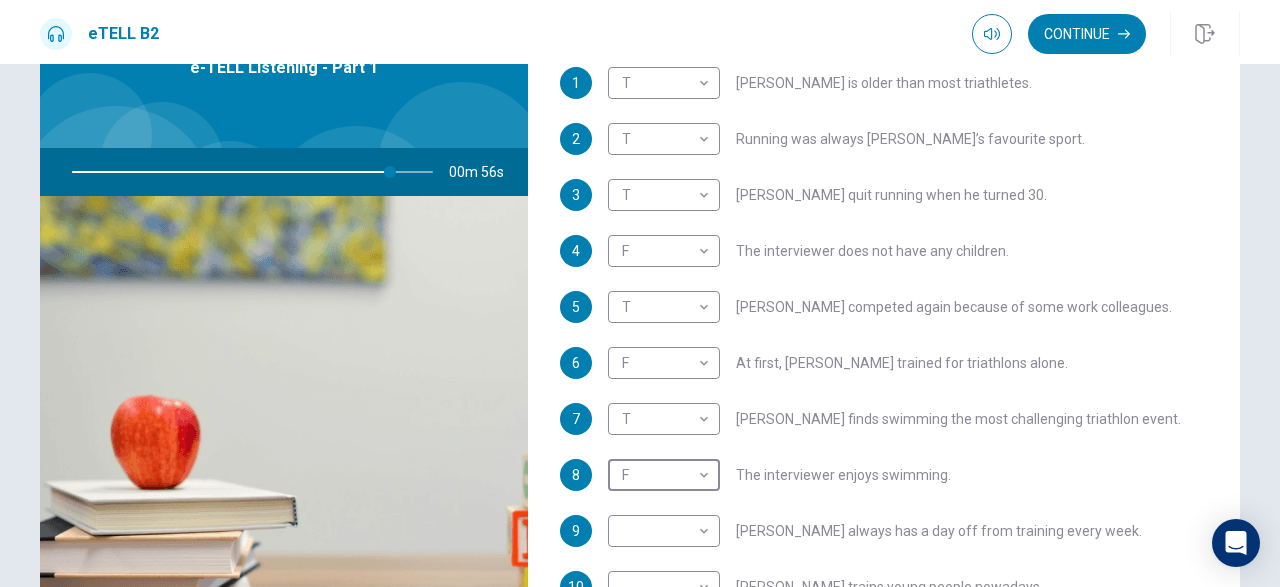 type on "*" 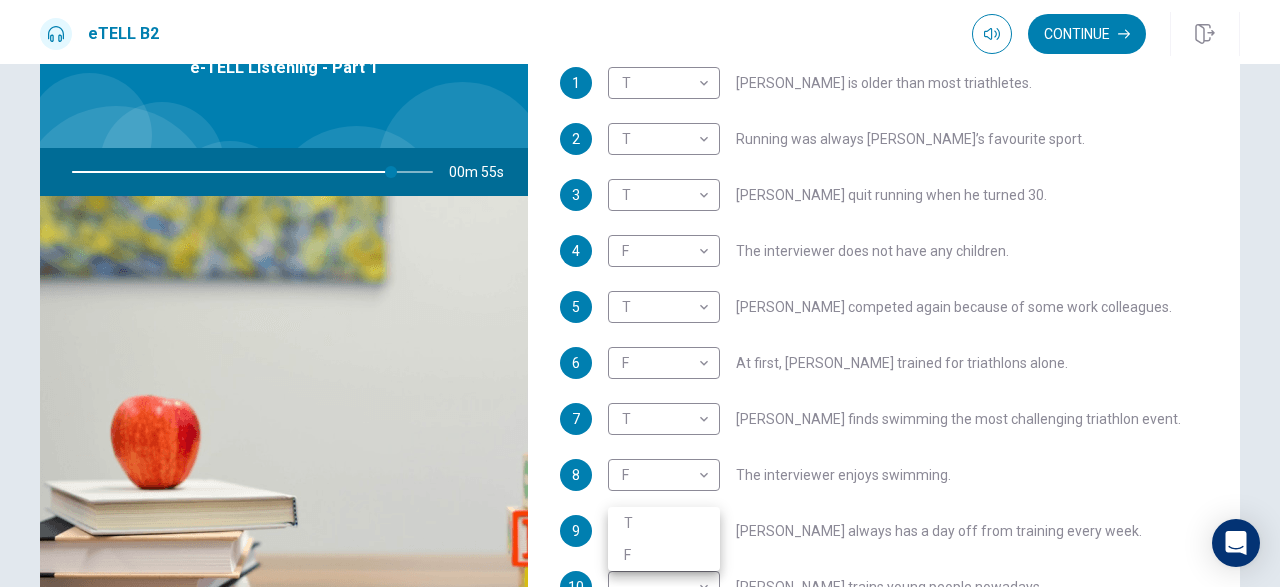 type on "**" 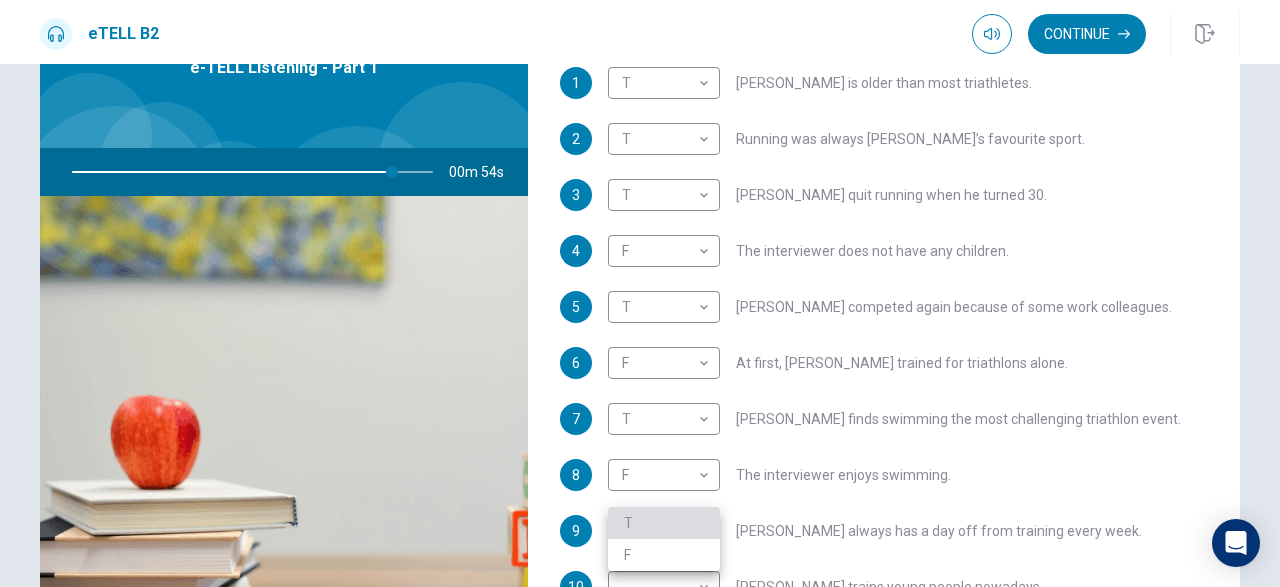 click on "T" at bounding box center (664, 523) 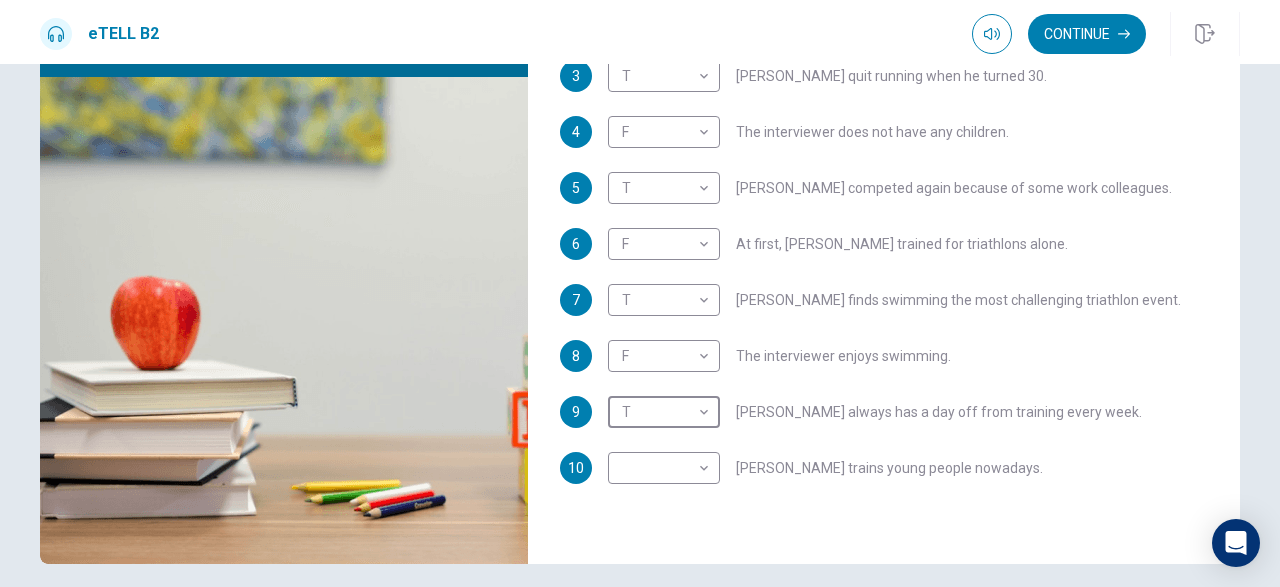 scroll, scrollTop: 316, scrollLeft: 0, axis: vertical 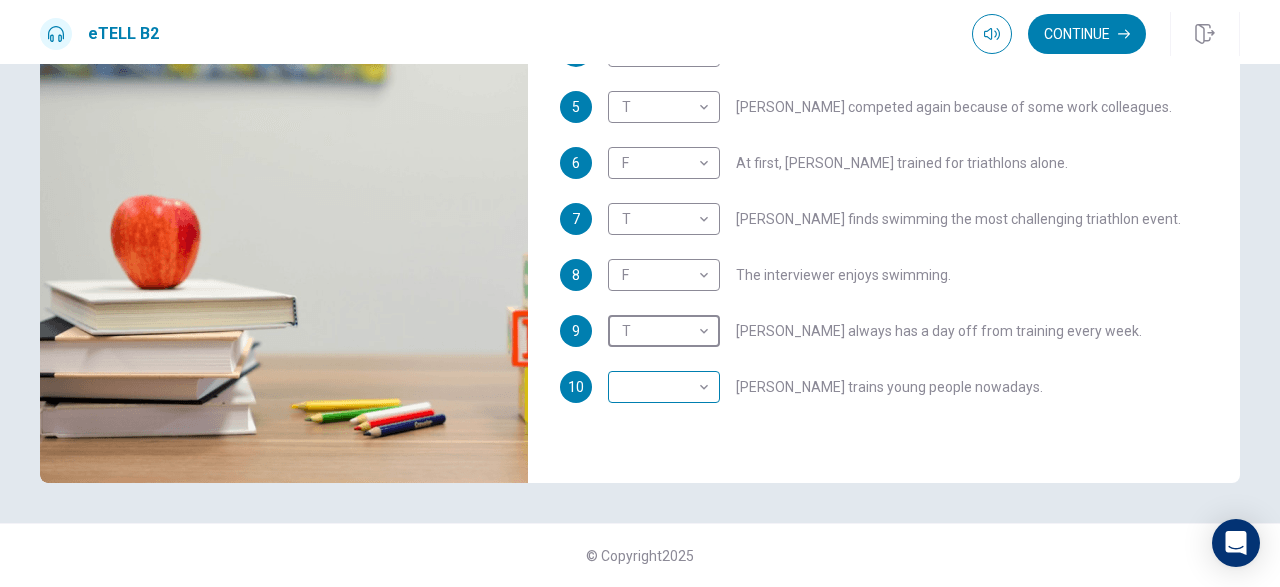click on "This site uses cookies, as explained in our  Privacy Policy . If you agree to the use of cookies, please click the Accept button and continue to browse our site.   Privacy Policy Accept   eTELL B2 Continue Continue Question 1 For questions 1 – 10, mark each statement True (T) or False (F). You will hear Part One  TWICE.
You have one minute to read the questions for Part One.
Questions 1 - 10 T if the statement is TRUE F if the statement is FALSE 1 T * ​ [PERSON_NAME] is older than most triathletes.  2 T * ​ Running was always [PERSON_NAME]’s favourite sport. 3 T * ​ [PERSON_NAME] quit running when he turned 30. 4 F * ​ The interviewer does not have any children.  5 T * ​ [PERSON_NAME] competed again because of some work colleagues. 6 F * ​ At first, [PERSON_NAME] trained for triathlons alone. 7 T * ​ [PERSON_NAME] finds swimming the most challenging triathlon event. 8 F * ​ The interviewer enjoys swimming. 9 T * ​ [PERSON_NAME] always has a day off from training every week.  10 ​ ​ [PERSON_NAME] trains young people nowadays. 00m 51s 2025 00:00" at bounding box center (640, 293) 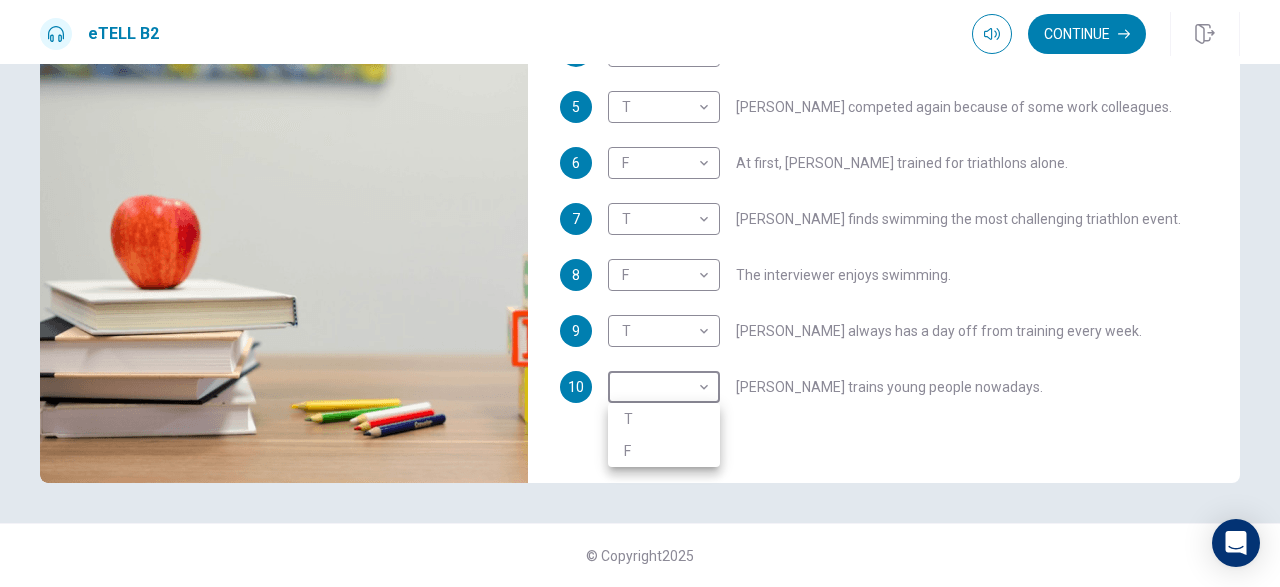 type on "**" 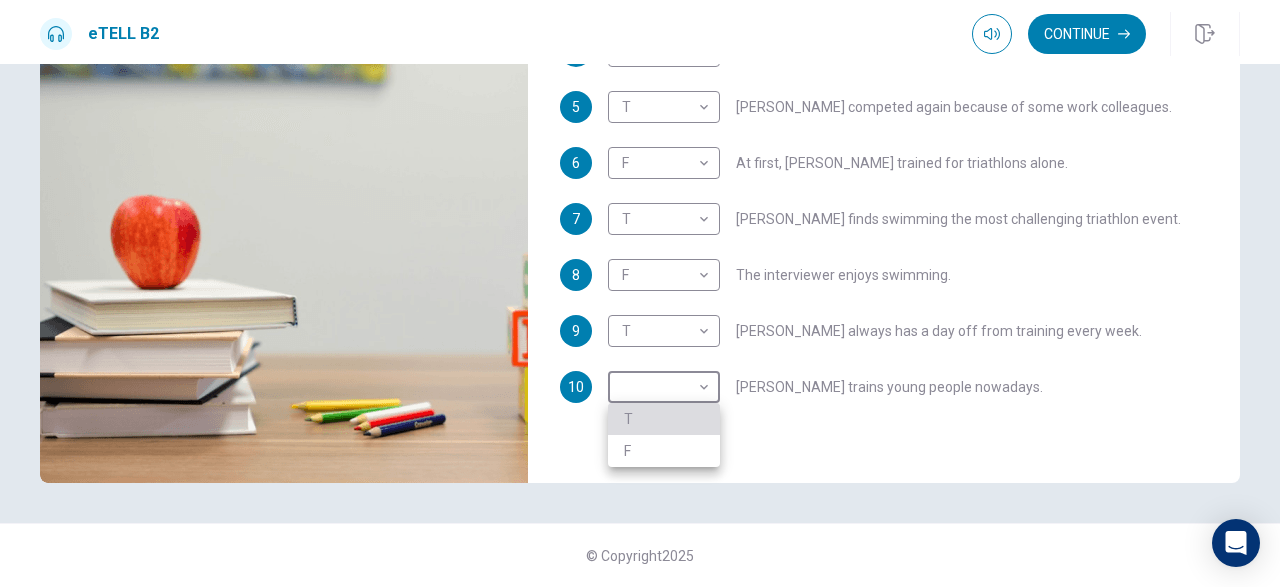 click on "T" at bounding box center (664, 419) 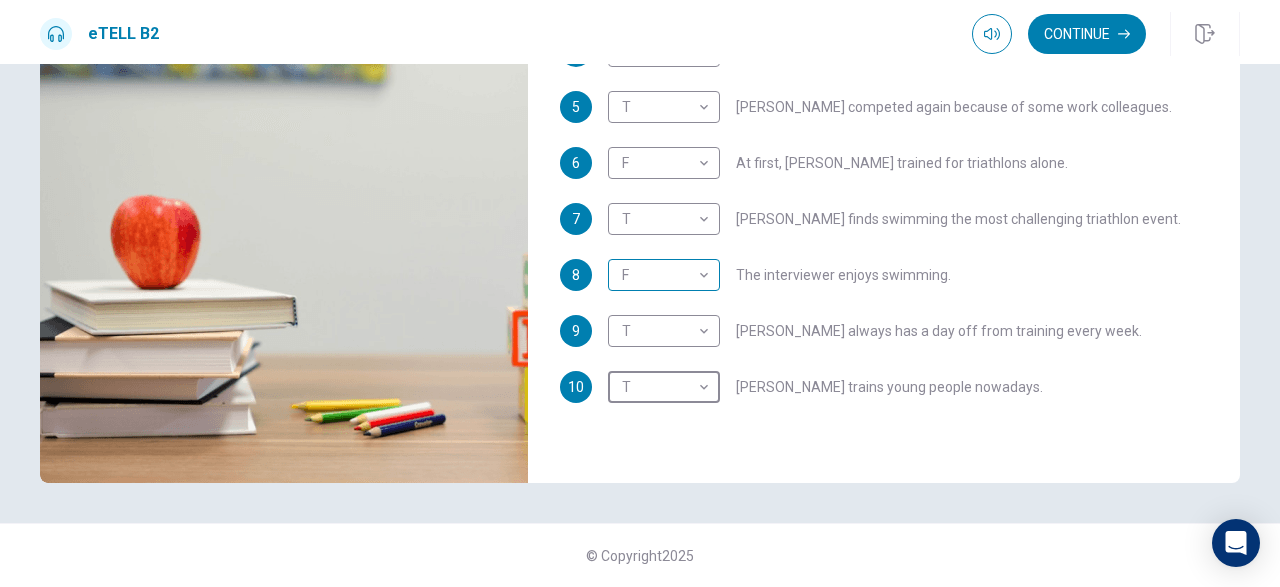 scroll, scrollTop: 0, scrollLeft: 0, axis: both 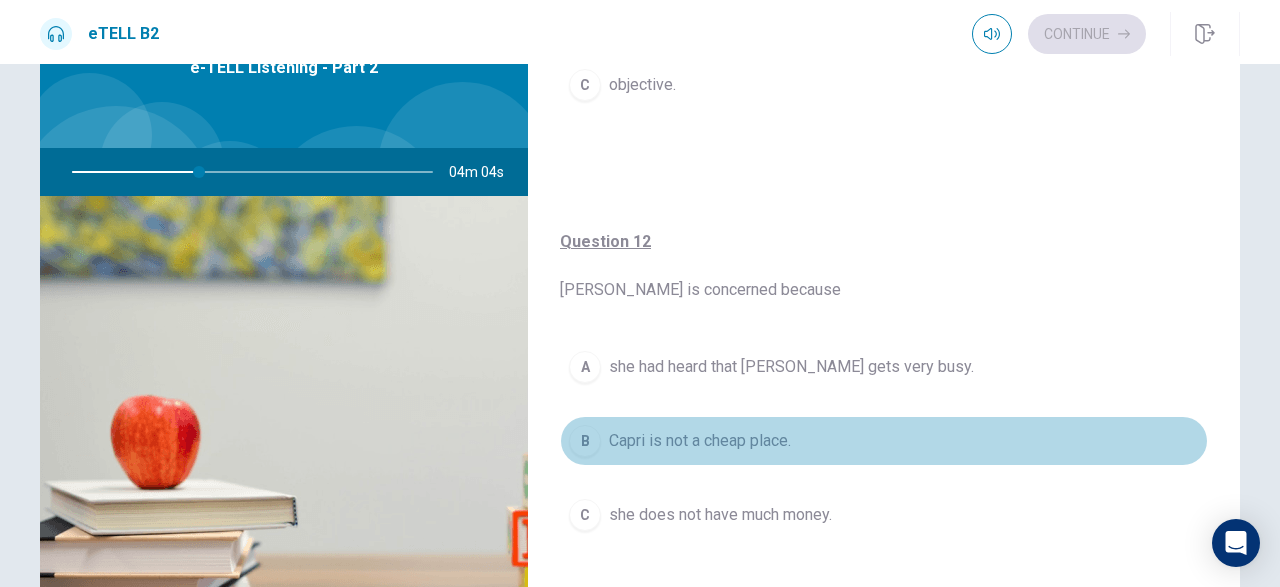 click on "B" at bounding box center [585, 441] 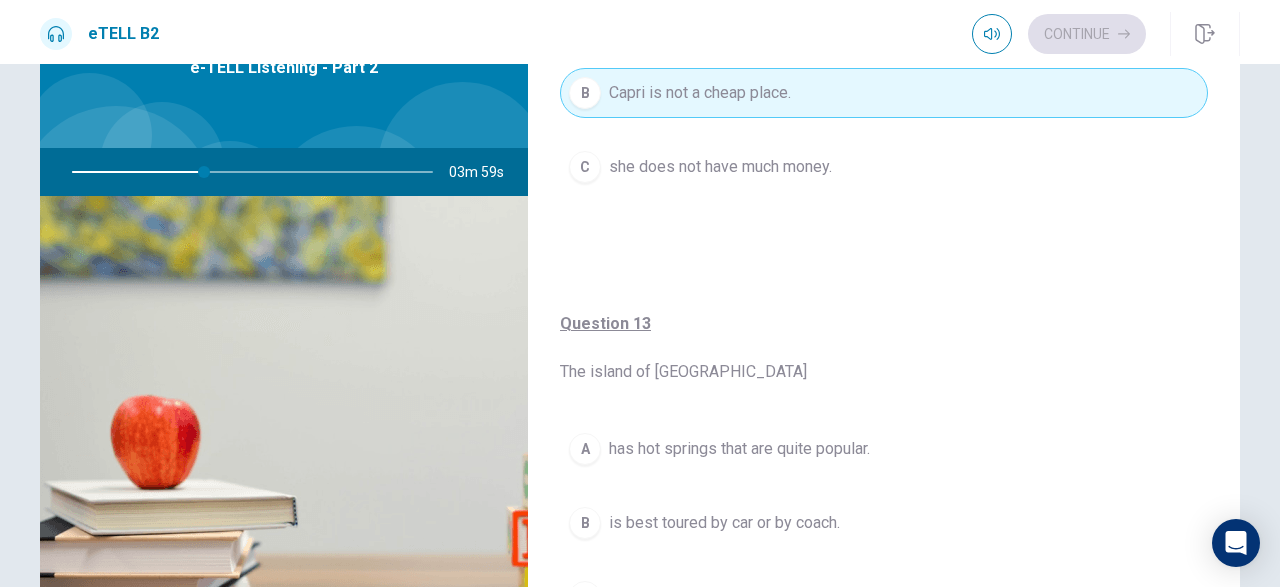 scroll, scrollTop: 812, scrollLeft: 0, axis: vertical 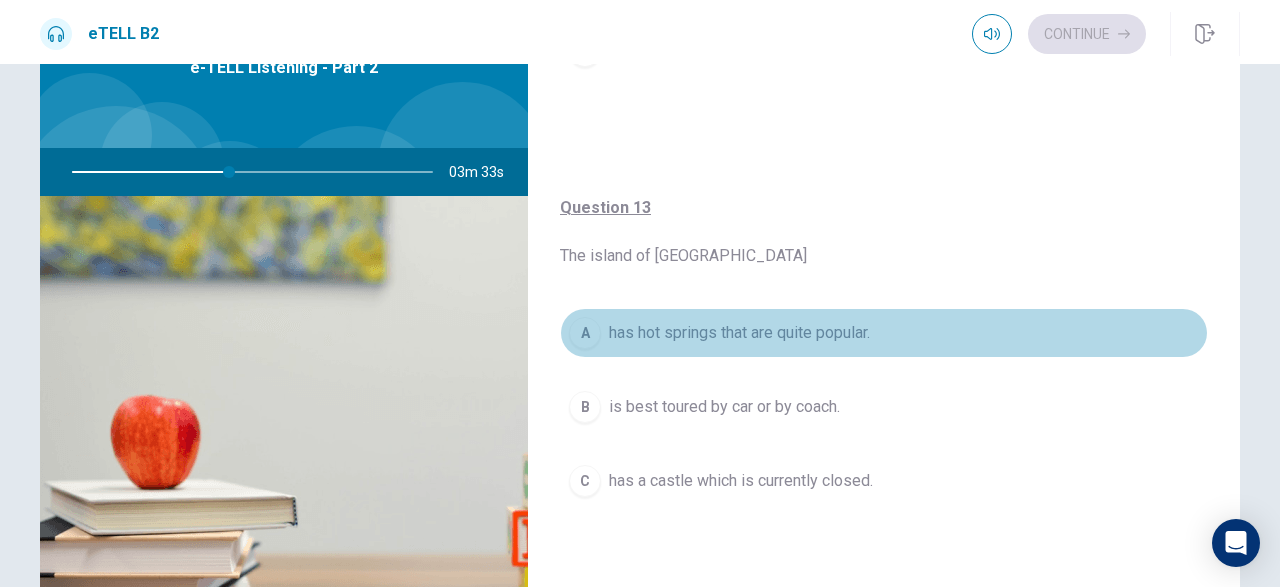 click on "A" at bounding box center [585, 333] 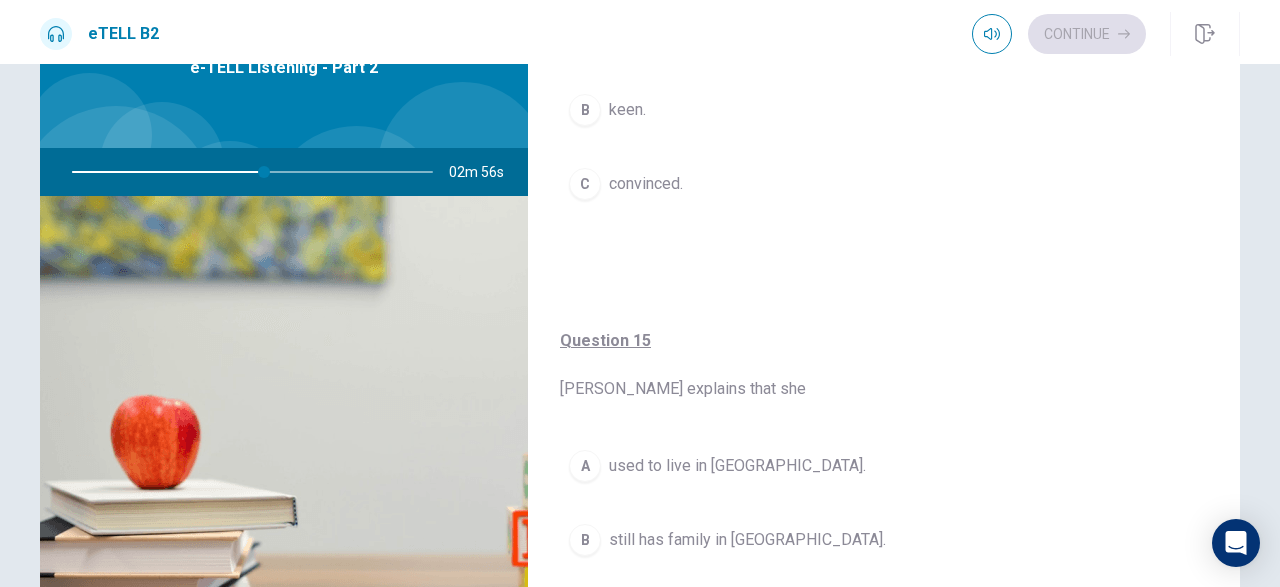 scroll, scrollTop: 1565, scrollLeft: 0, axis: vertical 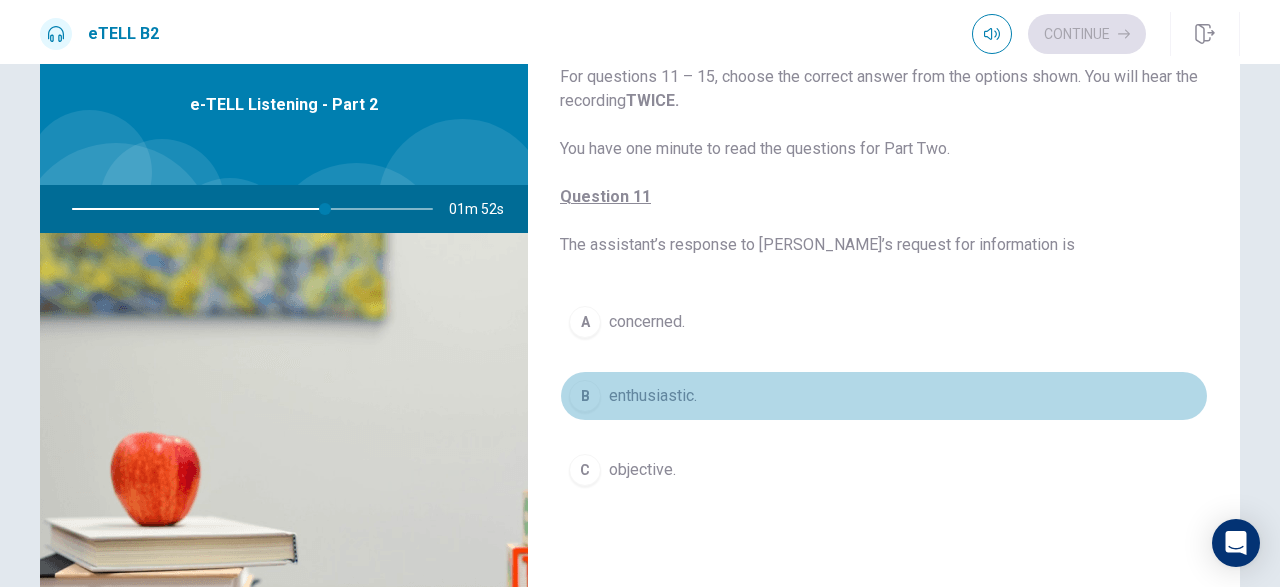 click on "B" at bounding box center (585, 396) 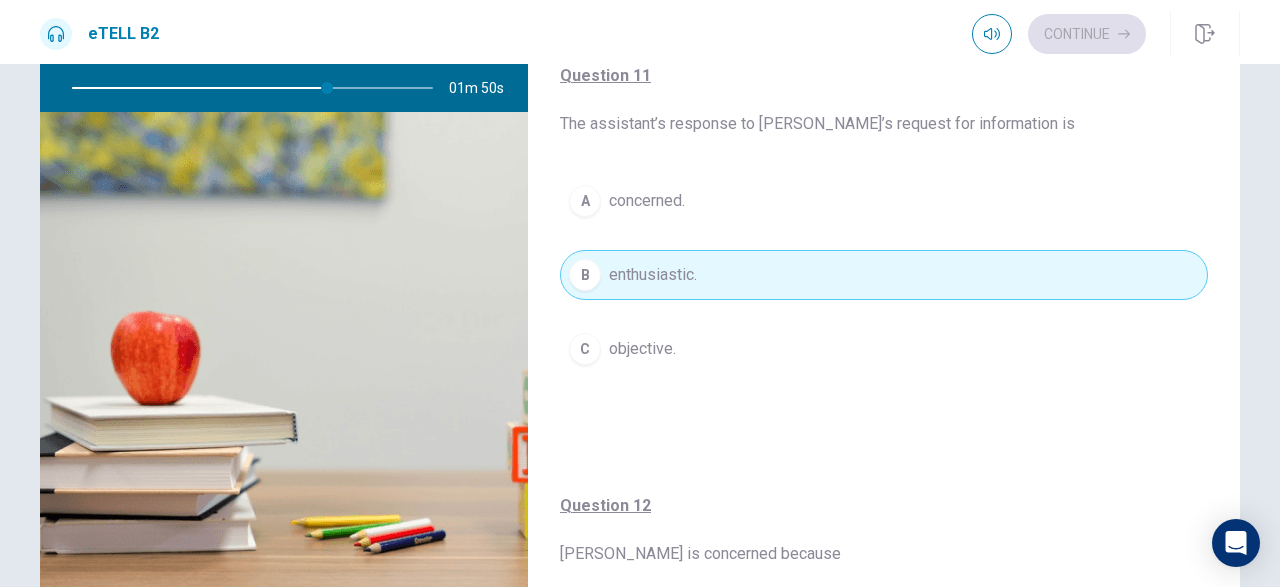 scroll, scrollTop: 316, scrollLeft: 0, axis: vertical 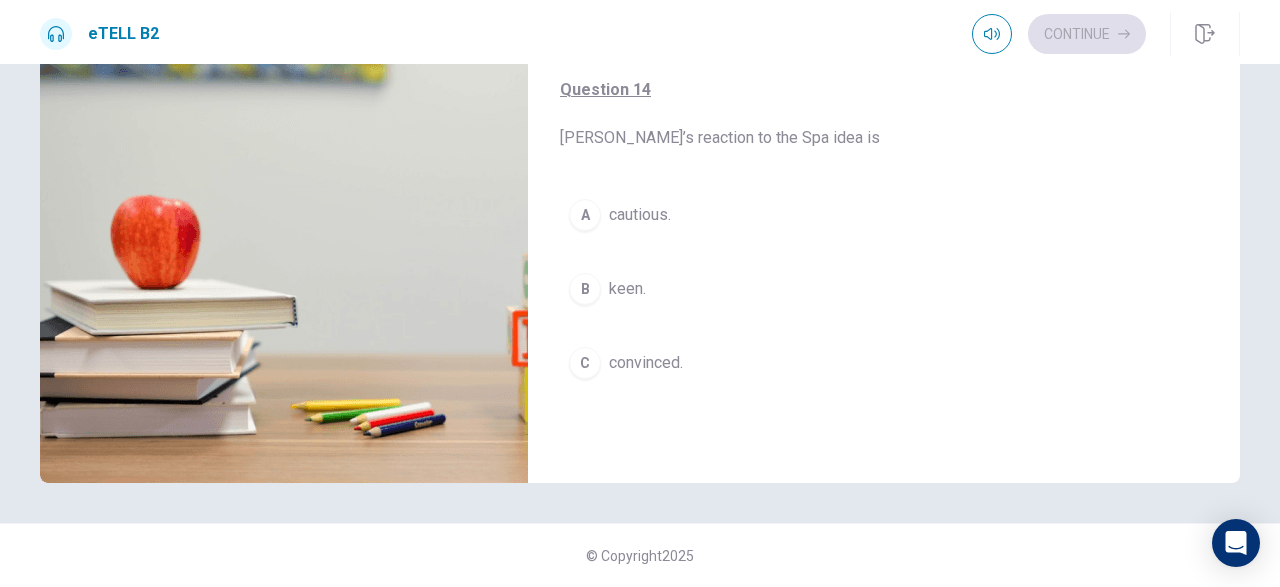 click on "B keen." at bounding box center (884, 289) 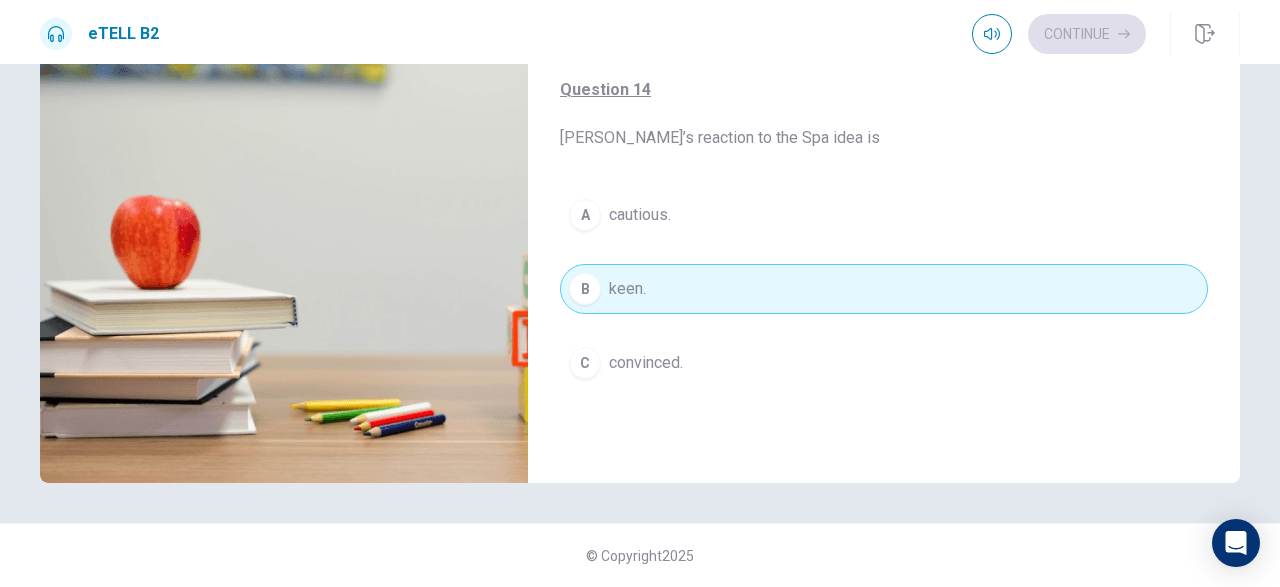scroll, scrollTop: 1565, scrollLeft: 0, axis: vertical 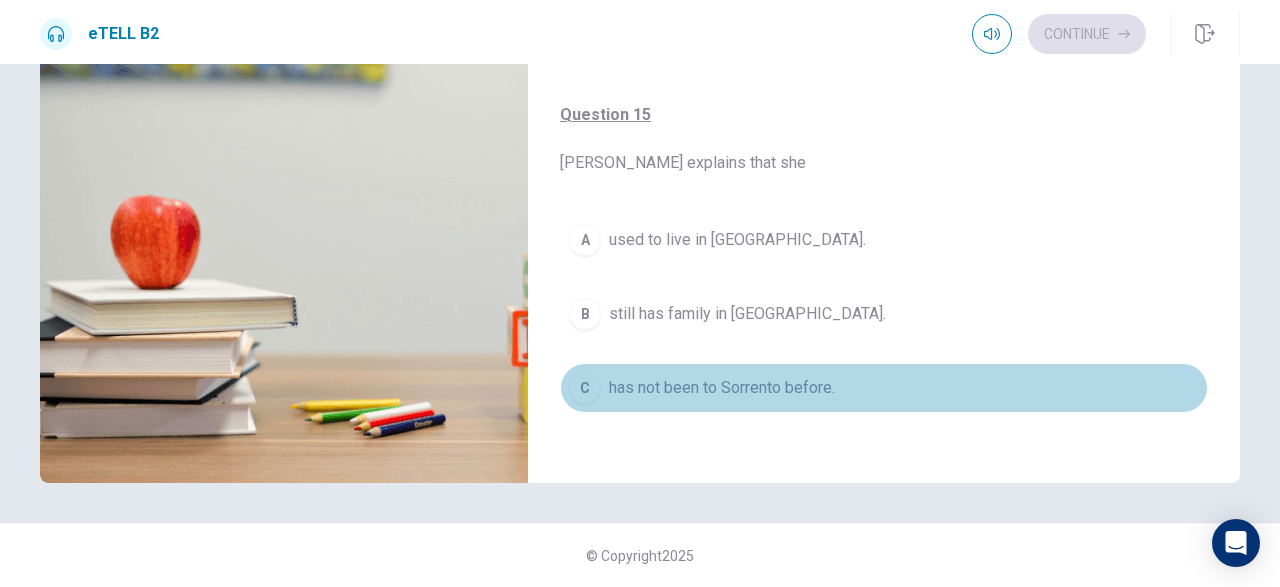 click on "C" at bounding box center [585, 388] 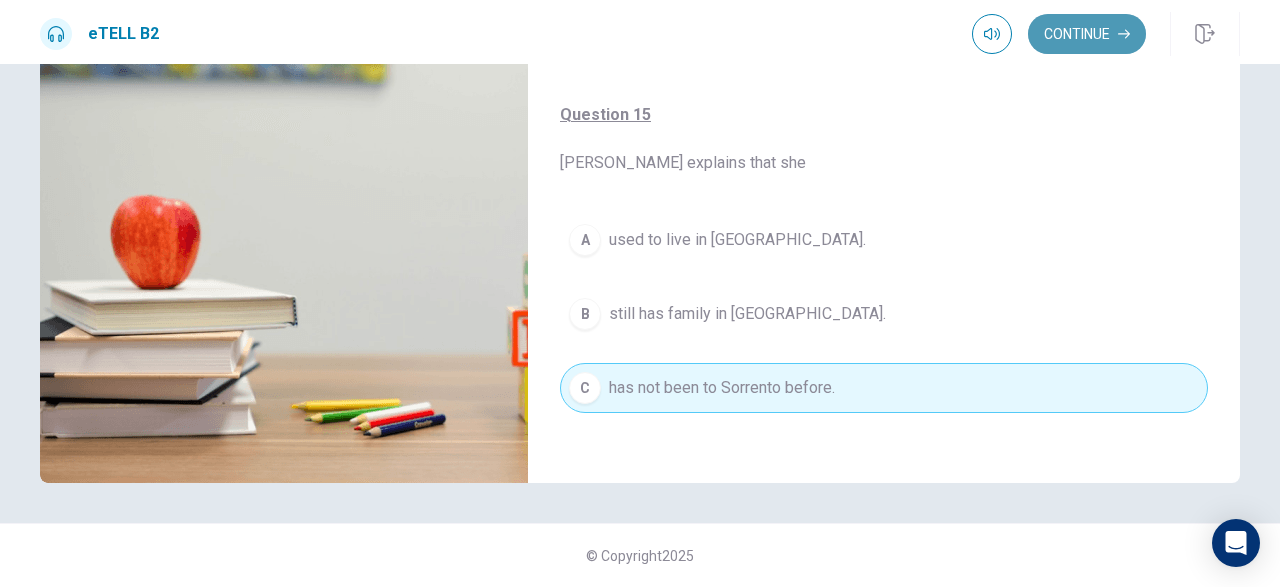 click on "Continue" at bounding box center (1087, 34) 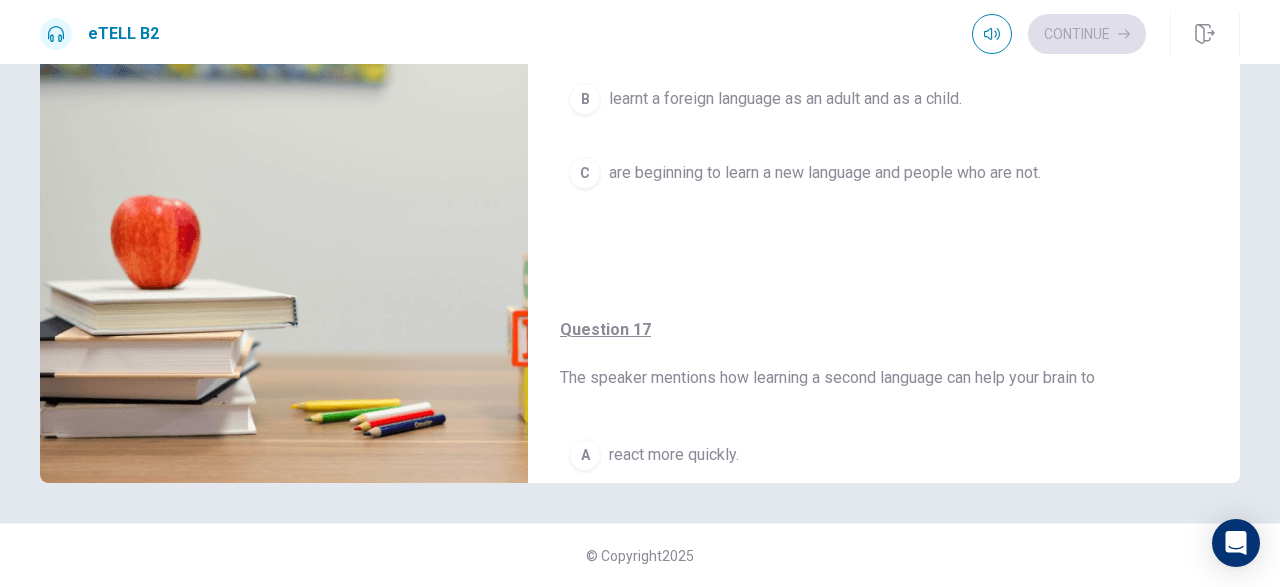 scroll, scrollTop: 0, scrollLeft: 0, axis: both 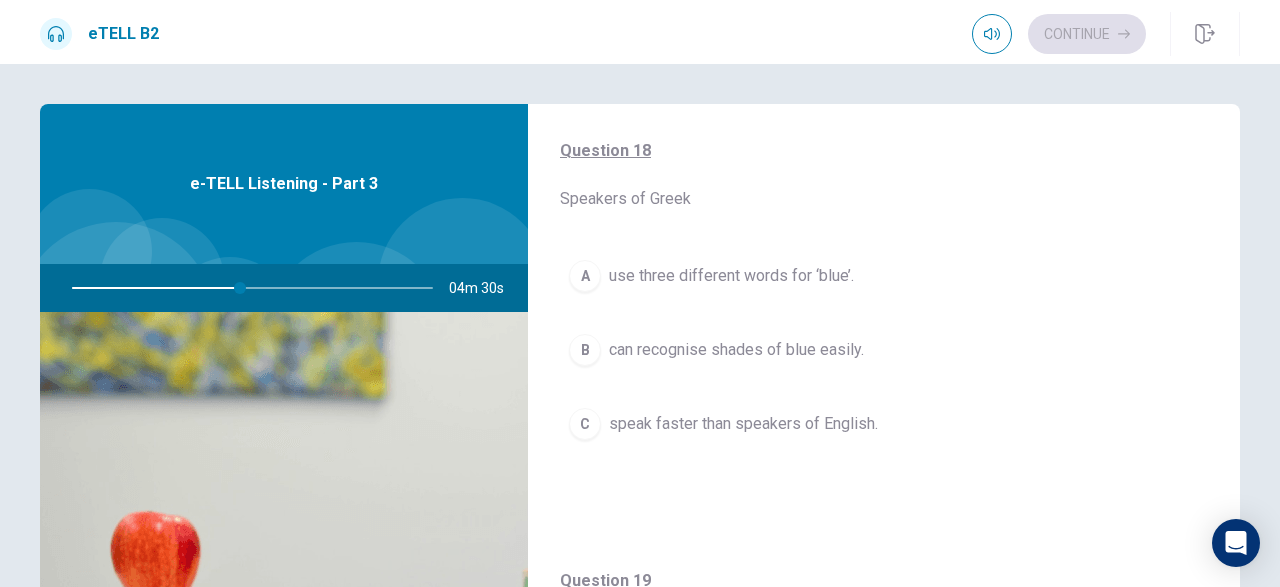 click on "B" at bounding box center [585, 350] 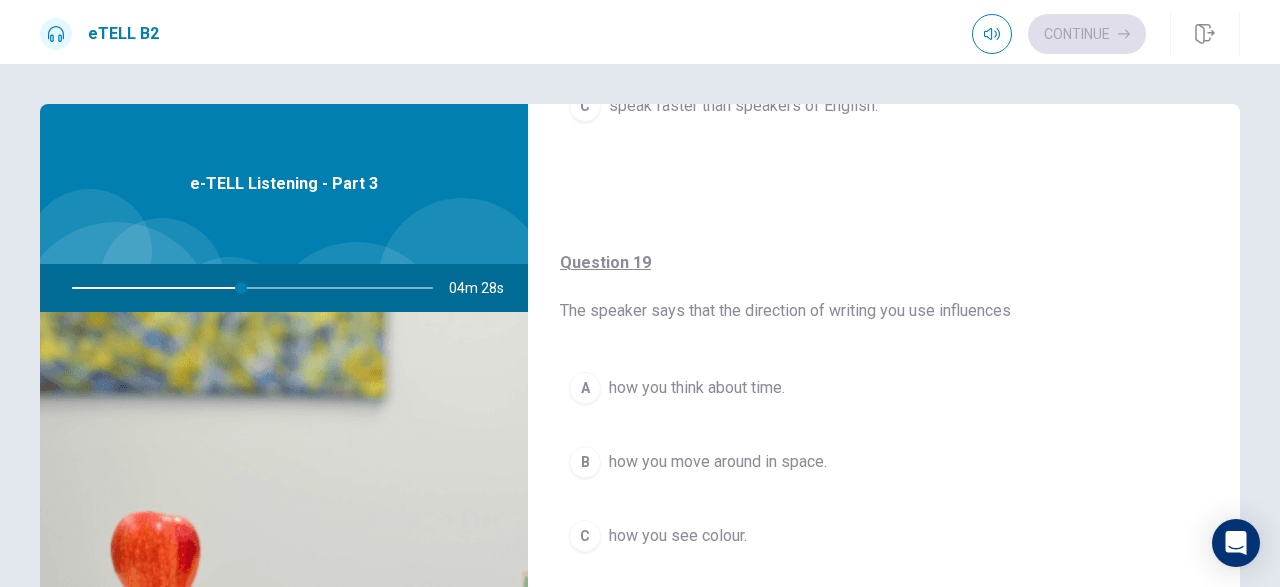 scroll, scrollTop: 1285, scrollLeft: 0, axis: vertical 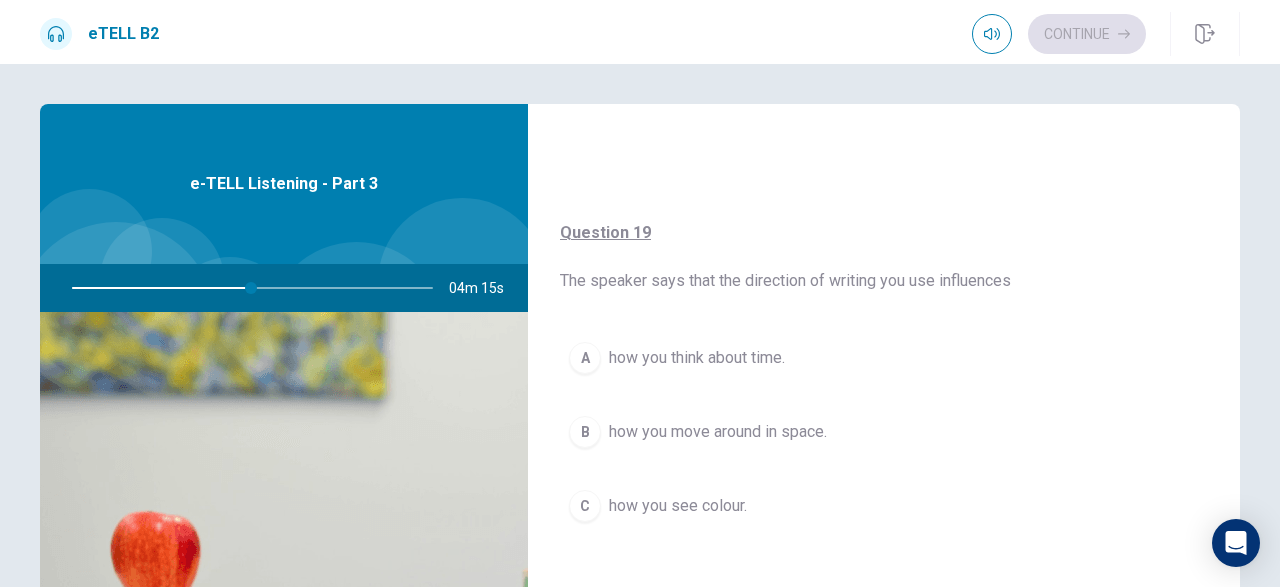 click on "A" at bounding box center [585, 358] 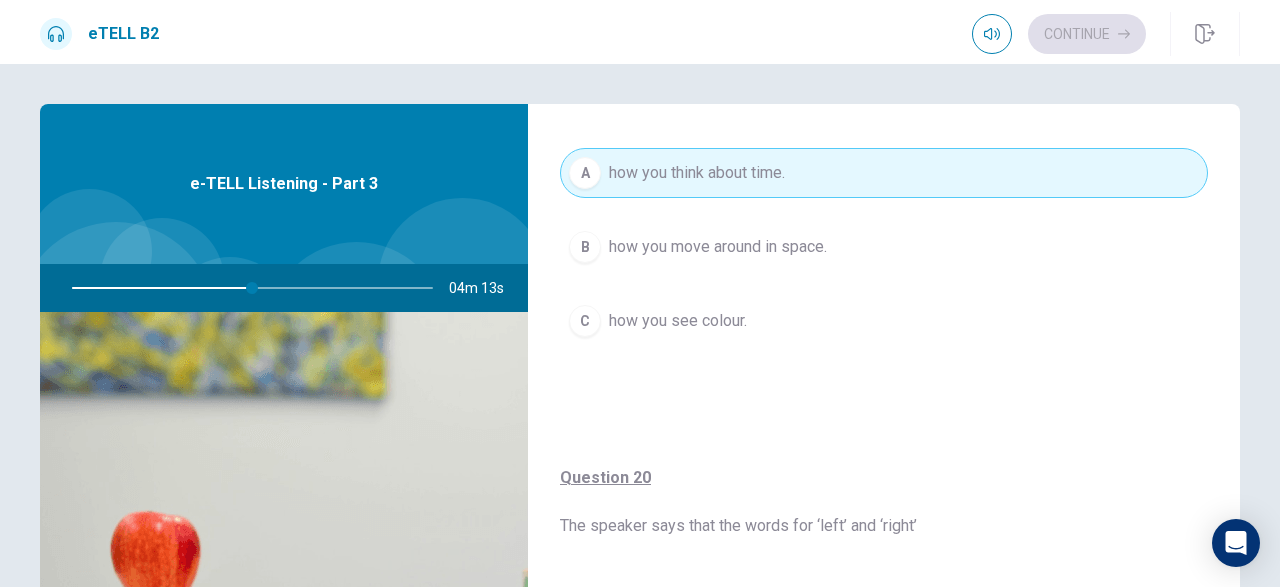 scroll, scrollTop: 1517, scrollLeft: 0, axis: vertical 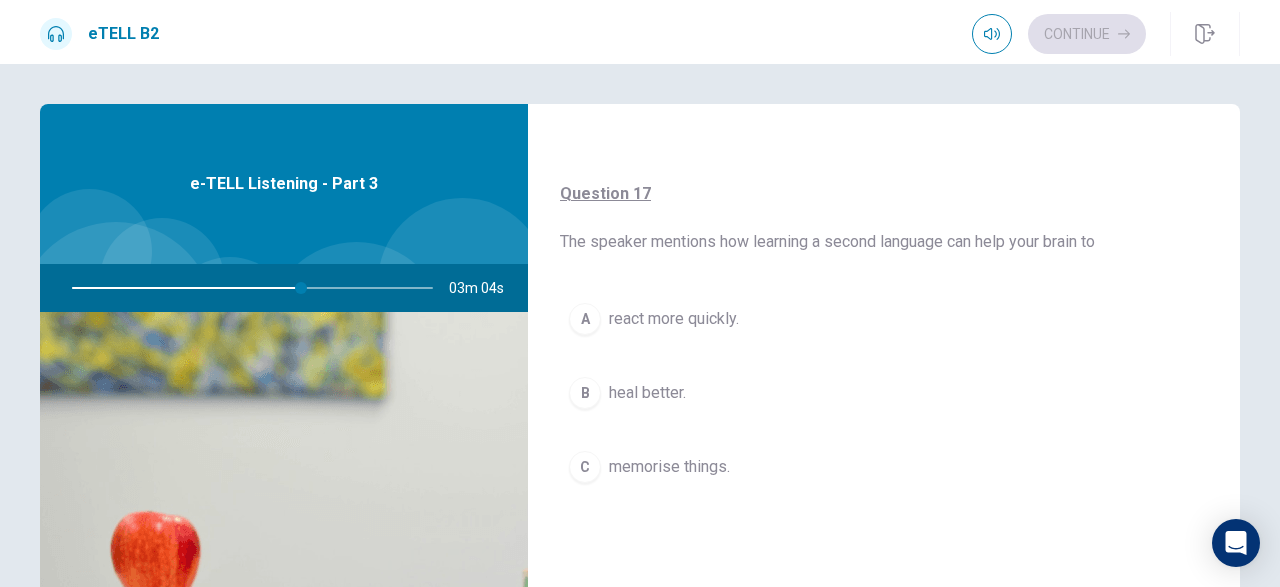 drag, startPoint x: 777, startPoint y: 369, endPoint x: 777, endPoint y: 347, distance: 22 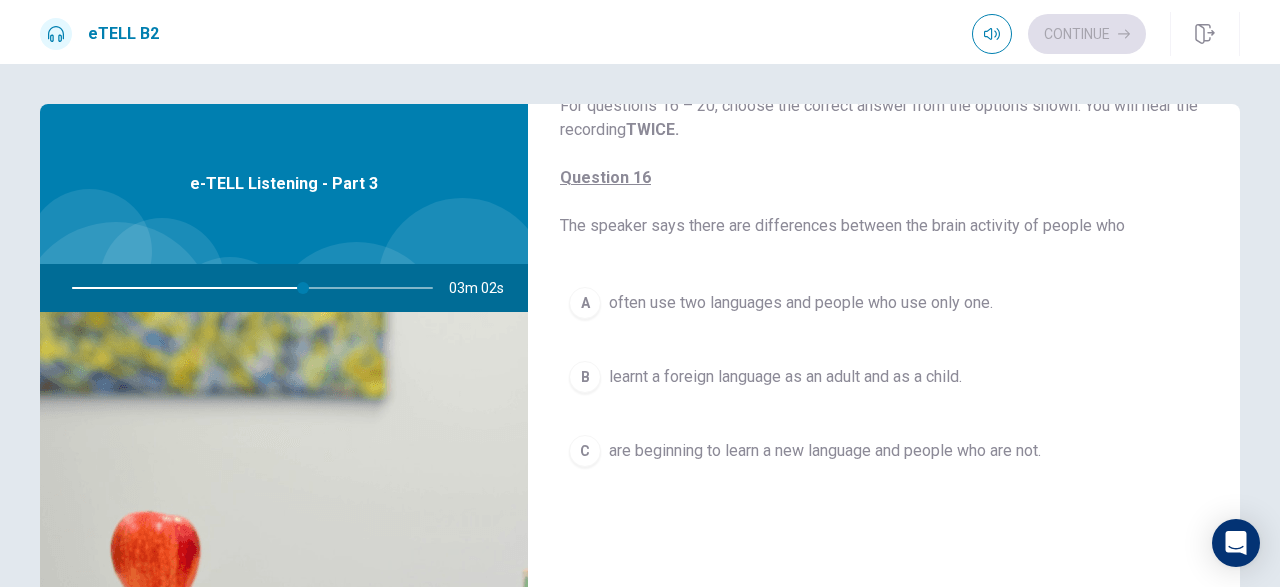 scroll, scrollTop: 0, scrollLeft: 0, axis: both 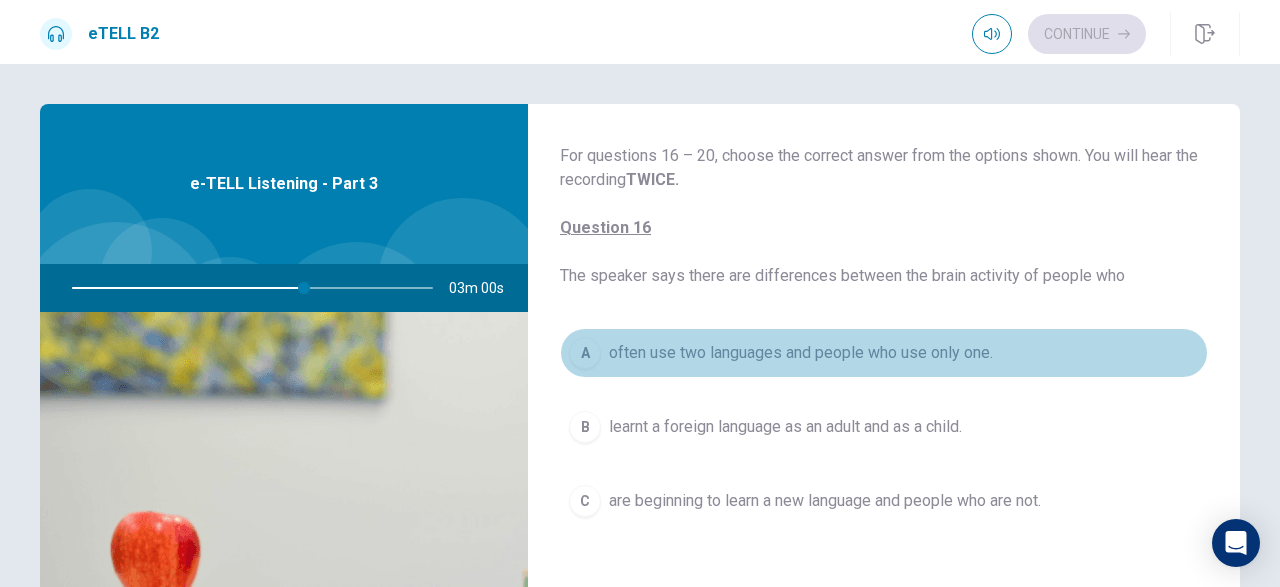 click on "A" at bounding box center (585, 353) 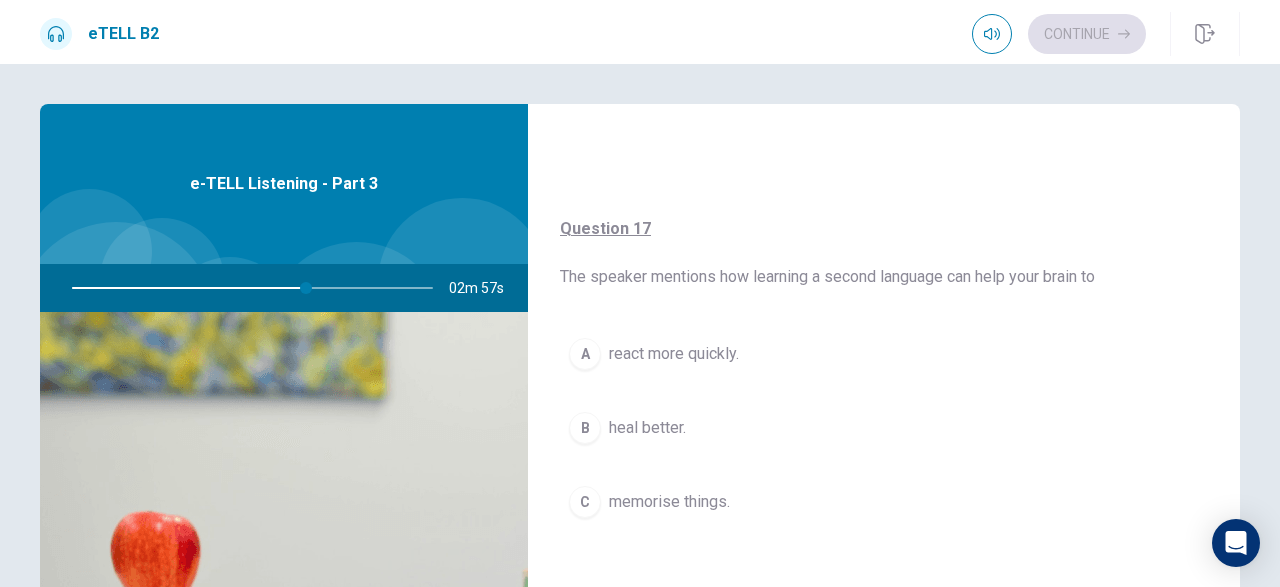 scroll, scrollTop: 464, scrollLeft: 0, axis: vertical 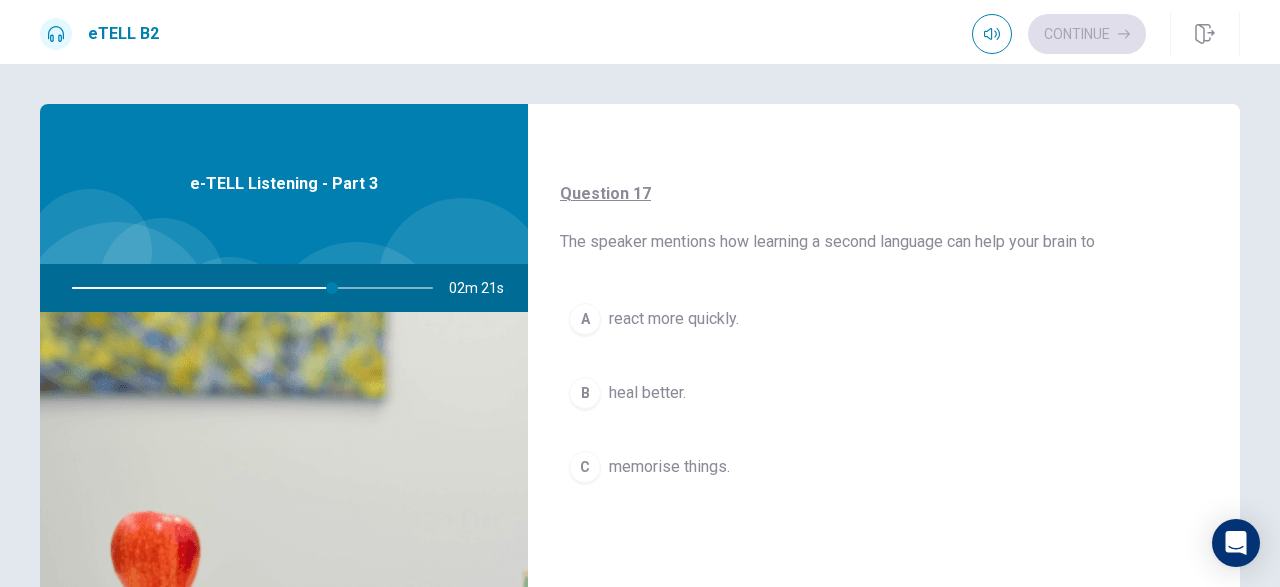 click on "B" at bounding box center [585, 393] 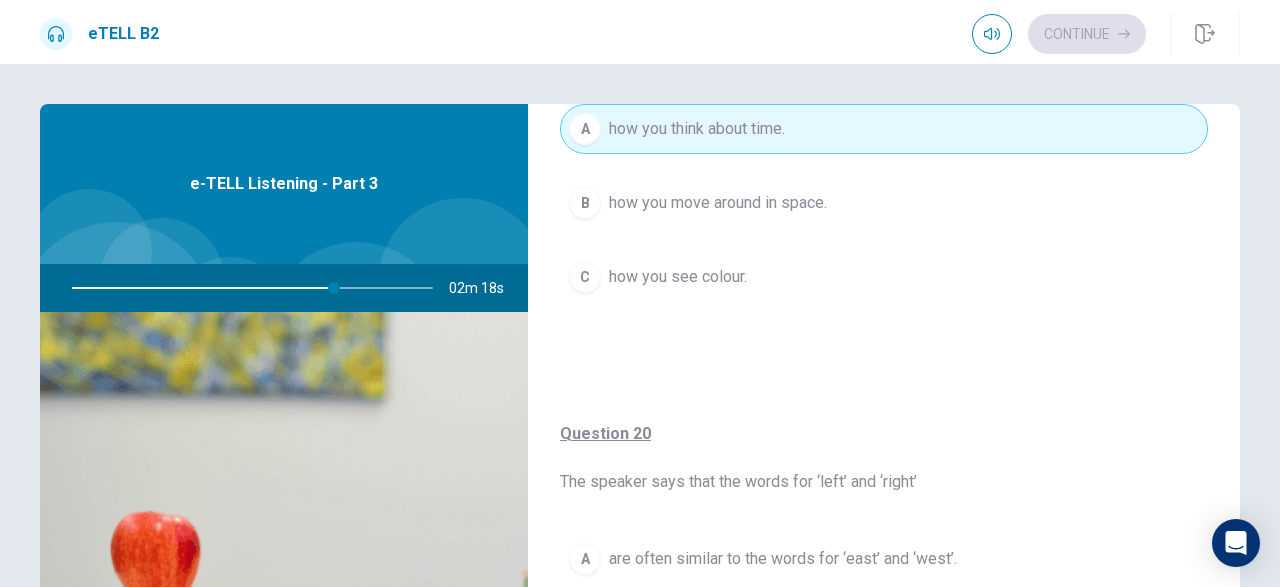 scroll, scrollTop: 1517, scrollLeft: 0, axis: vertical 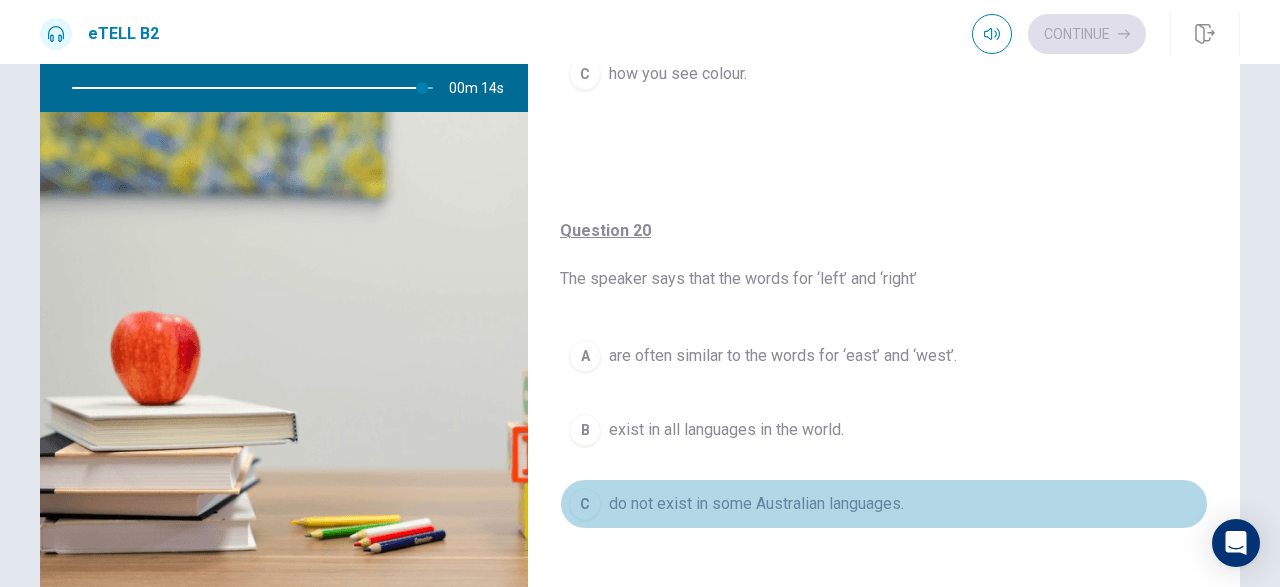 click on "C" at bounding box center [585, 504] 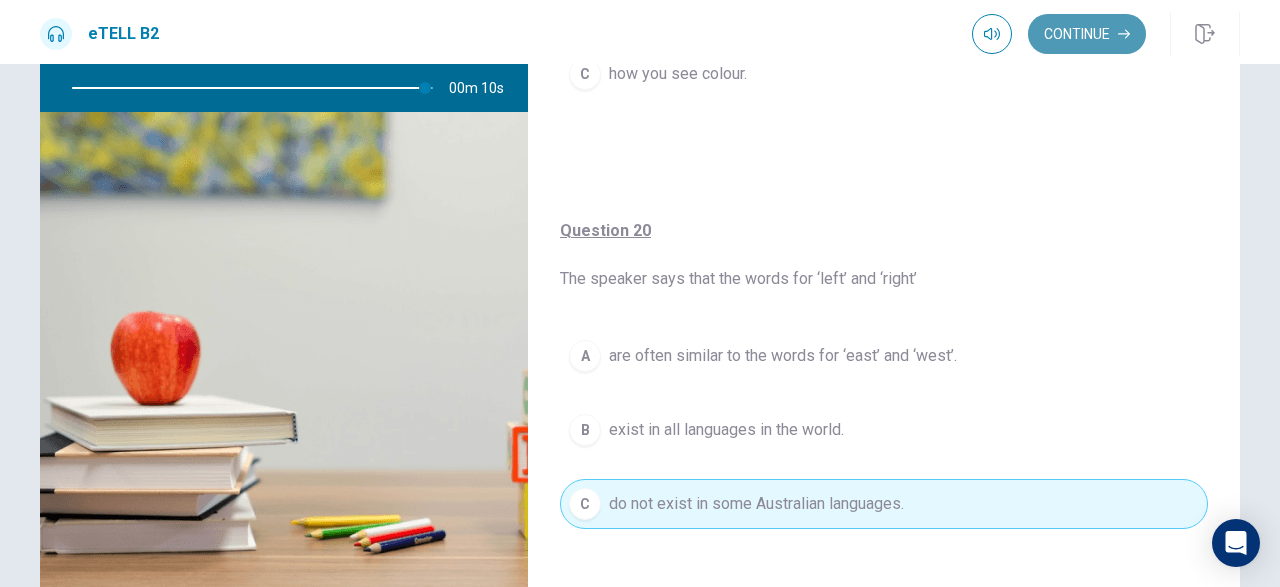 click on "Continue" at bounding box center (1087, 34) 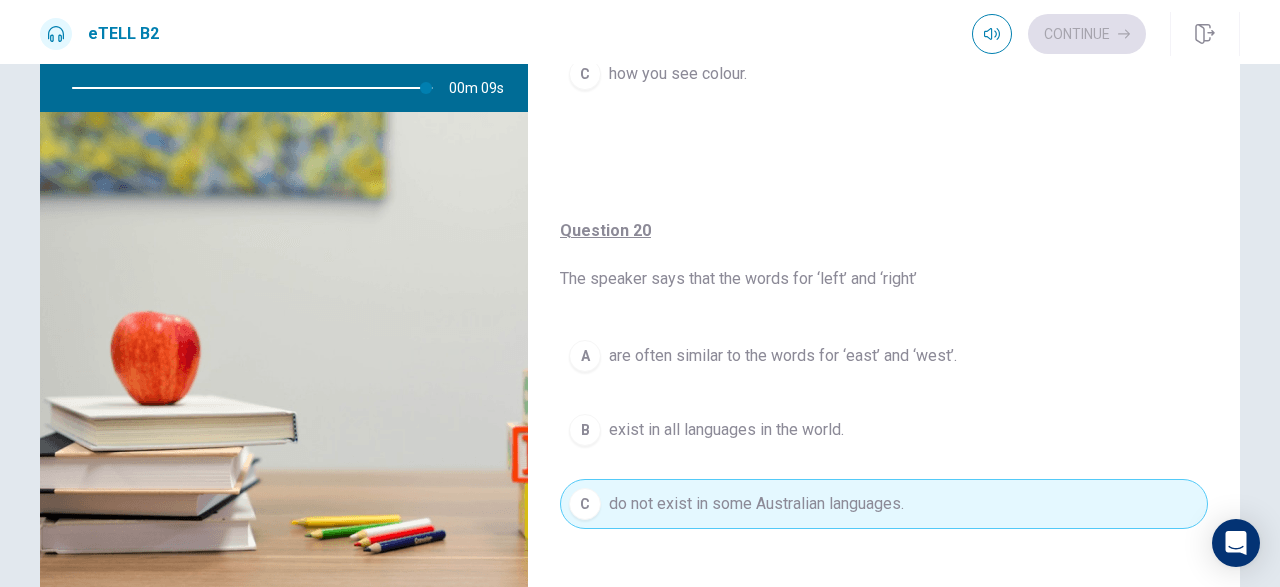 type on "**" 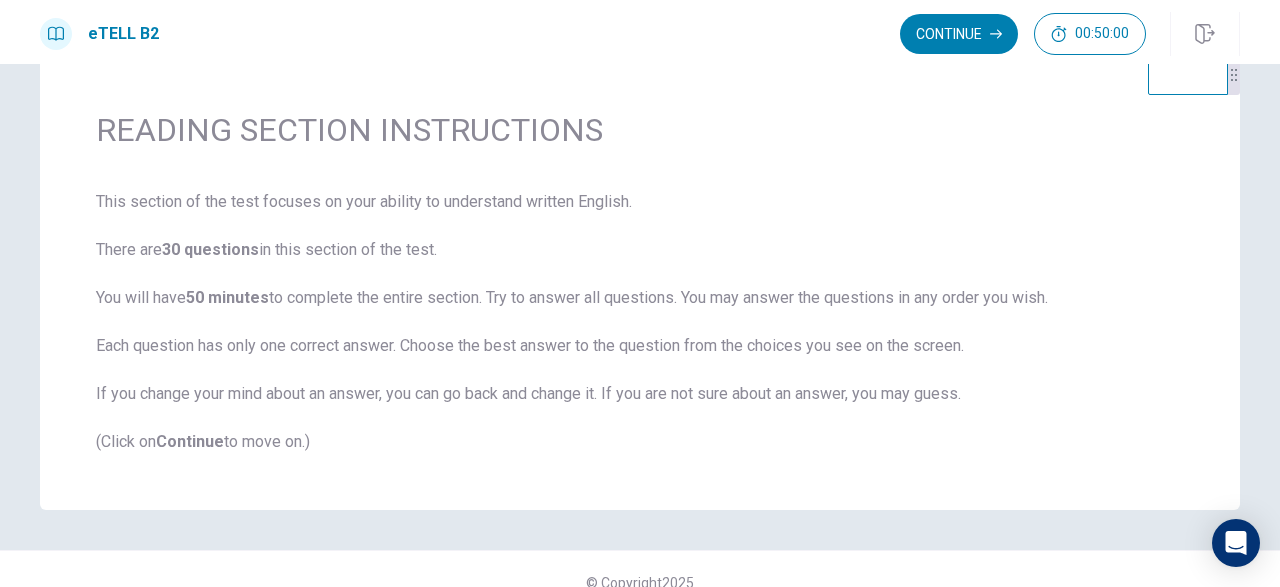 scroll, scrollTop: 77, scrollLeft: 0, axis: vertical 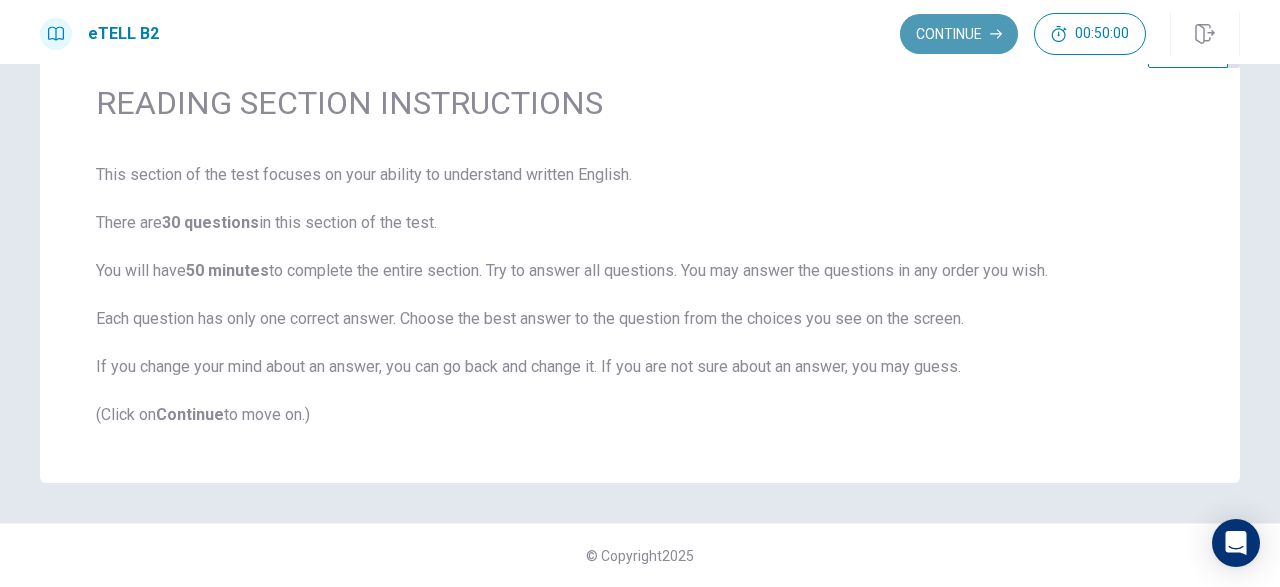 click on "Continue" at bounding box center [959, 34] 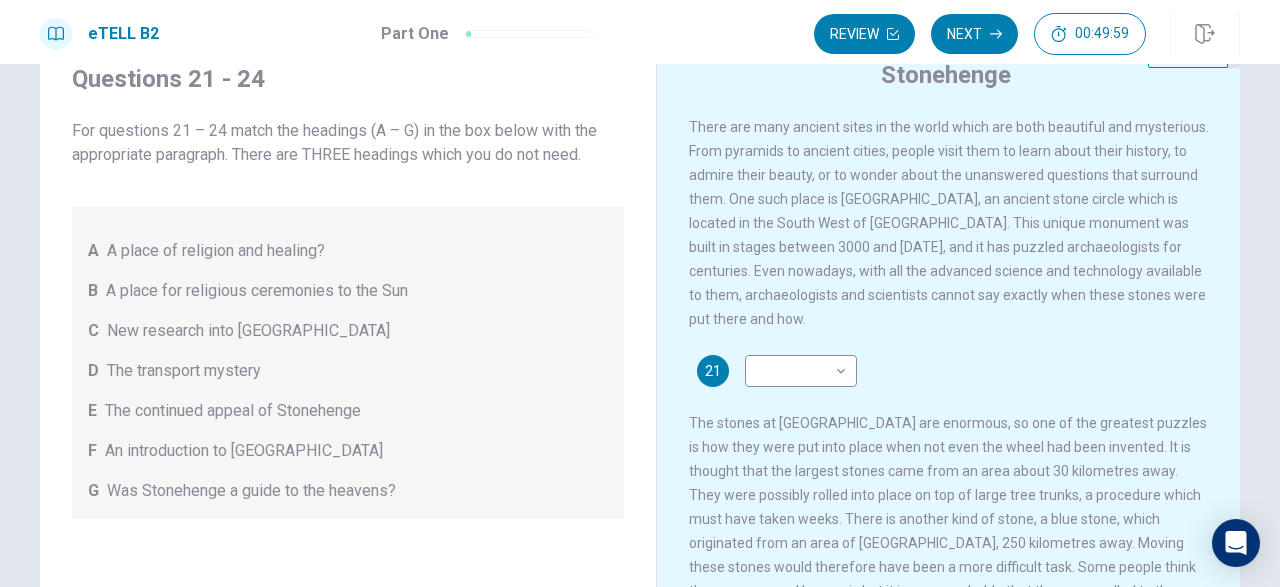 scroll, scrollTop: 0, scrollLeft: 0, axis: both 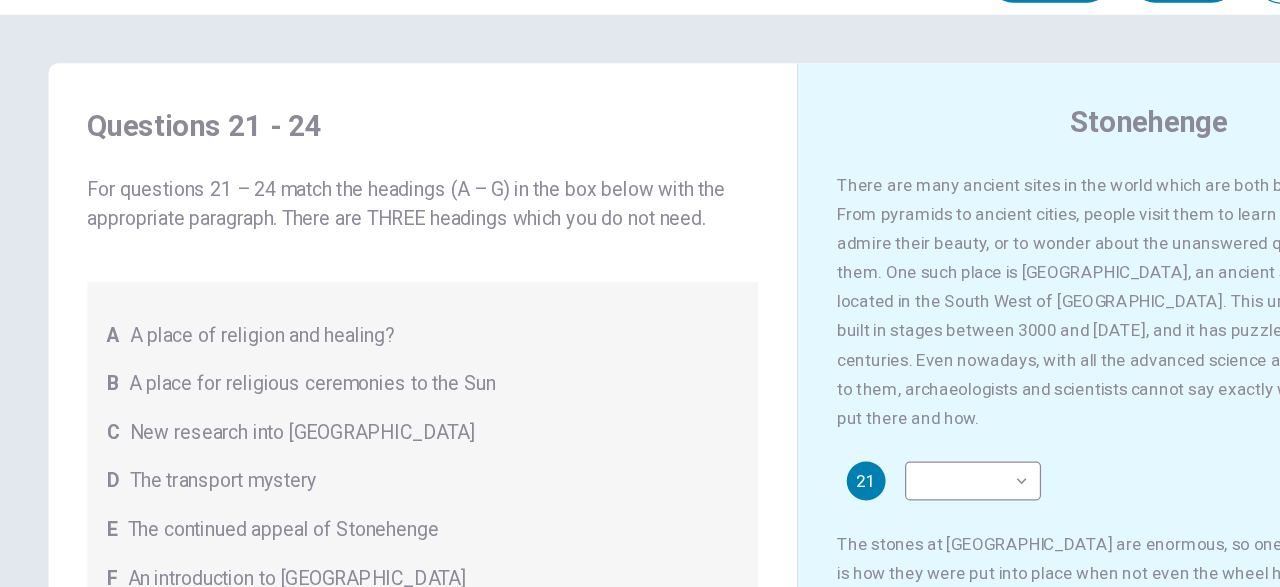 click on "A A place of religion and healing? B A place for religious ceremonies to the Sun C New research into [GEOGRAPHIC_DATA] D The transport mystery E The continued appeal of Stonehenge F An introduction to Stonehenge G Was Stonehenge a guide to the heavens?" at bounding box center (348, 440) 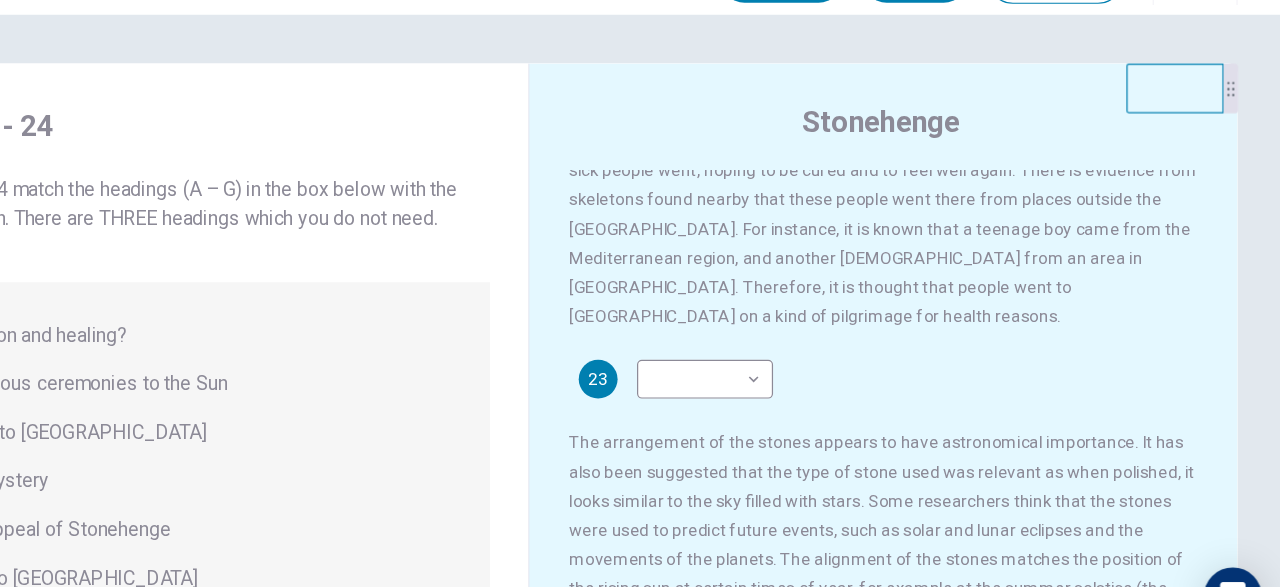 scroll, scrollTop: 701, scrollLeft: 0, axis: vertical 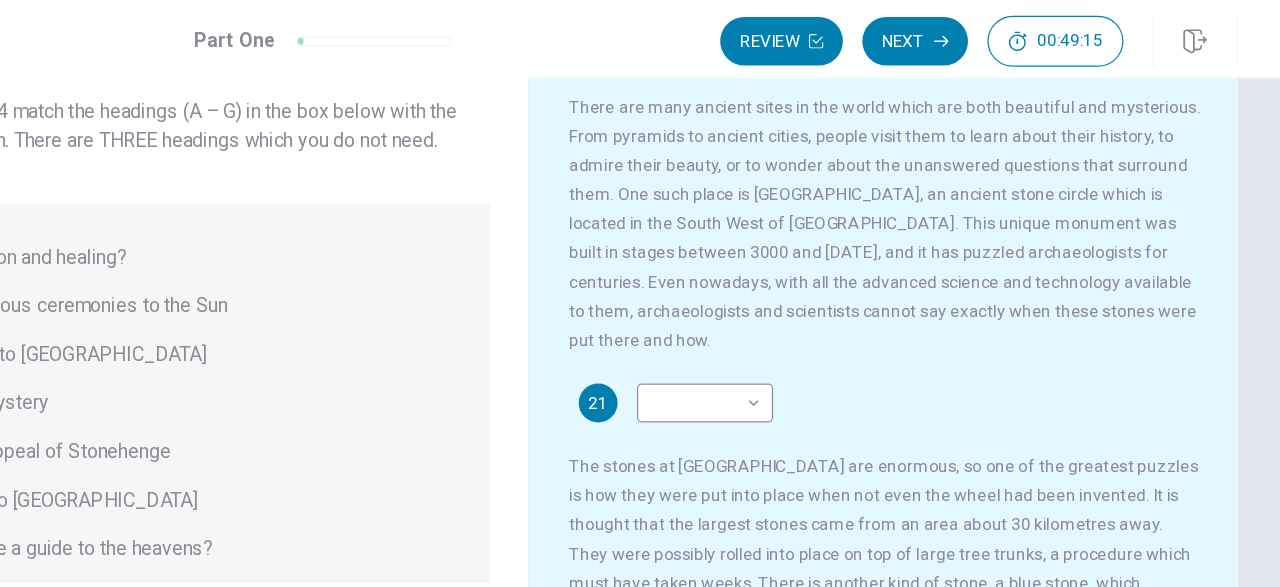 drag, startPoint x: 357, startPoint y: 201, endPoint x: 504, endPoint y: 222, distance: 148.49243 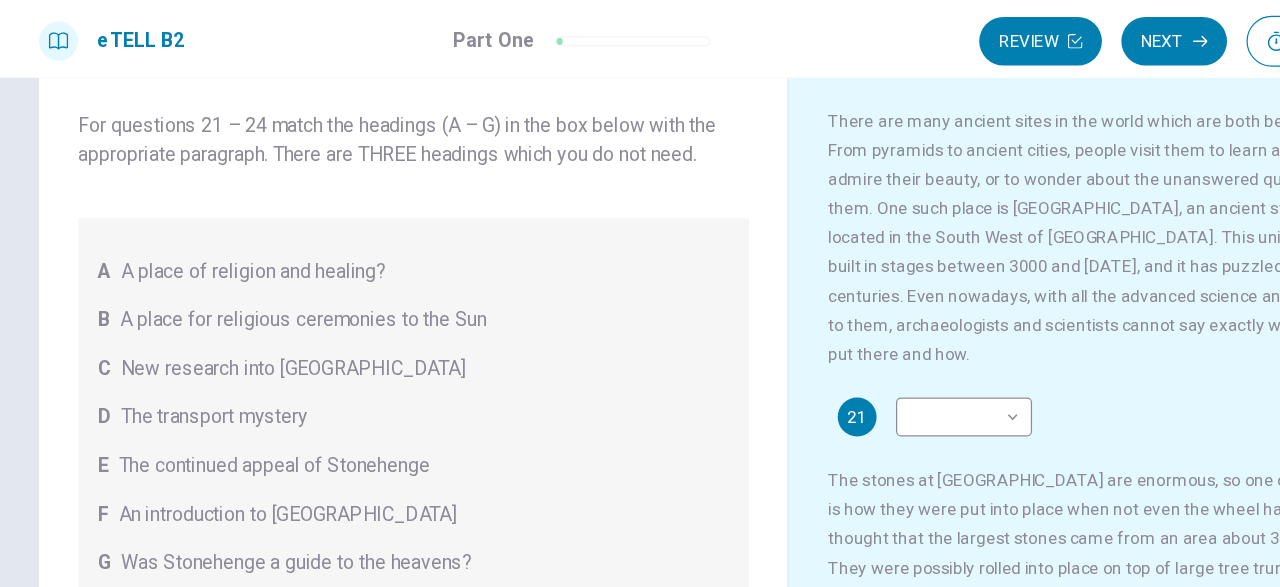 scroll, scrollTop: 0, scrollLeft: 0, axis: both 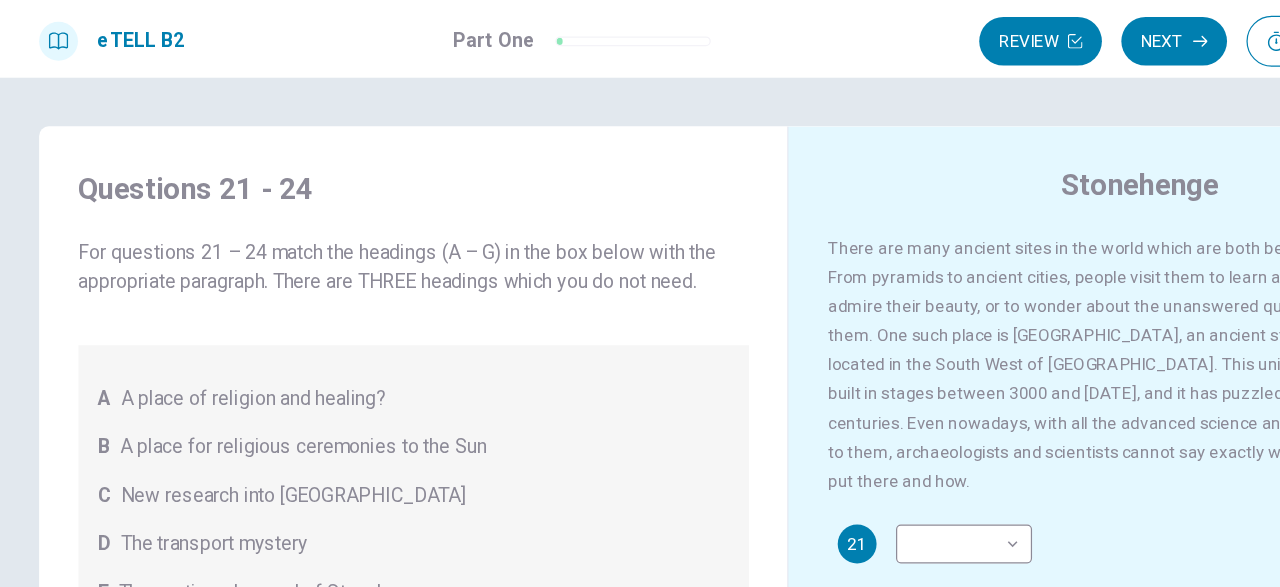 drag, startPoint x: 827, startPoint y: 293, endPoint x: 753, endPoint y: 288, distance: 74.168724 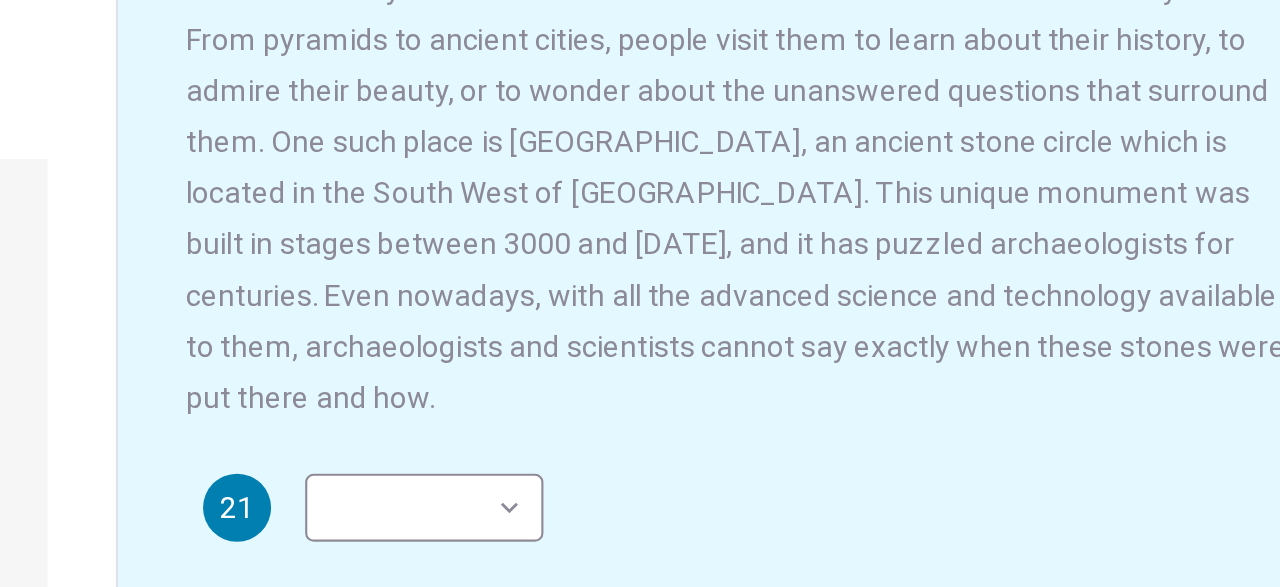 scroll, scrollTop: 0, scrollLeft: 0, axis: both 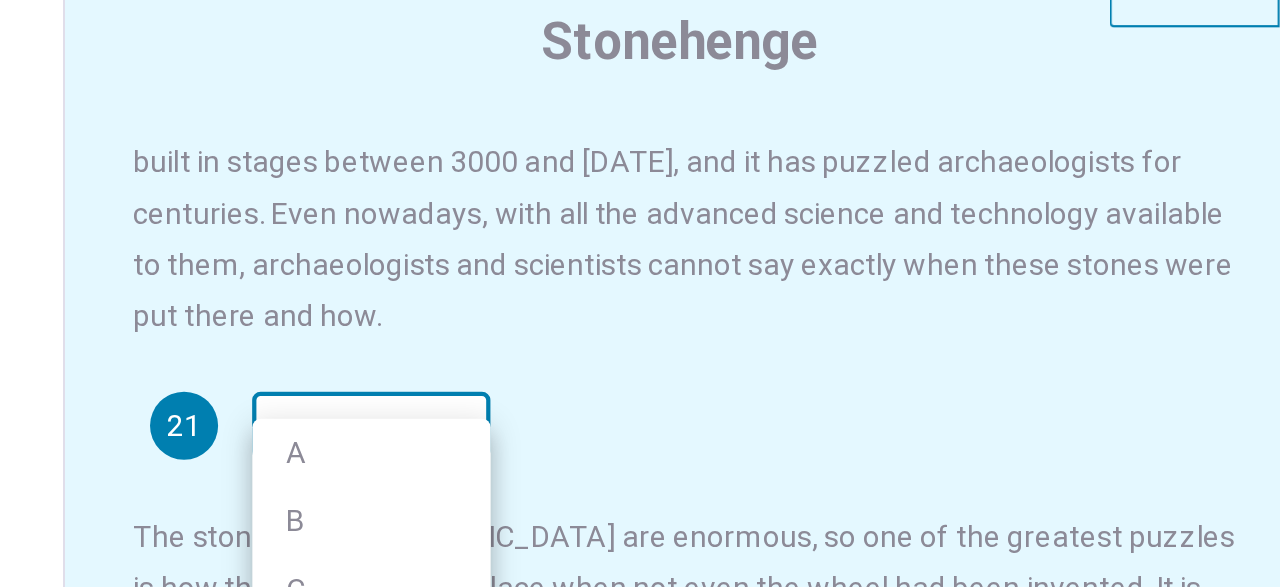 click on "This site uses cookies, as explained in our  Privacy Policy . If you agree to the use of cookies, please click the Accept button and continue to browse our site.   Privacy Policy Accept   eTELL B2 Part One Review Next 00:47:09 Question 1 - 4 of 30 00:47:09 Review Next Questions 21 - 24 For questions 21 – 24 match the headings (A – G) in the box below with the appropriate paragraph. There are THREE headings which you do not need. A A place of religion and healing? B A place for religious ceremonies to the Sun C New research into [GEOGRAPHIC_DATA] D The transport mystery E The continued appeal of Stonehenge F An introduction to Stonehenge G Was Stonehenge a guide to the heavens? Stonehenge 21 ​ ​ 22 ​ ​ 23 ​ ​ 24 ​ ​ © Copyright  2025 Going somewhere? You are not allowed to open other tabs/pages or switch windows during a test. Doing this will be reported as cheating to the Administrators. Are you sure you want to leave this page? Please continue until you finish your test. 00:00 WARNING: Continue" at bounding box center [640, 293] 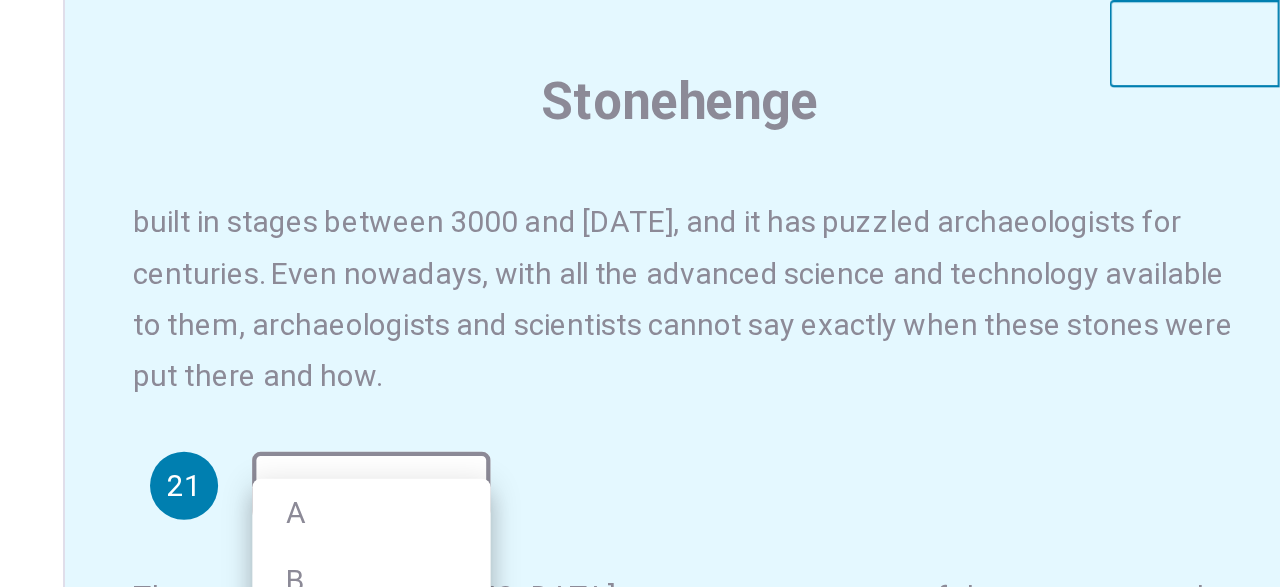 click at bounding box center (640, 293) 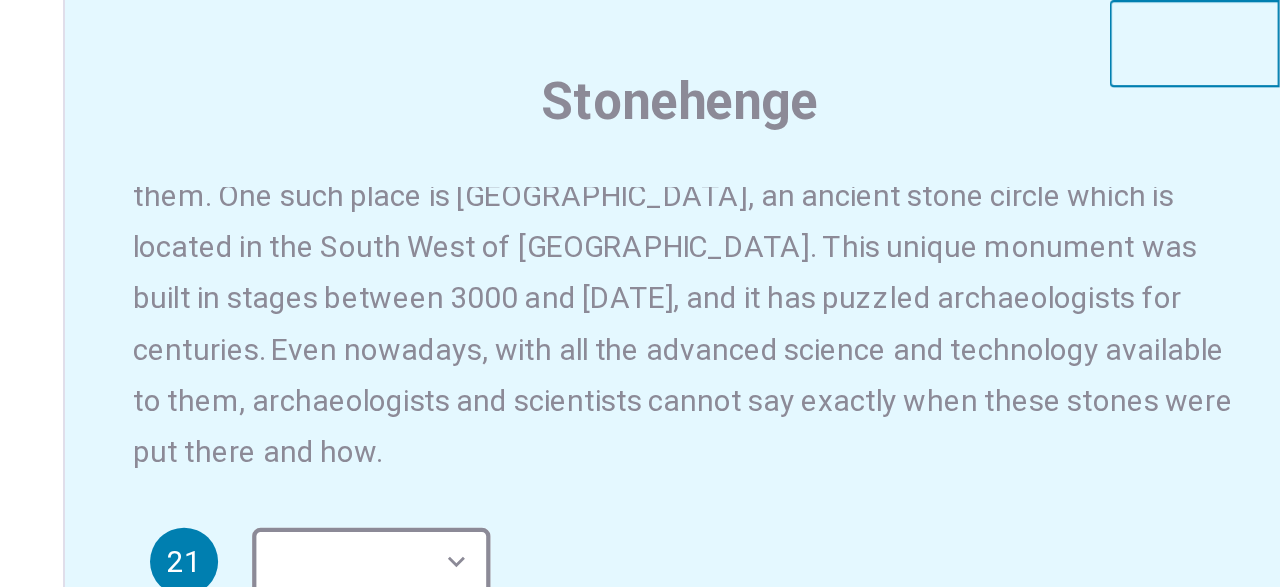 scroll, scrollTop: 116, scrollLeft: 0, axis: vertical 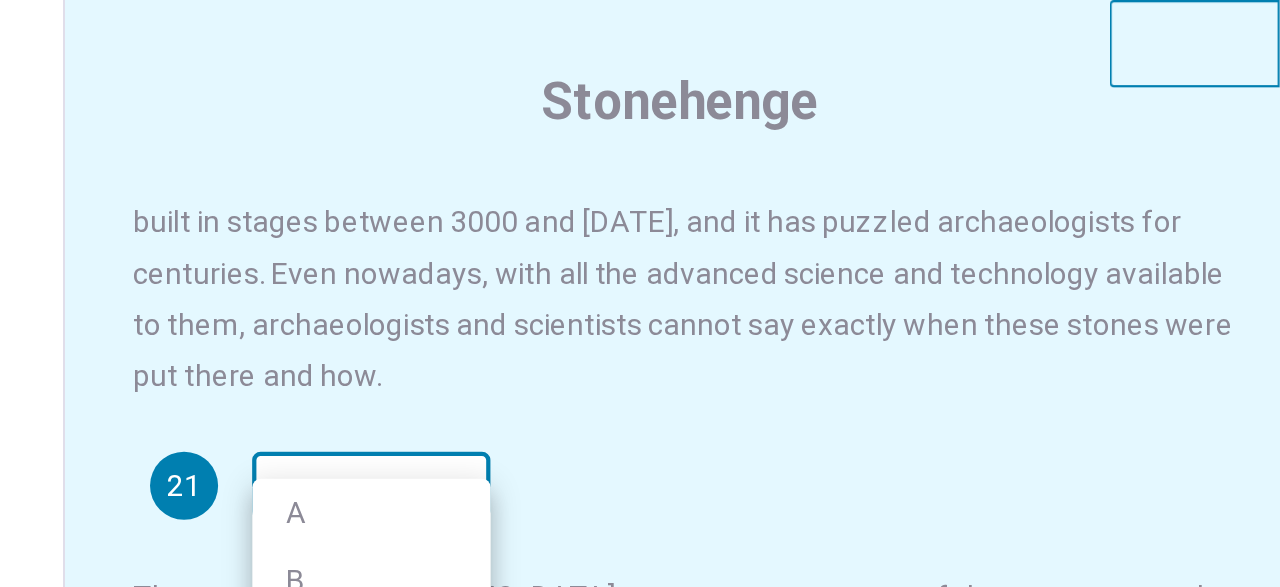 click on "This site uses cookies, as explained in our  Privacy Policy . If you agree to the use of cookies, please click the Accept button and continue to browse our site.   Privacy Policy Accept   eTELL B2 Part One Review Next 00:46:53 Question 1 - 4 of 30 00:46:53 Review Next Questions 21 - 24 For questions 21 – 24 match the headings (A – G) in the box below with the appropriate paragraph. There are THREE headings which you do not need. A A place of religion and healing? B A place for religious ceremonies to the Sun C New research into [GEOGRAPHIC_DATA] D The transport mystery E The continued appeal of Stonehenge F An introduction to Stonehenge G Was Stonehenge a guide to the heavens? Stonehenge 21 ​ ​ 22 ​ ​ 23 ​ ​ 24 ​ ​ © Copyright  2025 Going somewhere? You are not allowed to open other tabs/pages or switch windows during a test. Doing this will be reported as cheating to the Administrators. Are you sure you want to leave this page? Please continue until you finish your test. 00:00 WARNING: Continue" at bounding box center (640, 293) 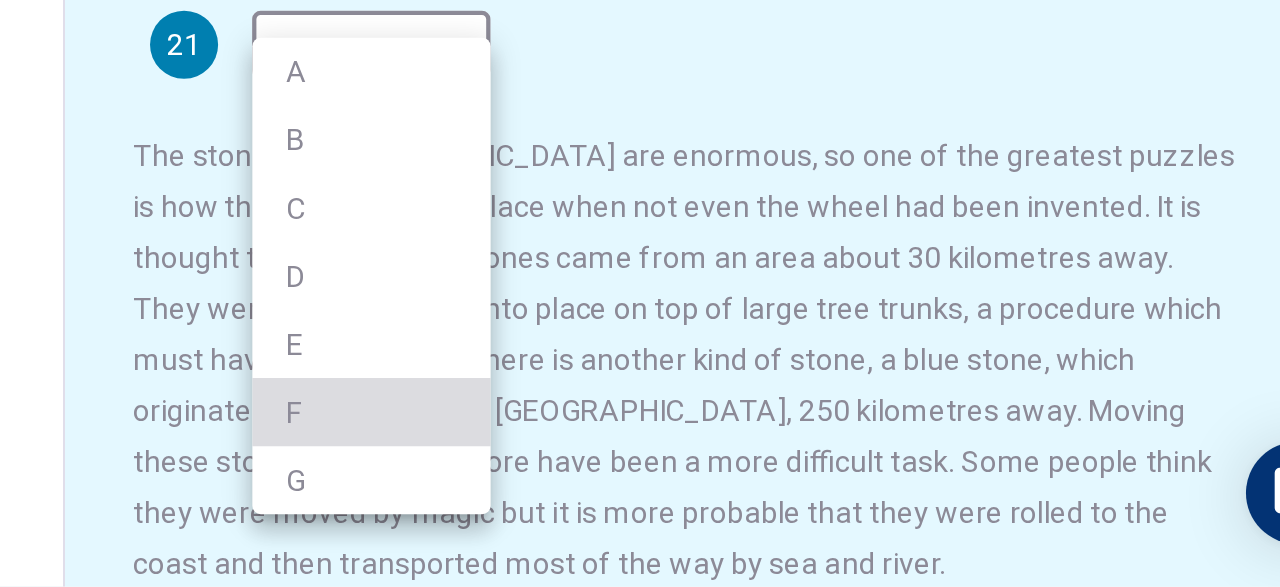 click on "F" at bounding box center [801, 505] 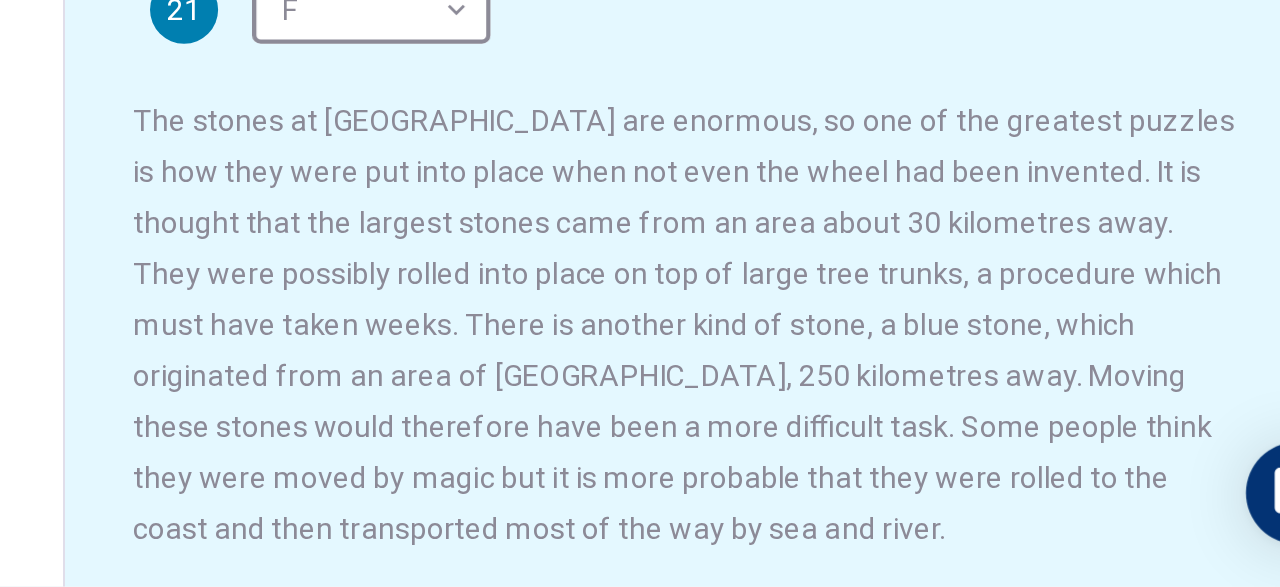 scroll, scrollTop: 133, scrollLeft: 0, axis: vertical 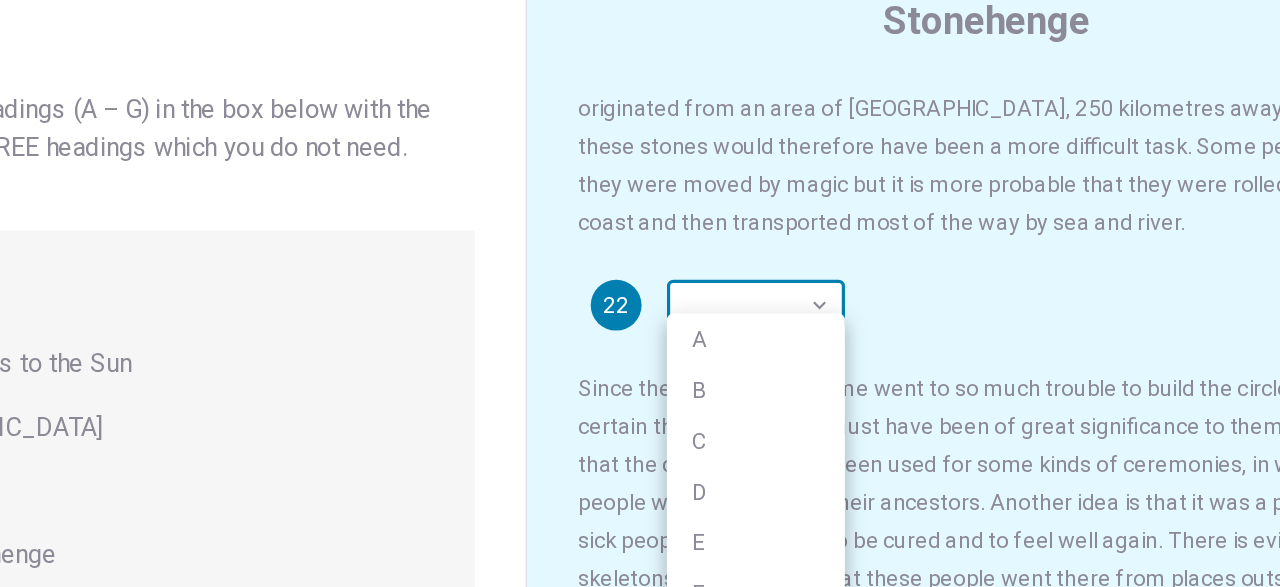 click on "This site uses cookies, as explained in our  Privacy Policy . If you agree to the use of cookies, please click the Accept button and continue to browse our site.   Privacy Policy Accept   eTELL B2 Part One Review Next 00:43:17 Question 1 - 4 of 30 00:43:17 Review Next Questions 21 - 24 For questions 21 – 24 match the headings (A – G) in the box below with the appropriate paragraph. There are THREE headings which you do not need. A A place of religion and healing? B A place for religious ceremonies to the Sun C New research into [GEOGRAPHIC_DATA] D The transport mystery E The continued appeal of Stonehenge F An introduction to Stonehenge G Was Stonehenge a guide to the heavens? Stonehenge 21 F * ​ 22 ​ ​ 23 ​ ​ 24 ​ ​ © Copyright  2025 Going somewhere? You are not allowed to open other tabs/pages or switch windows during a test. Doing this will be reported as cheating to the Administrators. Are you sure you want to leave this page? Please continue until you finish your test. 00:00 WARNING: Continue" at bounding box center (640, 293) 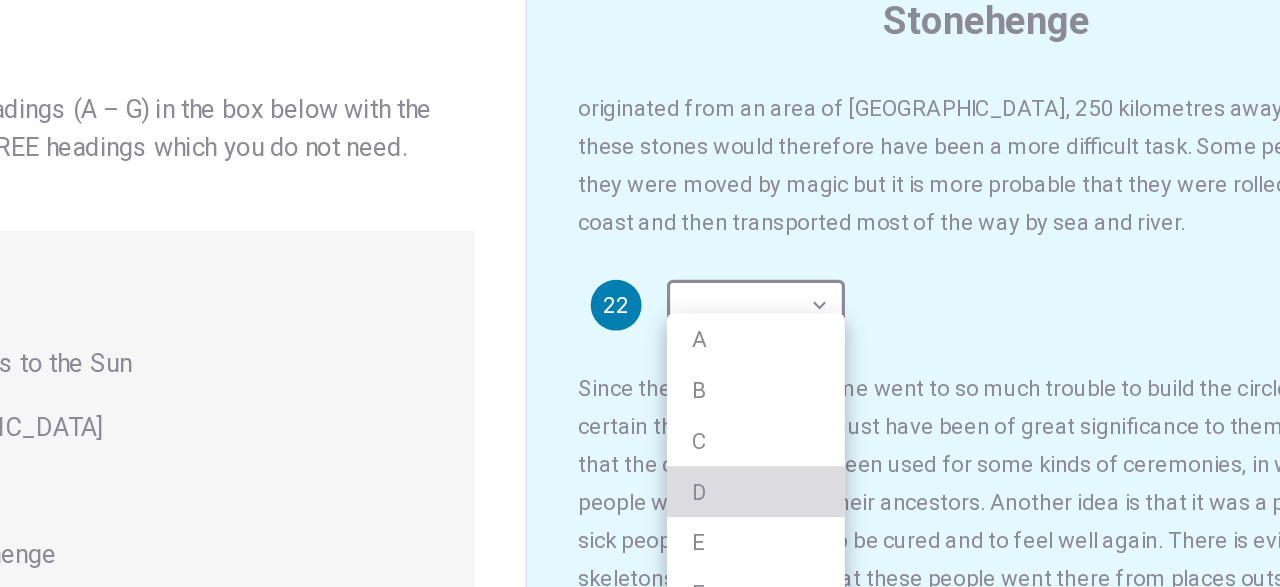 click on "D" at bounding box center [801, 393] 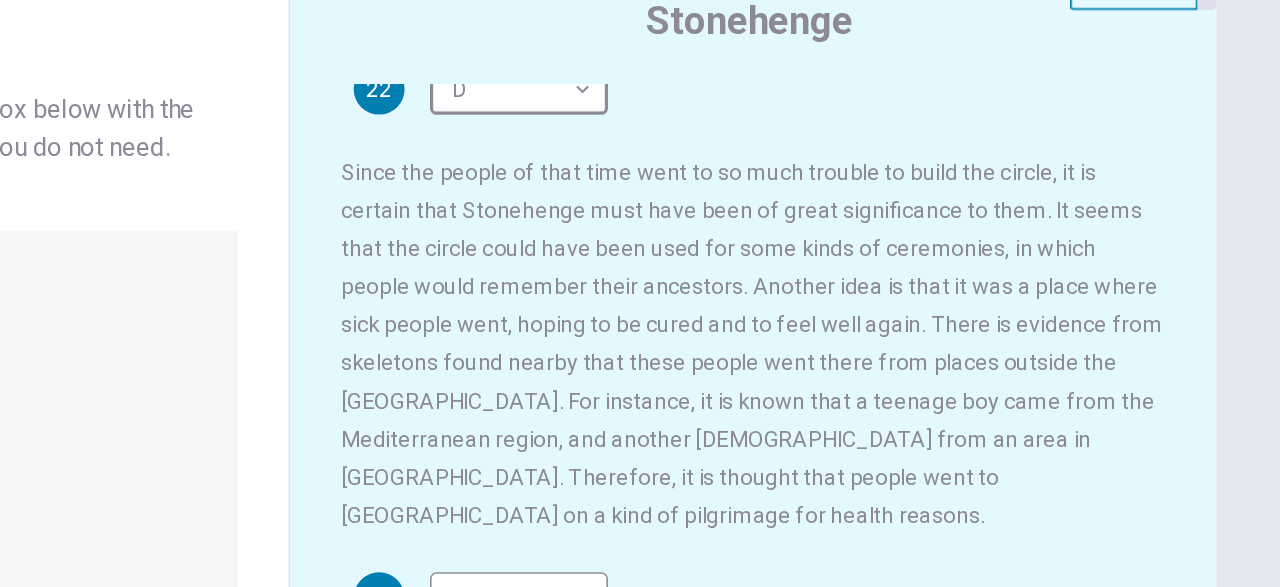 scroll, scrollTop: 549, scrollLeft: 0, axis: vertical 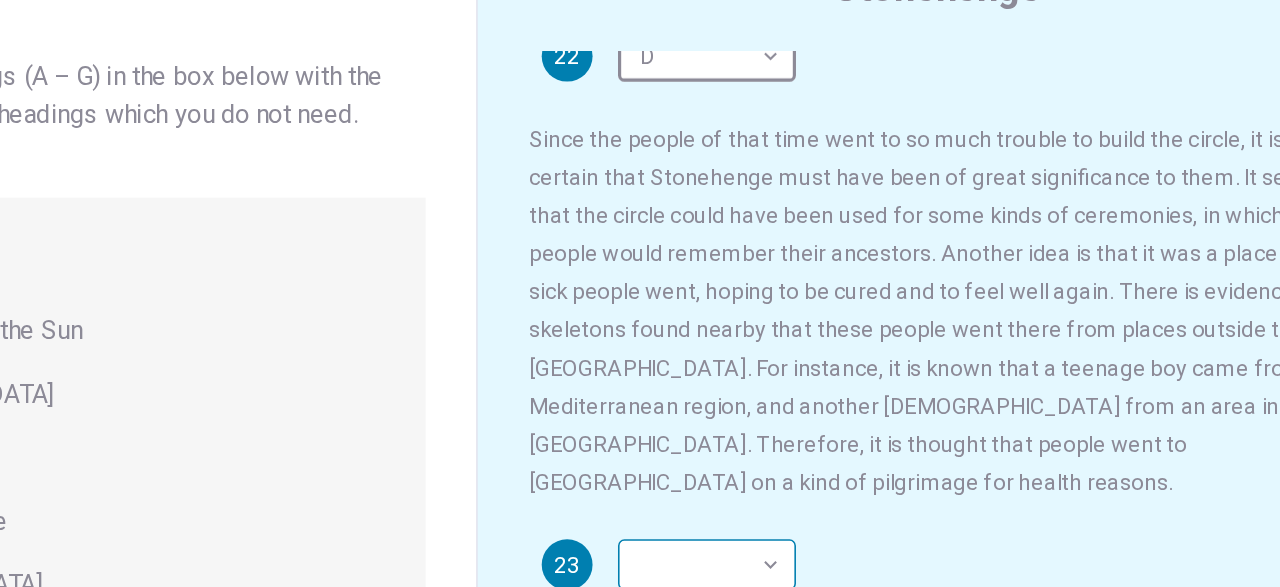 click on "This site uses cookies, as explained in our  Privacy Policy . If you agree to the use of cookies, please click the Accept button and continue to browse our site.   Privacy Policy Accept   eTELL B2 Part One Review Next 00:42:22 Question 1 - 4 of 30 00:42:22 Review Next Questions 21 - 24 For questions 21 – 24 match the headings (A – G) in the box below with the appropriate paragraph. There are THREE headings which you do not need. A A place of religion and healing? B A place for religious ceremonies to the Sun C New research into [GEOGRAPHIC_DATA] D The transport mystery E The continued appeal of Stonehenge F An introduction to Stonehenge G Was Stonehenge a guide to the heavens? Stonehenge 21 F * ​ 22 D * ​ 23 ​ ​ 24 ​ ​ © Copyright  2025 Going somewhere? You are not allowed to open other tabs/pages or switch windows during a test. Doing this will be reported as cheating to the Administrators. Are you sure you want to leave this page? Please continue until you finish your test. 00:00 WARNING: Continue" at bounding box center (640, 293) 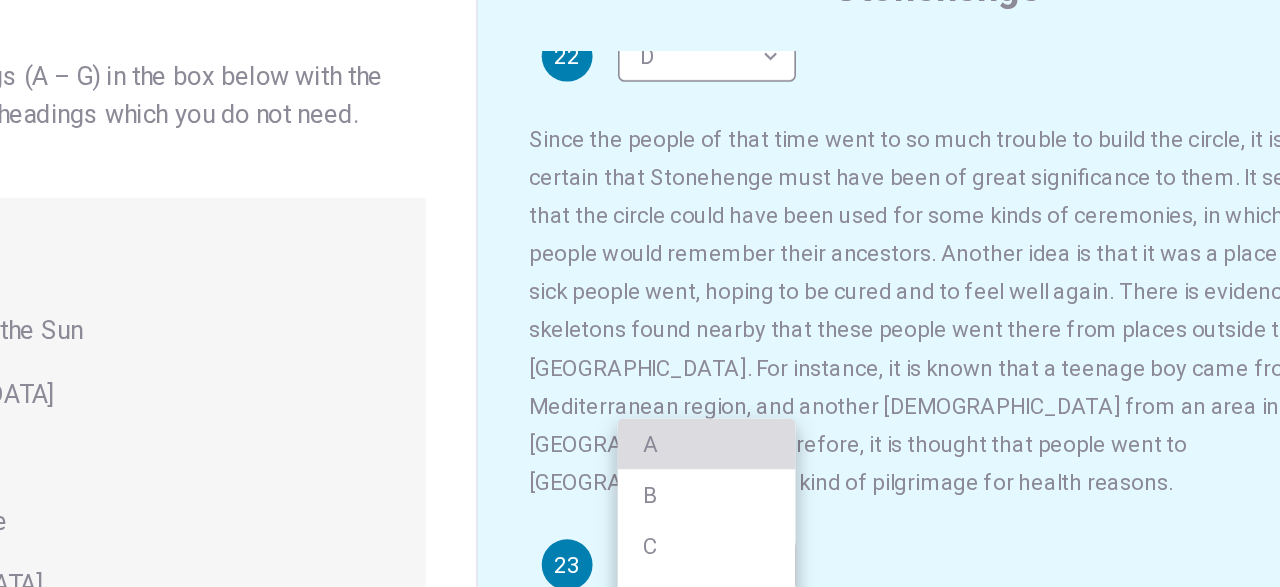 click on "A" at bounding box center [801, 363] 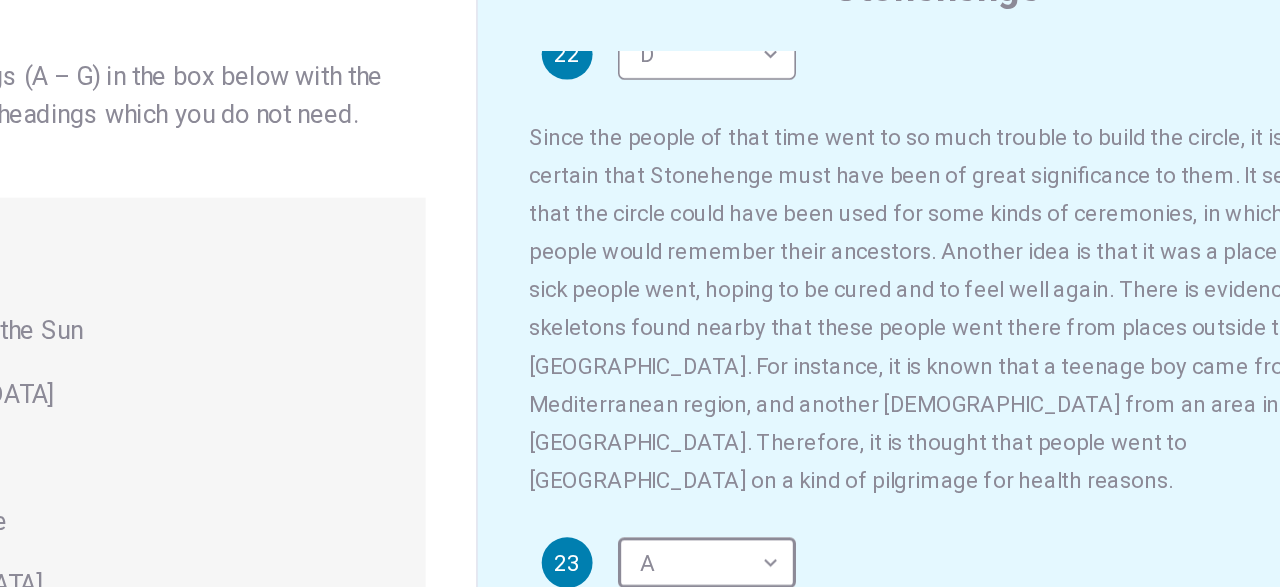 scroll, scrollTop: 433, scrollLeft: 0, axis: vertical 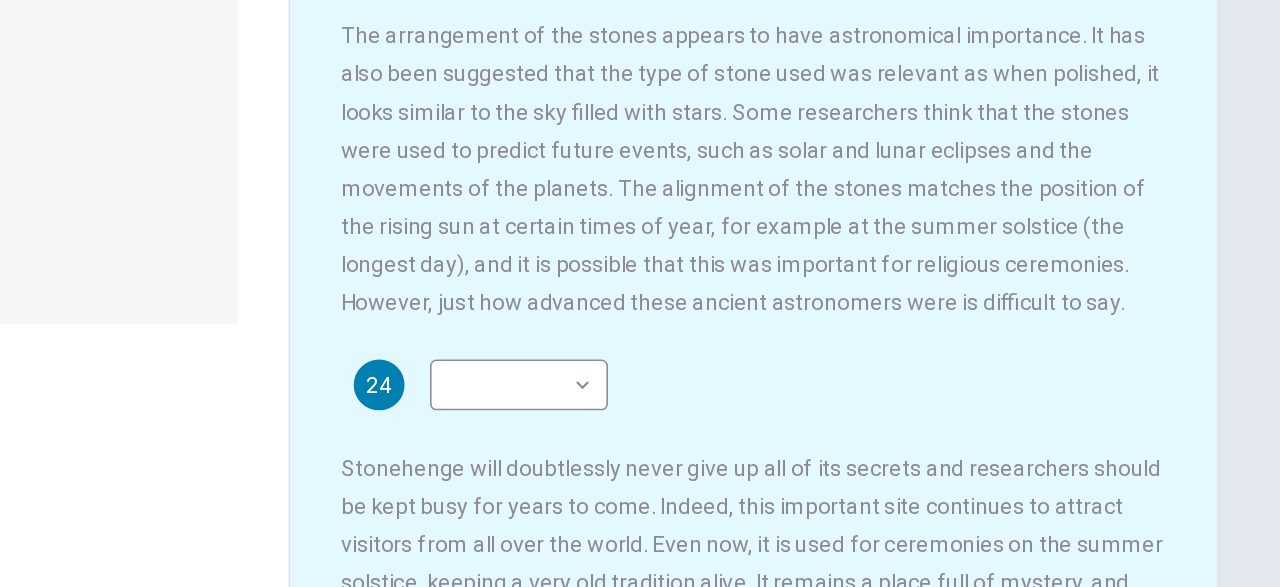click on "The arrangement of the stones appears to have astronomical importance. It has also been suggested that the type of stone used was relevant as when polished, it looks similar to the sky filled with stars. Some researchers think that the stones were used to predict future events, such as solar and lunar eclipses and the movements of the planets. The alignment of the stones matches the position of the rising sun at certain times of year, for example at the summer solstice (the longest day), and it is possible that this was important for religious ceremonies. However, just how advanced these ancient astronomers were is difficult to say." at bounding box center (946, 190) 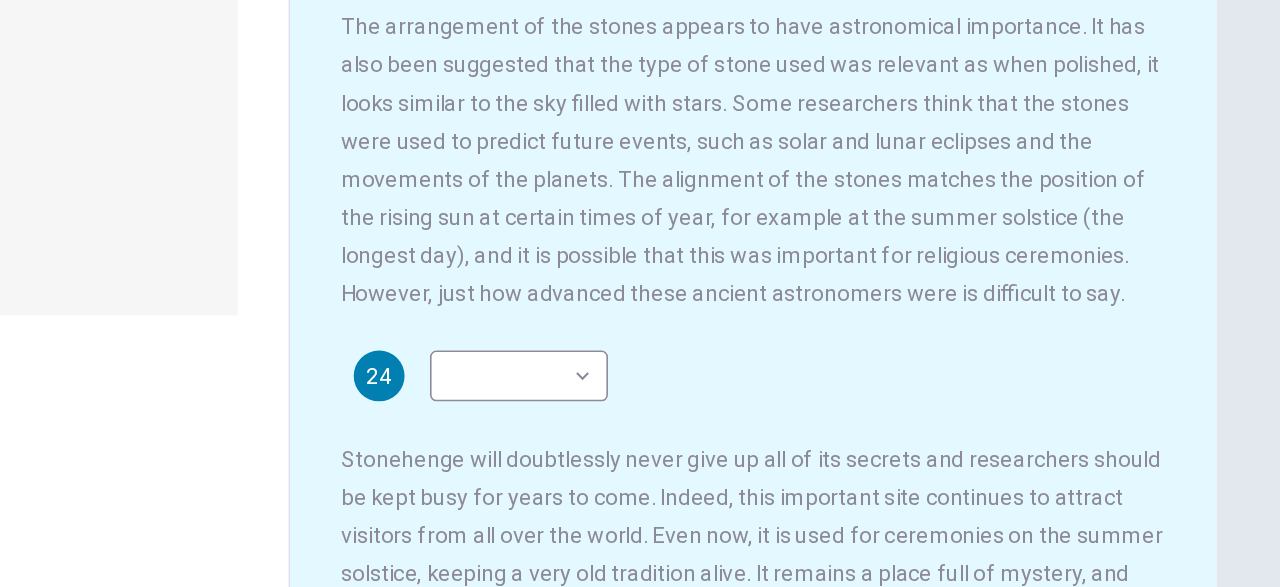 scroll, scrollTop: 315, scrollLeft: 0, axis: vertical 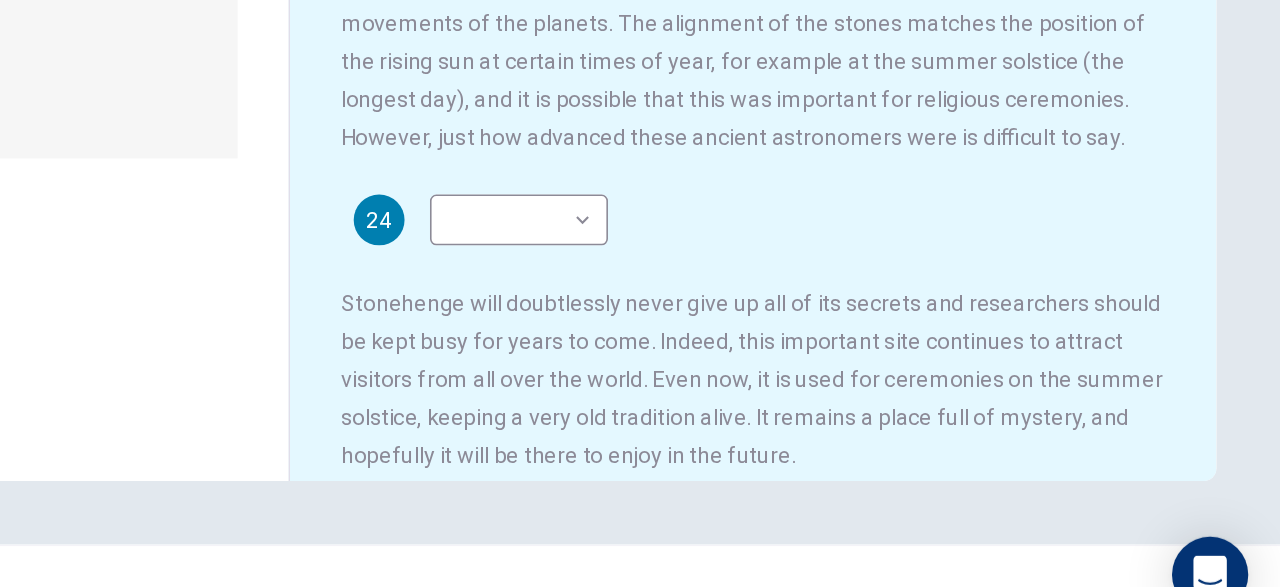 click on "There are many ancient sites in the world which are both beautiful and mysterious. From pyramids to ancient cities, people visit them to learn about their history, to admire their beauty, or to wonder about the unanswered questions that surround them. One such place is [GEOGRAPHIC_DATA], an ancient stone circle which is located in the South West of [GEOGRAPHIC_DATA]. This unique monument was built in stages between 3000 and [DATE], and it has puzzled archaeologists for centuries. Even nowadays, with all the advanced science and technology available to them, archaeologists and scientists cannot say exactly when these stones were put there and how. 21 F * ​ 22 D * ​ 23 A * ​ 24 ​ ​" at bounding box center (962, 180) 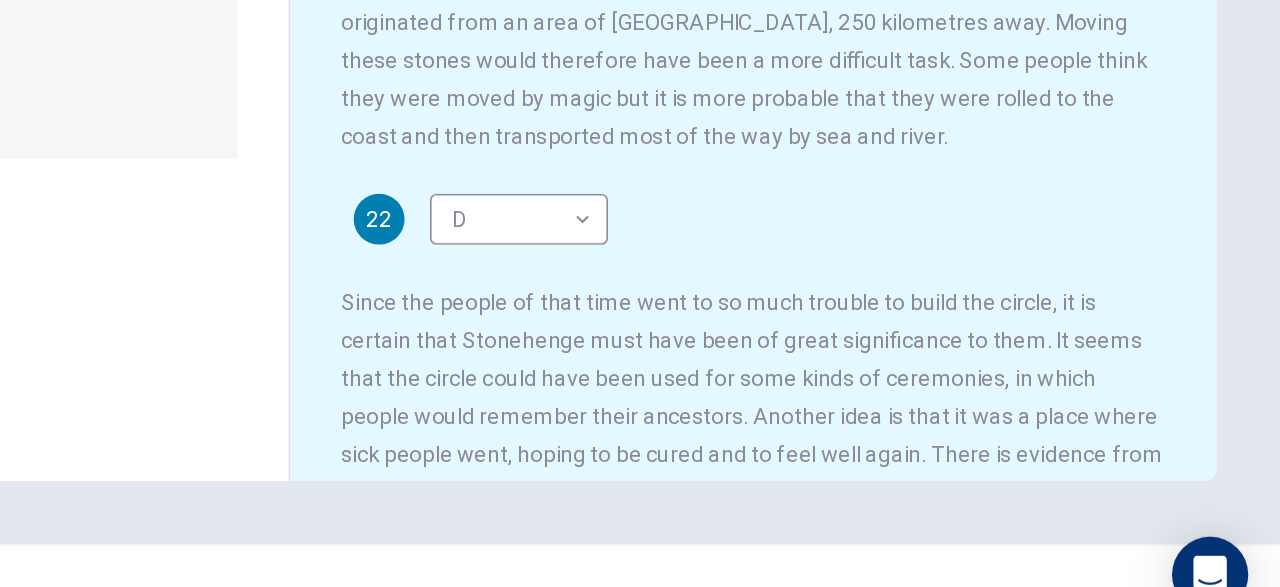 scroll, scrollTop: 0, scrollLeft: 0, axis: both 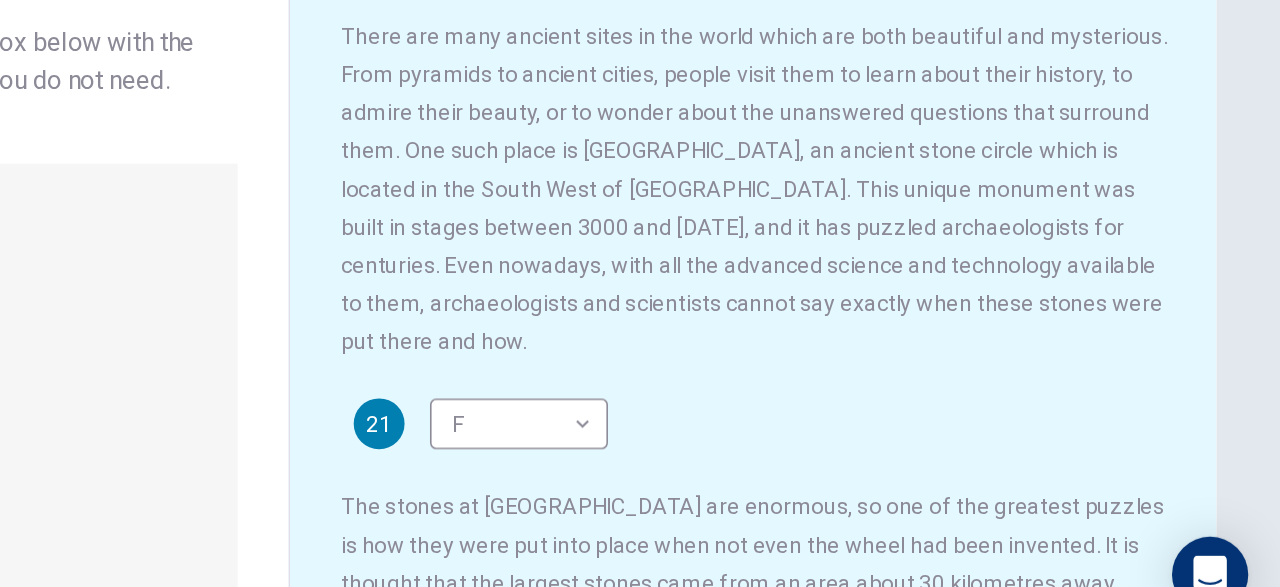 drag, startPoint x: 576, startPoint y: 425, endPoint x: 755, endPoint y: 428, distance: 179.02513 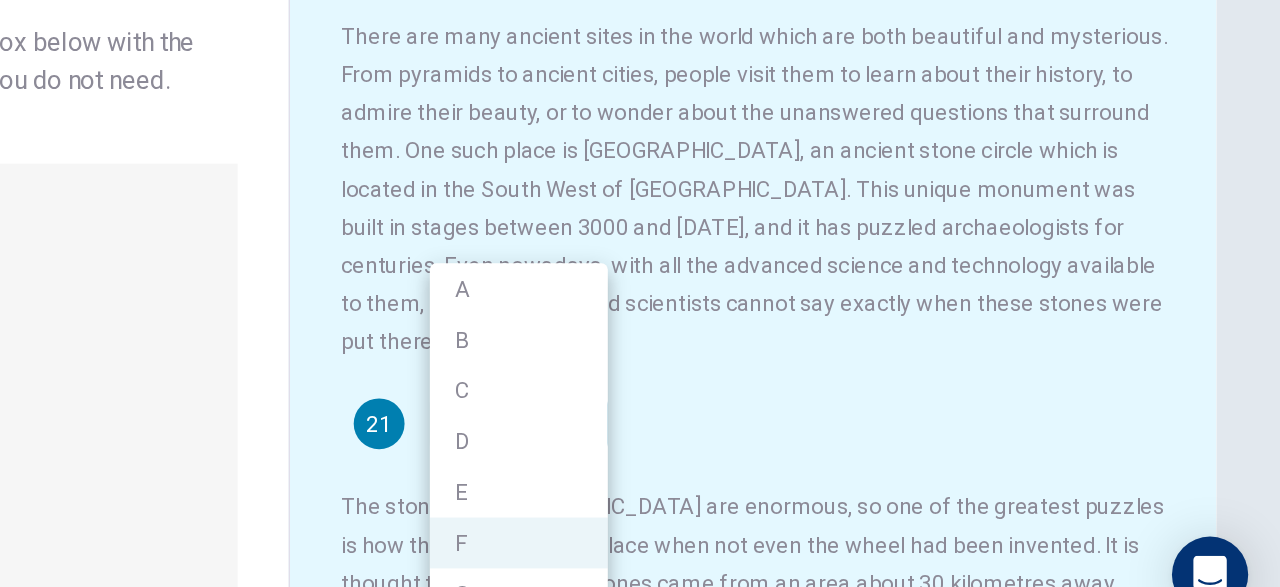 click on "This site uses cookies, as explained in our  Privacy Policy . If you agree to the use of cookies, please click the Accept button and continue to browse our site.   Privacy Policy Accept   eTELL B2 Part One Review Next 00:40:22 Question 1 - 4 of 30 00:40:22 Review Next Questions 21 - 24 For questions 21 – 24 match the headings (A – G) in the box below with the appropriate paragraph. There are THREE headings which you do not need. A A place of religion and healing? B A place for religious ceremonies to the Sun C New research into [GEOGRAPHIC_DATA] D The transport mystery E The continued appeal of Stonehenge F An introduction to Stonehenge G Was Stonehenge a guide to the heavens? Stonehenge 21 F * ​ 22 D * ​ 23 A * ​ 24 ​ ​ © Copyright  2025 Going somewhere? You are not allowed to open other tabs/pages or switch windows during a test. Doing this will be reported as cheating to the Administrators. Are you sure you want to leave this page? Please continue until you finish your test. 00:00 WARNING: Continue" at bounding box center [640, 293] 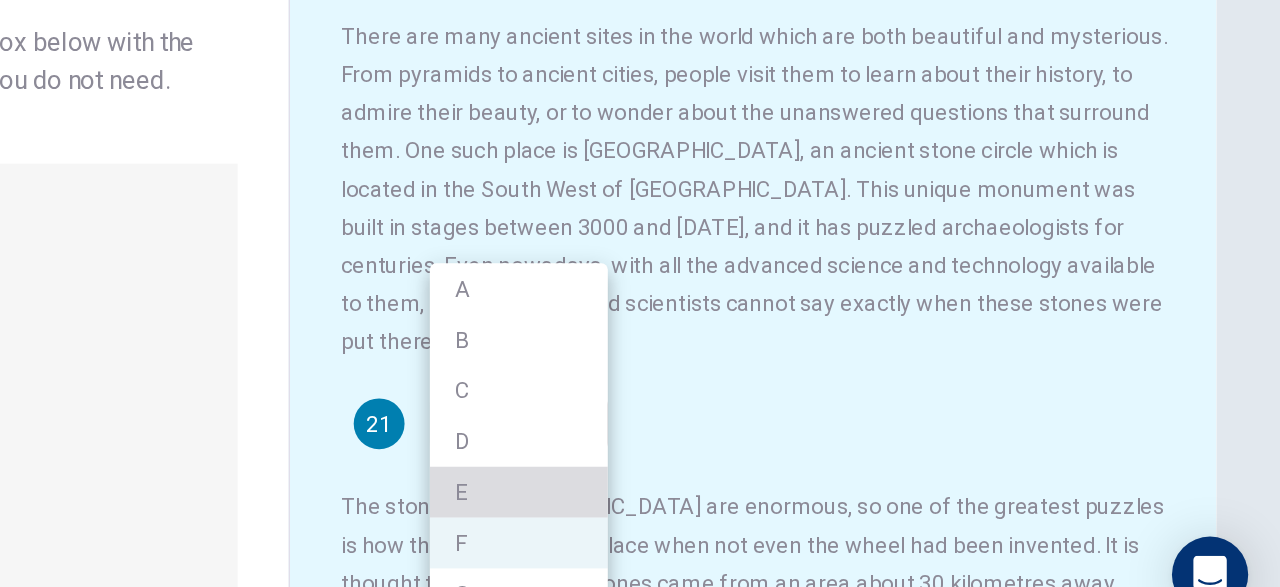 click on "E" at bounding box center [801, 491] 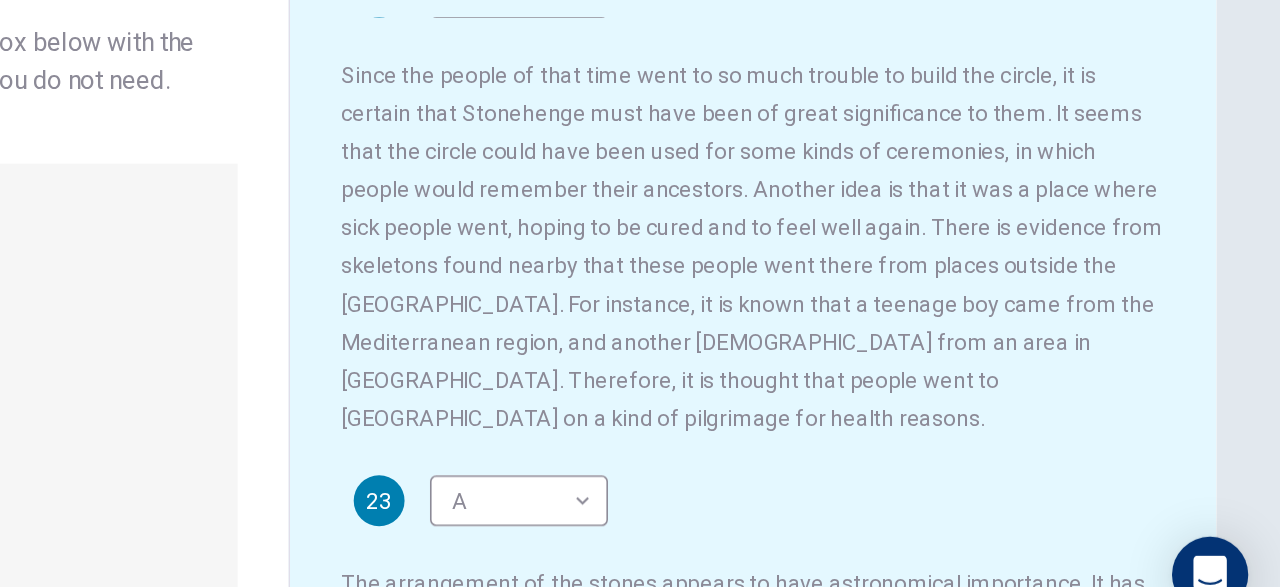 scroll, scrollTop: 701, scrollLeft: 0, axis: vertical 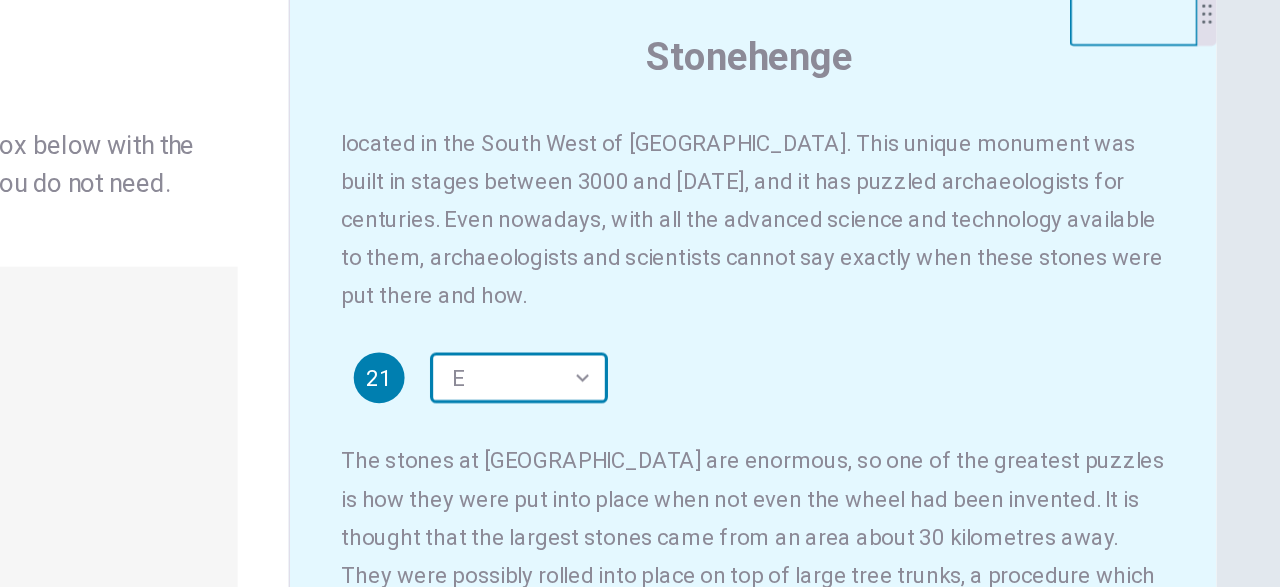 click on "This site uses cookies, as explained in our  Privacy Policy . If you agree to the use of cookies, please click the Accept button and continue to browse our site.   Privacy Policy Accept   eTELL B2 Part One Review Next 00:39:23 Question 1 - 4 of 30 00:39:23 Review Next Questions 21 - 24 For questions 21 – 24 match the headings (A – G) in the box below with the appropriate paragraph. There are THREE headings which you do not need. A A place of religion and healing? B A place for religious ceremonies to the Sun C New research into [GEOGRAPHIC_DATA] D The transport mystery E The continued appeal of Stonehenge F An introduction to Stonehenge G Was Stonehenge a guide to the heavens? Stonehenge 21 E * ​ 22 D * ​ 23 A * ​ 24 ​ ​ © Copyright  2025 Going somewhere? You are not allowed to open other tabs/pages or switch windows during a test. Doing this will be reported as cheating to the Administrators. Are you sure you want to leave this page? Please continue until you finish your test. 00:00 WARNING: Continue" at bounding box center (640, 293) 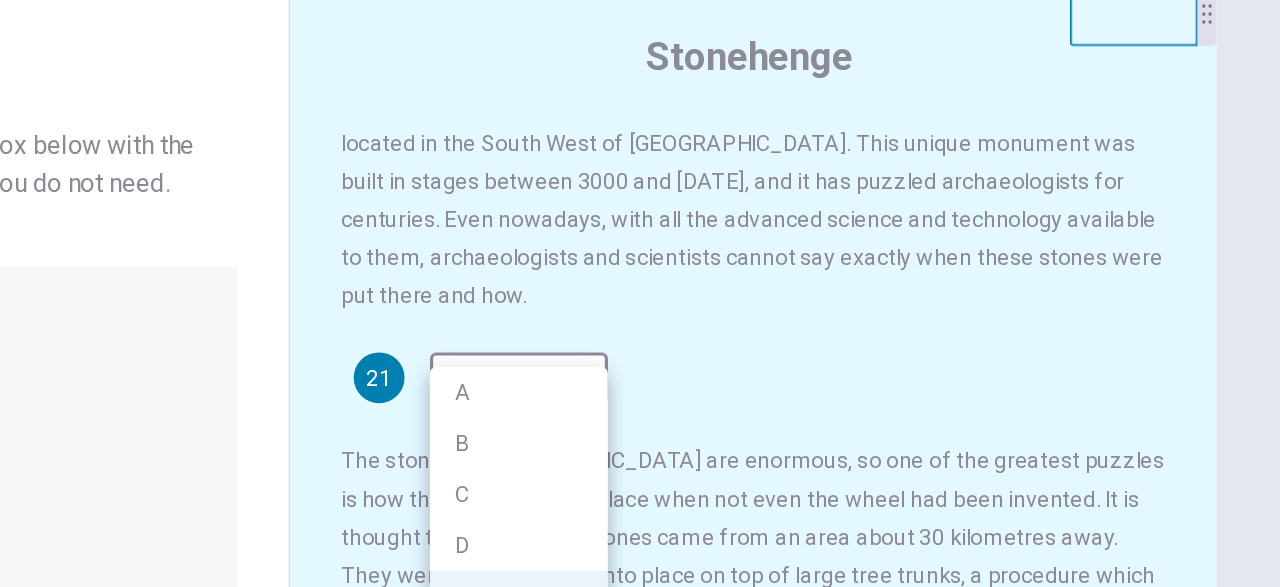 click on "D" at bounding box center [801, 459] 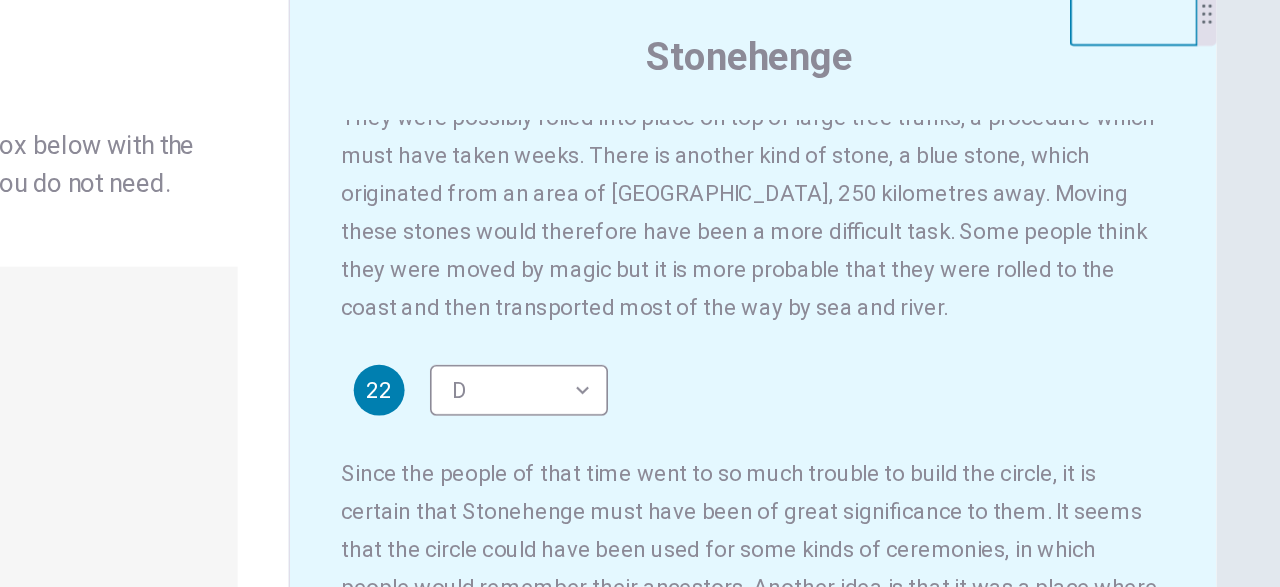 scroll, scrollTop: 384, scrollLeft: 0, axis: vertical 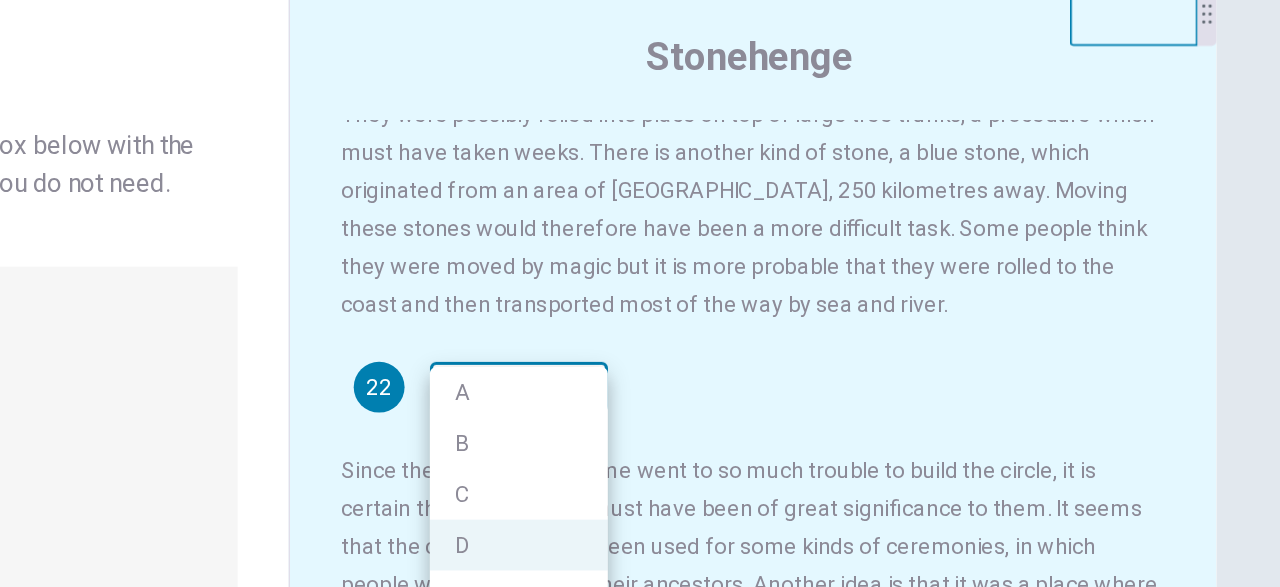 click on "This site uses cookies, as explained in our  Privacy Policy . If you agree to the use of cookies, please click the Accept button and continue to browse our site.   Privacy Policy Accept   eTELL B2 Part One Review Next 00:39:02 Question 1 - 4 of 30 00:39:02 Review Next Questions 21 - 24 For questions 21 – 24 match the headings (A – G) in the box below with the appropriate paragraph. There are THREE headings which you do not need. A A place of religion and healing? B A place for religious ceremonies to the Sun C New research into [GEOGRAPHIC_DATA] D The transport mystery E The continued appeal of Stonehenge F An introduction to Stonehenge G Was Stonehenge a guide to the heavens? Stonehenge 21 D * ​ 22 D * ​ 23 A * ​ 24 ​ ​ © Copyright  2025 Going somewhere? You are not allowed to open other tabs/pages or switch windows during a test. Doing this will be reported as cheating to the Administrators. Are you sure you want to leave this page? Please continue until you finish your test. 00:00 WARNING: Continue" at bounding box center [640, 293] 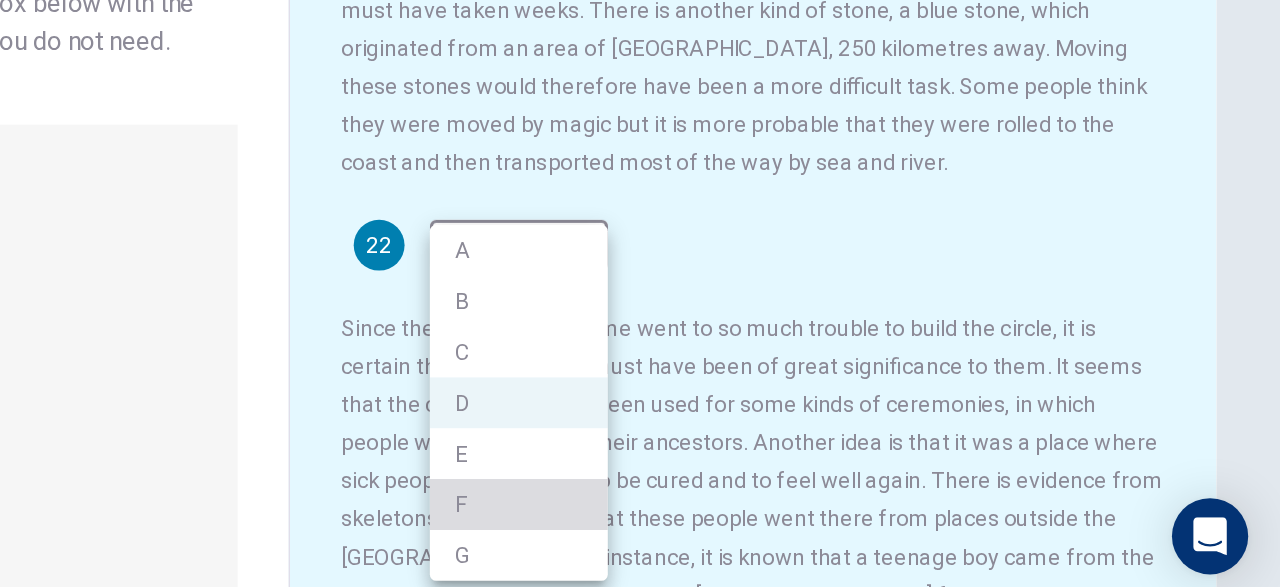 click on "F" at bounding box center [801, 523] 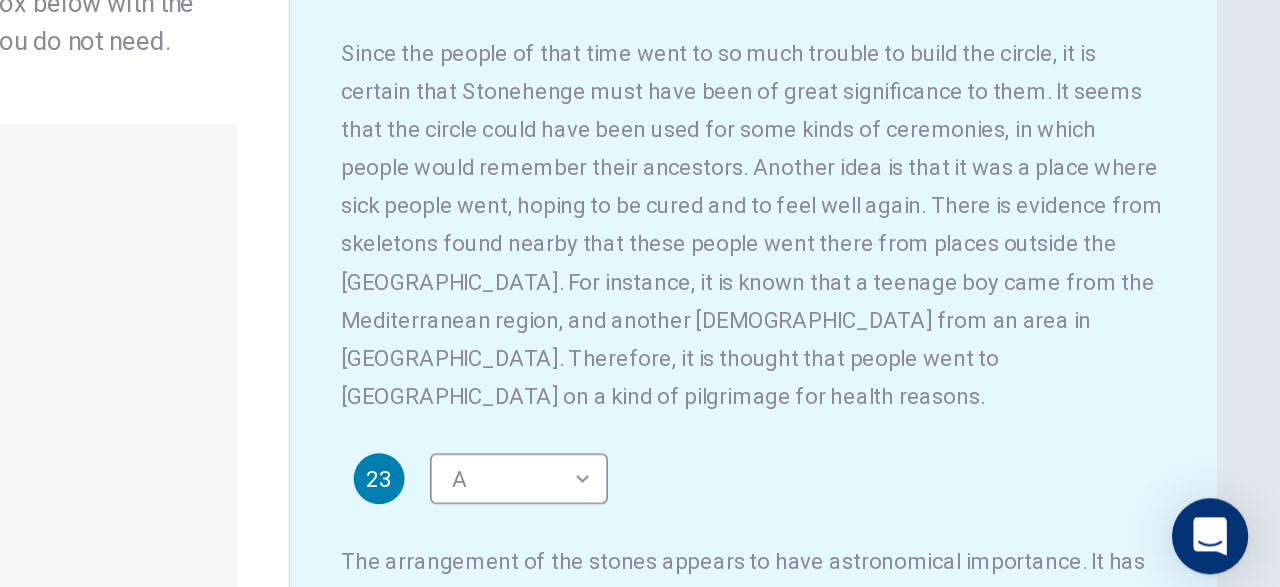 scroll, scrollTop: 559, scrollLeft: 0, axis: vertical 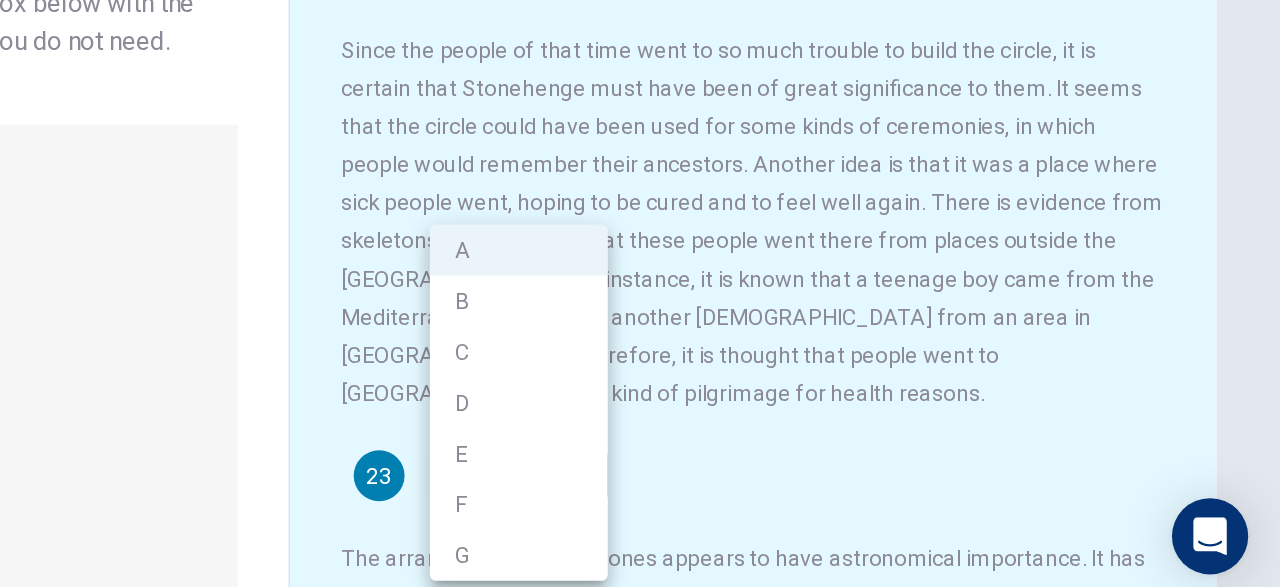 click on "This site uses cookies, as explained in our  Privacy Policy . If you agree to the use of cookies, please click the Accept button and continue to browse our site.   Privacy Policy Accept   eTELL B2 Part One Review Next 00:37:34 Question 1 - 4 of 30 00:37:34 Review Next Questions 21 - 24 For questions 21 – 24 match the headings (A – G) in the box below with the appropriate paragraph. There are THREE headings which you do not need. A A place of religion and healing? B A place for religious ceremonies to the Sun C New research into [GEOGRAPHIC_DATA] D The transport mystery E The continued appeal of Stonehenge F An introduction to Stonehenge G Was Stonehenge a guide to the heavens? Stonehenge 21 D * ​ 22 F * ​ 23 A * ​ 24 ​ ​ © Copyright  2025 Going somewhere? You are not allowed to open other tabs/pages or switch windows during a test. Doing this will be reported as cheating to the Administrators. Are you sure you want to leave this page? Please continue until you finish your test. 00:00 WARNING: Continue" at bounding box center [640, 293] 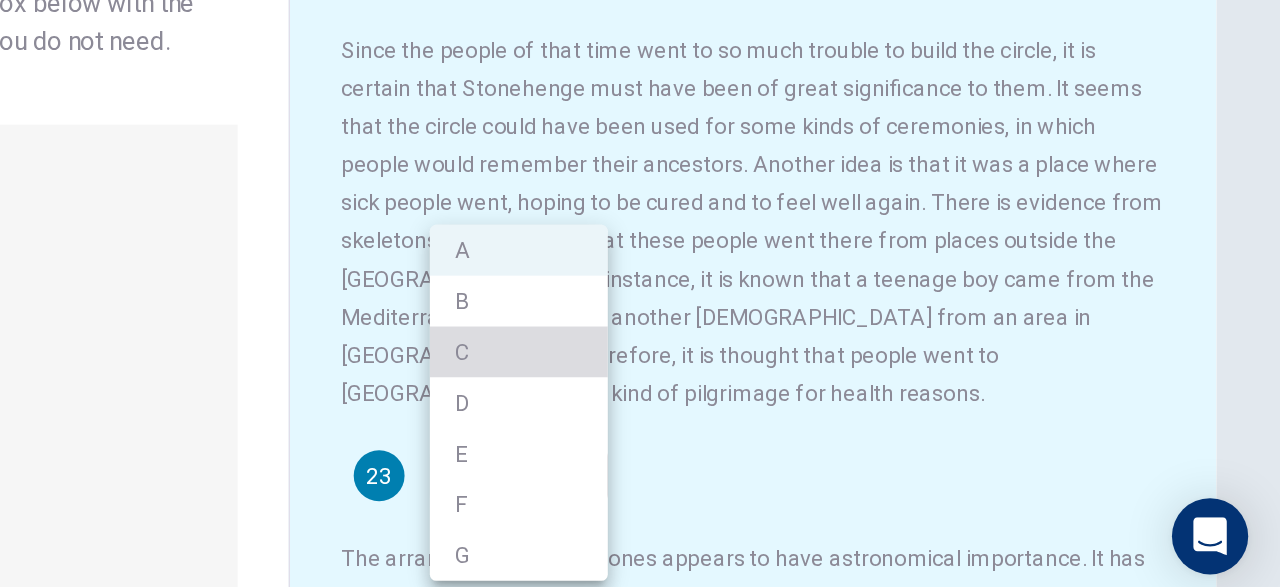click on "C" at bounding box center [801, 427] 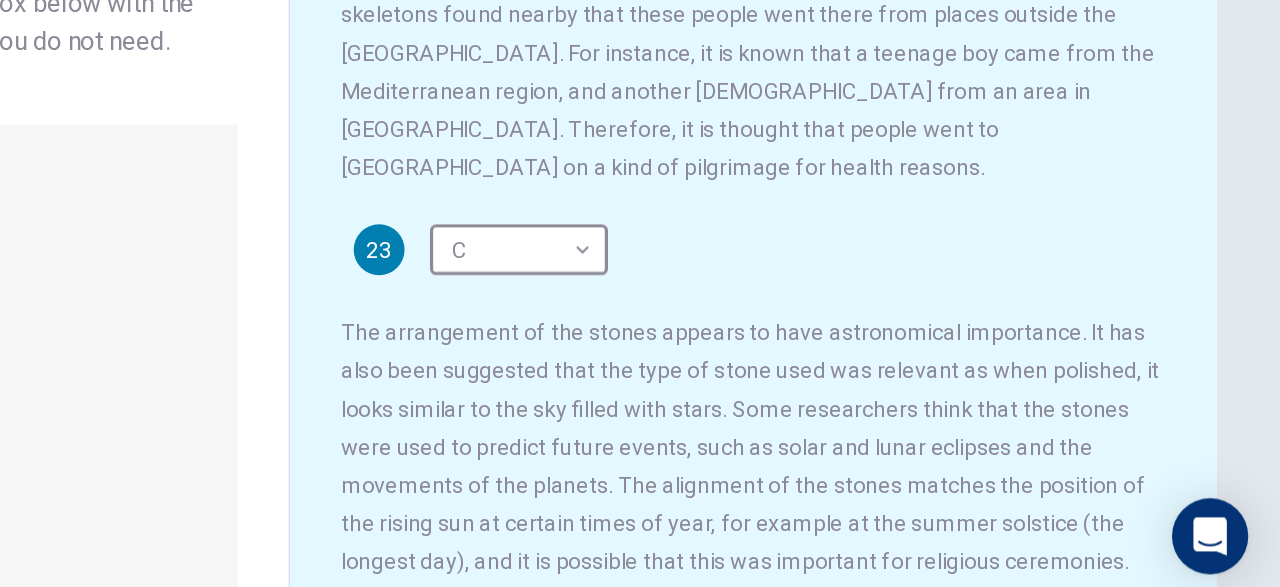 scroll, scrollTop: 701, scrollLeft: 0, axis: vertical 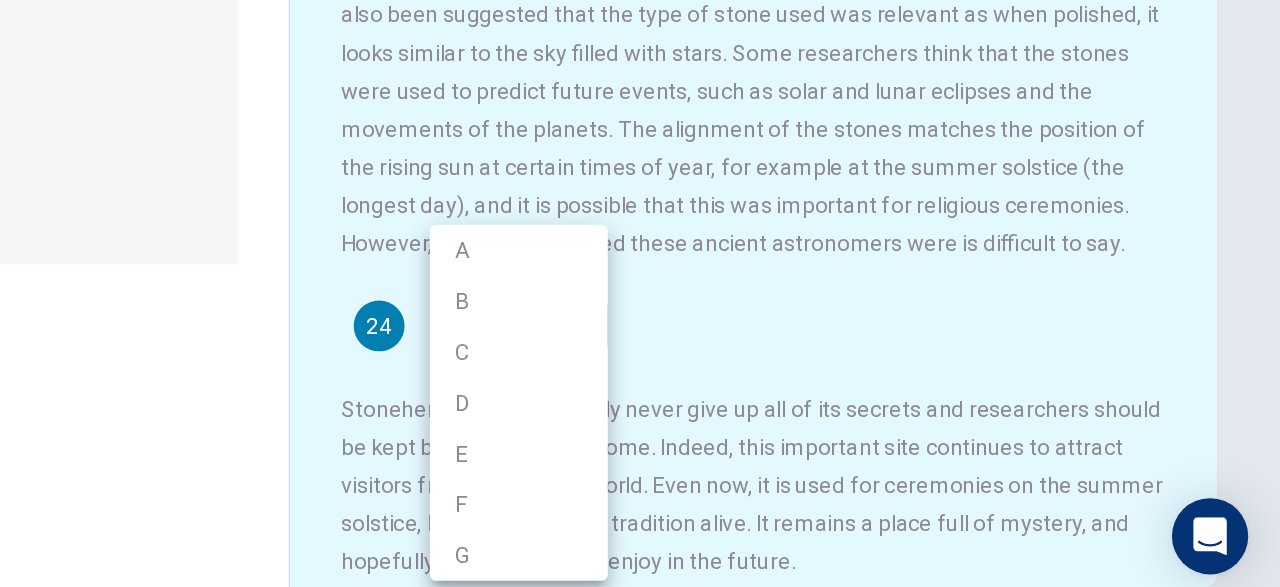click on "This site uses cookies, as explained in our  Privacy Policy . If you agree to the use of cookies, please click the Accept button and continue to browse our site.   Privacy Policy Accept   eTELL B2 Part One Review Next 00:37:28 Question 1 - 4 of 30 00:37:28 Review Next Questions 21 - 24 For questions 21 – 24 match the headings (A – G) in the box below with the appropriate paragraph. There are THREE headings which you do not need. A A place of religion and healing? B A place for religious ceremonies to the Sun C New research into [GEOGRAPHIC_DATA] D The transport mystery E The continued appeal of Stonehenge F An introduction to Stonehenge G Was Stonehenge a guide to the heavens? Stonehenge 21 D * ​ 22 F * ​ 23 C * ​ 24 ​ ​ © Copyright  2025 Going somewhere? You are not allowed to open other tabs/pages or switch windows during a test. Doing this will be reported as cheating to the Administrators. Are you sure you want to leave this page? Please continue until you finish your test. 00:00 WARNING: Continue" at bounding box center (640, 293) 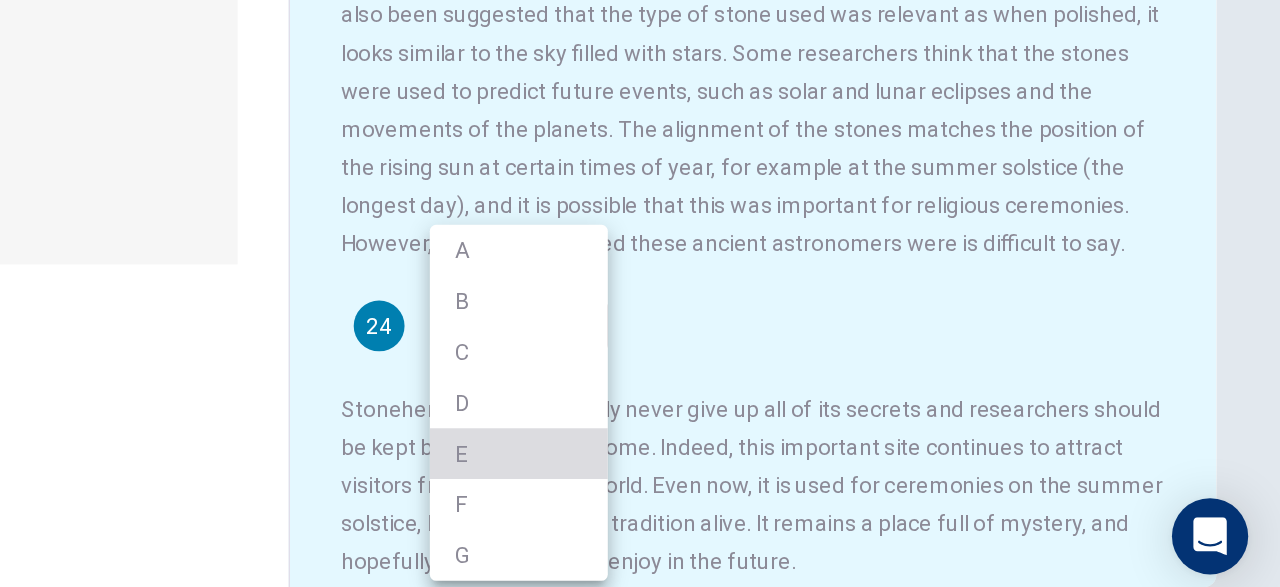 click on "E" at bounding box center (801, 491) 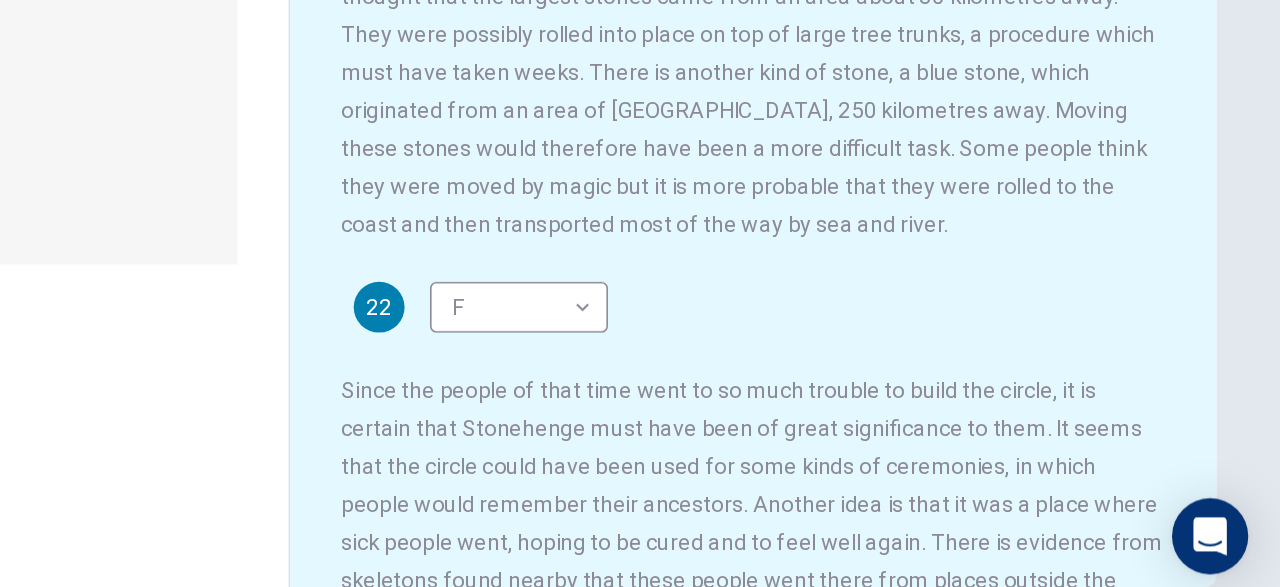 scroll, scrollTop: 0, scrollLeft: 0, axis: both 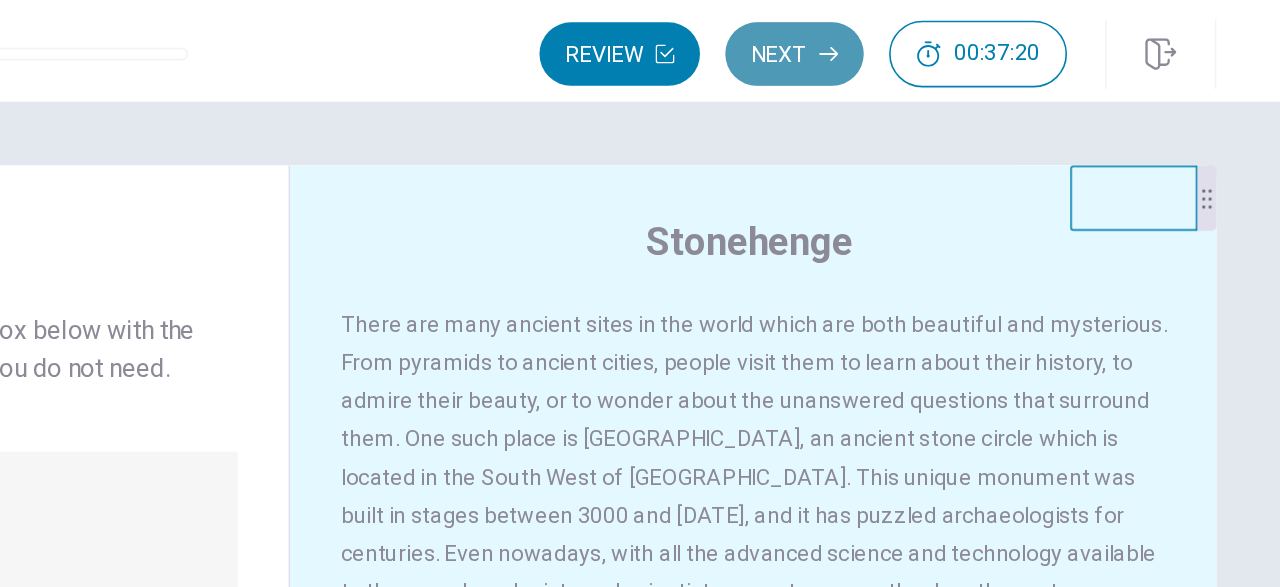 click on "Next" at bounding box center (974, 34) 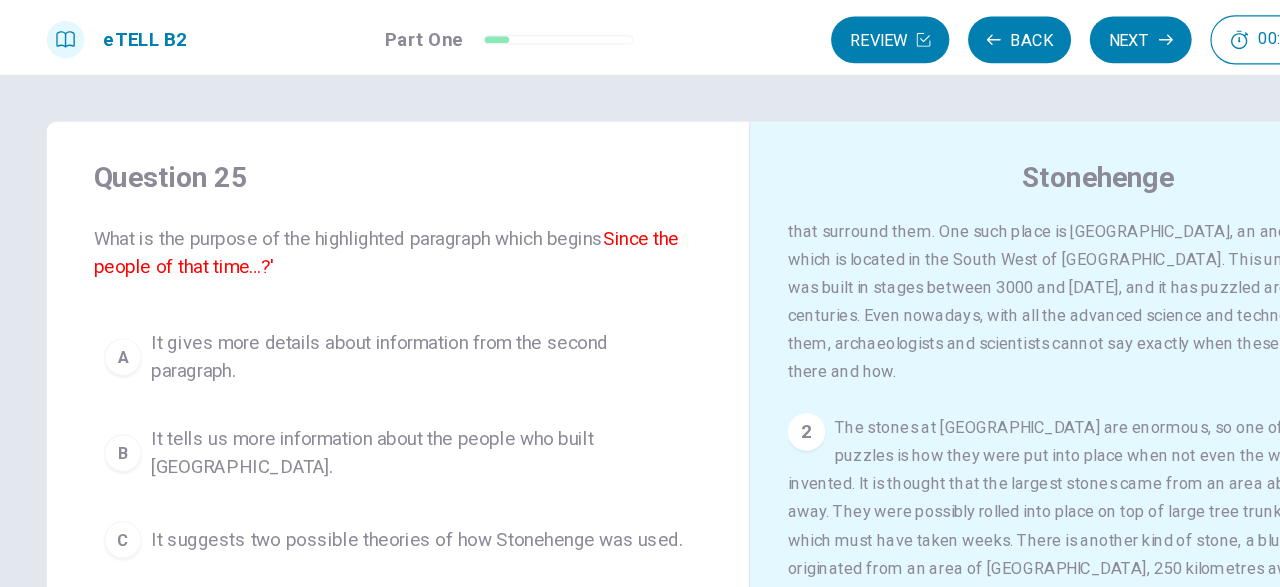 scroll, scrollTop: 83, scrollLeft: 0, axis: vertical 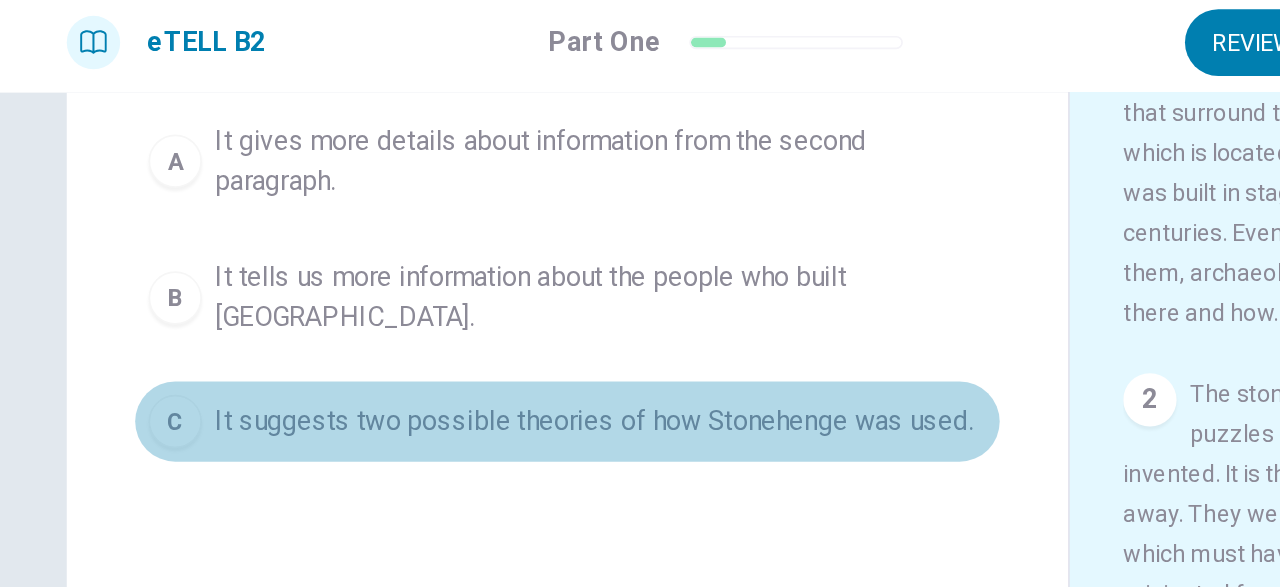 click on "C" at bounding box center [105, 261] 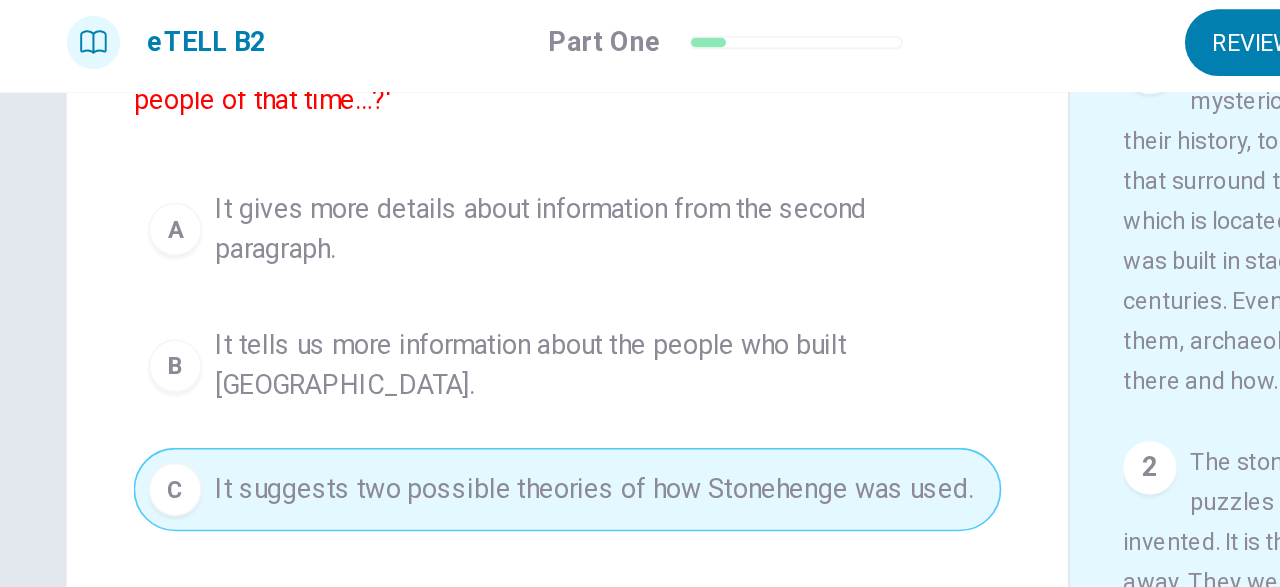scroll, scrollTop: 150, scrollLeft: 0, axis: vertical 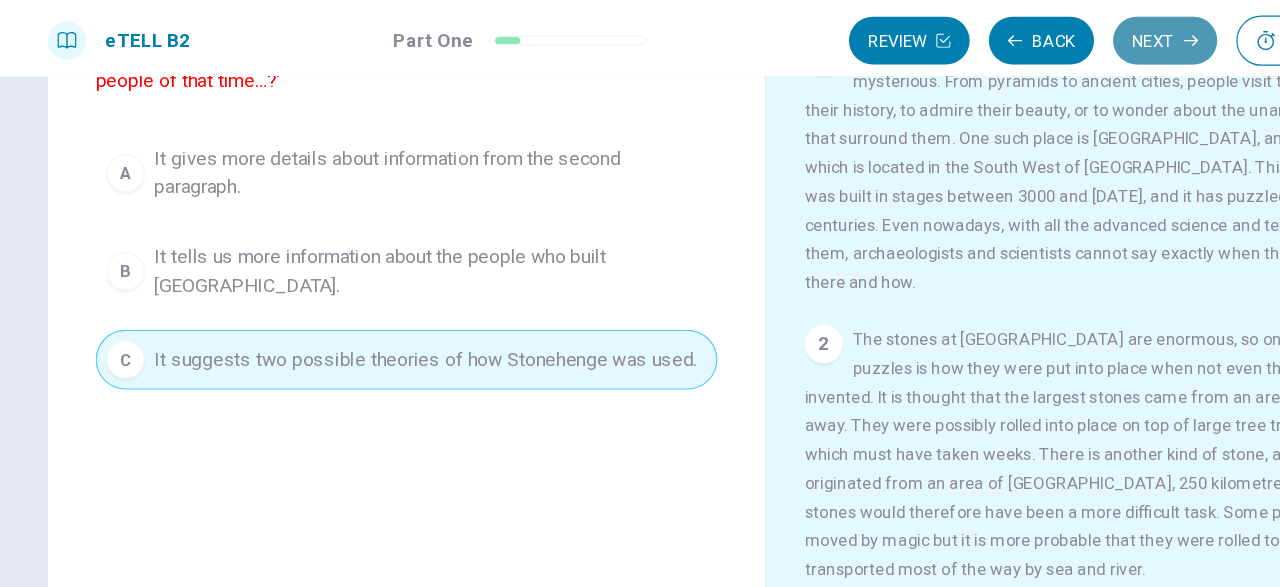click on "Next" at bounding box center (974, 34) 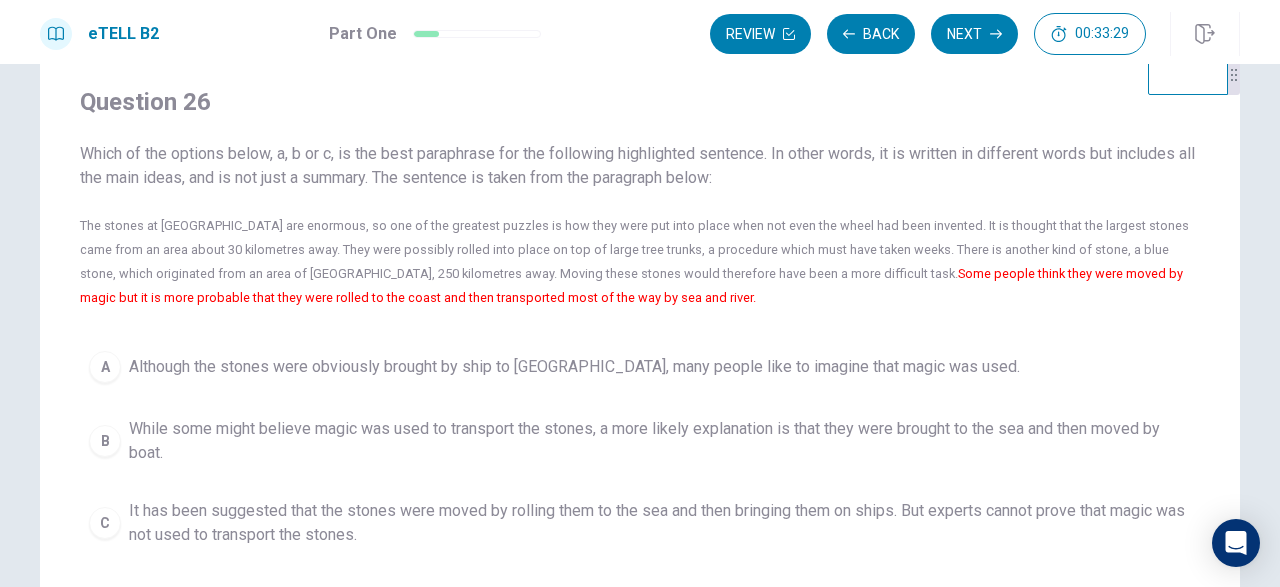 scroll, scrollTop: 53, scrollLeft: 0, axis: vertical 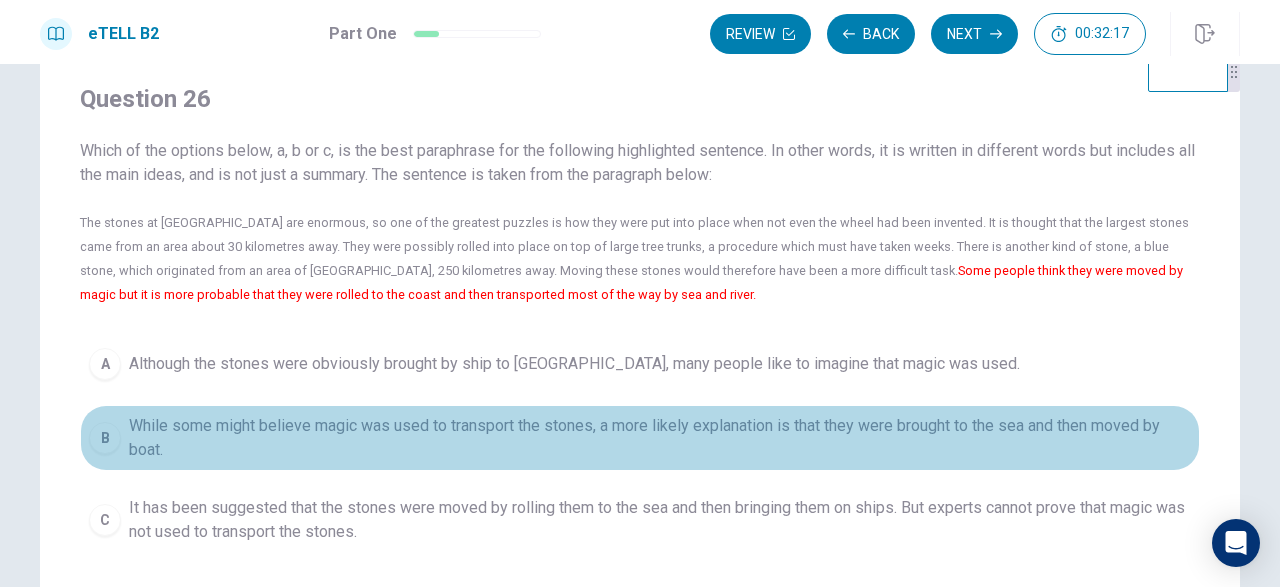 click on "B" at bounding box center (105, 438) 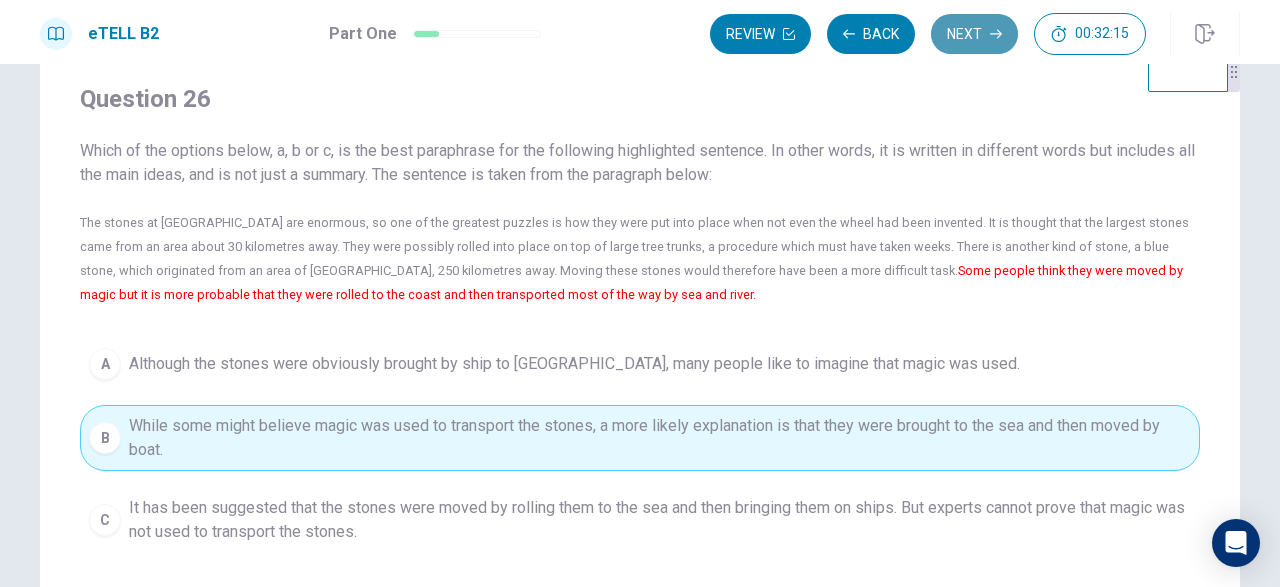 click on "Next" at bounding box center [974, 34] 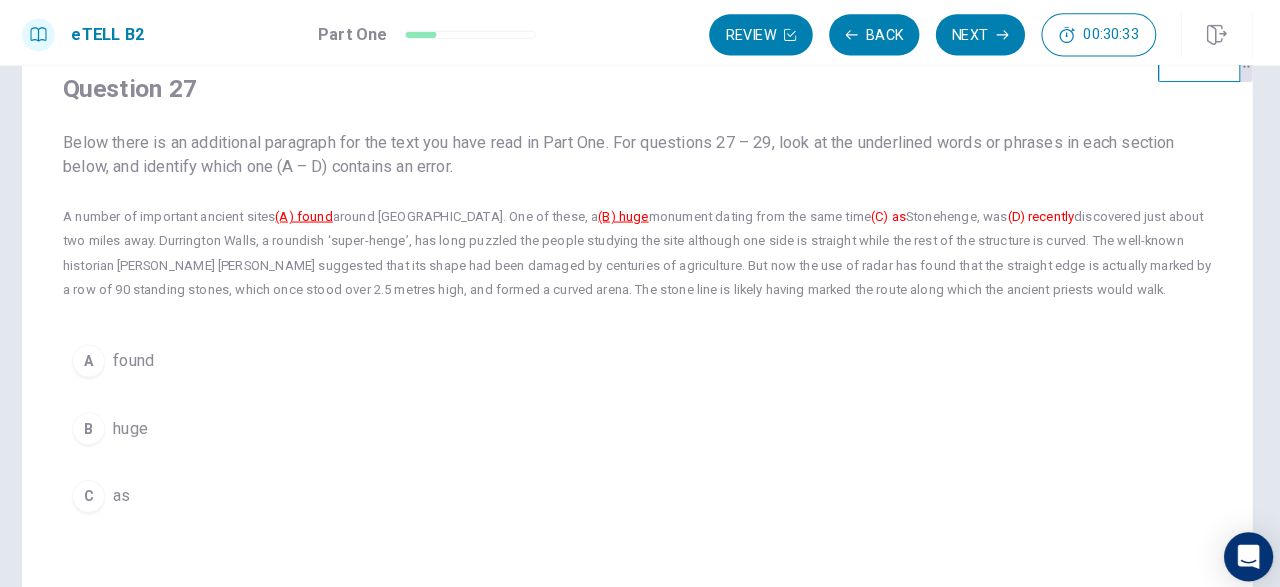scroll, scrollTop: 66, scrollLeft: 0, axis: vertical 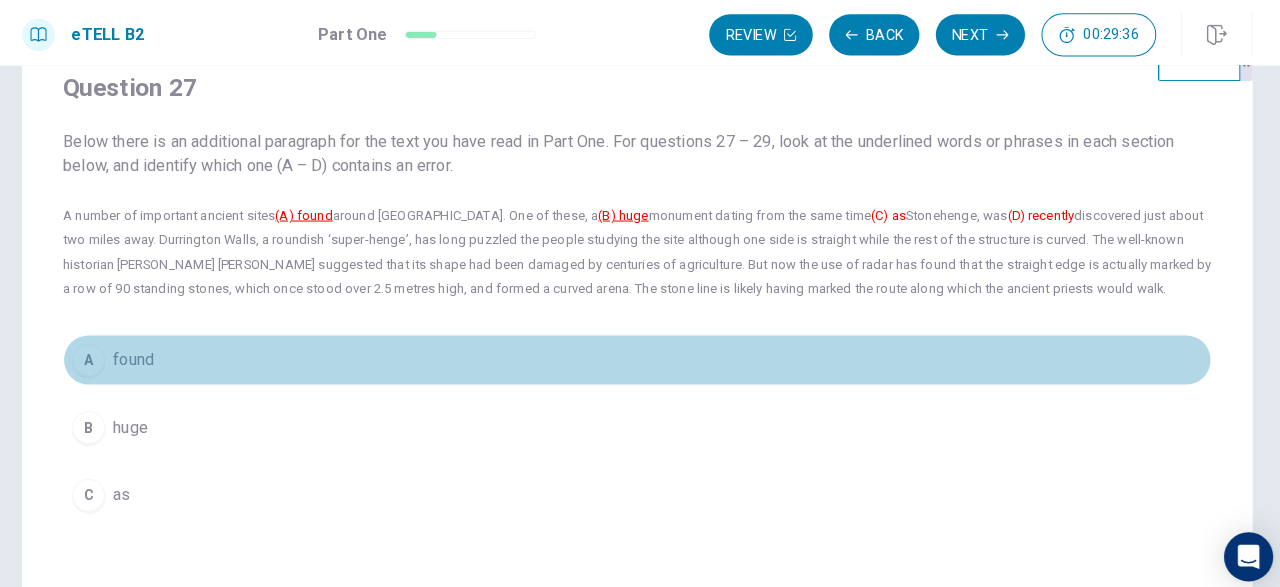 click on "A" at bounding box center (105, 351) 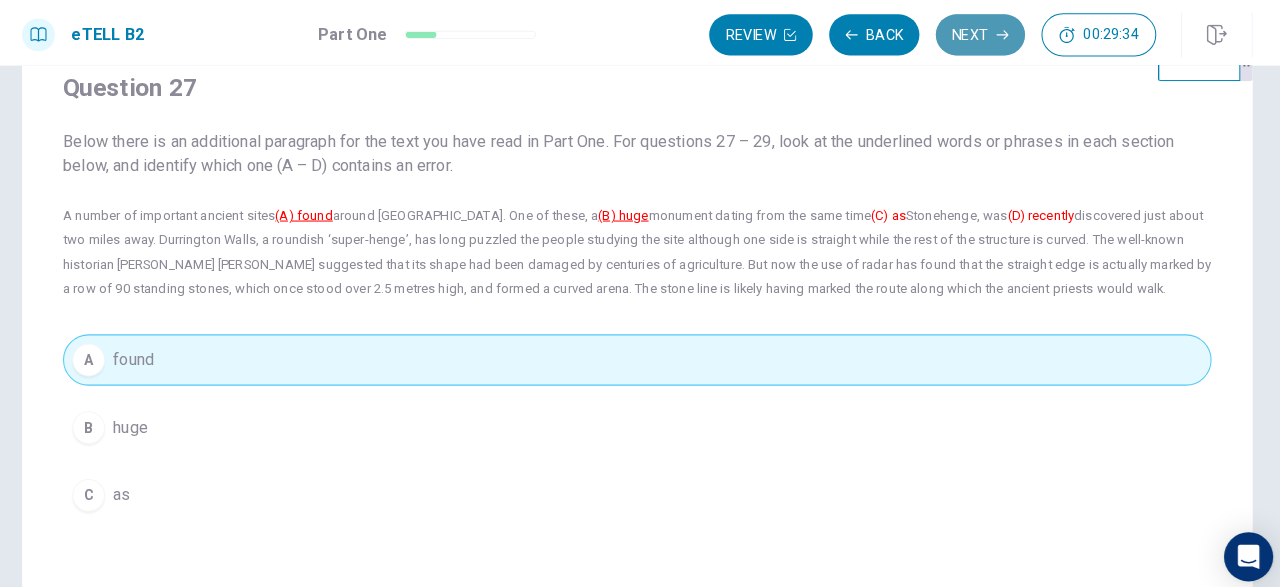 click on "Next" at bounding box center [974, 34] 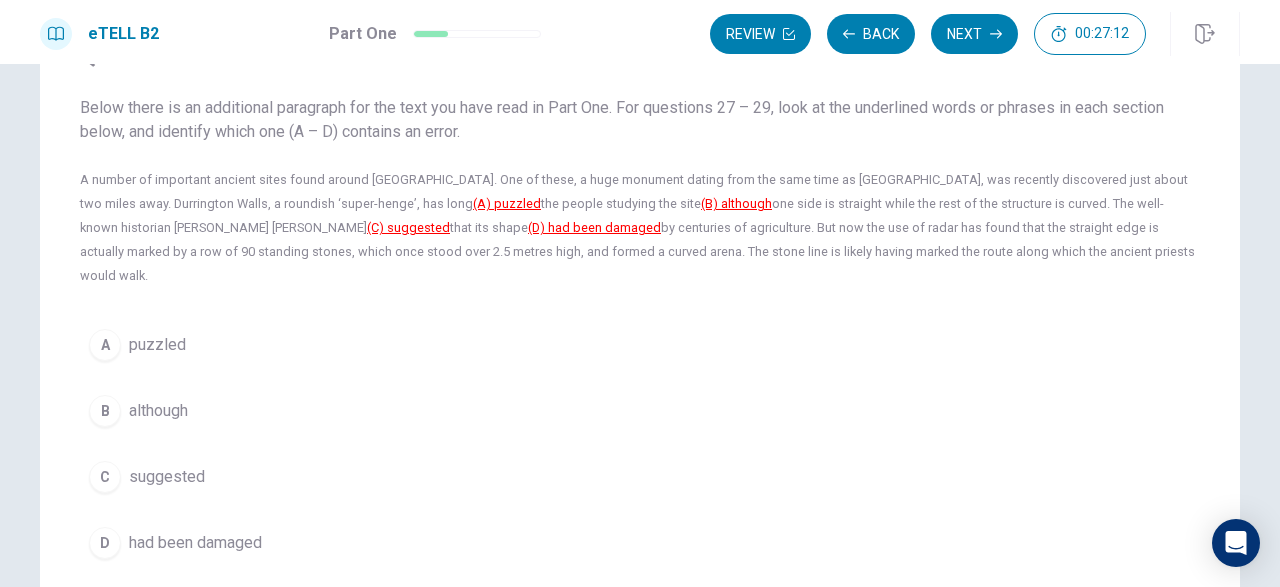 scroll, scrollTop: 103, scrollLeft: 0, axis: vertical 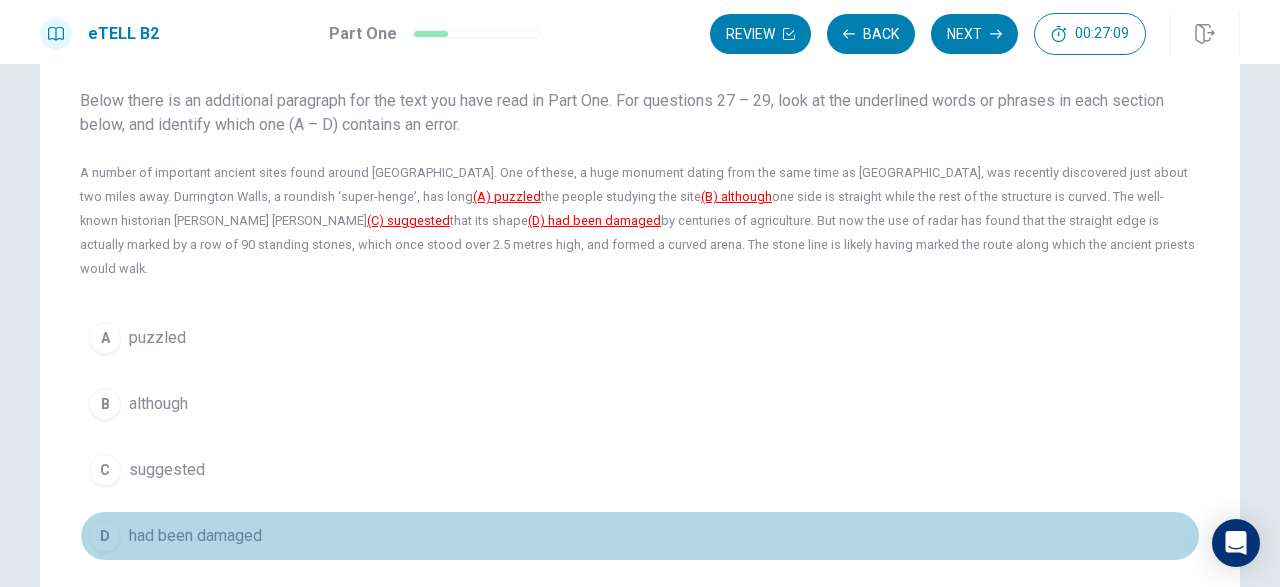 click on "D" at bounding box center (105, 536) 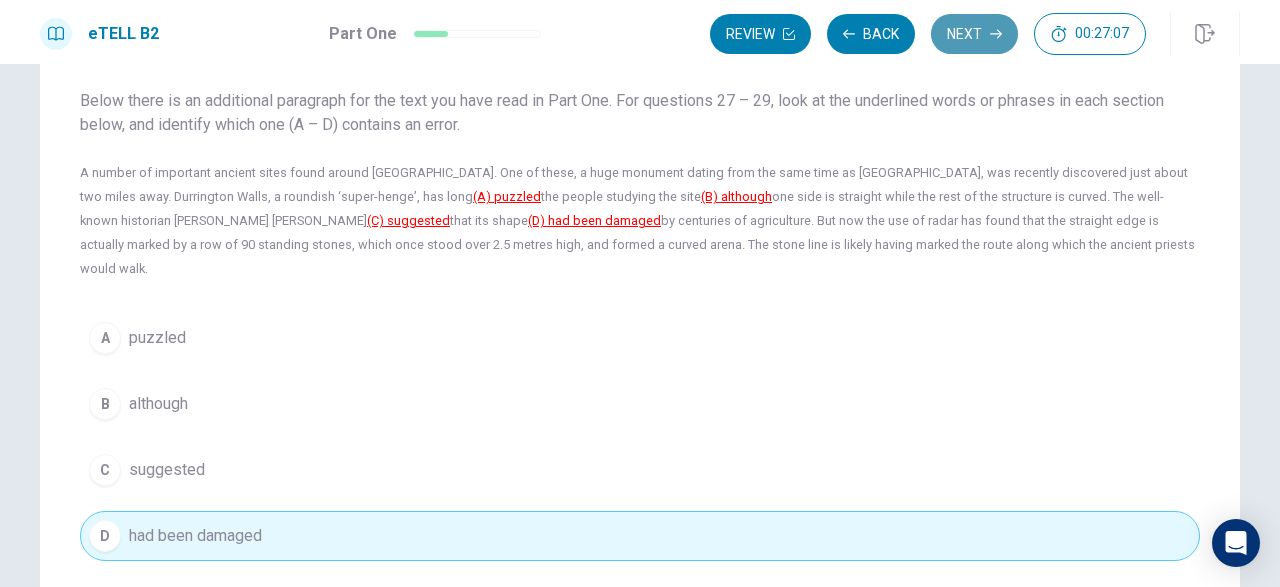 click on "Next" at bounding box center [974, 34] 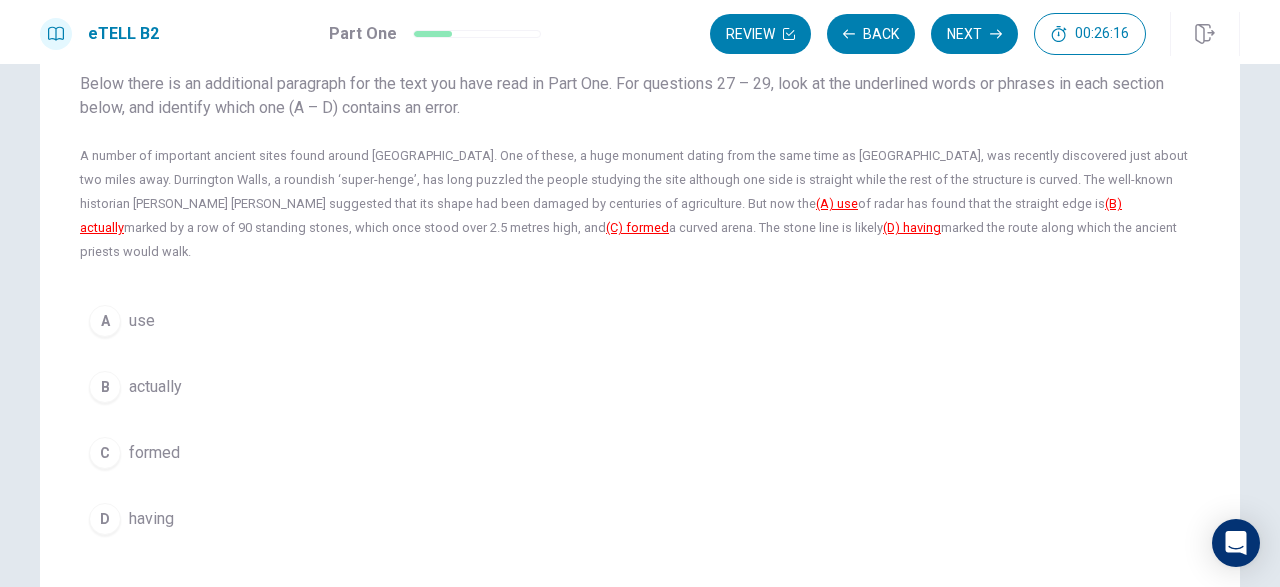scroll, scrollTop: 119, scrollLeft: 0, axis: vertical 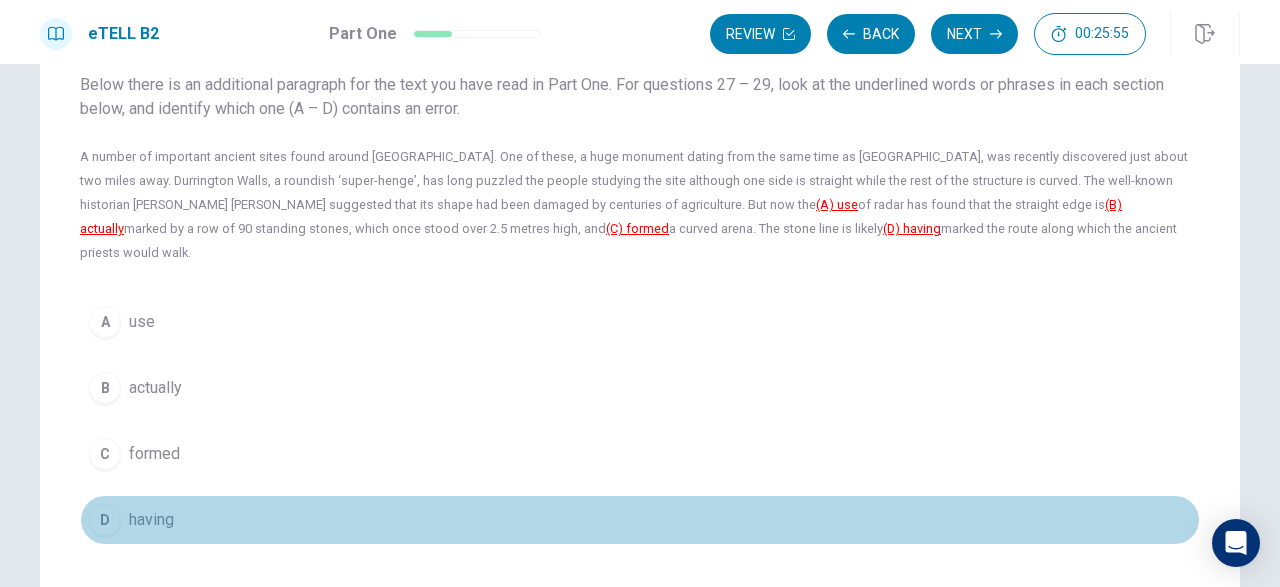 click on "D" at bounding box center [105, 520] 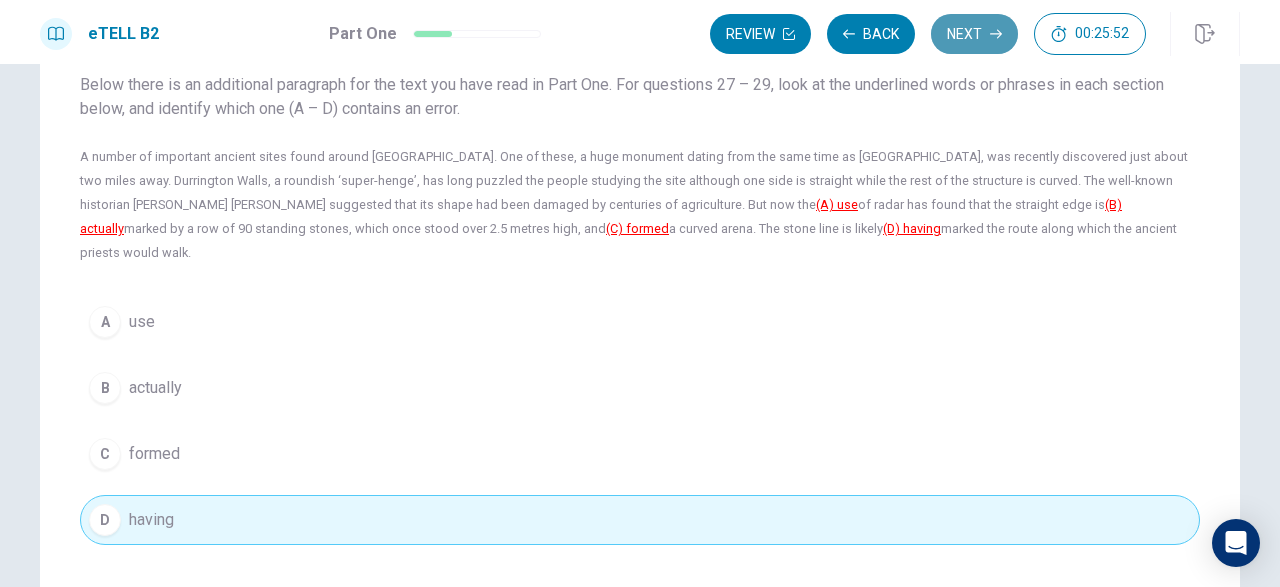 click on "Next" at bounding box center (974, 34) 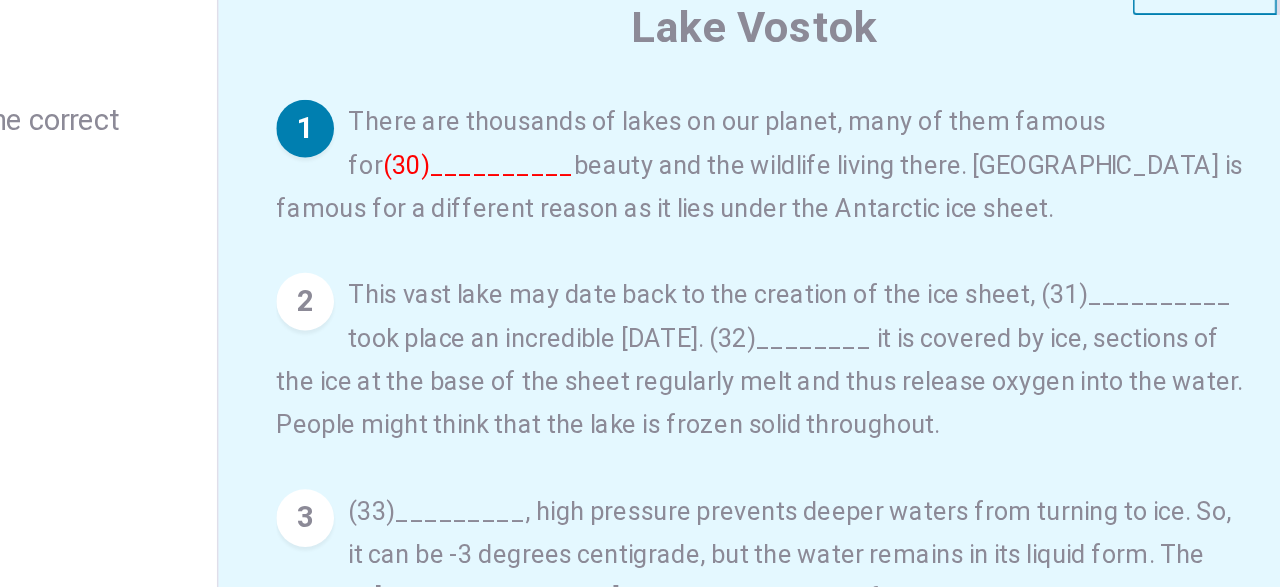 scroll, scrollTop: 51, scrollLeft: 0, axis: vertical 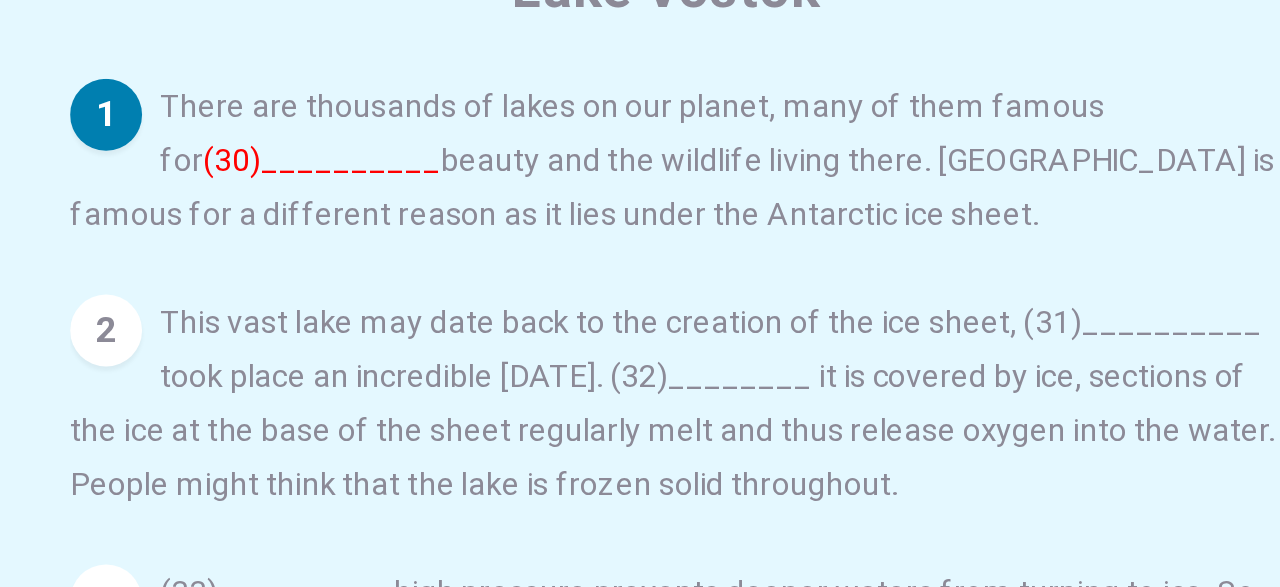 click on "1 There are thousands of lakes on our planet, many of them famous for  (30)__________  beauty and the wildlife living there. [GEOGRAPHIC_DATA] is famous for a different reason as it lies under the Antarctic ice sheet." at bounding box center (941, 177) 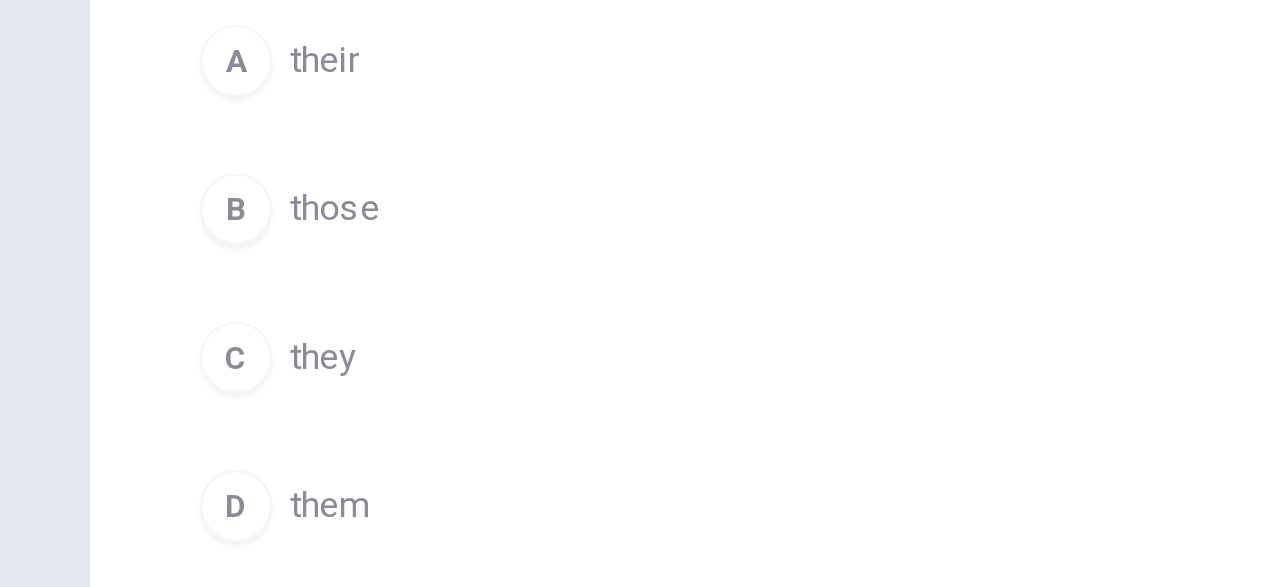 scroll, scrollTop: 162, scrollLeft: 0, axis: vertical 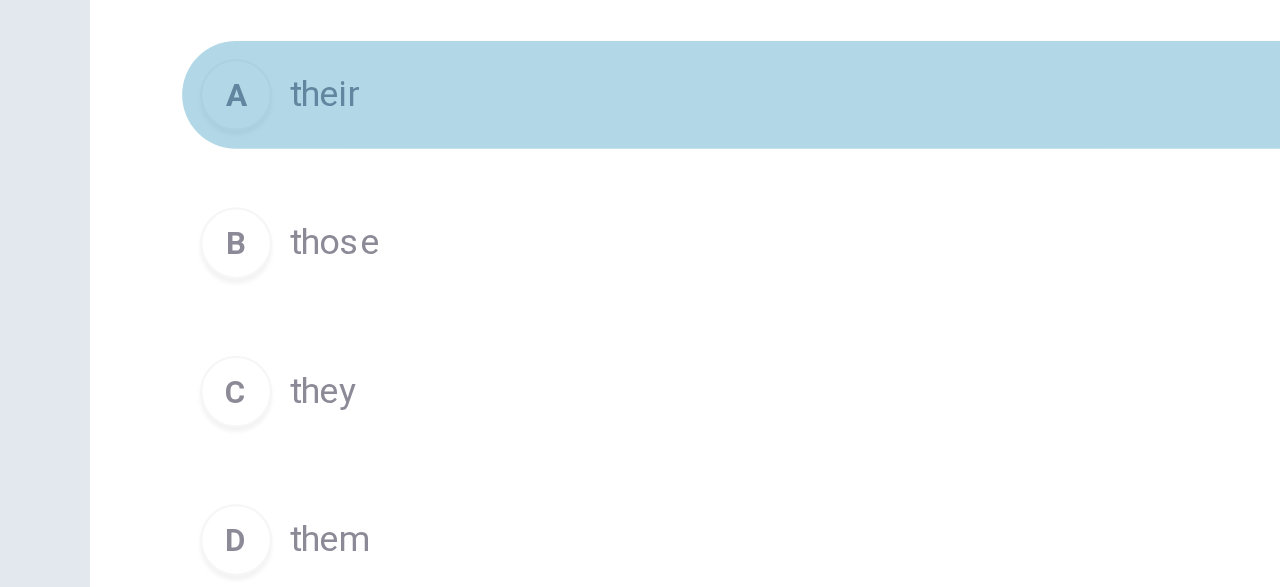 click on "A" at bounding box center (105, 148) 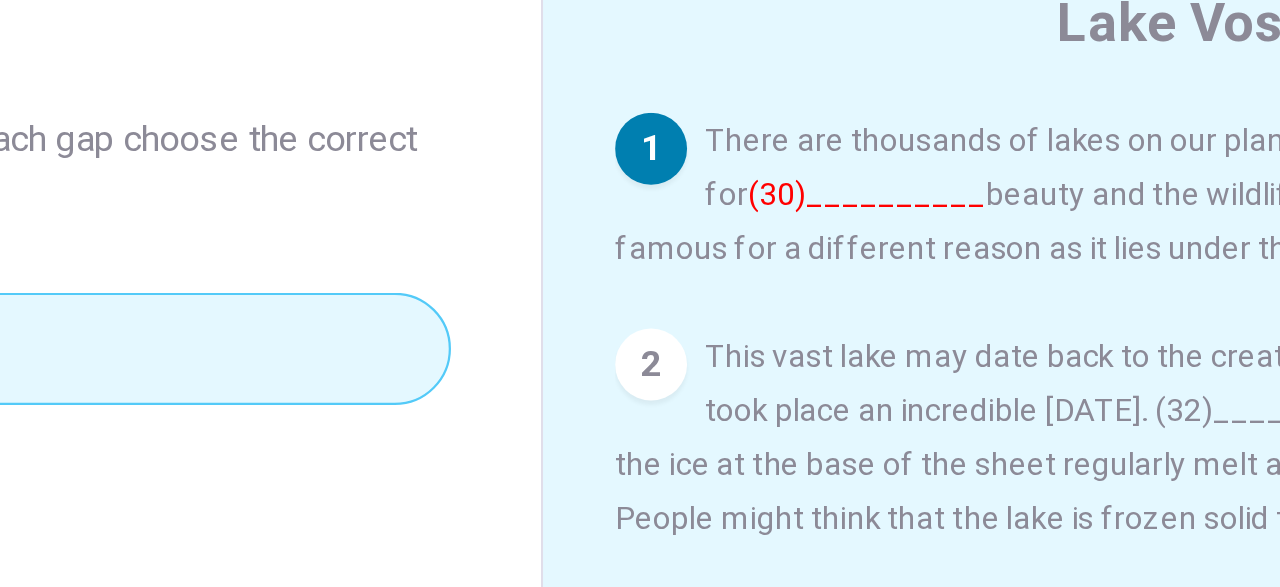 scroll, scrollTop: 35, scrollLeft: 0, axis: vertical 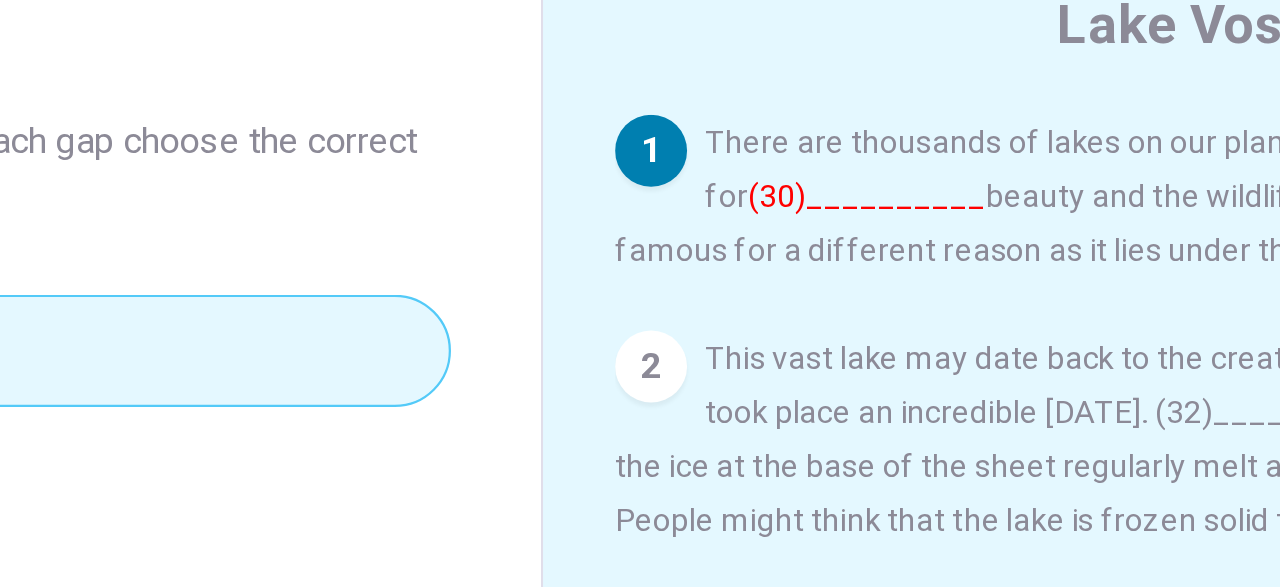 click on "(30)__________" at bounding box center (785, 193) 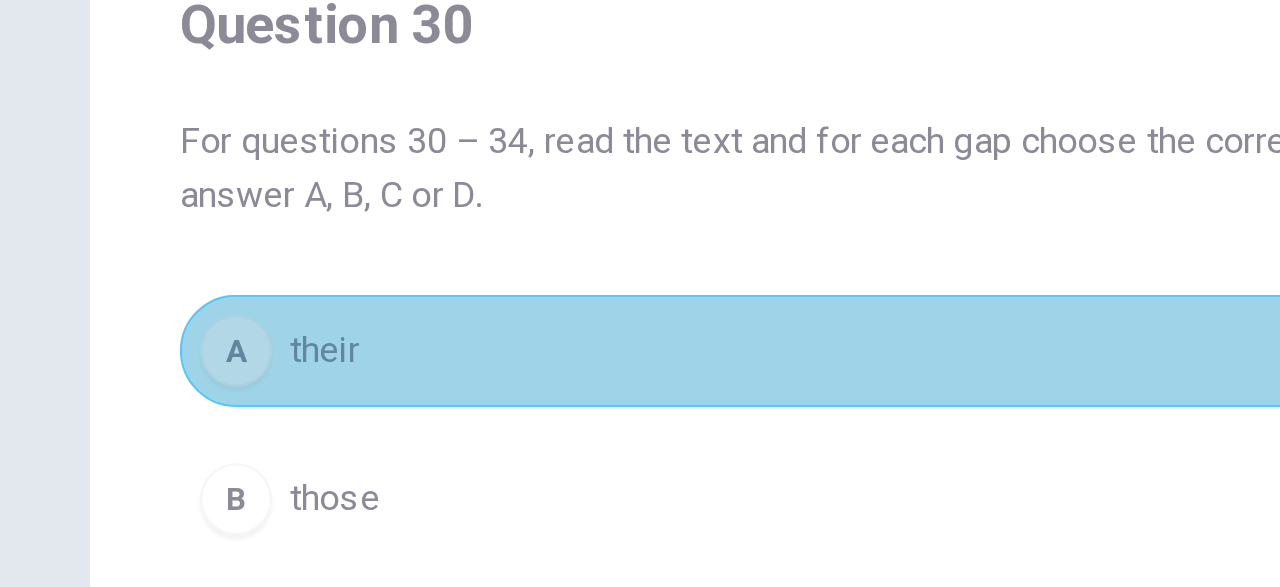 click on "A their" at bounding box center (340, 262) 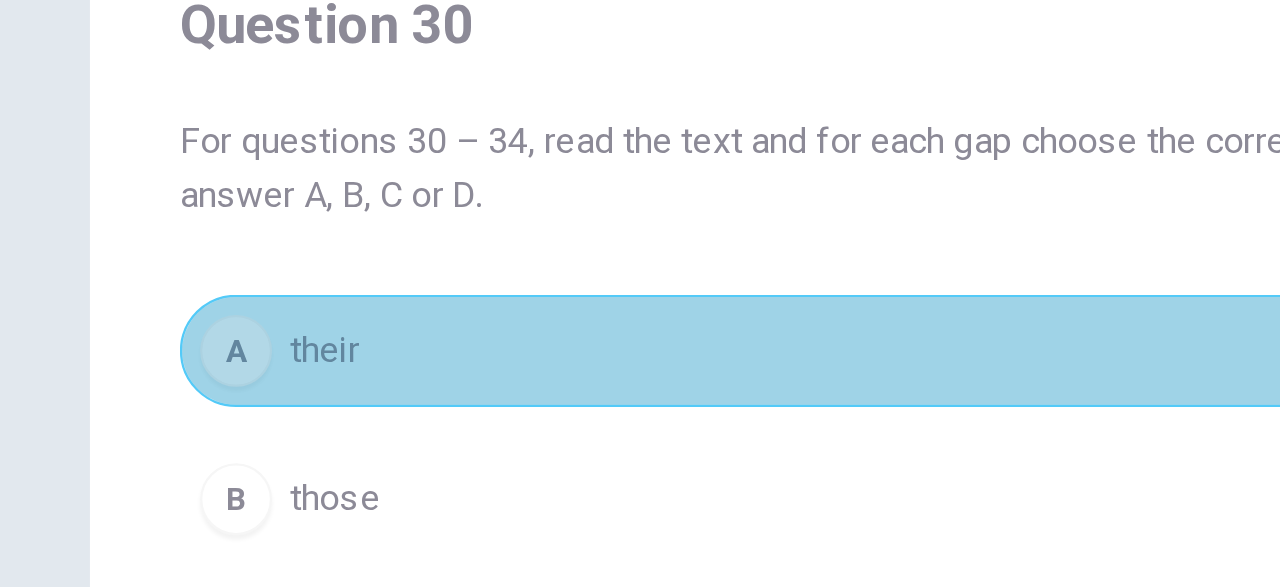 click on "A their" at bounding box center [340, 262] 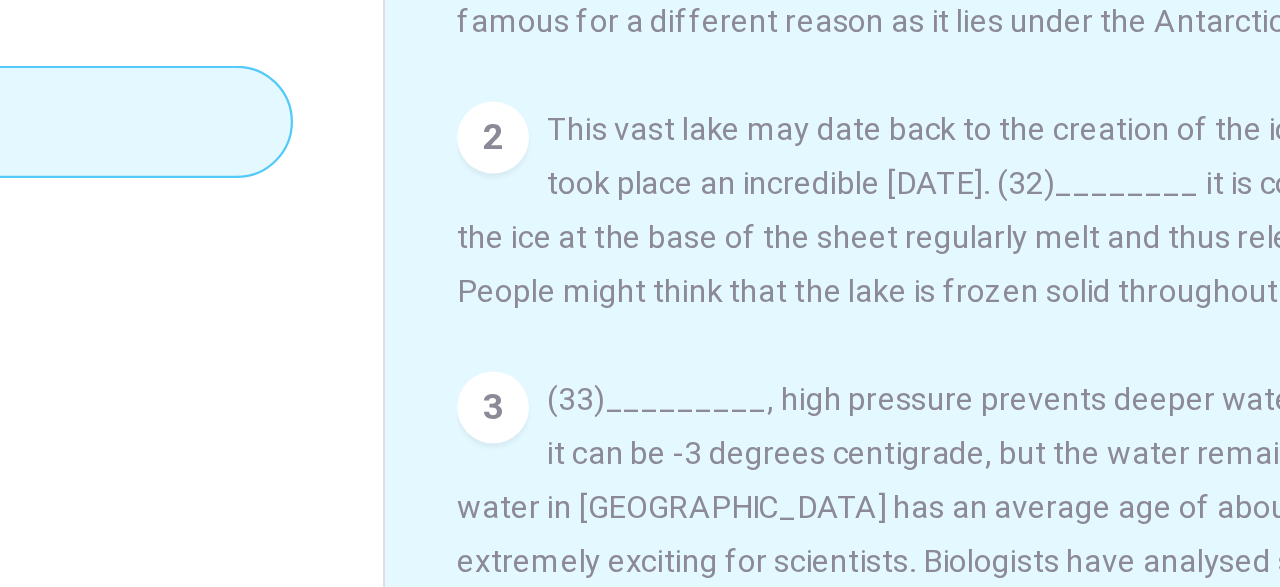 scroll, scrollTop: 137, scrollLeft: 0, axis: vertical 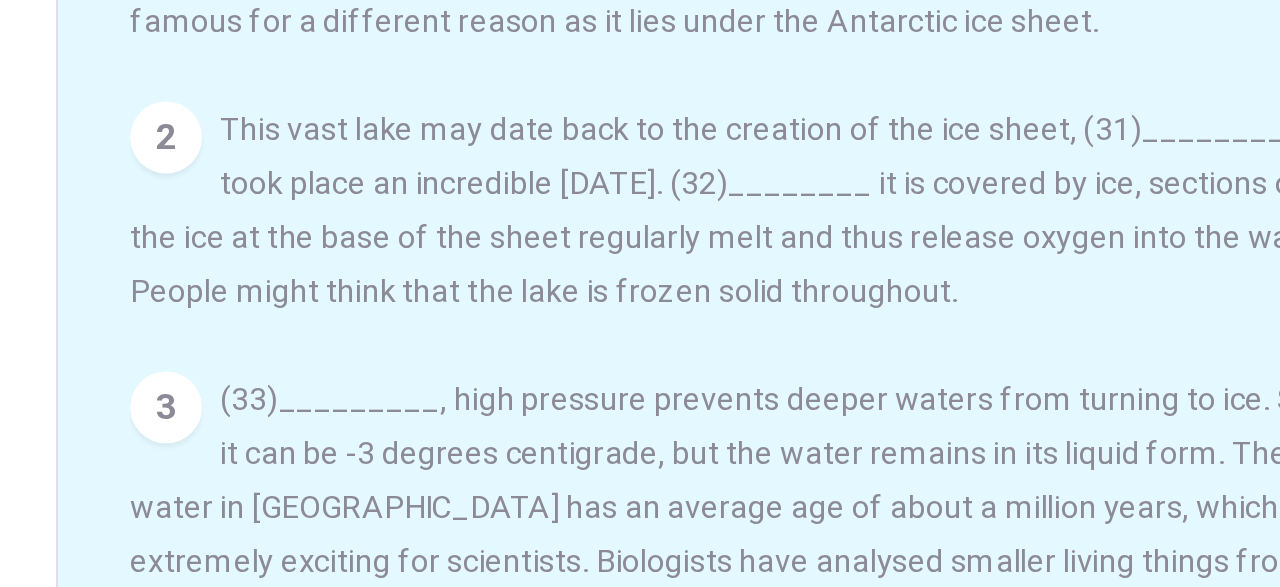 click on "This vast lake may date back to the creation of the ice sheet, (31)__________ took place an incredible [DATE]. (32)________ it is covered by ice, sections of the ice at the base of the sheet regularly melt and thus release oxygen into the water. People might think that the lake is frozen solid throughout." at bounding box center (941, 199) 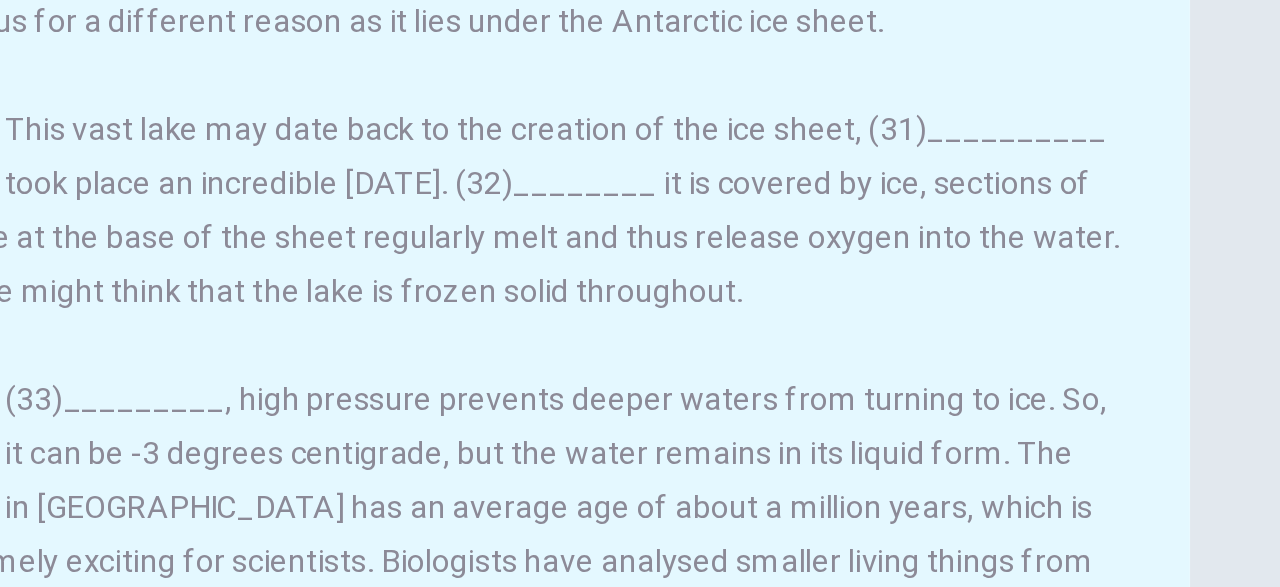 click on "1 There are thousands of lakes on our planet, many of them famous for  (30)__________  beauty and the wildlife living there. [GEOGRAPHIC_DATA] is famous for a different reason as it lies under the Antarctic ice sheet. 2 This vast lake may date back to the creation of the ice sheet, (31)__________ took place an incredible [DATE]. (32)________ it is covered by ice, sections of the ice at the base of the sheet regularly melt and thus release oxygen into the water. People might think that the lake is frozen solid throughout. 3" at bounding box center (954, 259) 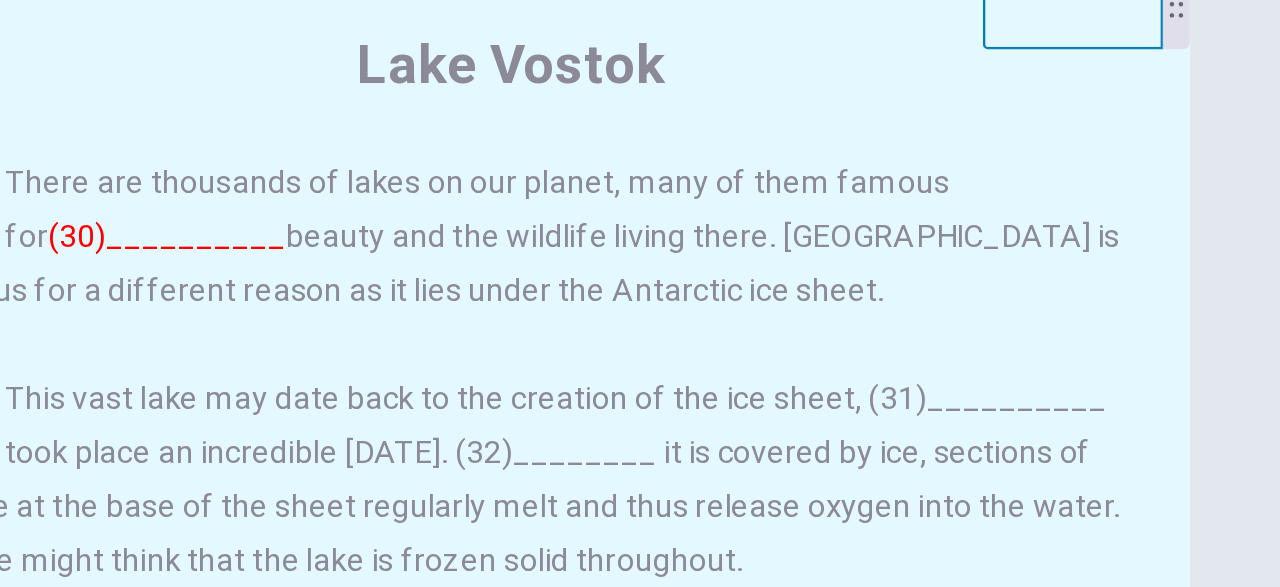 scroll, scrollTop: 0, scrollLeft: 0, axis: both 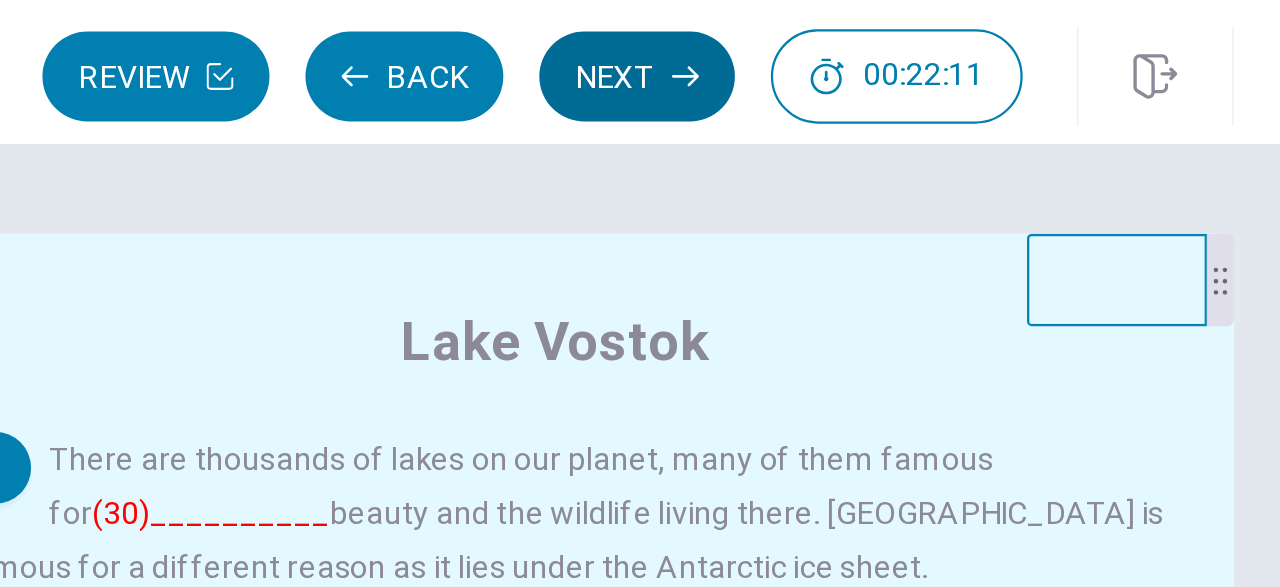 click 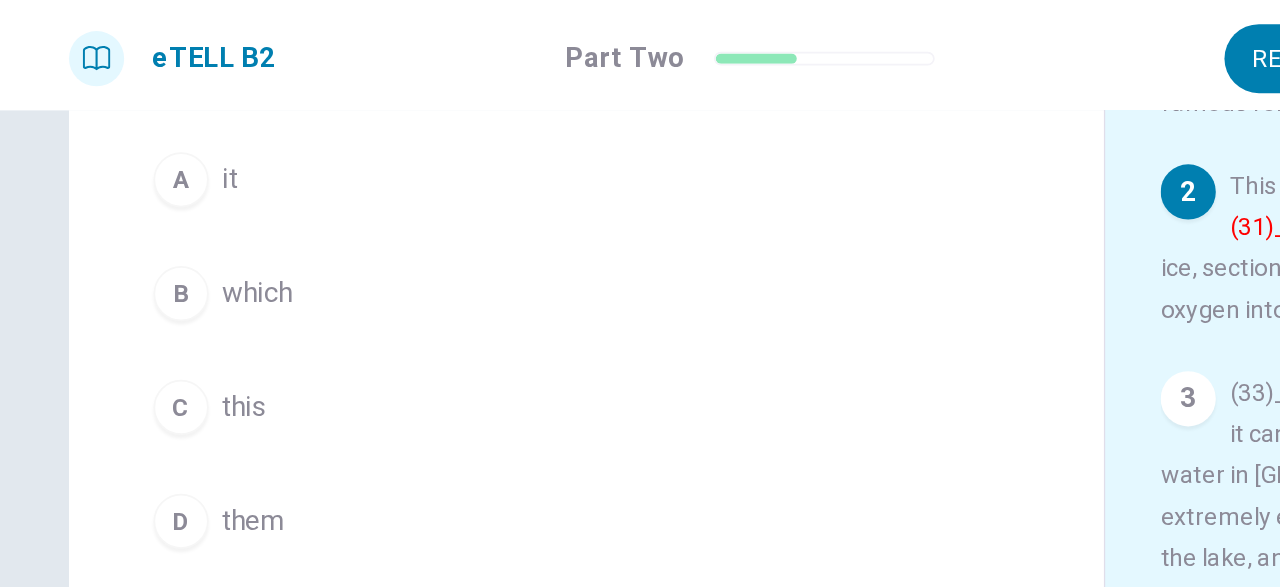 scroll, scrollTop: 194, scrollLeft: 0, axis: vertical 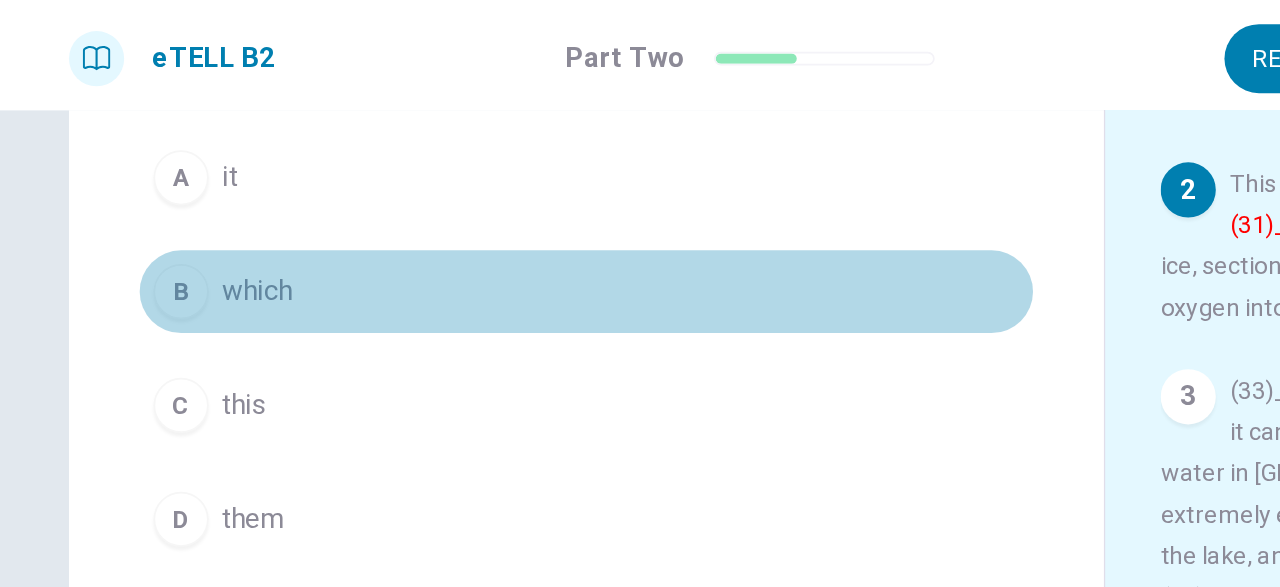 click on "B" at bounding box center [105, 169] 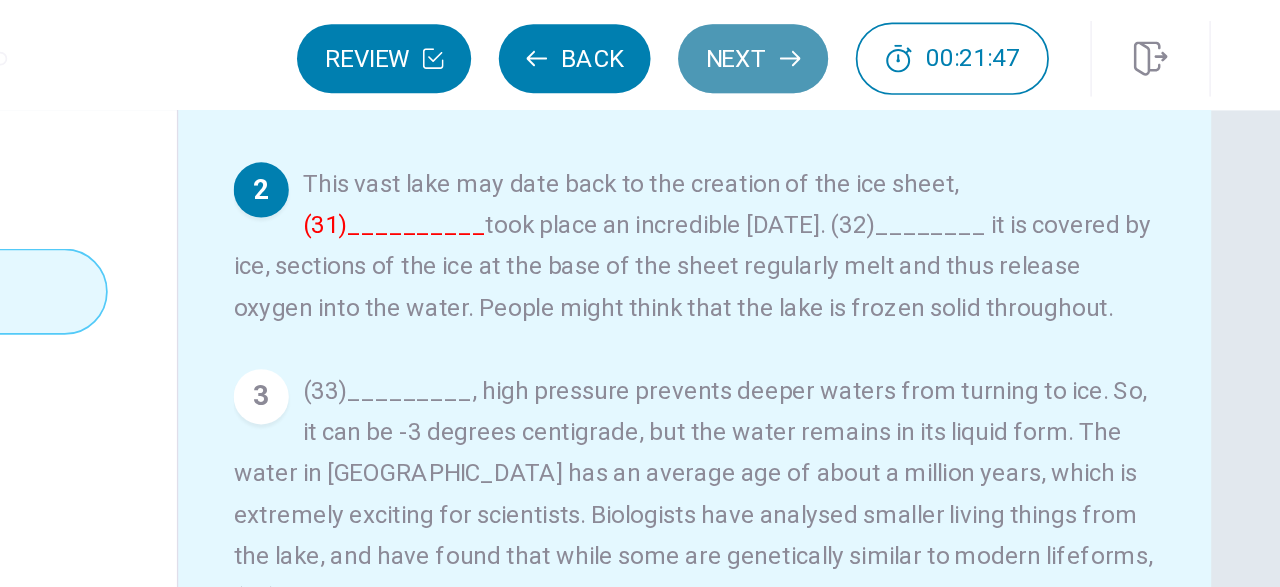 click 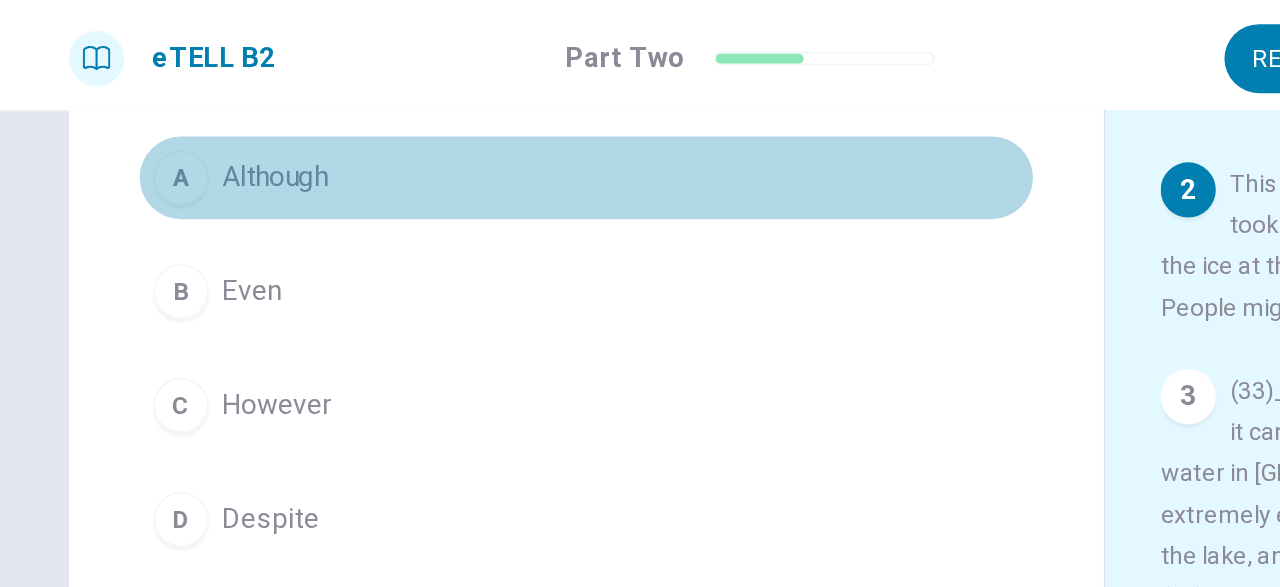 click on "A Although" at bounding box center [340, 103] 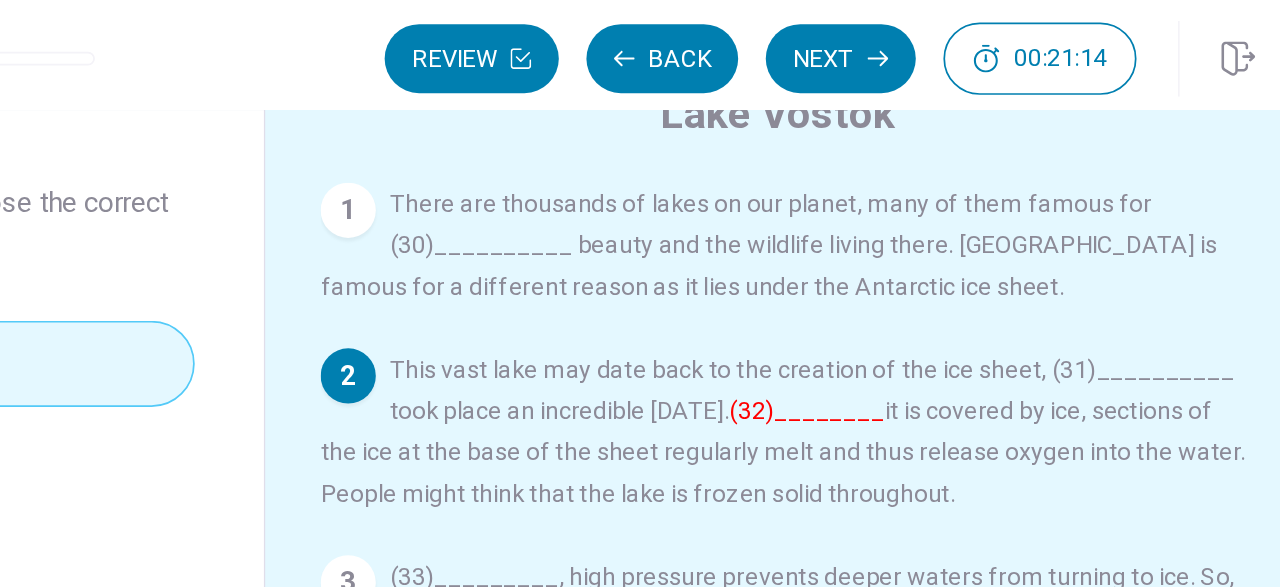 scroll, scrollTop: 83, scrollLeft: 0, axis: vertical 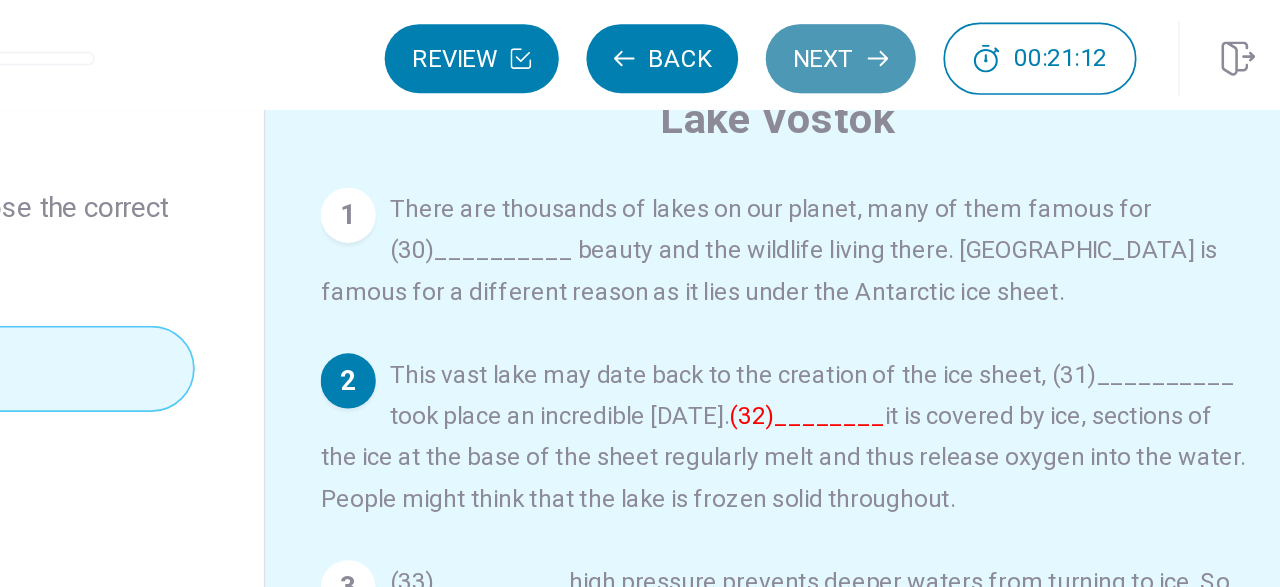 click on "Next" at bounding box center (974, 34) 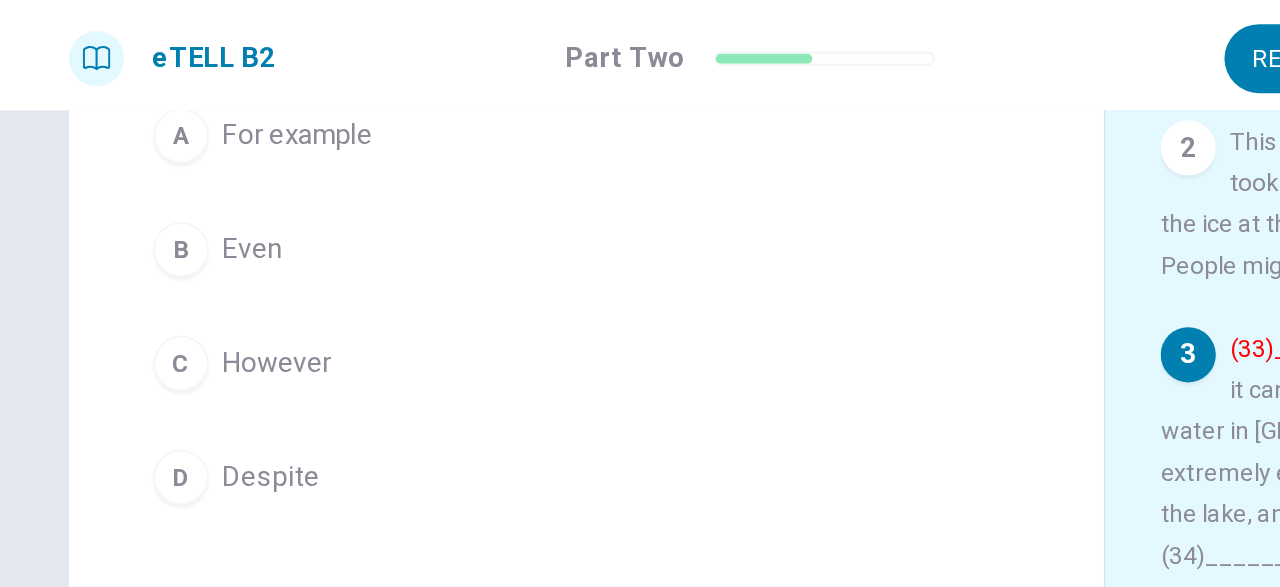 scroll, scrollTop: 218, scrollLeft: 0, axis: vertical 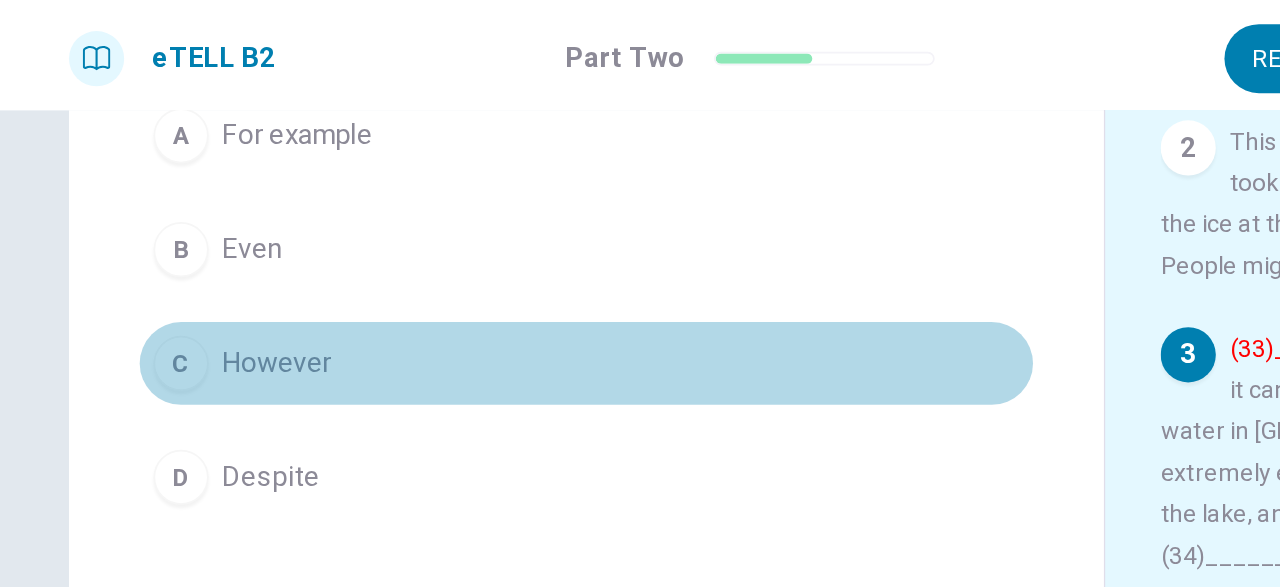 click on "C" at bounding box center [105, 211] 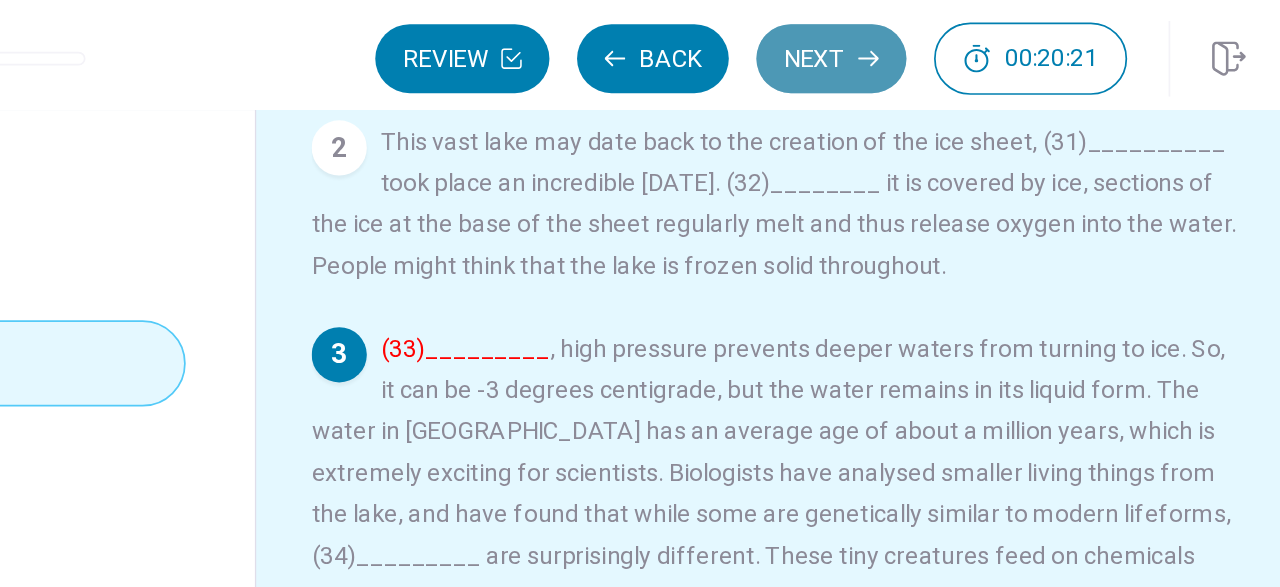 click on "Next" at bounding box center [974, 34] 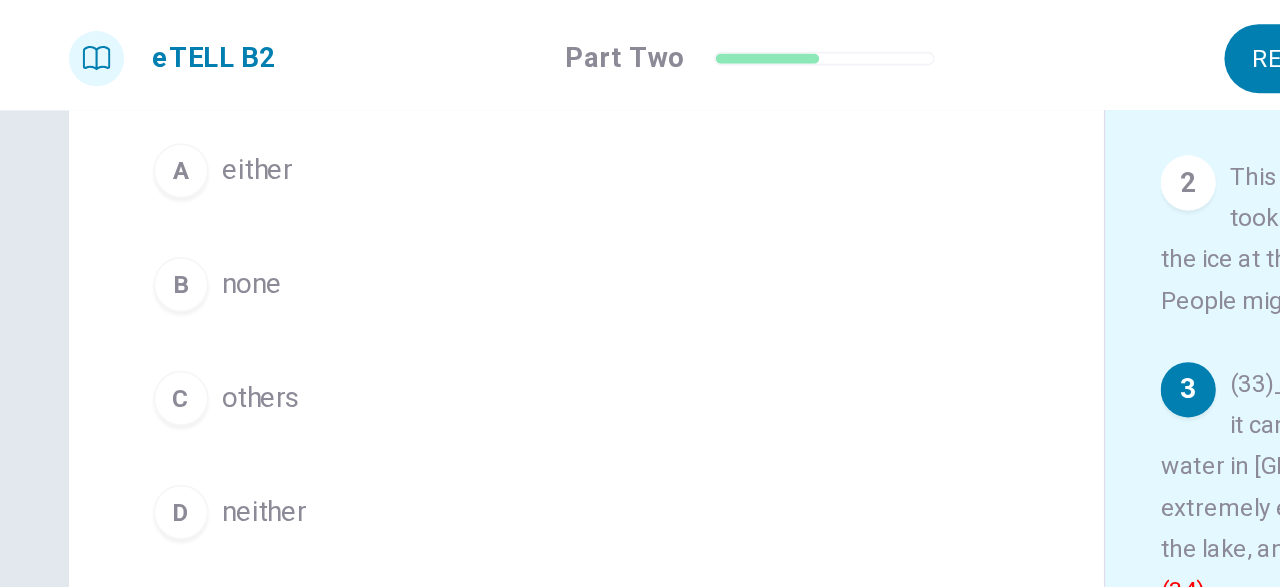 scroll, scrollTop: 199, scrollLeft: 0, axis: vertical 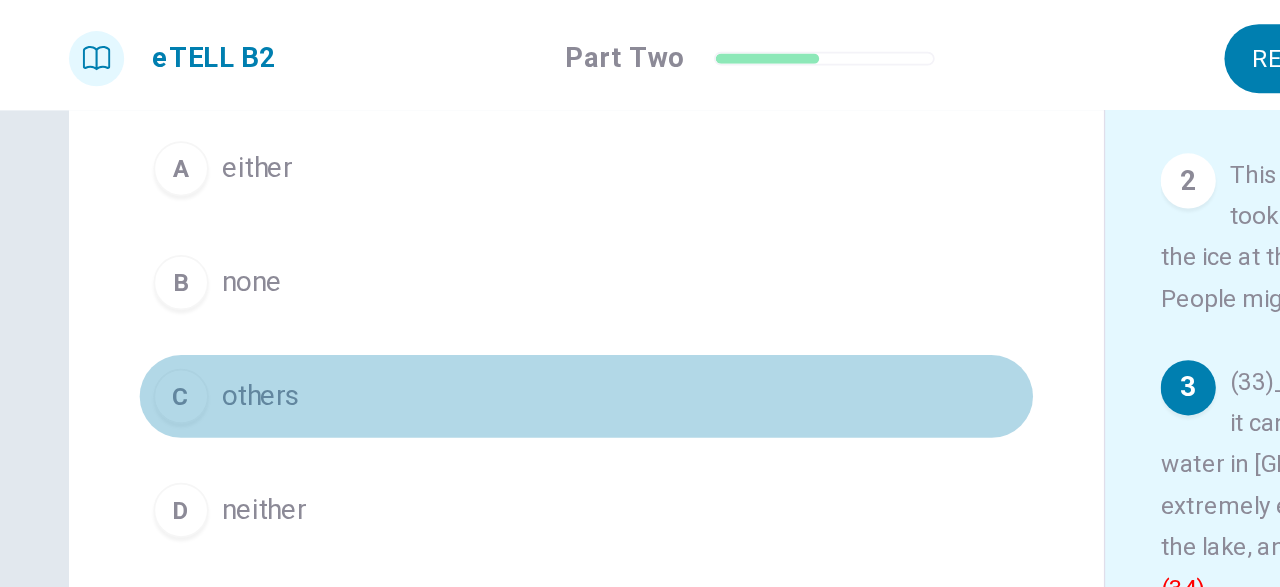 click on "C" at bounding box center (105, 230) 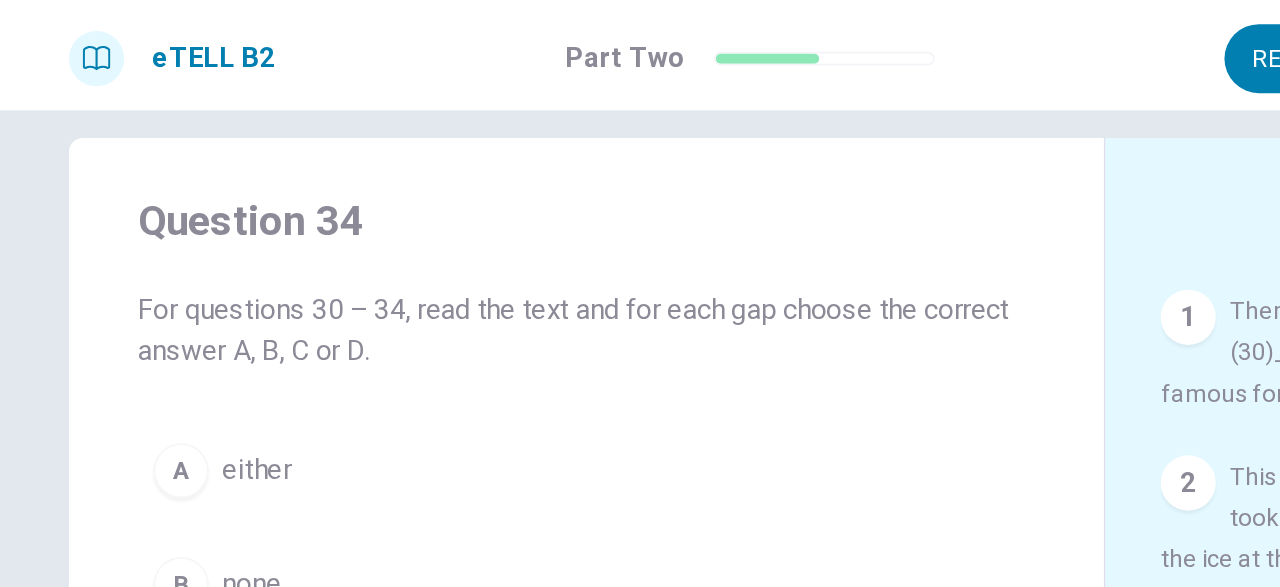 scroll, scrollTop: 0, scrollLeft: 0, axis: both 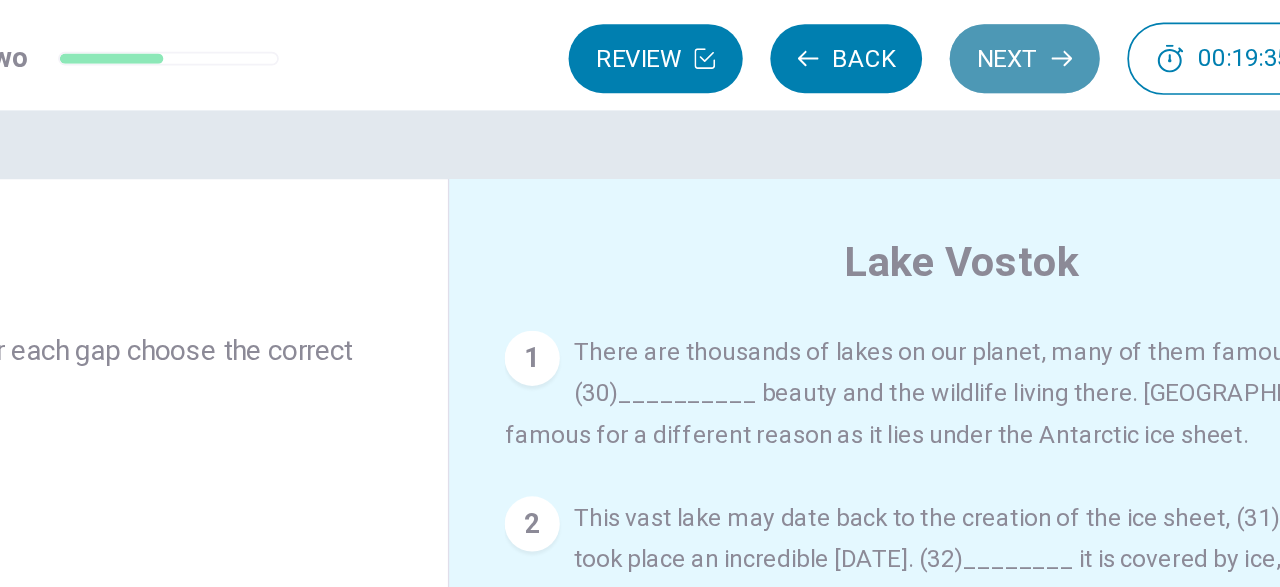 click on "Next" at bounding box center (974, 34) 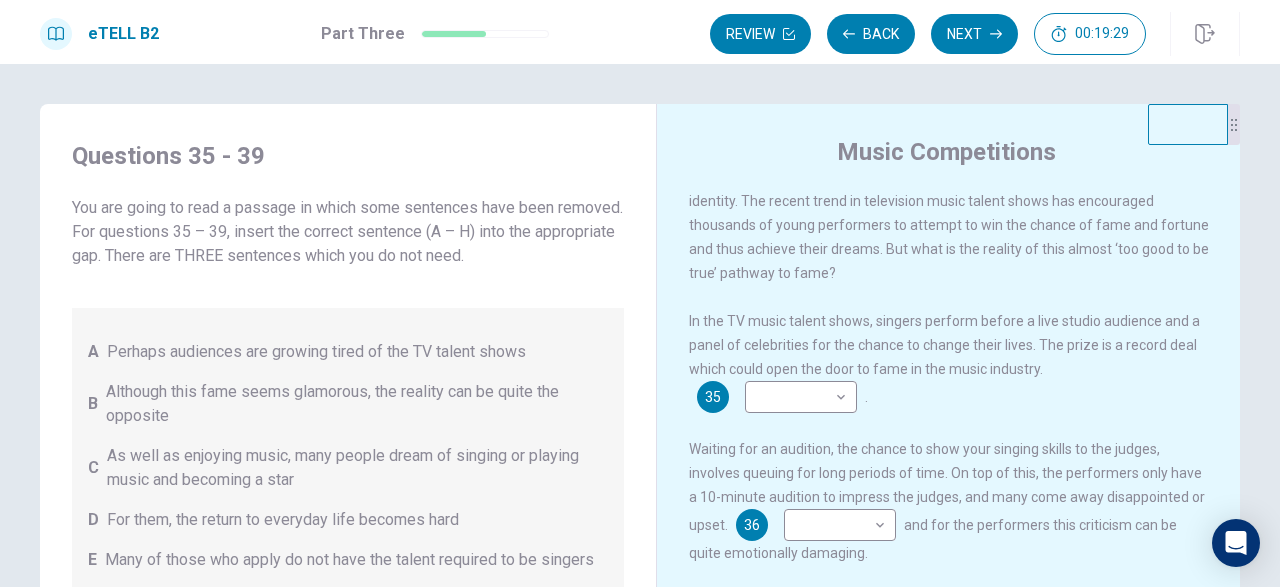 scroll, scrollTop: 29, scrollLeft: 0, axis: vertical 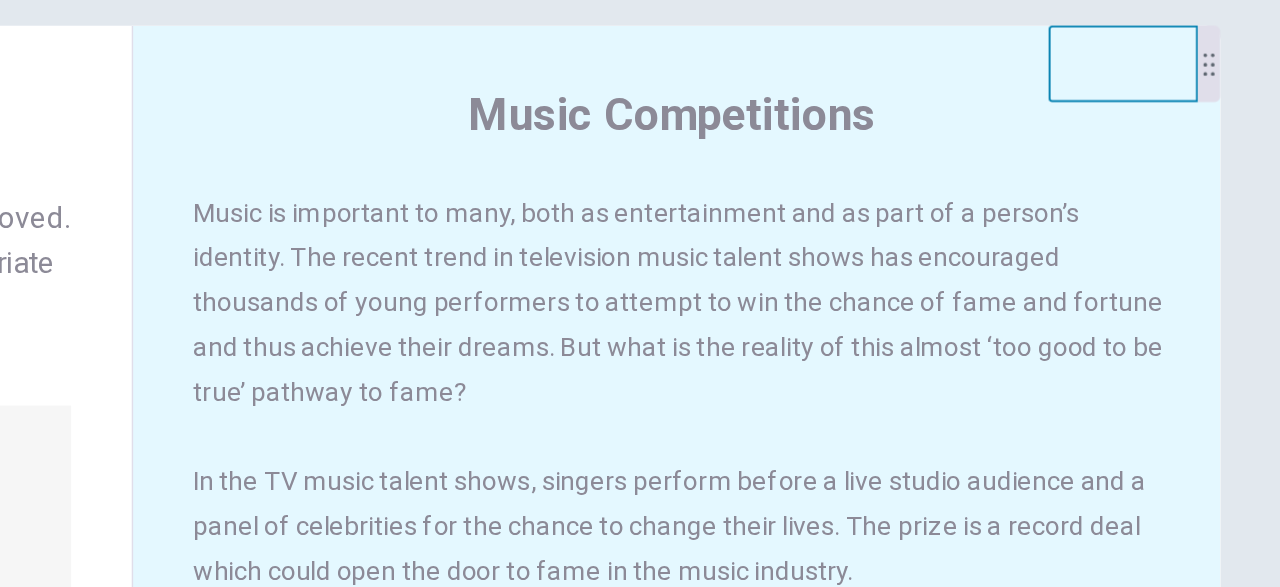 click on "Music is important to many, both as entertainment and as part of a person’s identity. The recent trend in television music talent shows has encouraged thousands of young performers to attempt to win the chance of fame and fortune and thus achieve their dreams. But what is the reality of this almost ‘too good to be true’ pathway to fame? In the TV music talent shows, singers perform before a live studio audience and a panel of celebrities for the chance to change their lives. The prize is a record deal which could open the door to fame in the music industry.  35 ​ ​ . Waiting for an audition, the chance to show your singing skills to the judges, involves queuing for long periods of time. On top of this, the performers only have a 10-minute audition to impress the judges, and many come away disappointed or upset.  36 ​ ​  and for the performers this criticism can be quite emotionally damaging. 37 ​ ​ 38 ​ ​ 39 ​ ​" at bounding box center (962, 495) 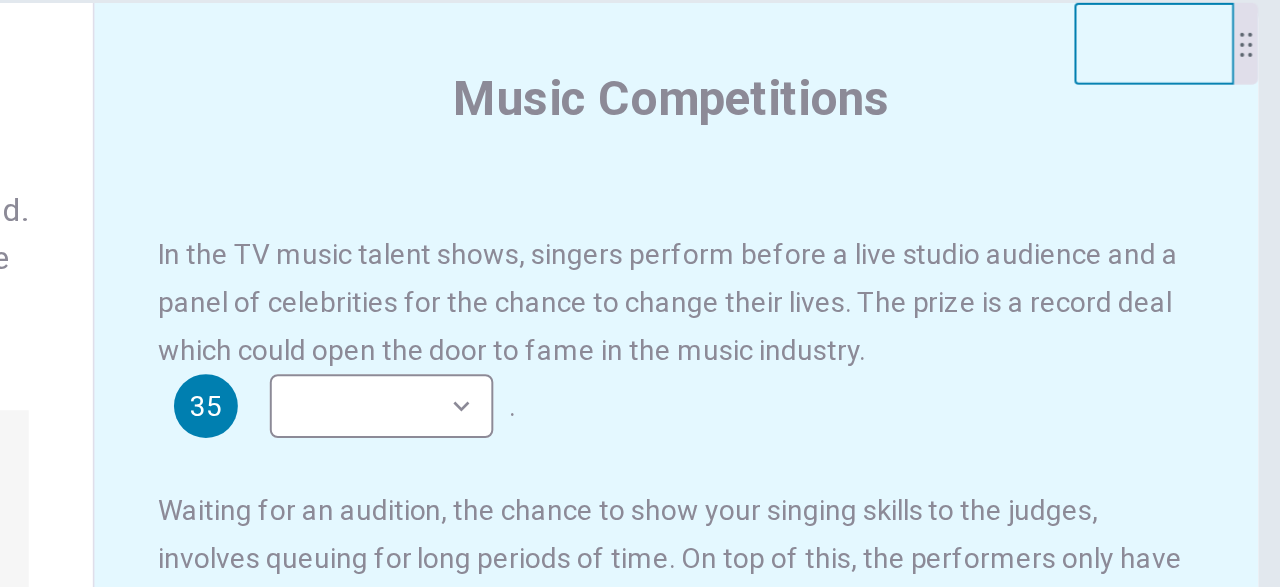 scroll, scrollTop: 118, scrollLeft: 0, axis: vertical 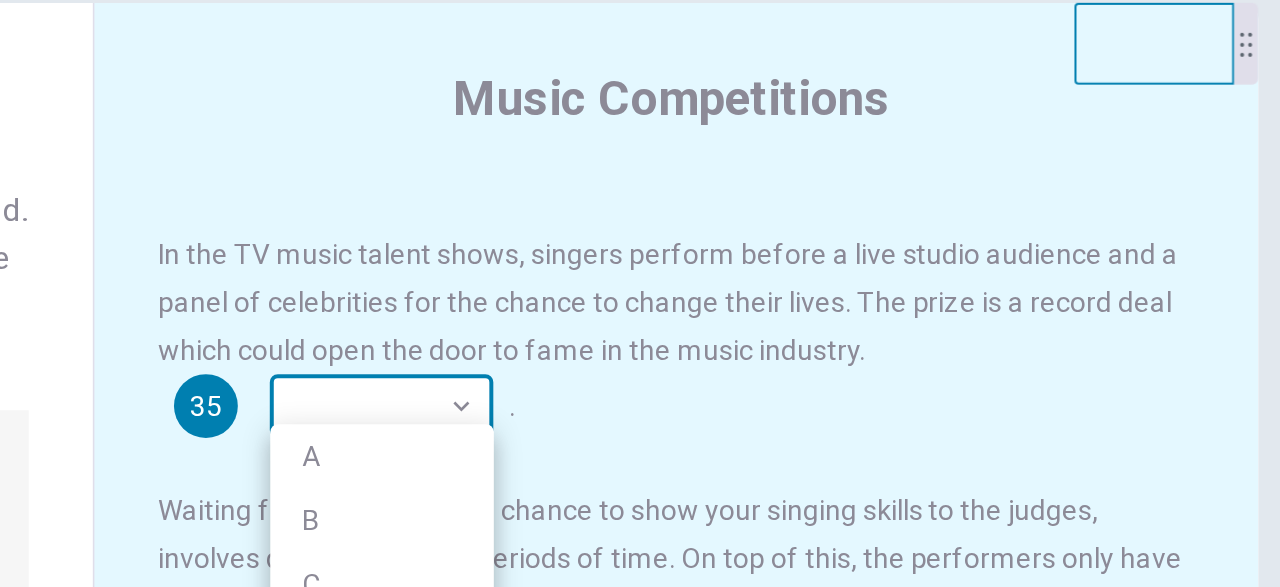 click on "This site uses cookies, as explained in our  Privacy Policy . If you agree to the use of cookies, please click the Accept button and continue to browse our site.   Privacy Policy Accept   eTELL B2 Part Three Review Back Next 00:17:38 Question 15 - 19 of 30 00:17:38 Review Back Next Questions 35 - 39 You are going to read a passage in which some sentences have been  removed. For questions 35 – 39, insert the correct sentence (A – H) into the  appropriate gap. There are THREE sentences which you do not need. A Perhaps audiences are growing tired of the TV talent shows B Although this fame seems glamorous, the reality can be quite the opposite C As well as enjoying music, many people dream of singing or playing music and becoming a star D For them, the return to everyday life becomes hard E Many of those who apply do not have the talent required to be singers F It seems [DATE] audiences prefer to find new talent on sites like Tik Tok or Spotify G H Music Competitions 35 ​ ​ . 36 ​ ​ 37 ​ ​ 38" at bounding box center [640, 293] 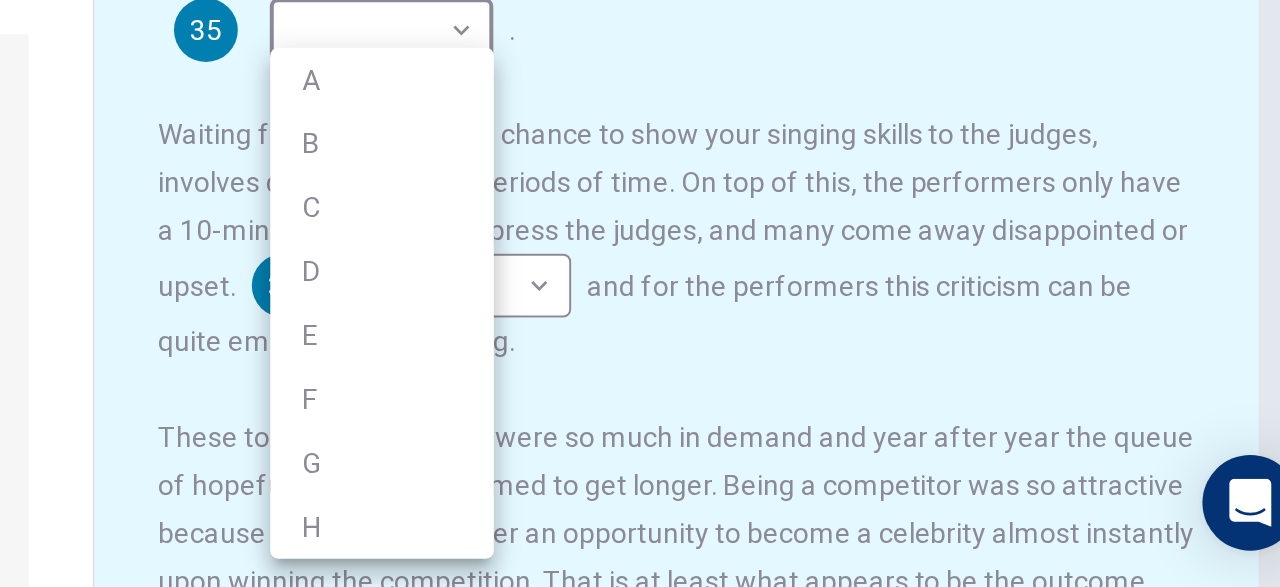 click at bounding box center [640, 293] 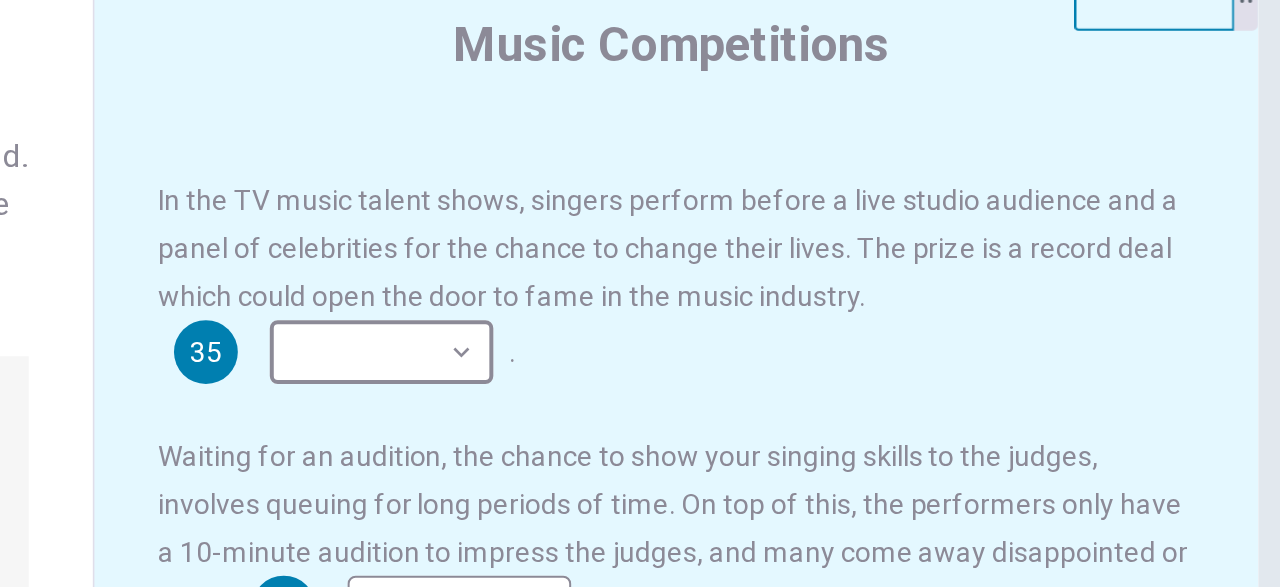 scroll, scrollTop: 63, scrollLeft: 0, axis: vertical 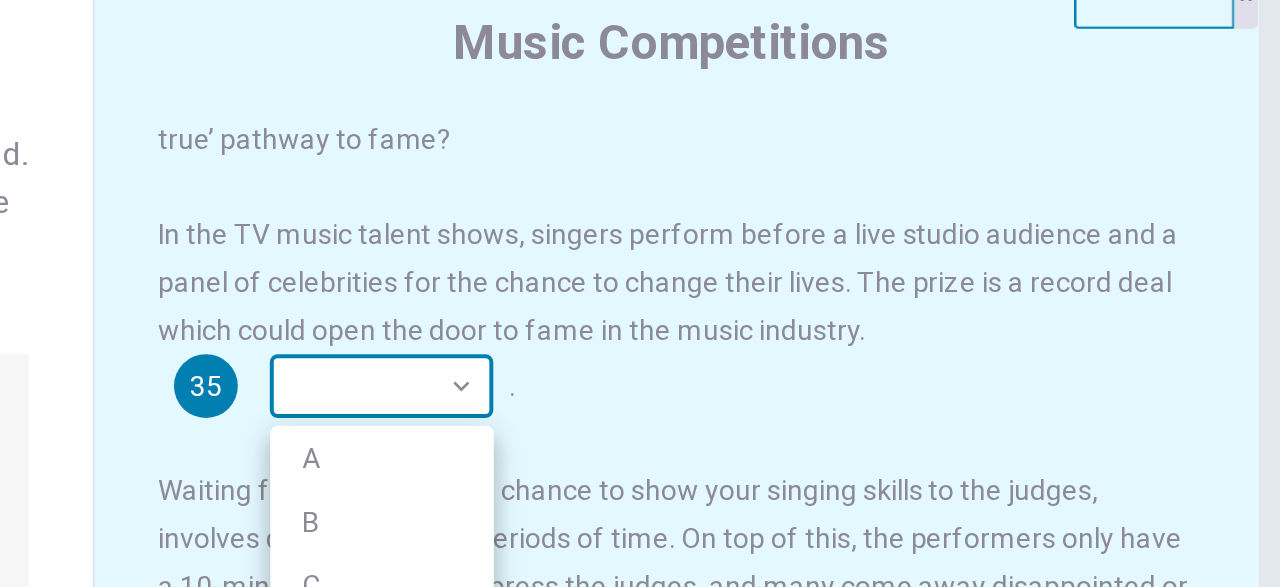 click on "This site uses cookies, as explained in our  Privacy Policy . If you agree to the use of cookies, please click the Accept button and continue to browse our site.   Privacy Policy Accept   eTELL B2 Part Three Review Back Next 00:16:45 Question 15 - 19 of 30 00:16:45 Review Back Next Questions 35 - 39 You are going to read a passage in which some sentences have been  removed. For questions 35 – 39, insert the correct sentence (A – H) into the  appropriate gap. There are THREE sentences which you do not need. A Perhaps audiences are growing tired of the TV talent shows B Although this fame seems glamorous, the reality can be quite the opposite C As well as enjoying music, many people dream of singing or playing music and becoming a star D For them, the return to everyday life becomes hard E Many of those who apply do not have the talent required to be singers F It seems [DATE] audiences prefer to find new talent on sites like Tik Tok or Spotify G H Music Competitions 35 ​ ​ . 36 ​ ​ 37 ​ ​ 38" at bounding box center [640, 293] 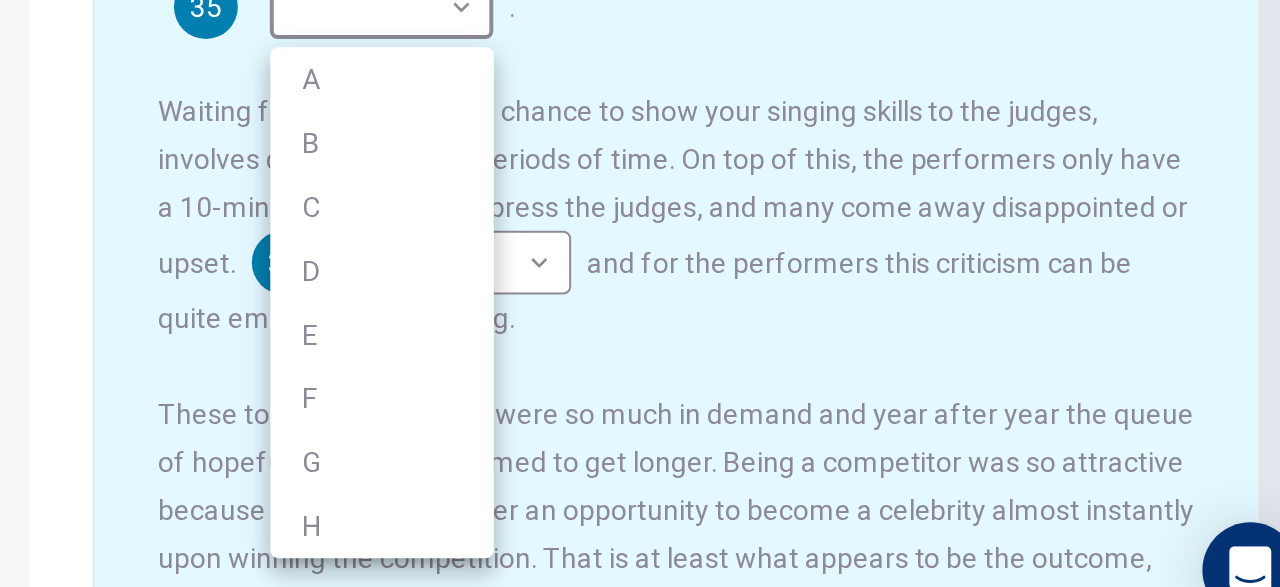 click at bounding box center (640, 293) 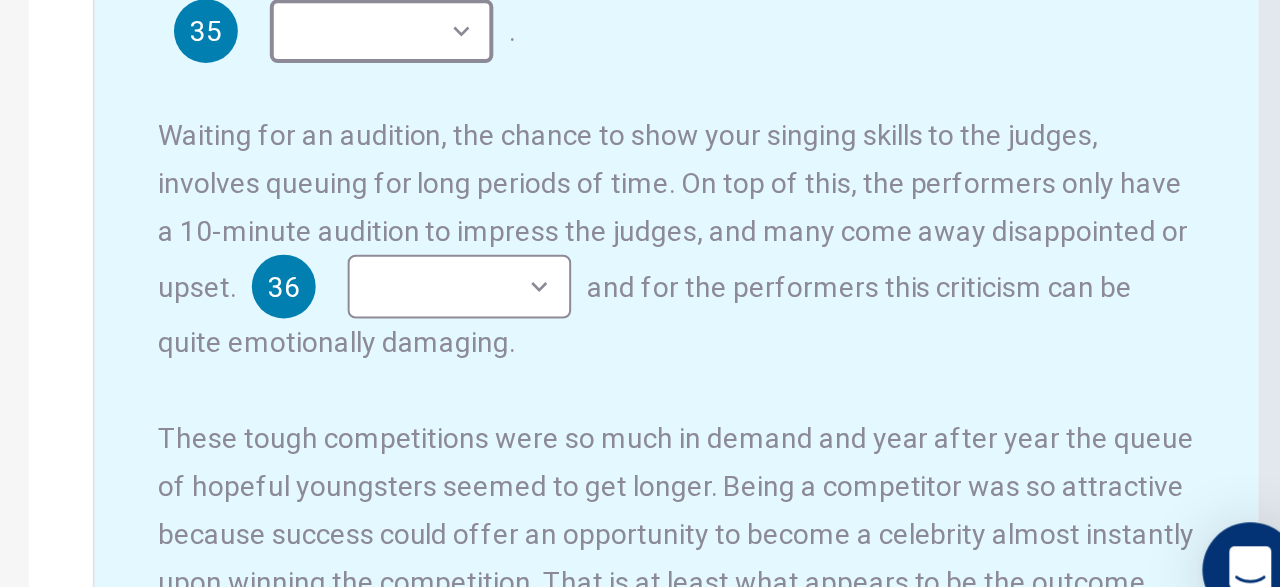scroll, scrollTop: 88, scrollLeft: 0, axis: vertical 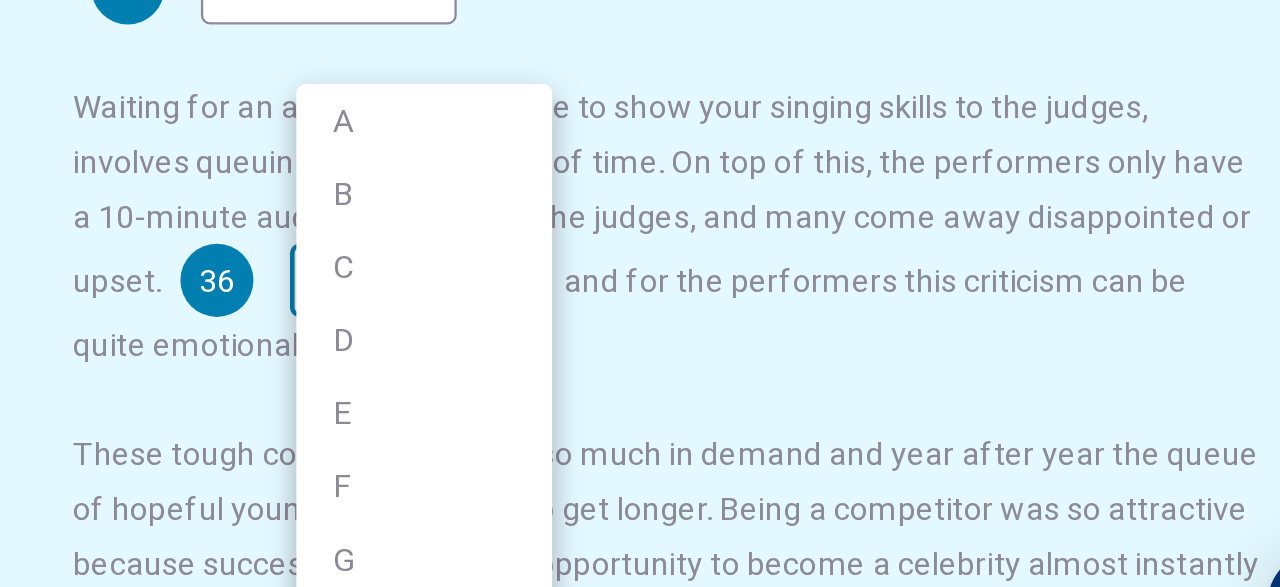 click on "This site uses cookies, as explained in our  Privacy Policy . If you agree to the use of cookies, please click the Accept button and continue to browse our site.   Privacy Policy Accept   eTELL B2 Part Three Review Back Next 00:15:54 Question 15 - 19 of 30 00:15:54 Review Back Next Questions 35 - 39 You are going to read a passage in which some sentences have been  removed. For questions 35 – 39, insert the correct sentence (A – H) into the  appropriate gap. There are THREE sentences which you do not need. A Perhaps audiences are growing tired of the TV talent shows B Although this fame seems glamorous, the reality can be quite the opposite C As well as enjoying music, many people dream of singing or playing music and becoming a star D For them, the return to everyday life becomes hard E Many of those who apply do not have the talent required to be singers F It seems [DATE] audiences prefer to find new talent on sites like Tik Tok or Spotify G H Music Competitions 35 ​ ​ . 36 ​ ​ 37 ​ ​ 38" at bounding box center (640, 293) 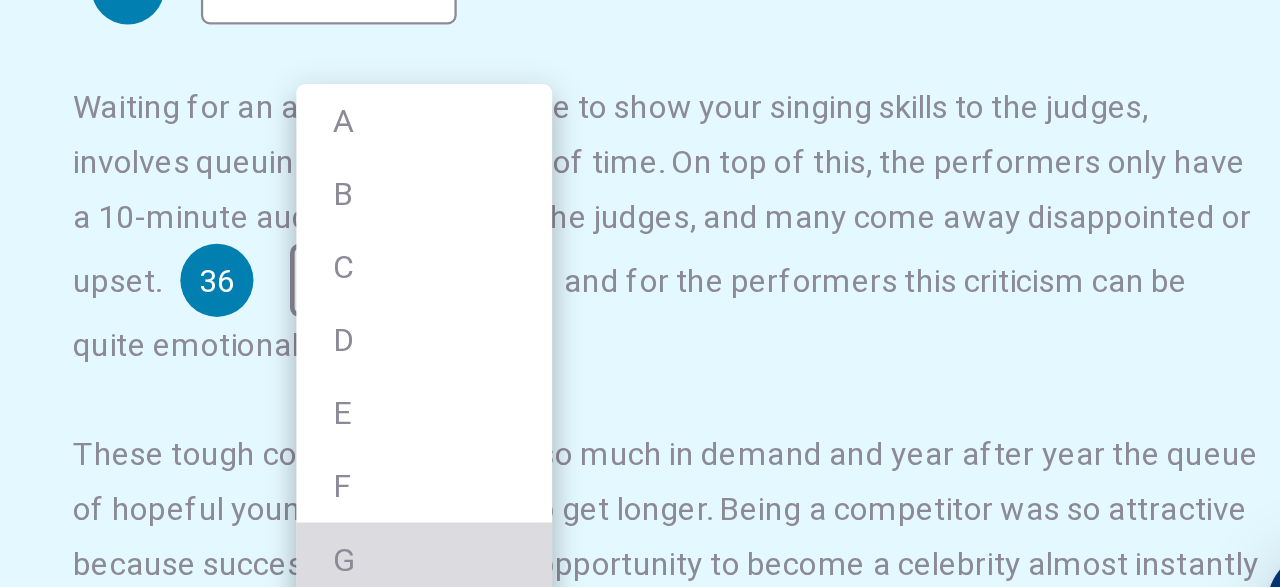 click on "G" at bounding box center [843, 523] 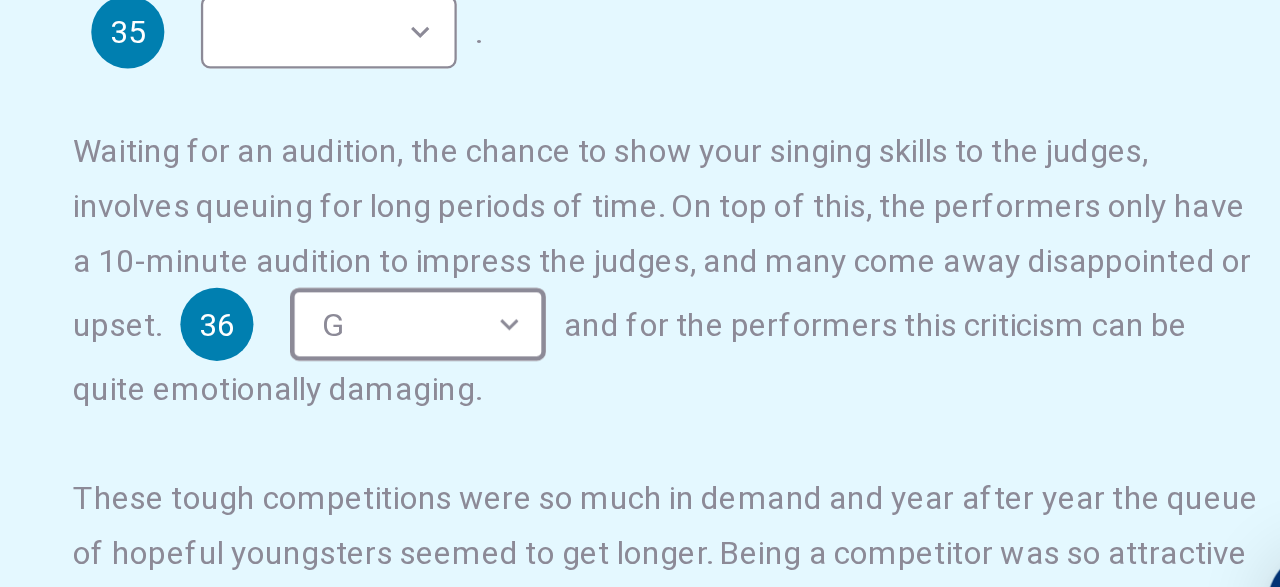 scroll, scrollTop: 0, scrollLeft: 0, axis: both 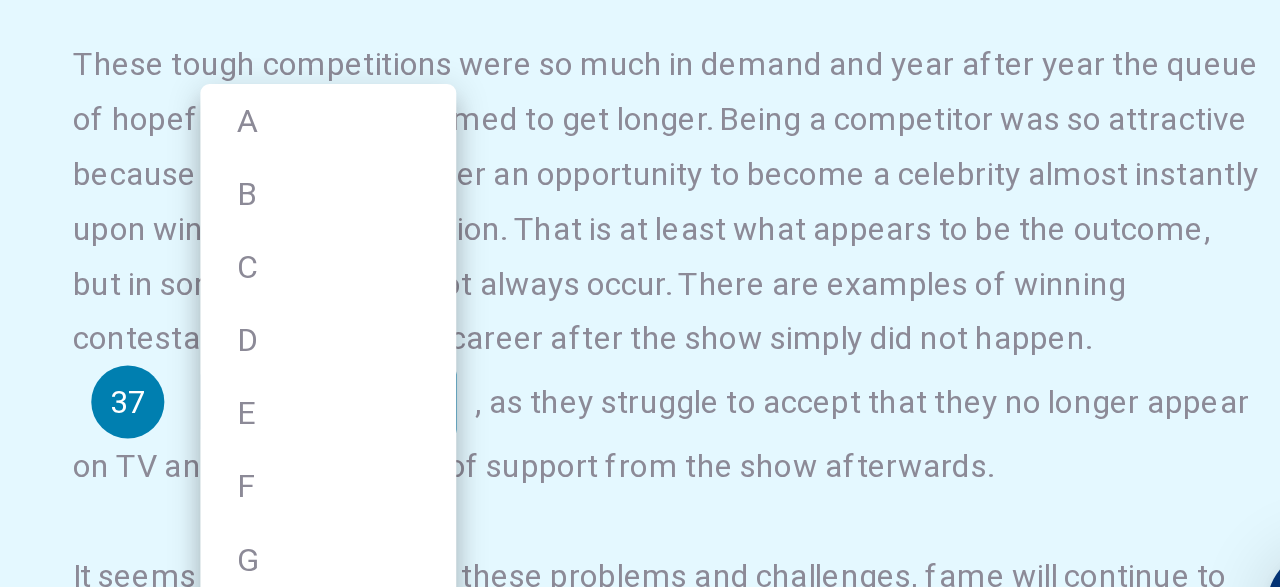 click on "This site uses cookies, as explained in our  Privacy Policy . If you agree to the use of cookies, please click the Accept button and continue to browse our site.   Privacy Policy Accept   eTELL B2 Part Three Review Back Next 00:14:38 Question 15 - 19 of 30 00:14:38 Review Back Next Questions 35 - 39 You are going to read a passage in which some sentences have been  removed. For questions 35 – 39, insert the correct sentence (A – H) into the  appropriate gap. There are THREE sentences which you do not need. A Perhaps audiences are growing tired of the TV talent shows B Although this fame seems glamorous, the reality can be quite the opposite C As well as enjoying music, many people dream of singing or playing music and becoming a star D For them, the return to everyday life becomes hard E Many of those who apply do not have the talent required to be singers F It seems [DATE] audiences prefer to find new talent on sites like Tik Tok or Spotify G H Music Competitions 35 ​ ​ . 36 G * ​ 37 ​ ​ 38" at bounding box center (640, 293) 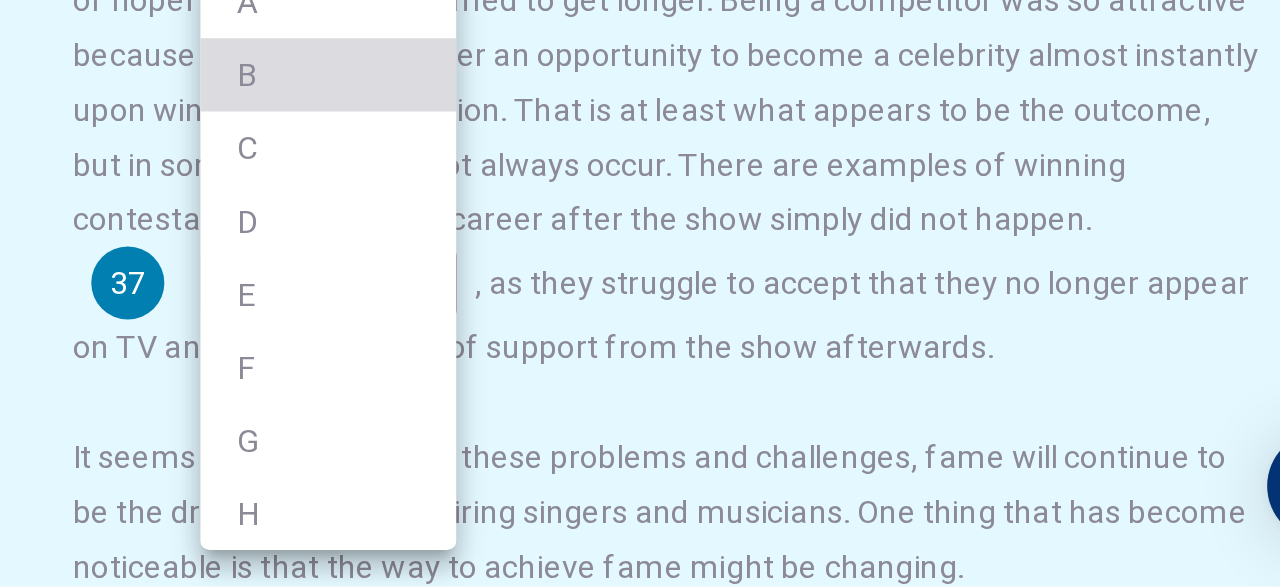 click on "B" at bounding box center [801, 363] 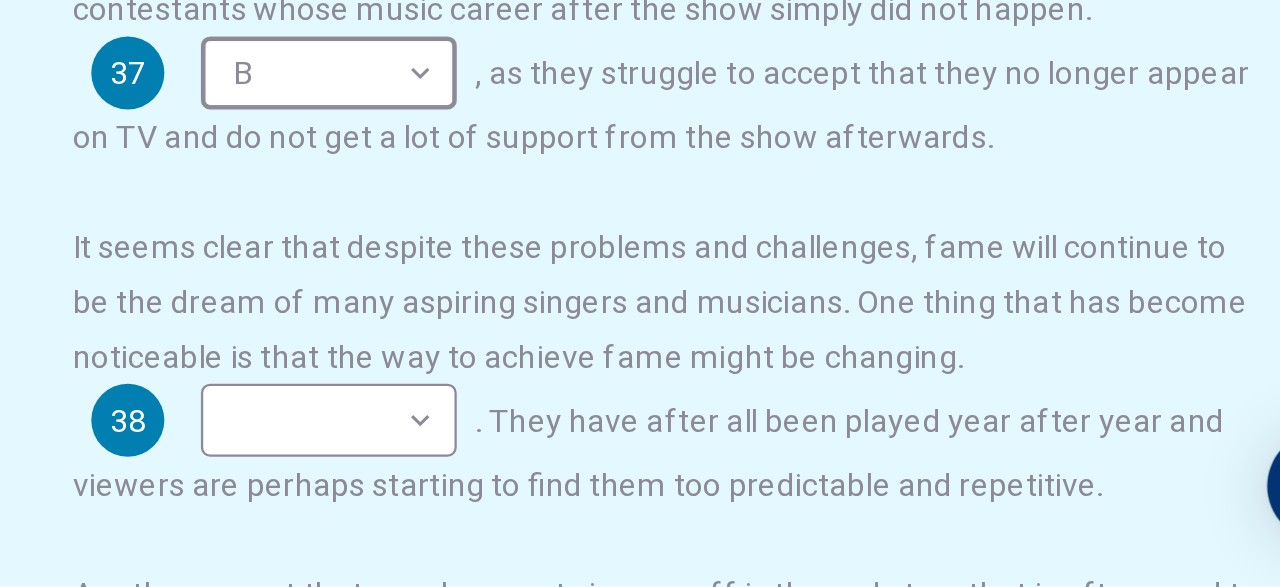scroll, scrollTop: 437, scrollLeft: 0, axis: vertical 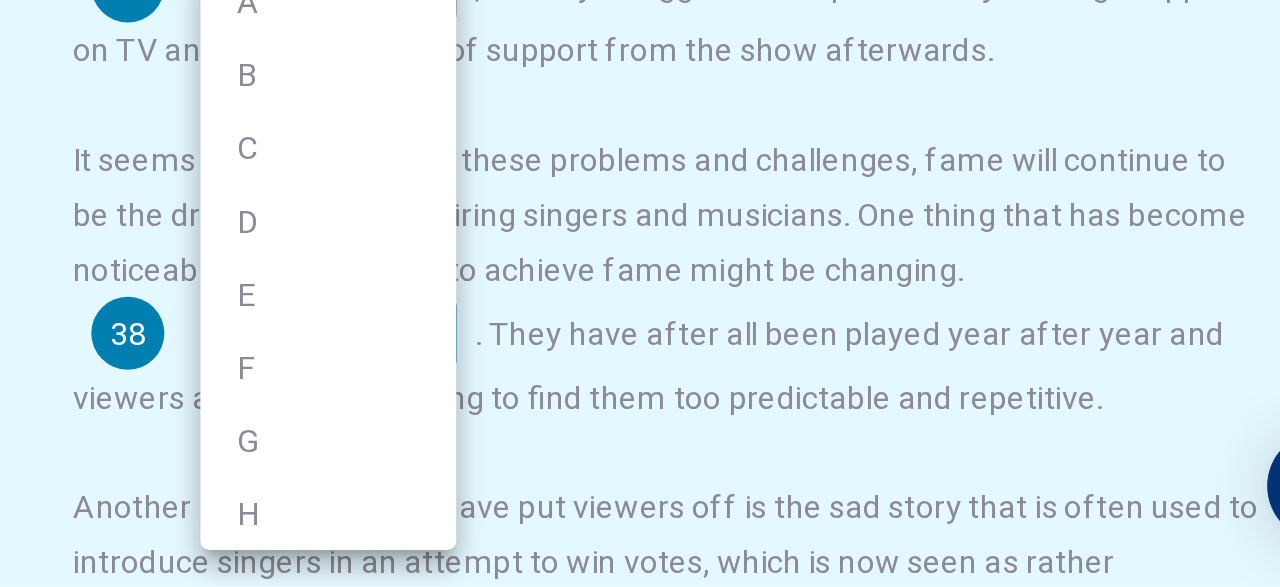 click on "This site uses cookies, as explained in our  Privacy Policy . If you agree to the use of cookies, please click the Accept button and continue to browse our site.   Privacy Policy Accept   eTELL B2 Part Three Review Back Next 00:13:42 Question 15 - 19 of 30 00:13:42 Review Back Next Questions 35 - 39 You are going to read a passage in which some sentences have been  removed. For questions 35 – 39, insert the correct sentence (A – H) into the  appropriate gap. There are THREE sentences which you do not need. A Perhaps audiences are growing tired of the TV talent shows B Although this fame seems glamorous, the reality can be quite the opposite C As well as enjoying music, many people dream of singing or playing music and becoming a star D For them, the return to everyday life becomes hard E Many of those who apply do not have the talent required to be singers F It seems [DATE] audiences prefer to find new talent on sites like Tik Tok or Spotify G H Music Competitions 35 ​ ​ . 36 G * ​ 37 B * ​ 38" at bounding box center [640, 293] 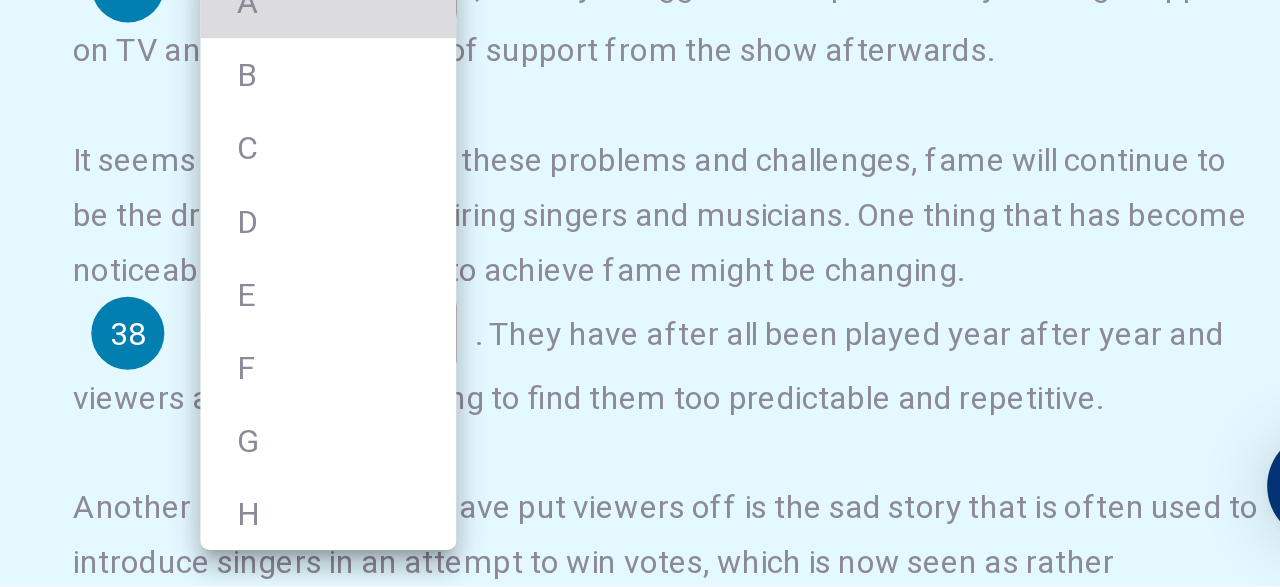click on "A" at bounding box center (801, 331) 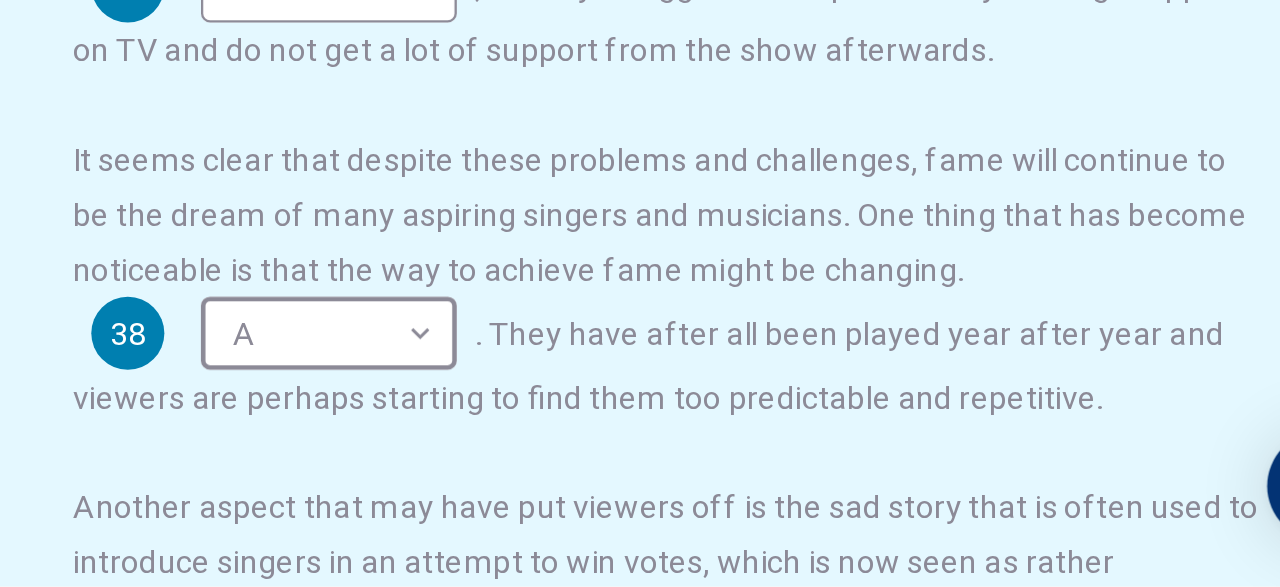 scroll, scrollTop: 437, scrollLeft: 0, axis: vertical 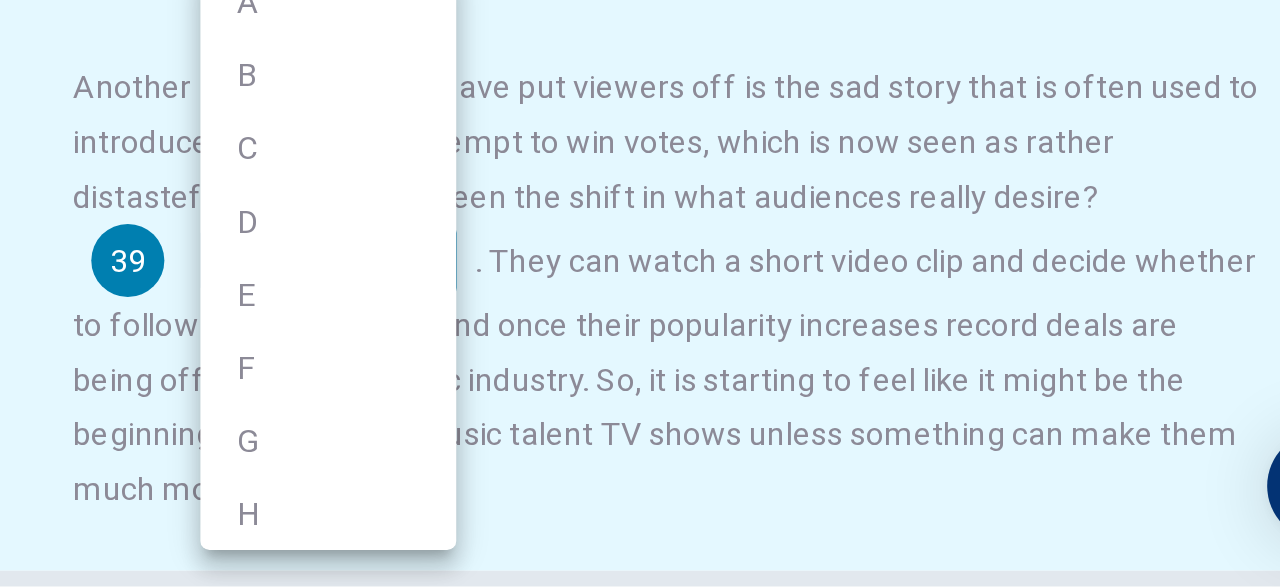 click on "This site uses cookies, as explained in our  Privacy Policy . If you agree to the use of cookies, please click the Accept button and continue to browse our site.   Privacy Policy Accept   eTELL B2 Part Three Review Back Next 00:13:11 Question 15 - 19 of 30 00:13:11 Review Back Next Questions 35 - 39 You are going to read a passage in which some sentences have been  removed. For questions 35 – 39, insert the correct sentence (A – H) into the  appropriate gap. There are THREE sentences which you do not need. A Perhaps audiences are growing tired of the TV talent shows B Although this fame seems glamorous, the reality can be quite the opposite C As well as enjoying music, many people dream of singing or playing music and becoming a star D For them, the return to everyday life becomes hard E Many of those who apply do not have the talent required to be singers F It seems [DATE] audiences prefer to find new talent on sites like Tik Tok or Spotify G H Music Competitions 35 ​ ​ . 36 G * ​ 37 B * ​ 38" at bounding box center [640, 293] 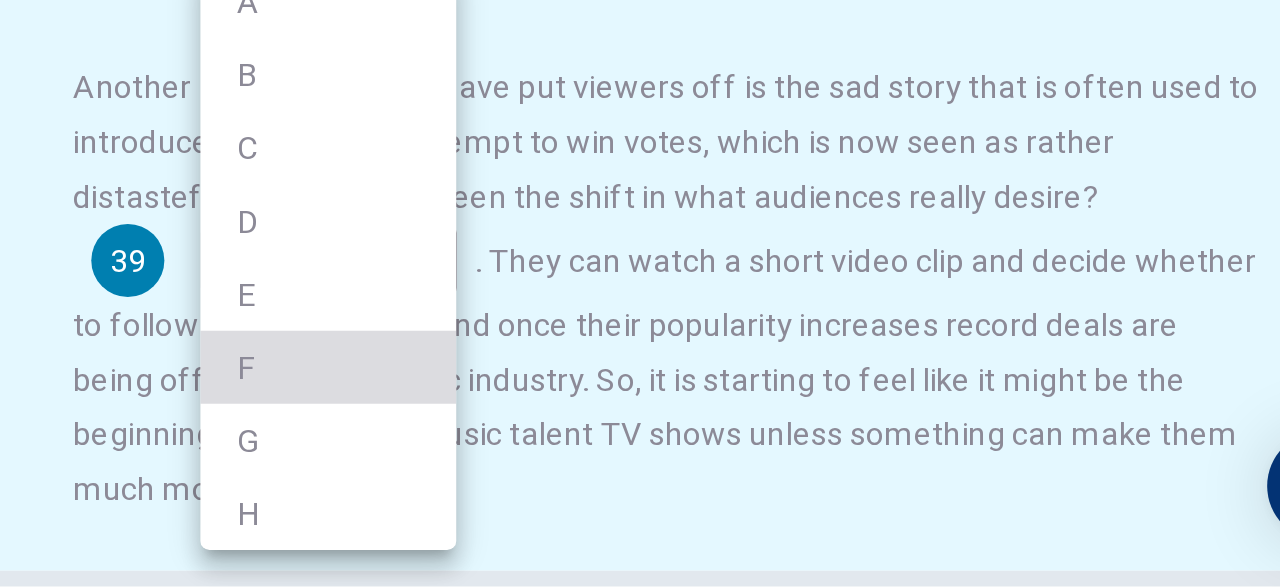 click on "F" at bounding box center (801, 491) 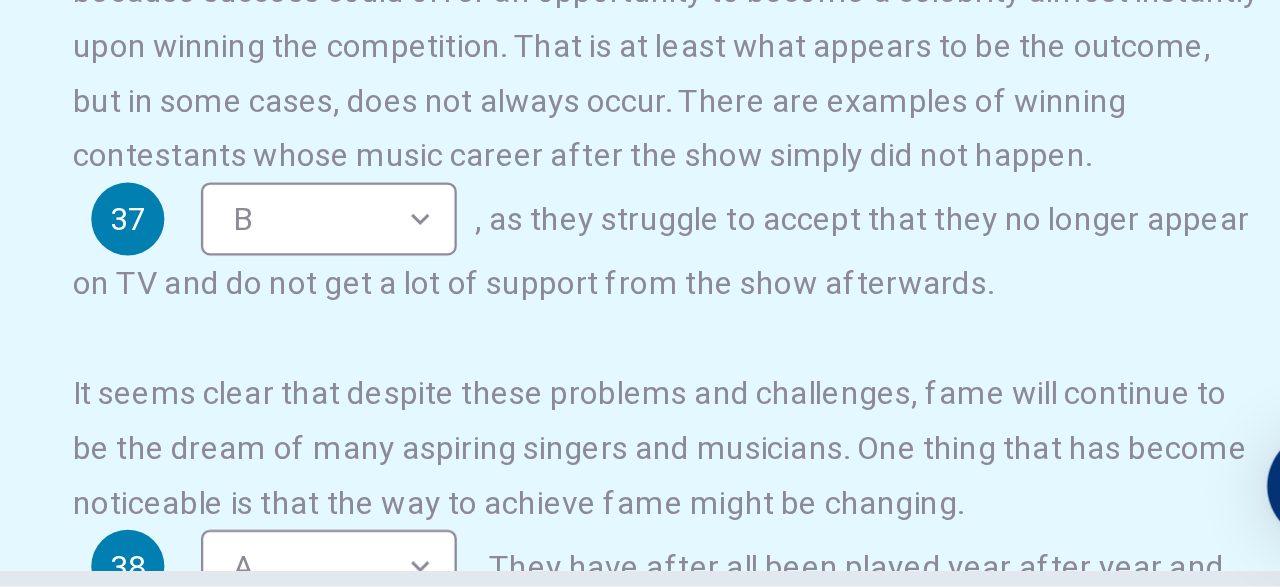 scroll, scrollTop: 0, scrollLeft: 0, axis: both 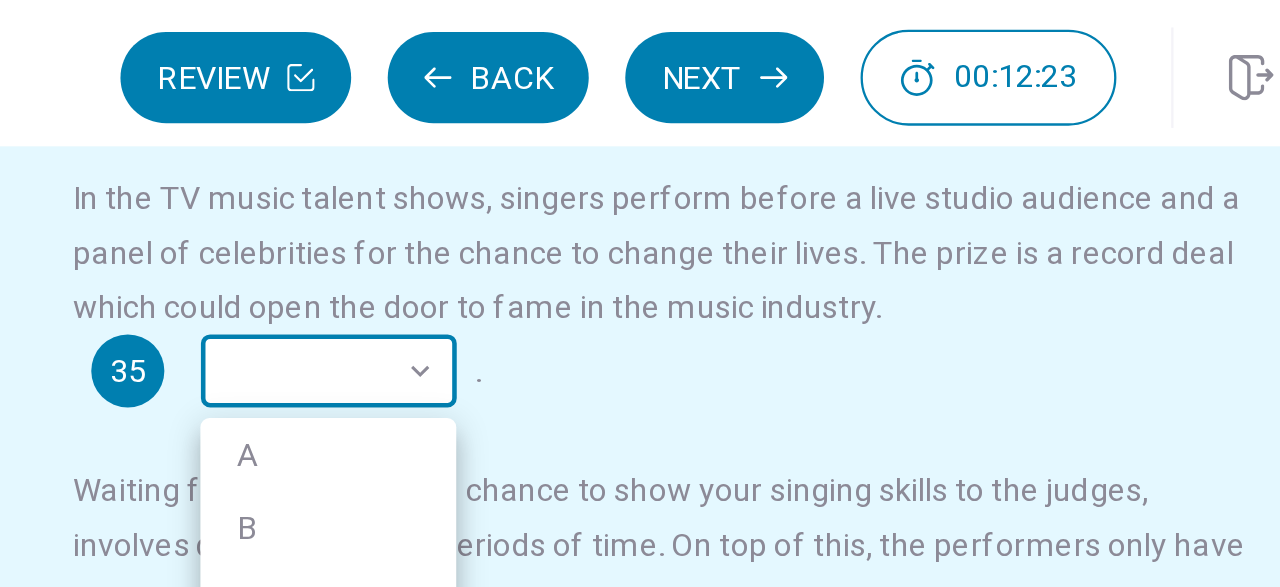 click on "This site uses cookies, as explained in our  Privacy Policy . If you agree to the use of cookies, please click the Accept button and continue to browse our site.   Privacy Policy Accept   eTELL B2 Part Three Review Back Next 00:12:23 Question 15 - 19 of 30 00:12:23 Review Back Next Questions 35 - 39 You are going to read a passage in which some sentences have been  removed. For questions 35 – 39, insert the correct sentence (A – H) into the  appropriate gap. There are THREE sentences which you do not need. A Perhaps audiences are growing tired of the TV talent shows B Although this fame seems glamorous, the reality can be quite the opposite C As well as enjoying music, many people dream of singing or playing music and becoming a star D For them, the return to everyday life becomes hard E Many of those who apply do not have the talent required to be singers F It seems [DATE] audiences prefer to find new talent on sites like Tik Tok or Spotify G H Music Competitions 35 ​ ​ . 36 G * ​ 37 B * ​ 38" at bounding box center (640, 293) 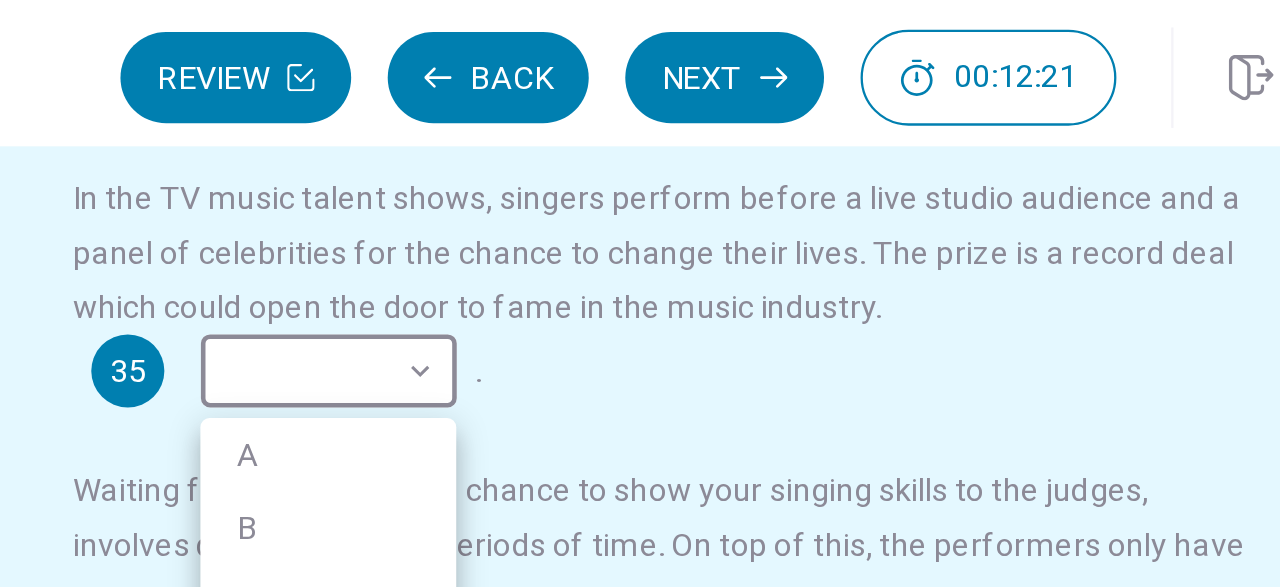 click at bounding box center (640, 293) 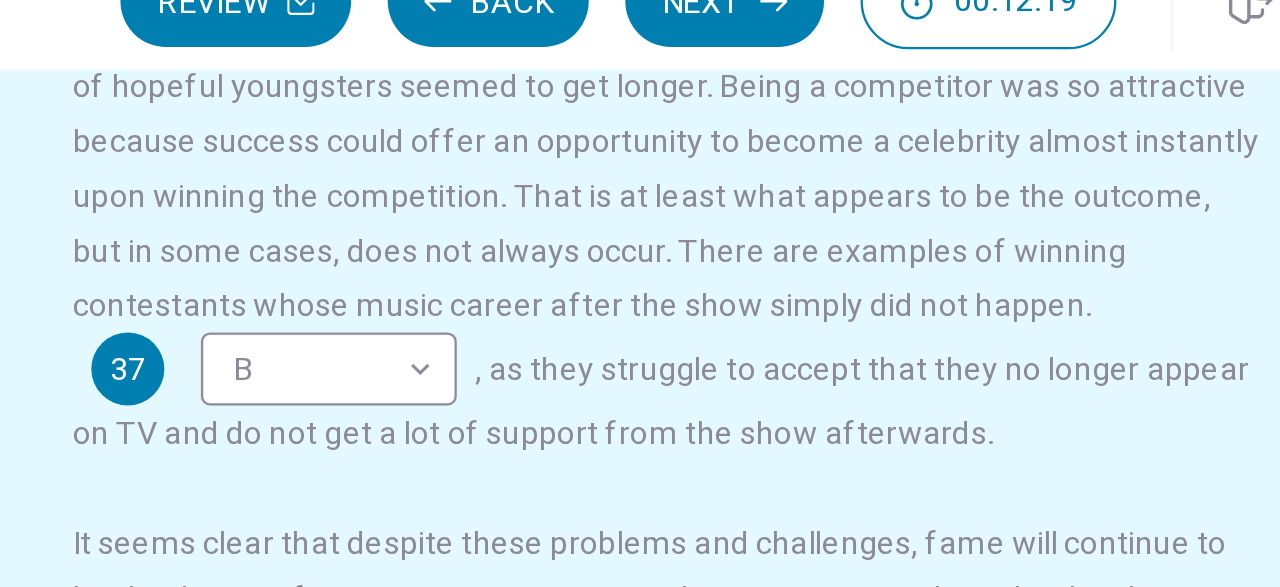 scroll, scrollTop: 437, scrollLeft: 0, axis: vertical 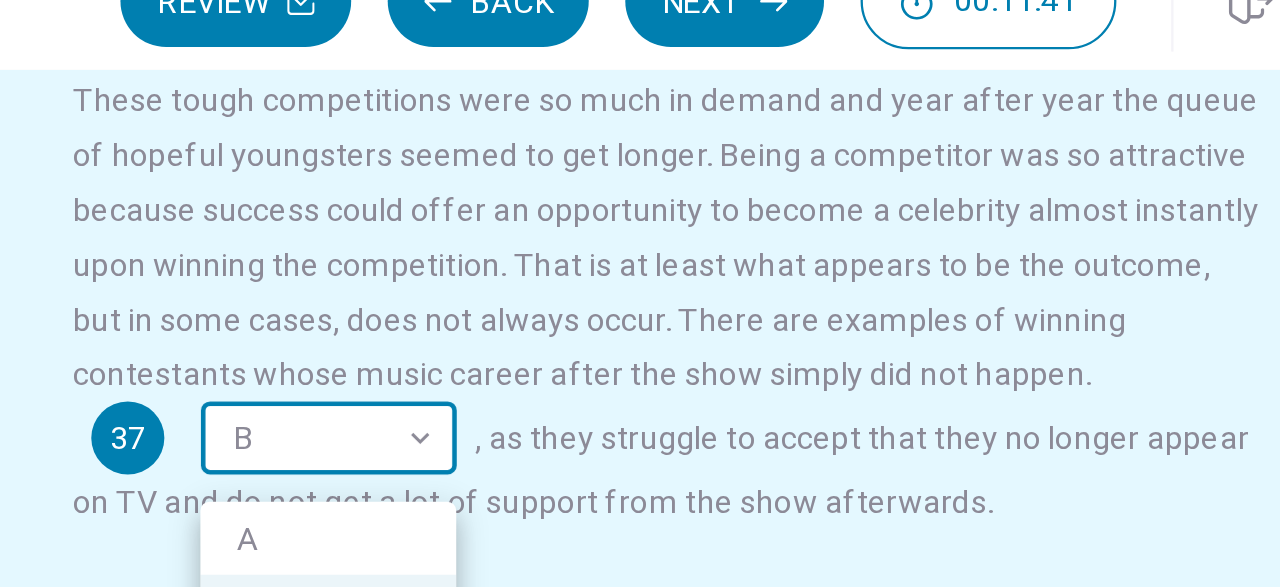 click on "This site uses cookies, as explained in our  Privacy Policy . If you agree to the use of cookies, please click the Accept button and continue to browse our site.   Privacy Policy Accept   eTELL B2 Part Three Review Back Next 00:11:41 Question 15 - 19 of 30 00:11:41 Review Back Next Questions 35 - 39 You are going to read a passage in which some sentences have been  removed. For questions 35 – 39, insert the correct sentence (A – H) into the  appropriate gap. There are THREE sentences which you do not need. A Perhaps audiences are growing tired of the TV talent shows B Although this fame seems glamorous, the reality can be quite the opposite C As well as enjoying music, many people dream of singing or playing music and becoming a star D For them, the return to everyday life becomes hard E Many of those who apply do not have the talent required to be singers F It seems [DATE] audiences prefer to find new talent on sites like Tik Tok or Spotify G H Music Competitions 35 ​ ​ . 36 G * ​ 37 B * ​ 38" at bounding box center [640, 293] 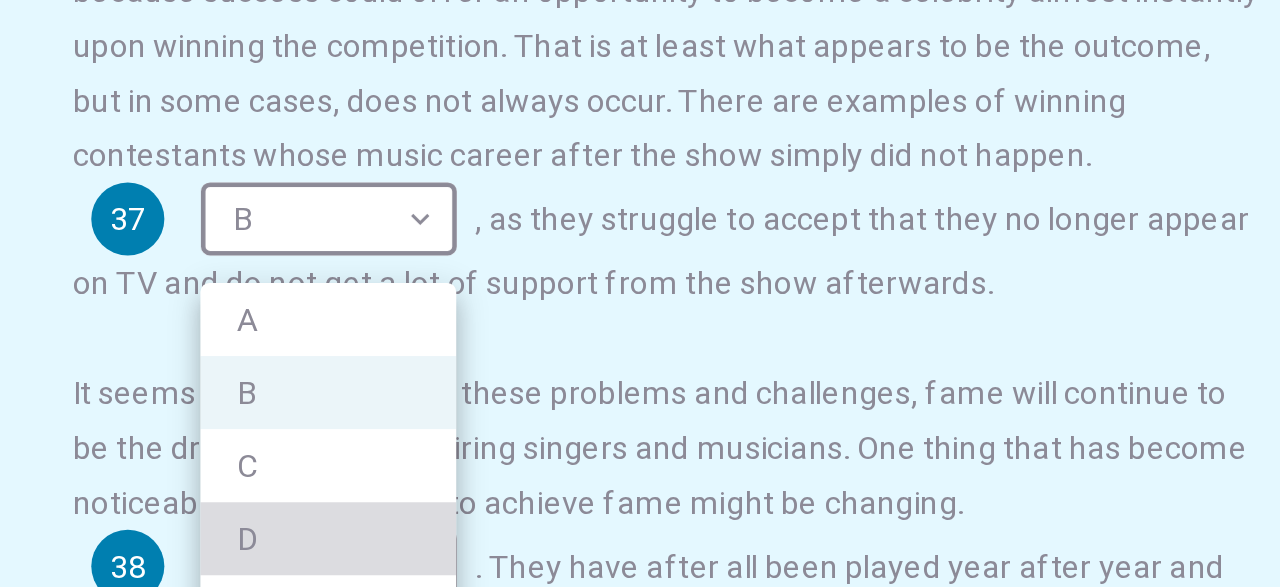 click on "D" at bounding box center [801, 365] 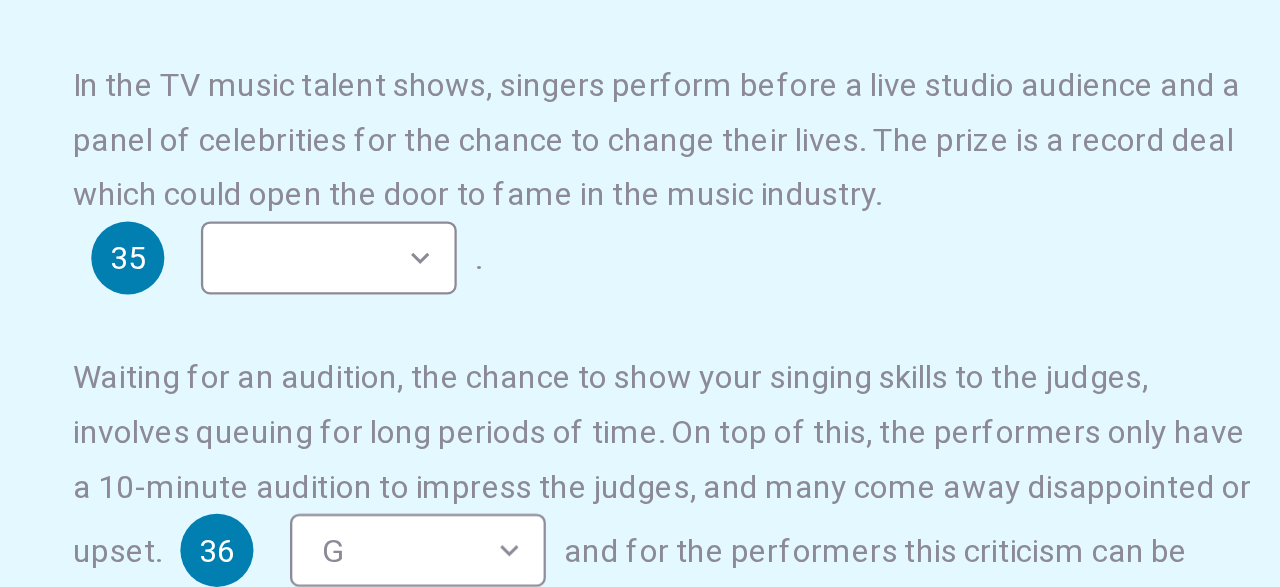scroll, scrollTop: 39, scrollLeft: 0, axis: vertical 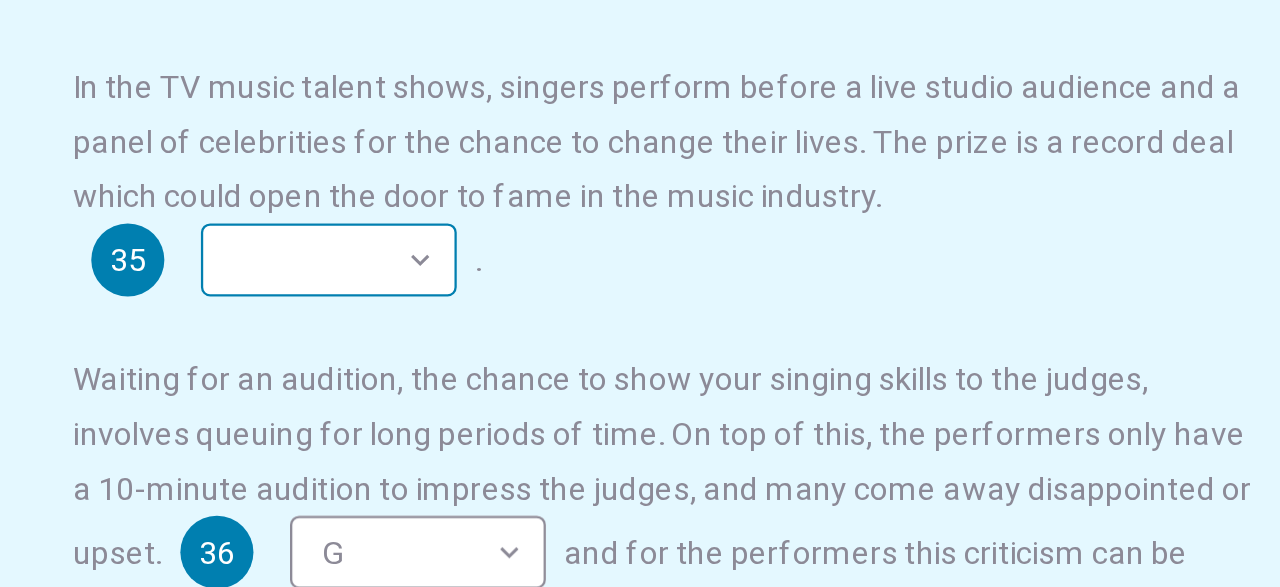 click on "​ ​" at bounding box center [801, 243] 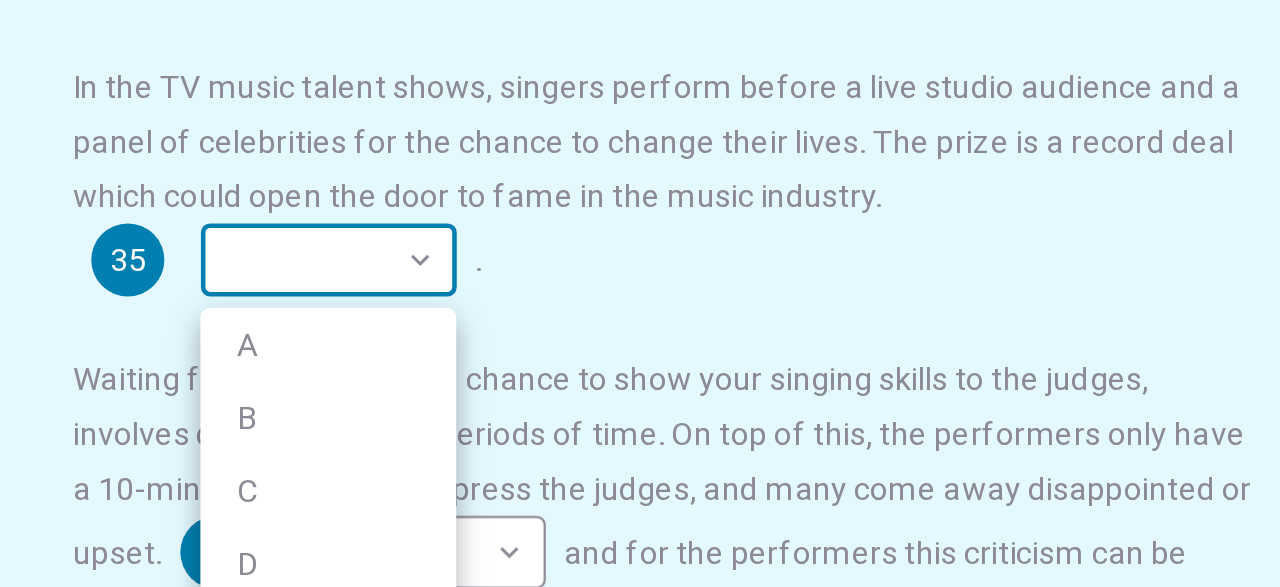 click on "This site uses cookies, as explained in our  Privacy Policy . If you agree to the use of cookies, please click the Accept button and continue to browse our site.   Privacy Policy Accept   eTELL B2 Part Three Review Back Next 00:11:31 Question 15 - 19 of 30 00:11:31 Review Back Next Questions 35 - 39 You are going to read a passage in which some sentences have been  removed. For questions 35 – 39, insert the correct sentence (A – H) into the  appropriate gap. There are THREE sentences which you do not need. A Perhaps audiences are growing tired of the TV talent shows B Although this fame seems glamorous, the reality can be quite the opposite C As well as enjoying music, many people dream of singing or playing music and becoming a star D For them, the return to everyday life becomes hard E Many of those who apply do not have the talent required to be singers F It seems [DATE] audiences prefer to find new talent on sites like Tik Tok or Spotify G H Music Competitions 35 ​ ​ . 36 G * ​ 37 D * ​ 38" at bounding box center [640, 293] 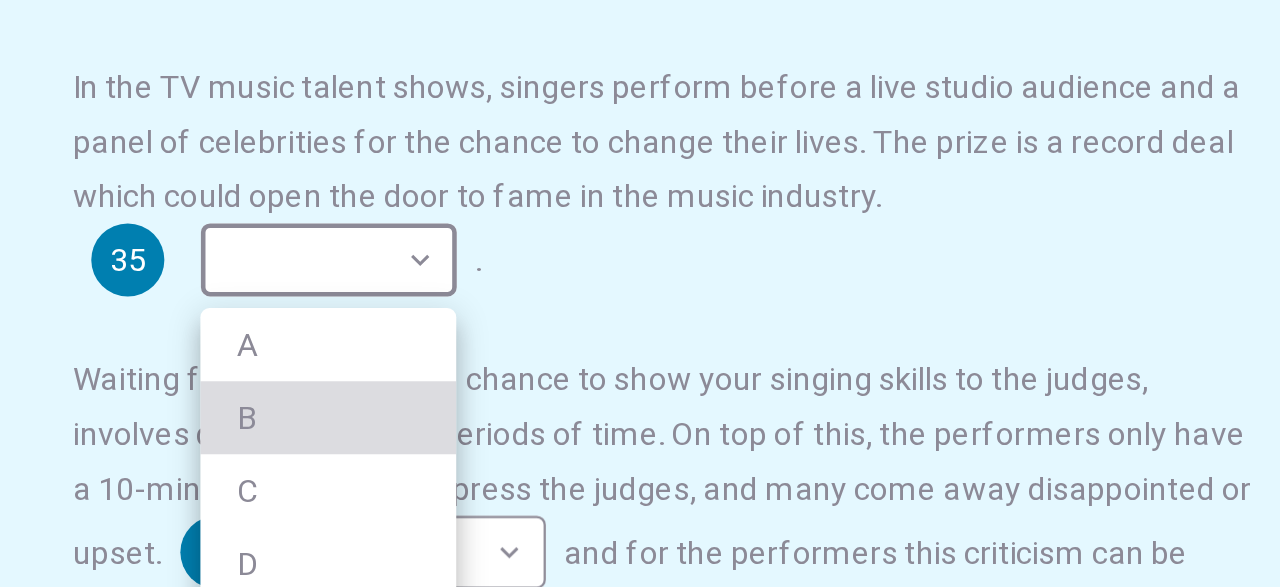 click on "B" at bounding box center [801, 312] 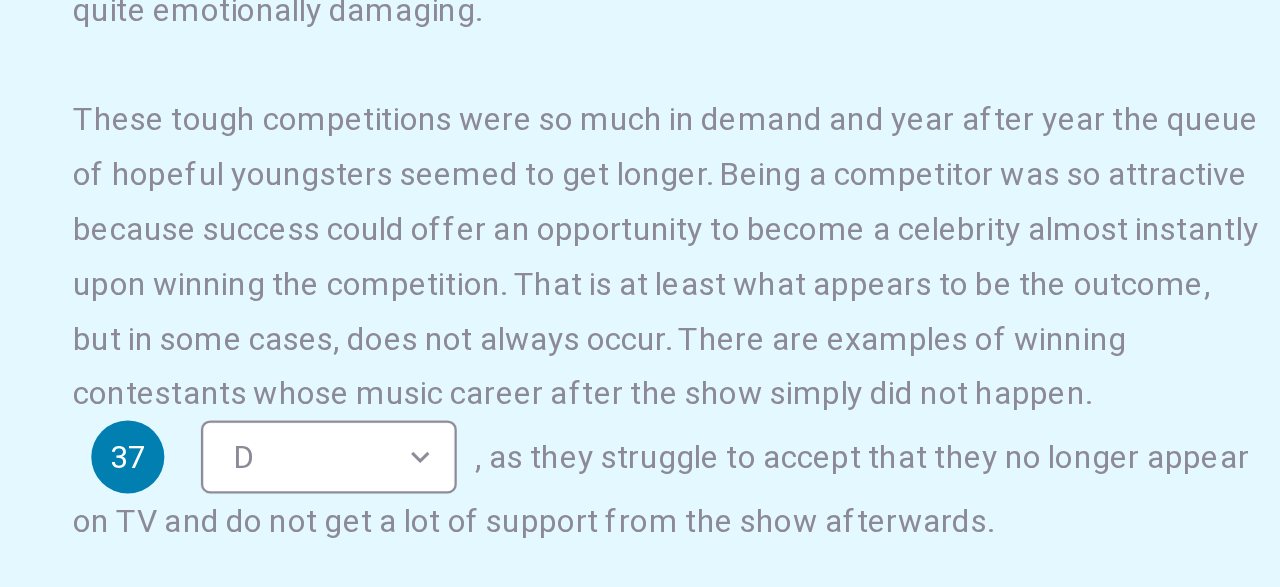 scroll, scrollTop: 437, scrollLeft: 0, axis: vertical 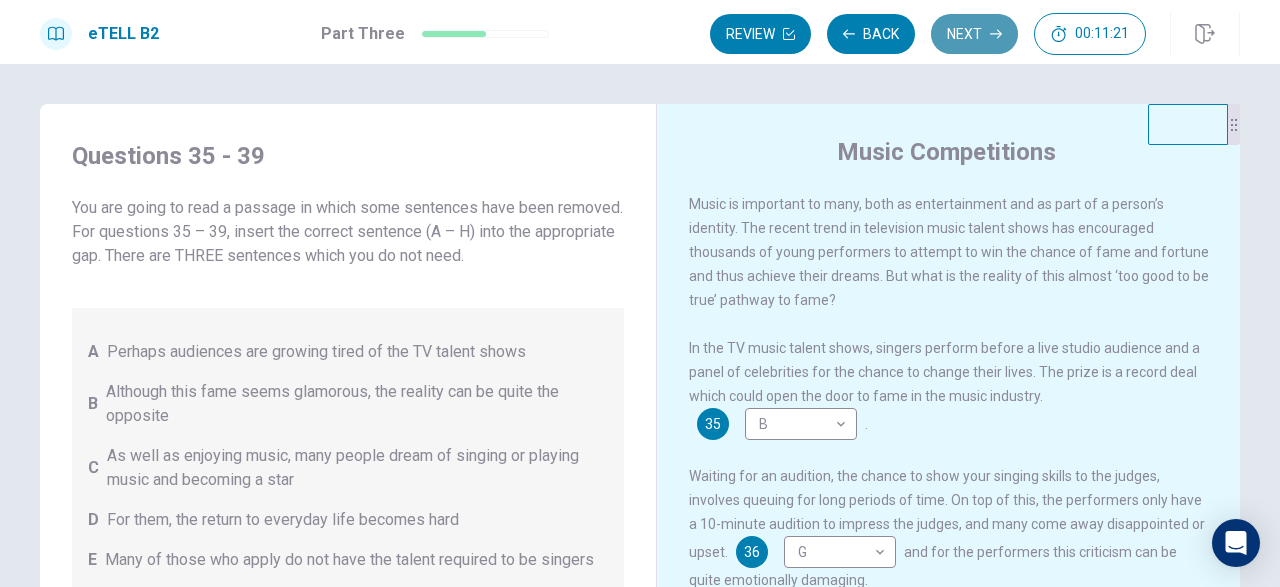 click 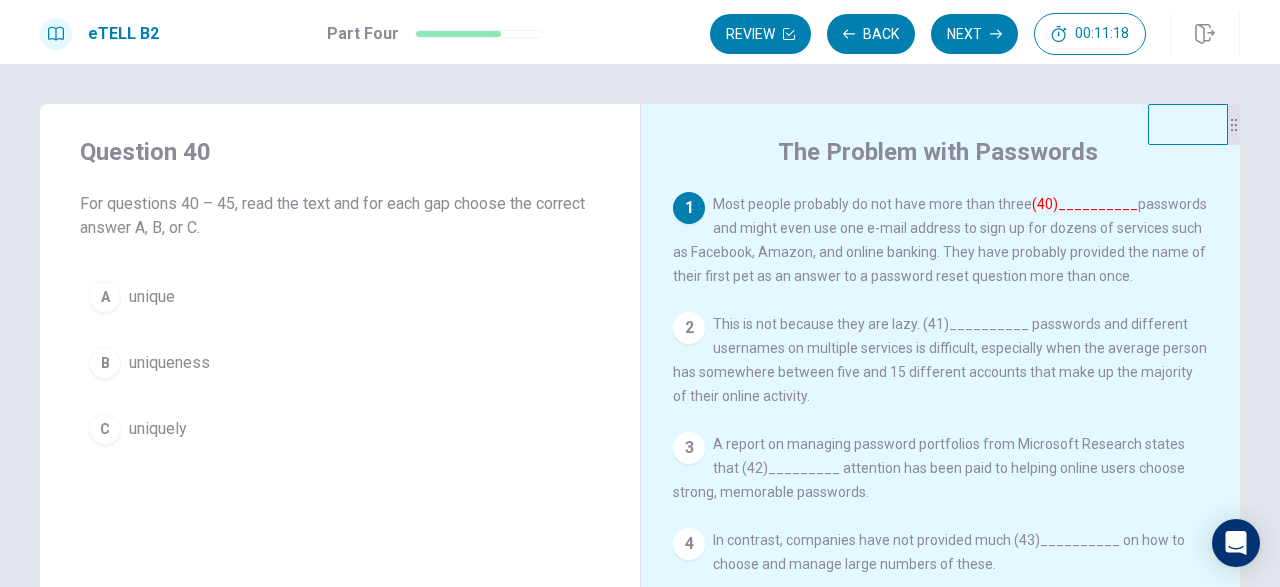 scroll, scrollTop: 37, scrollLeft: 0, axis: vertical 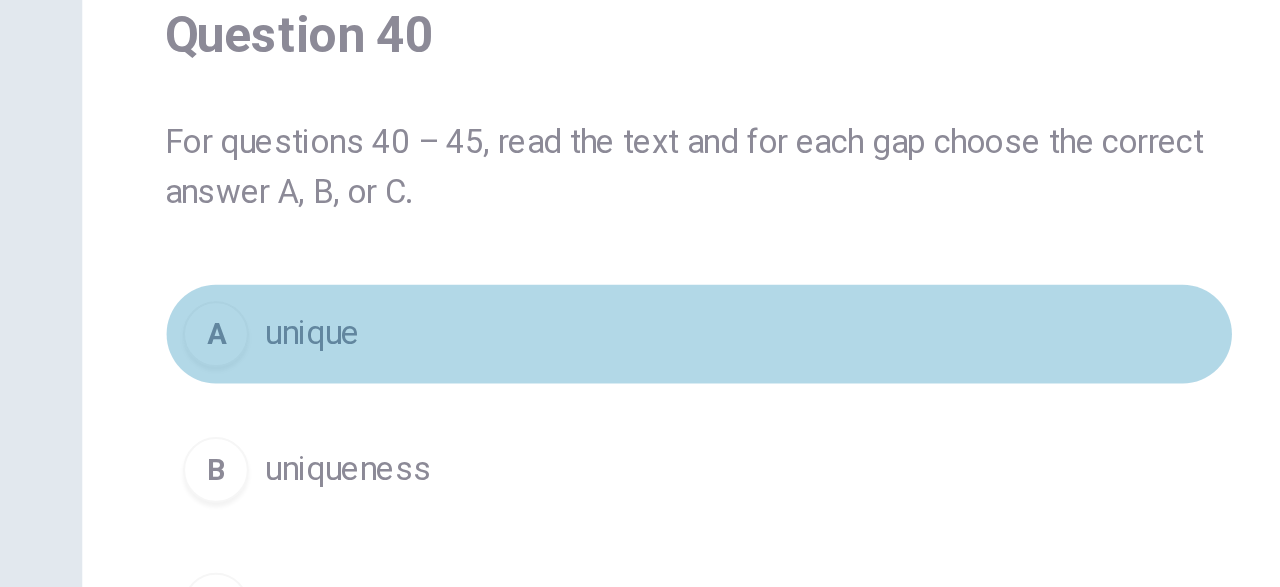 click on "A" at bounding box center [105, 297] 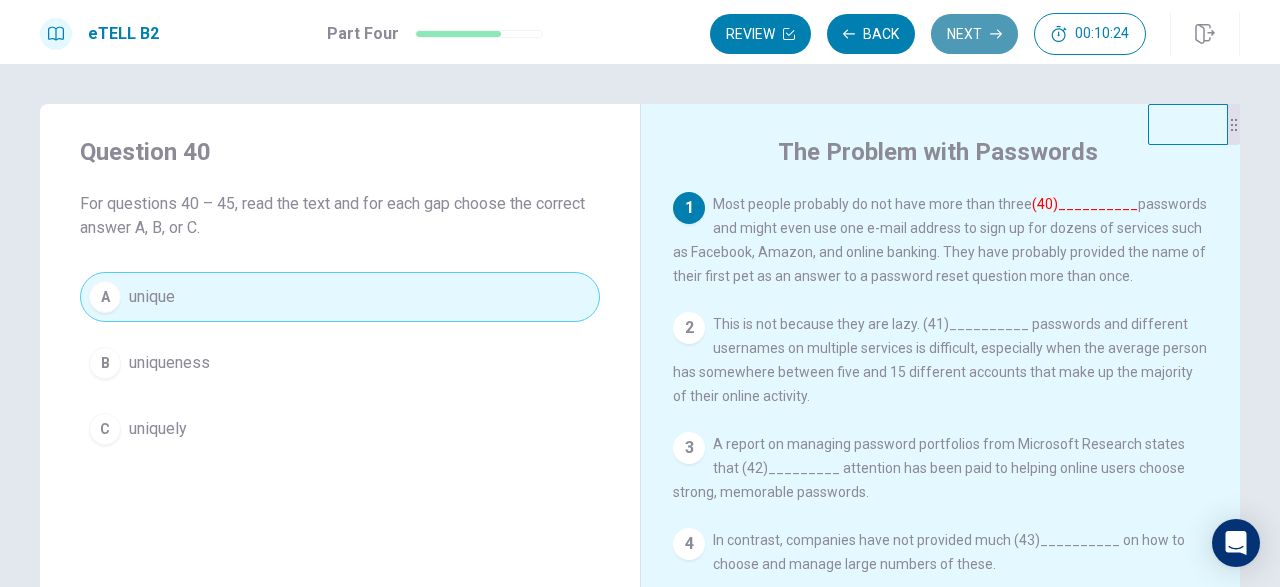 click on "Next" at bounding box center [974, 34] 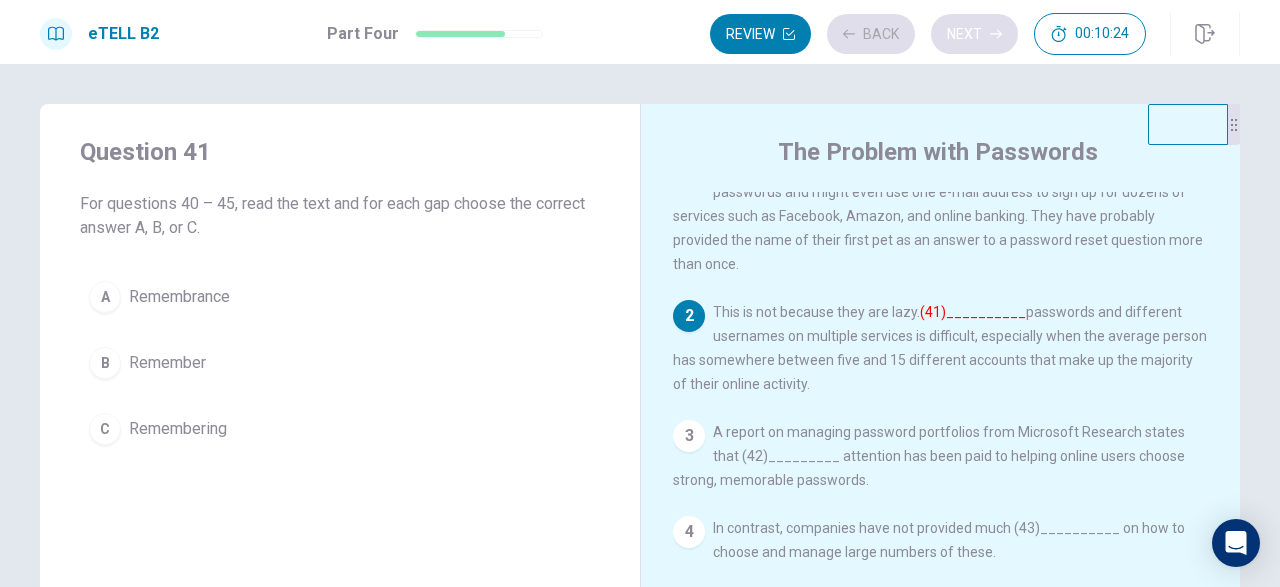 scroll, scrollTop: 37, scrollLeft: 0, axis: vertical 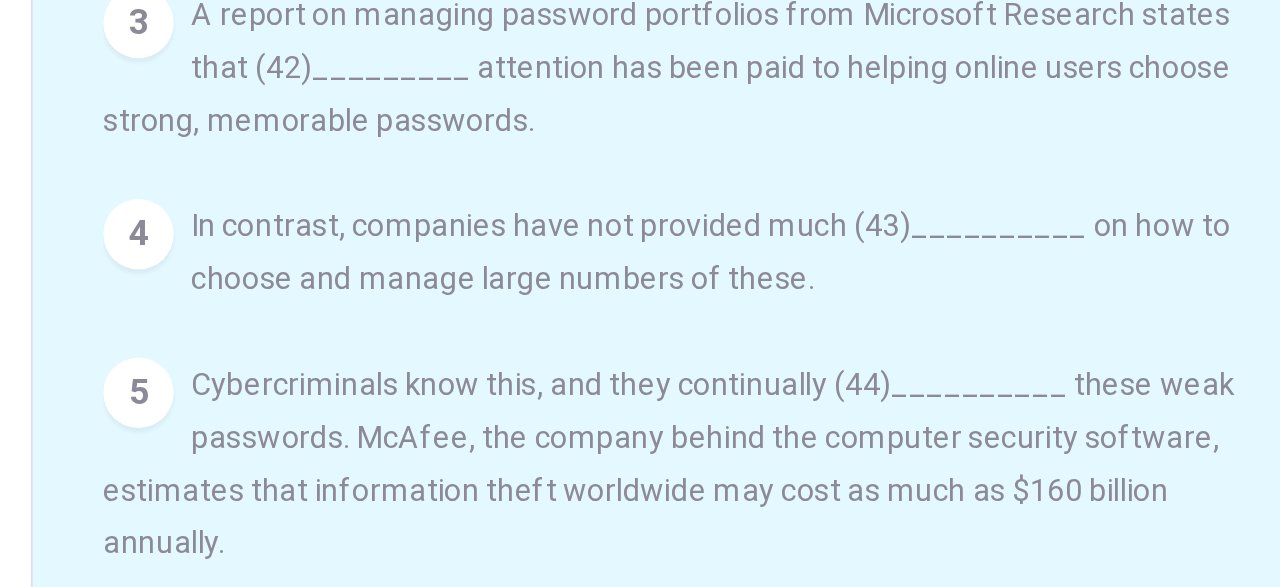drag, startPoint x: 918, startPoint y: 263, endPoint x: 942, endPoint y: 357, distance: 97.015465 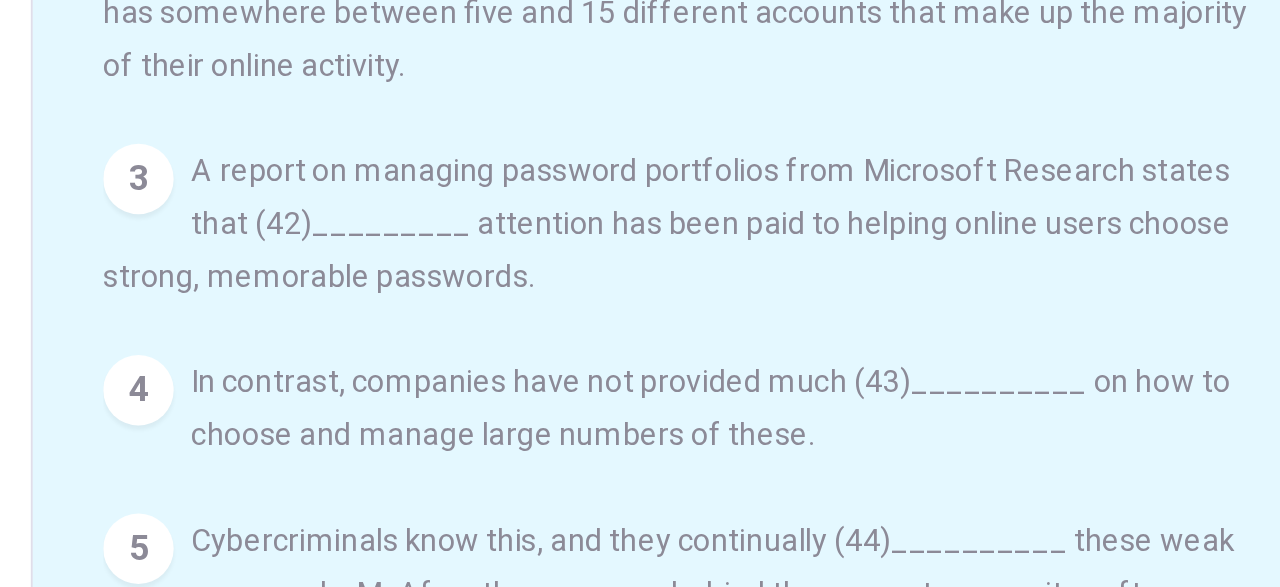 scroll, scrollTop: 200, scrollLeft: 0, axis: vertical 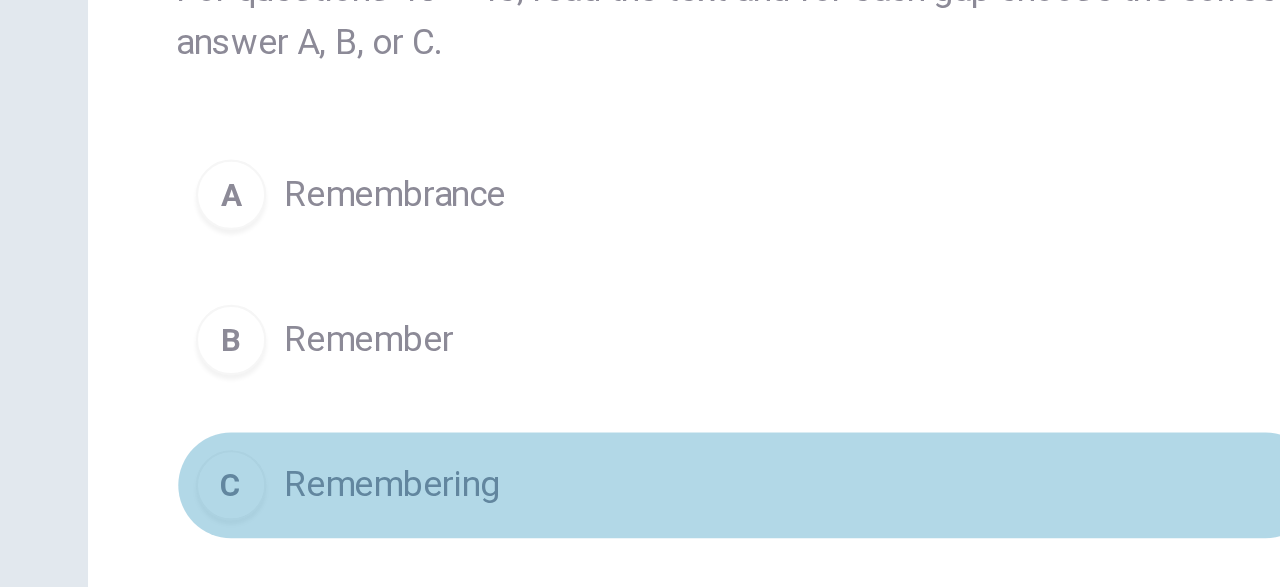 click on "C Remembering" at bounding box center (340, 366) 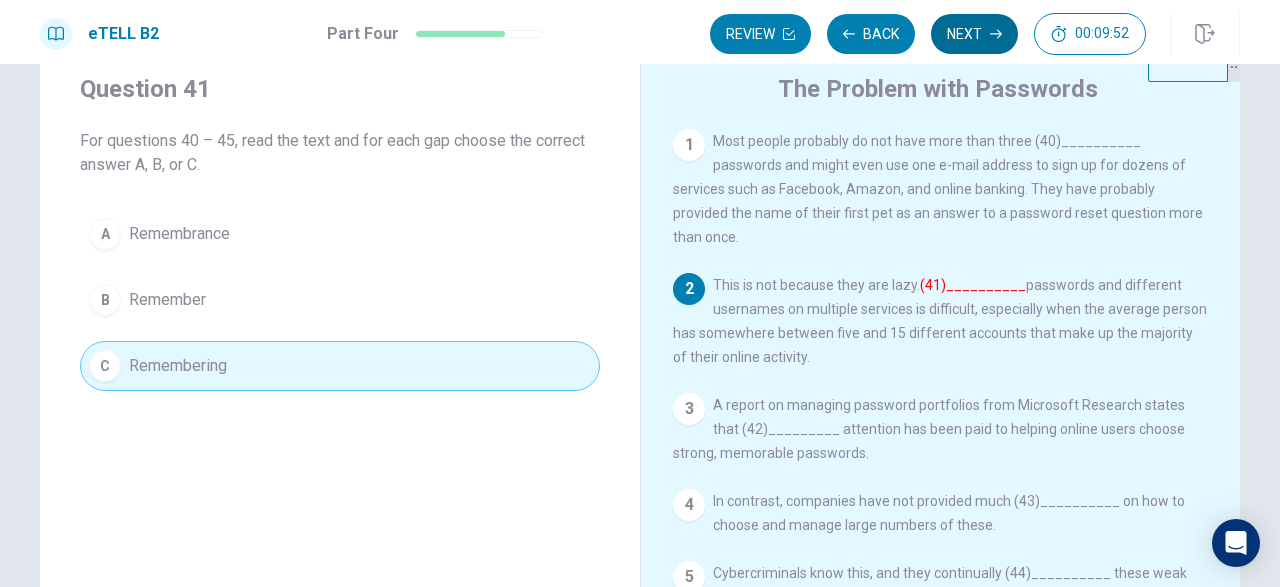 click on "Next" at bounding box center [974, 34] 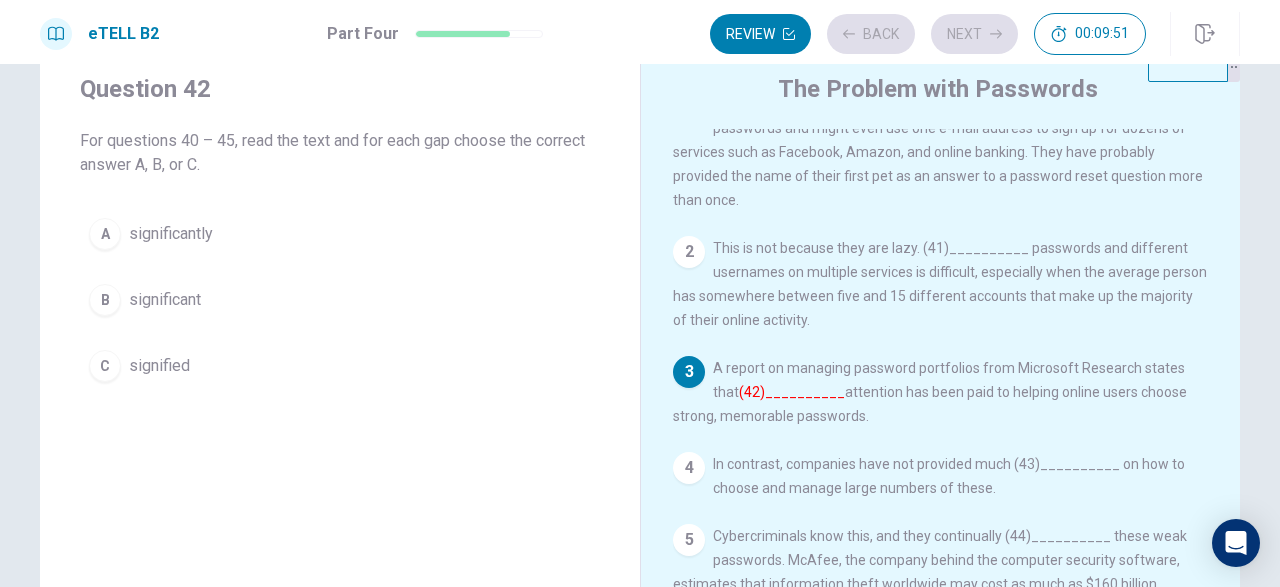 scroll, scrollTop: 37, scrollLeft: 0, axis: vertical 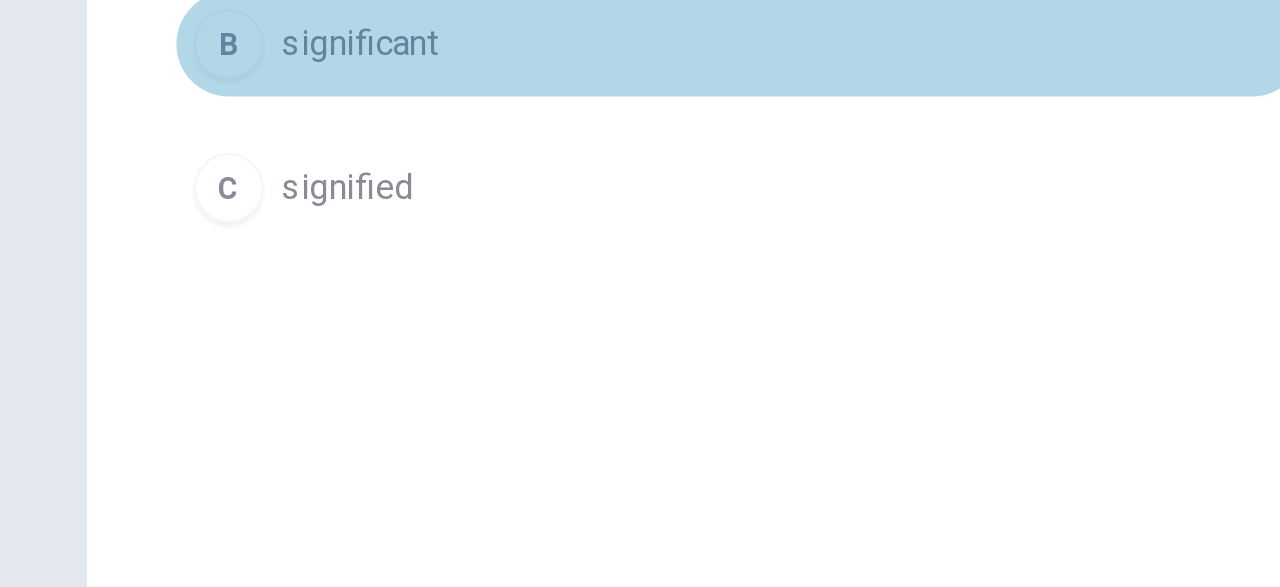 click on "B" at bounding box center (105, 218) 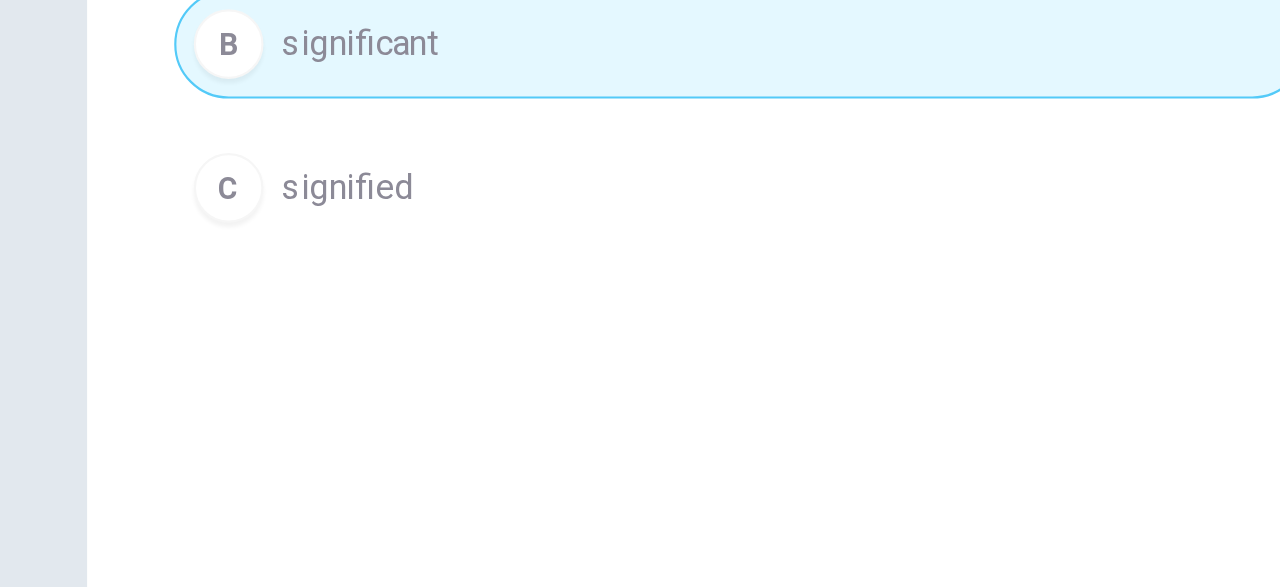 scroll, scrollTop: 0, scrollLeft: 0, axis: both 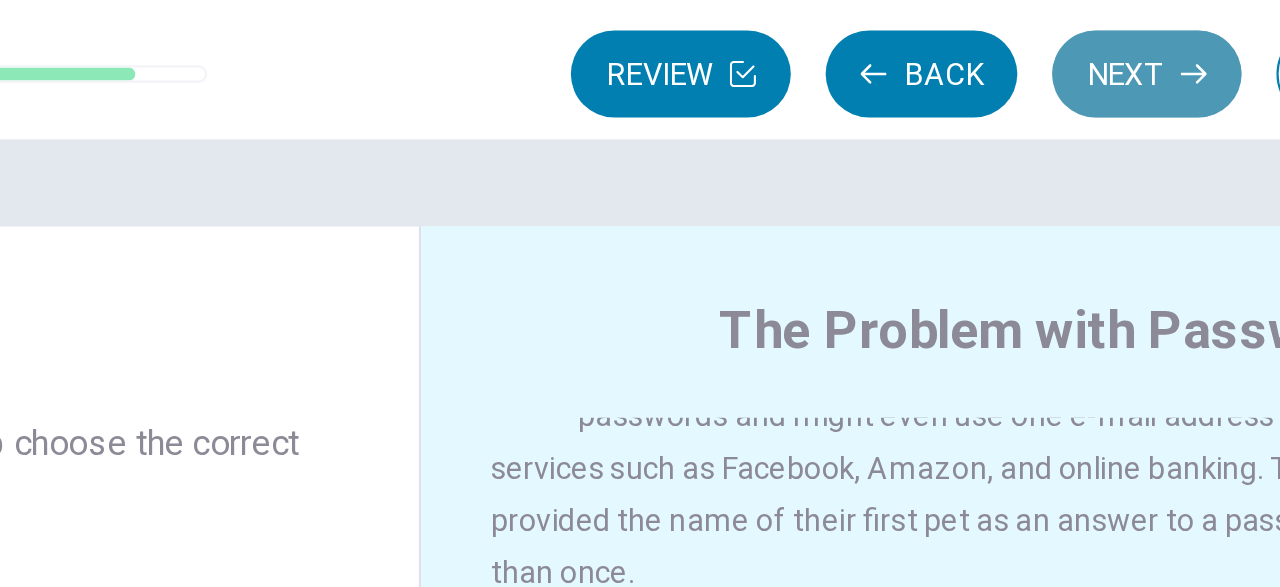 click on "Next" at bounding box center (974, 34) 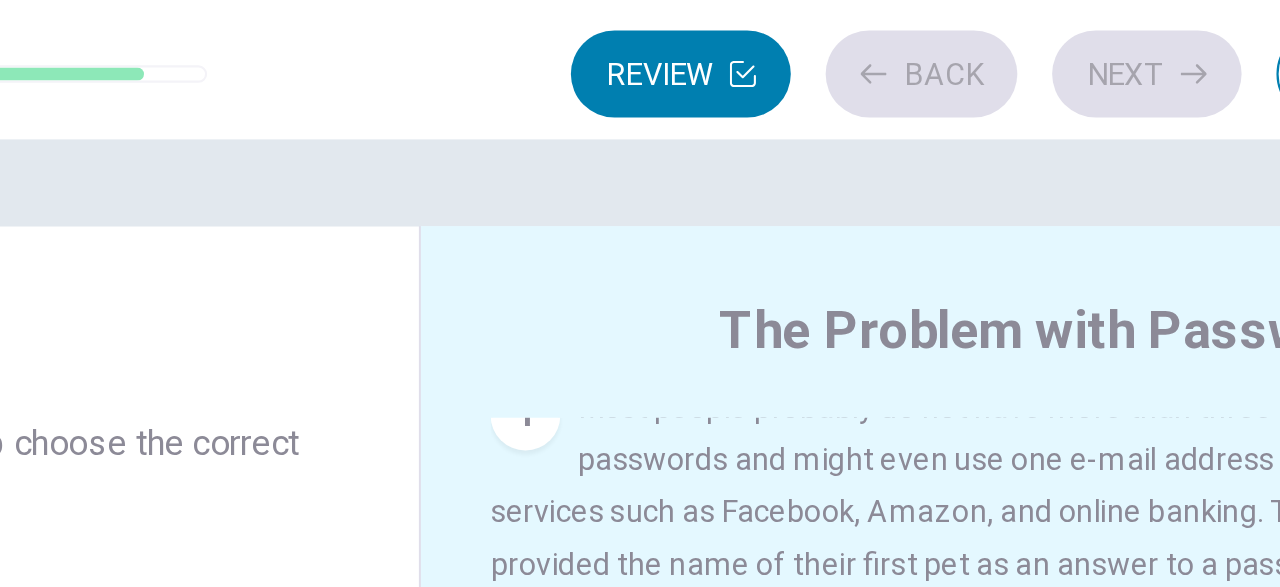 scroll, scrollTop: 17, scrollLeft: 0, axis: vertical 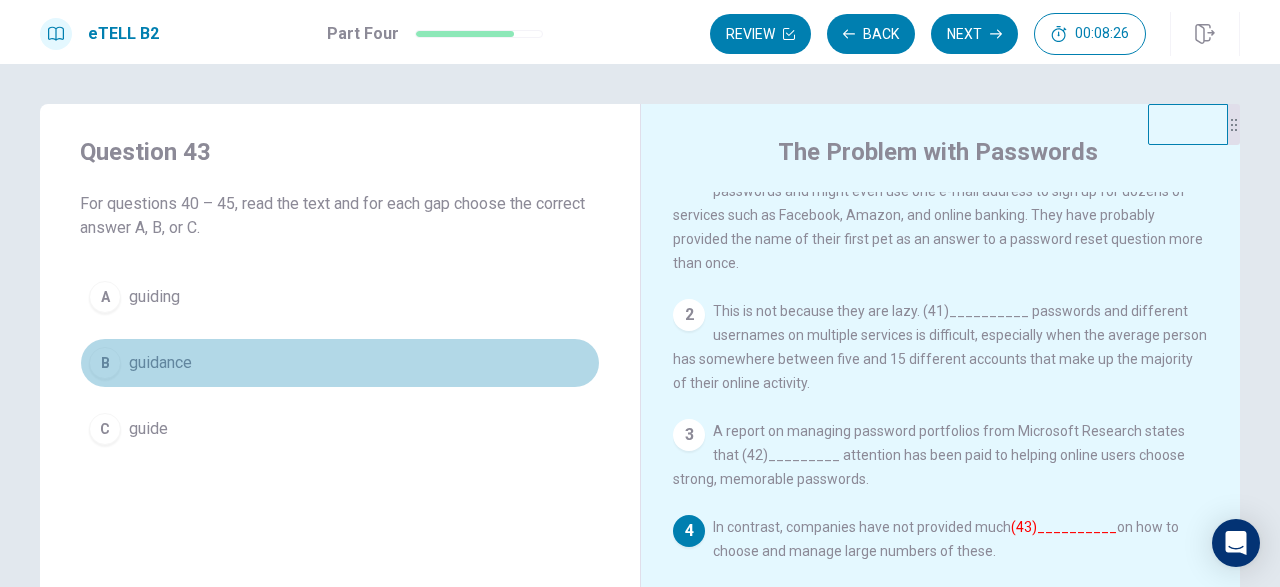 click on "B" at bounding box center (105, 363) 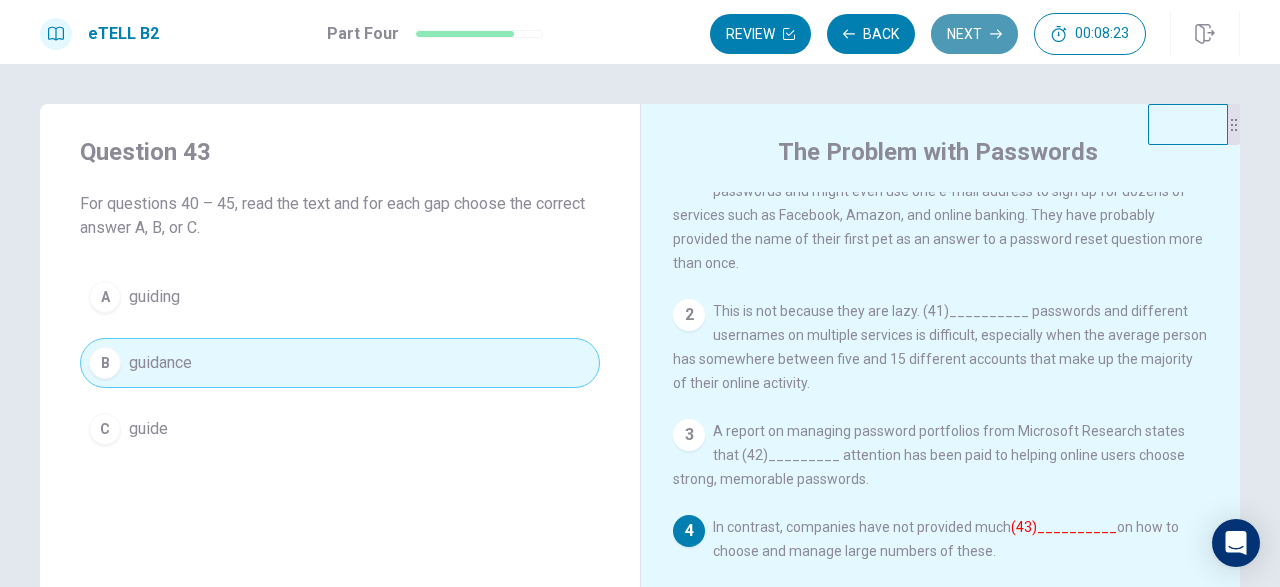 click on "Next" at bounding box center (974, 34) 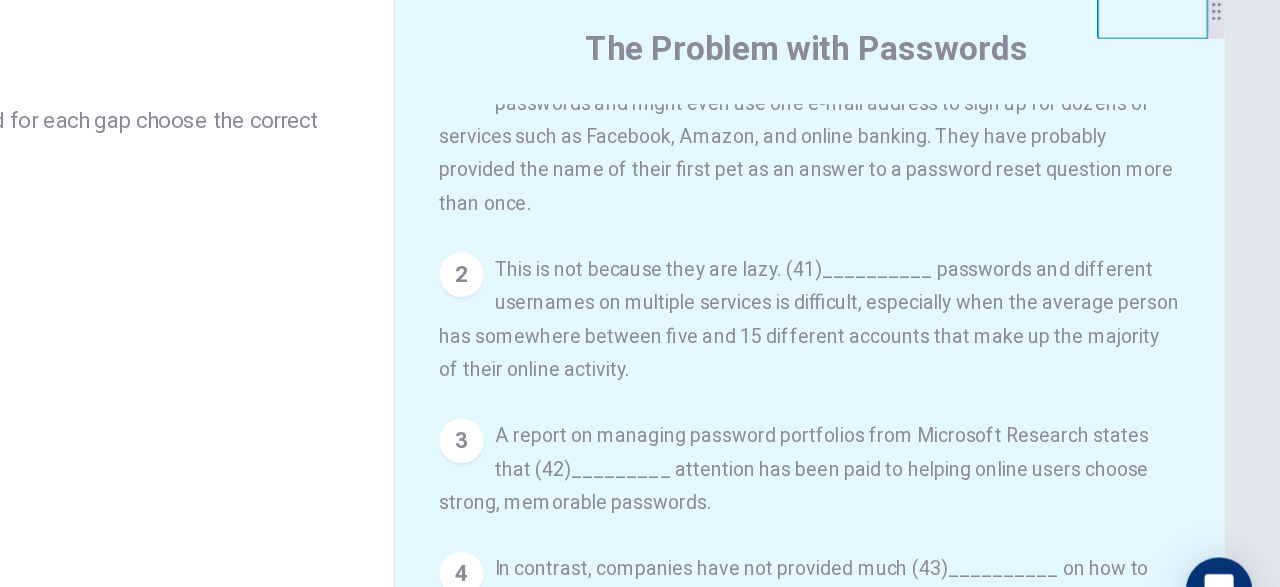scroll, scrollTop: 38, scrollLeft: 0, axis: vertical 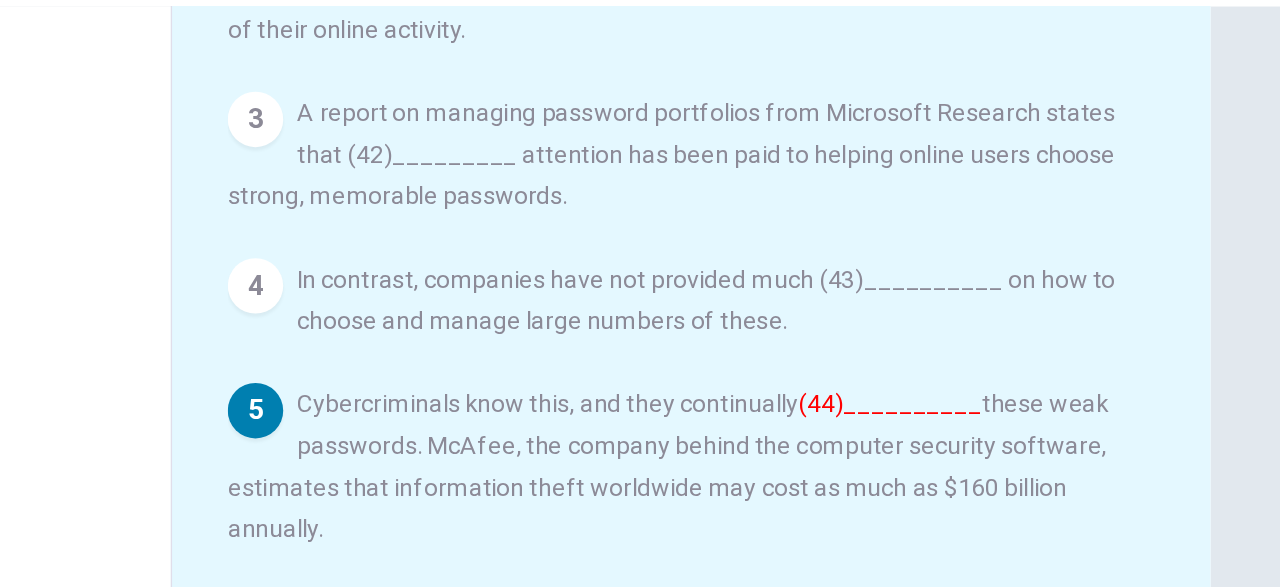click on "4 In contrast, companies have not provided much (43)__________ on how to choose and manage large numbers of these." at bounding box center [941, 233] 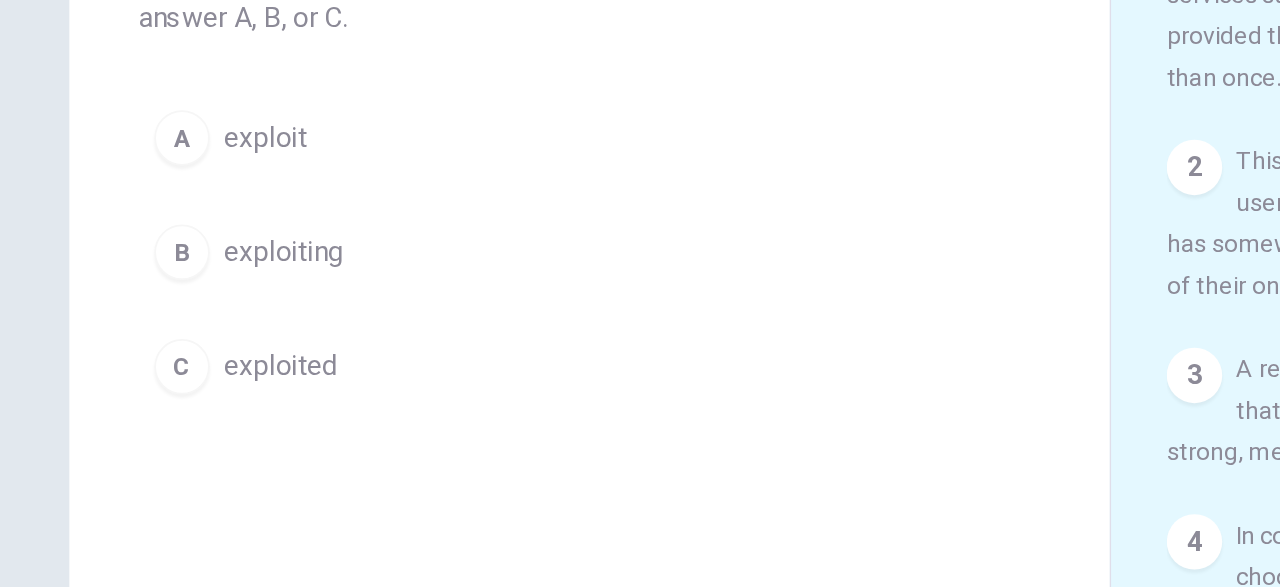 scroll, scrollTop: 47, scrollLeft: 0, axis: vertical 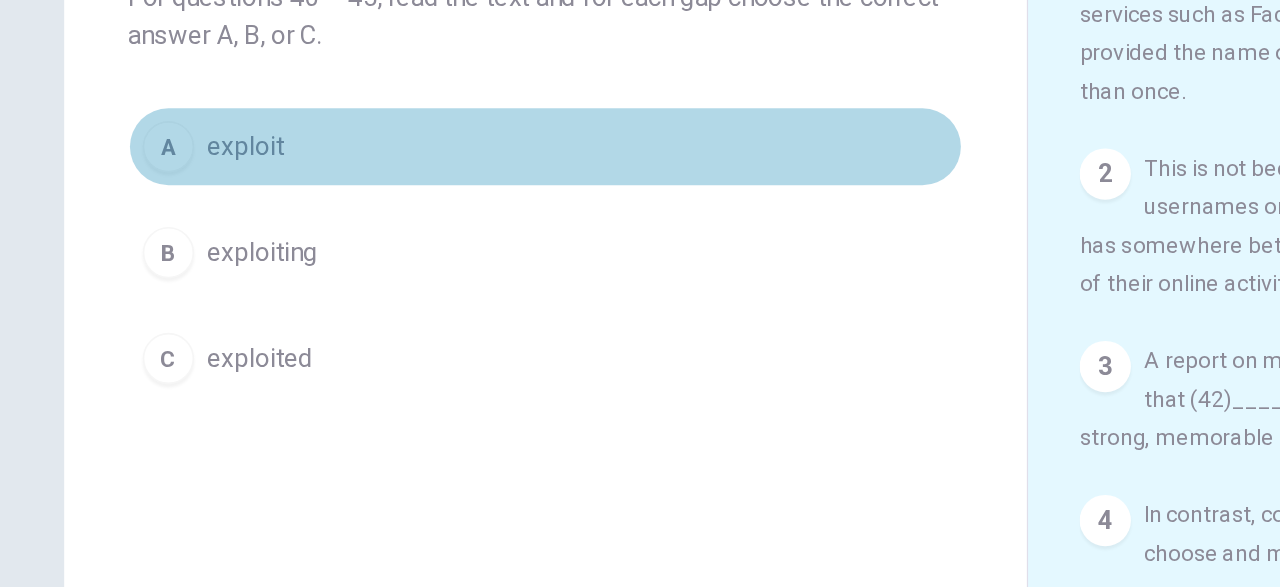 click on "A" at bounding box center (105, 250) 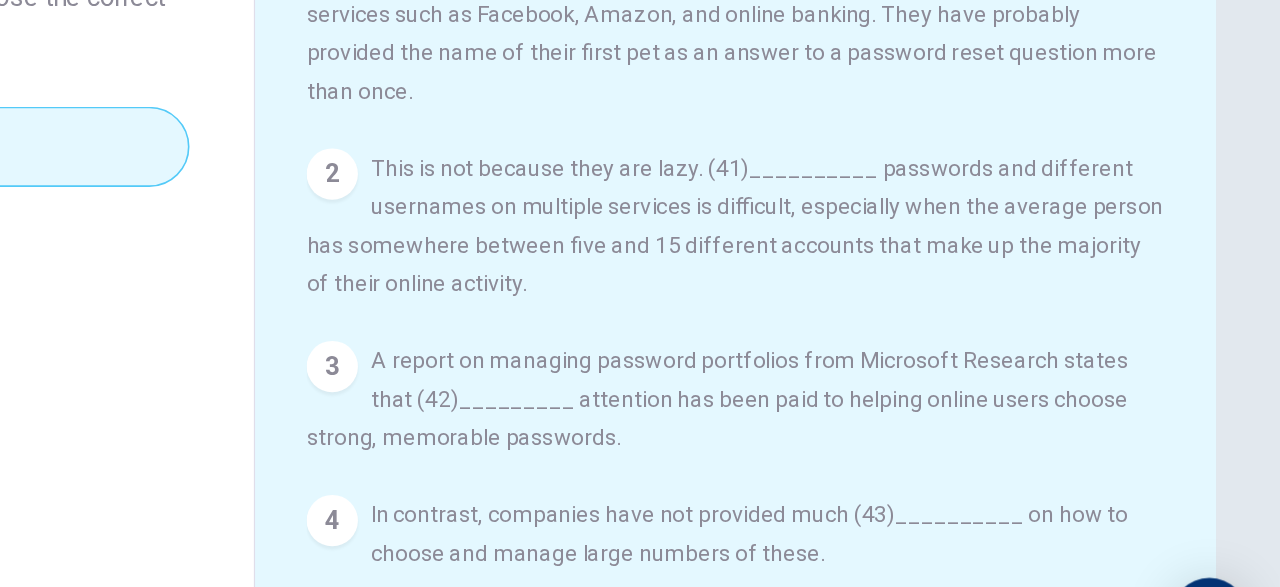 scroll, scrollTop: 0, scrollLeft: 0, axis: both 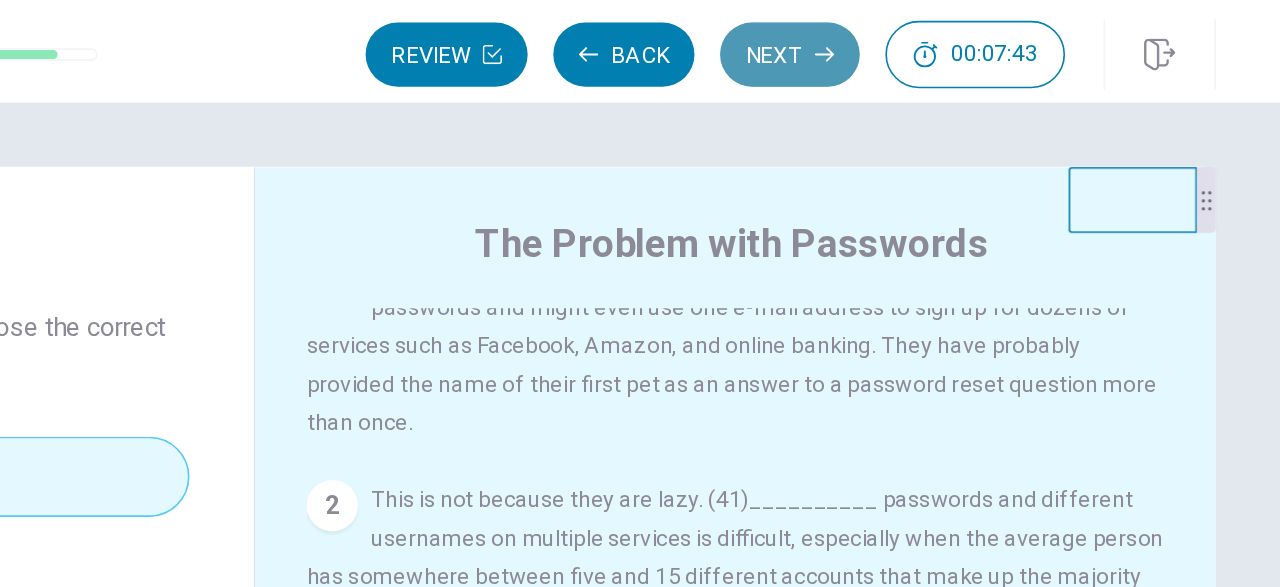 click on "Next" at bounding box center [974, 34] 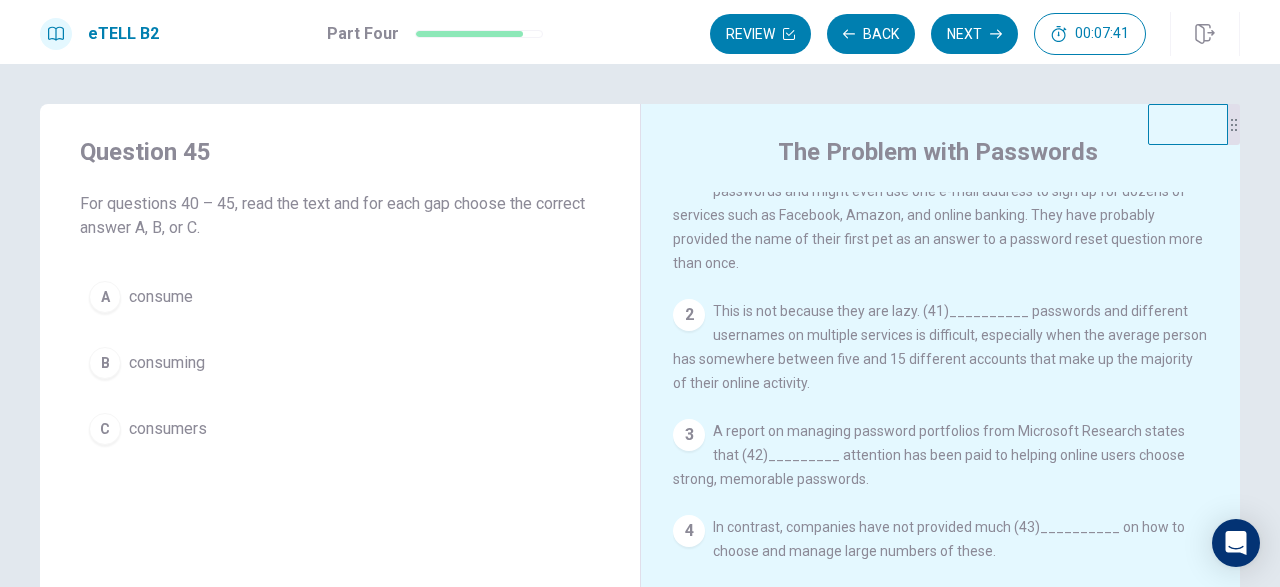 scroll, scrollTop: 37, scrollLeft: 0, axis: vertical 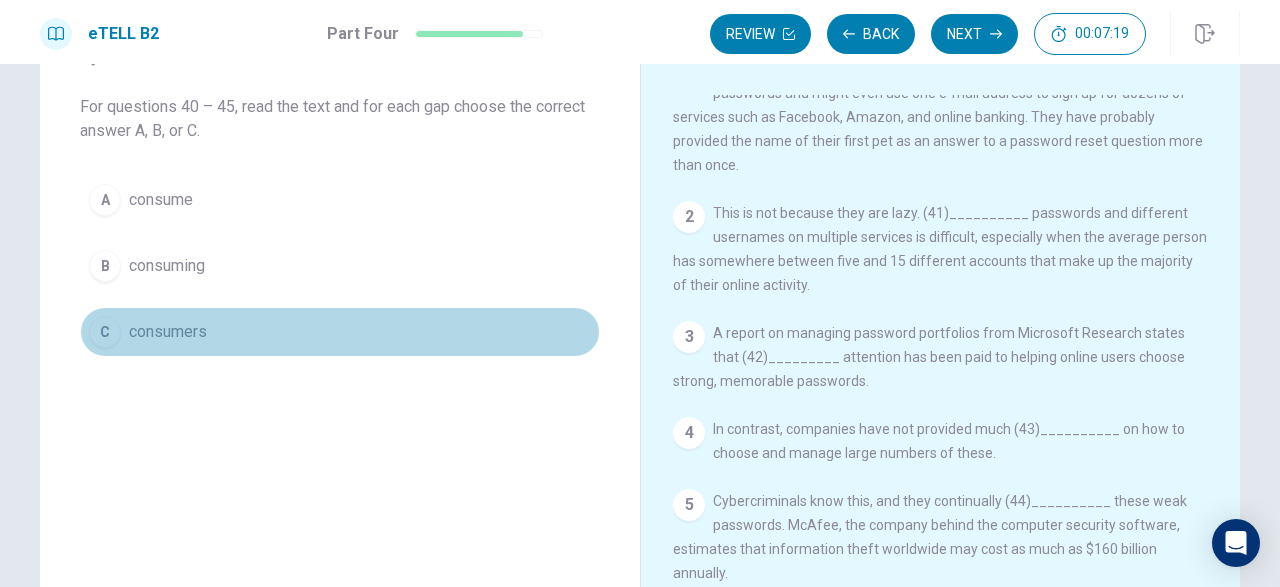 click on "C" at bounding box center (105, 332) 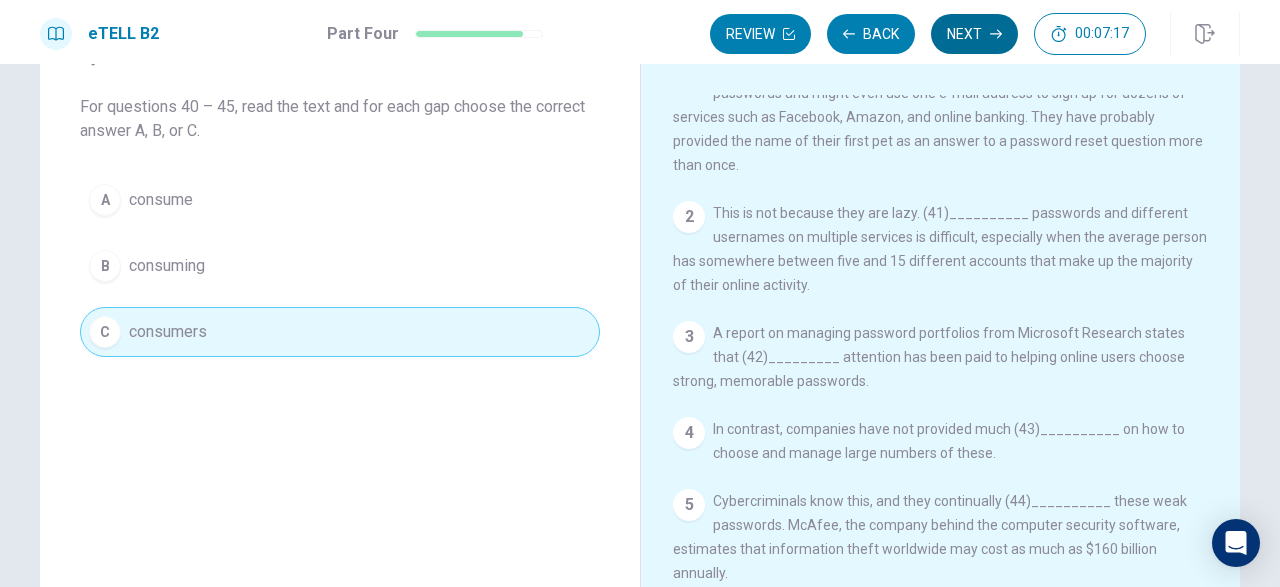 click on "Next" at bounding box center [974, 34] 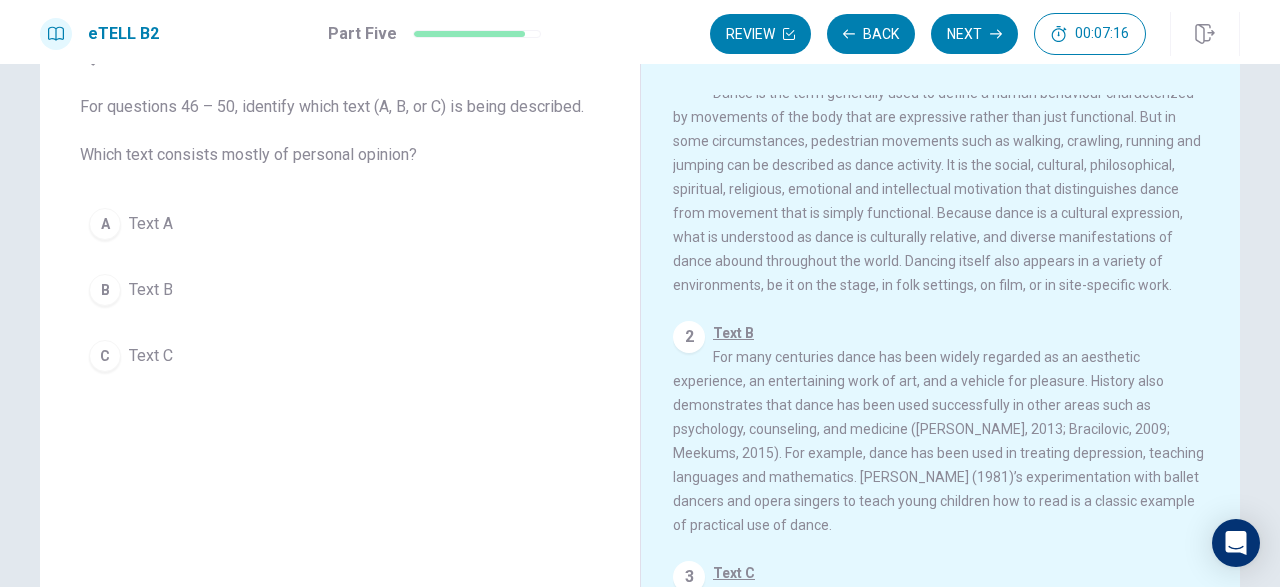 scroll, scrollTop: 0, scrollLeft: 0, axis: both 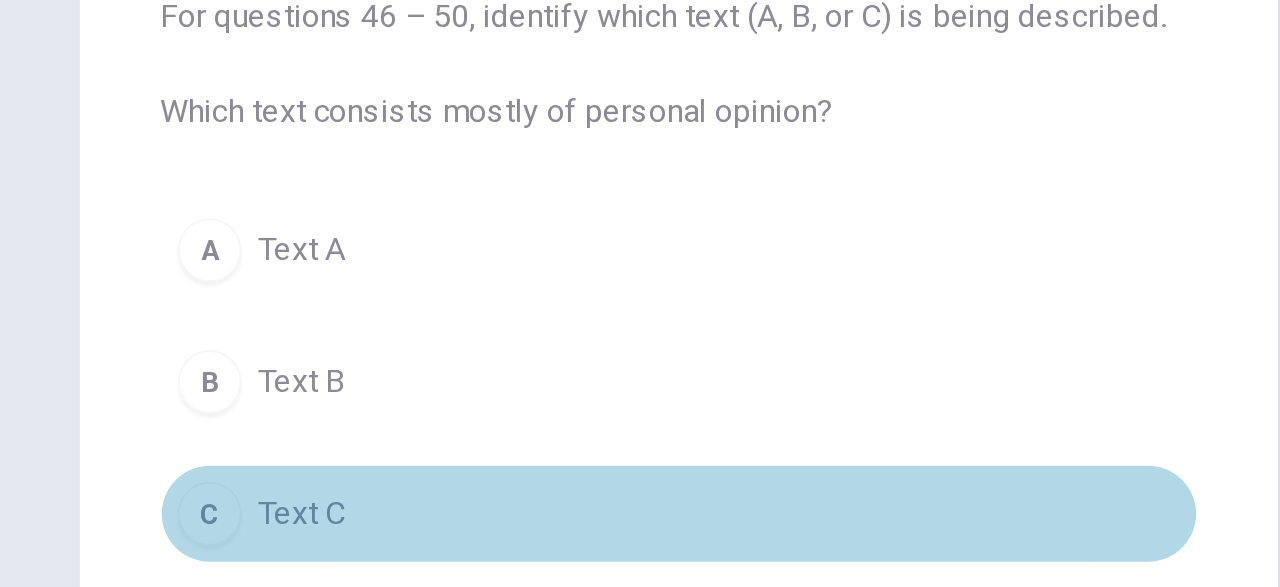 click on "C" at bounding box center [105, 427] 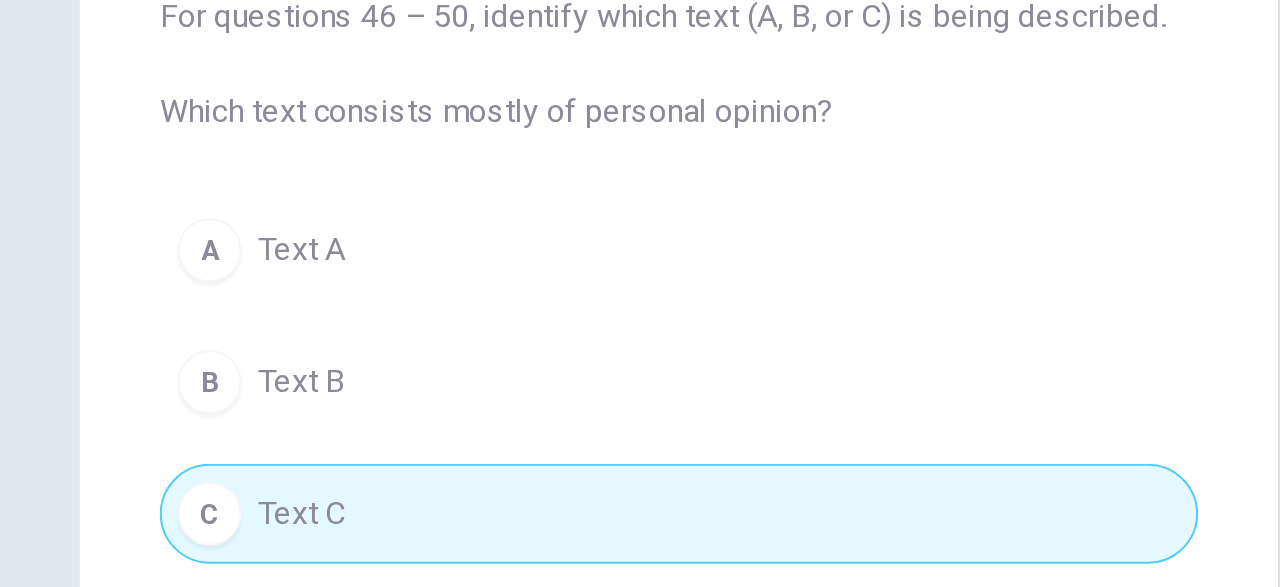 click on "B Text B" at bounding box center (340, 361) 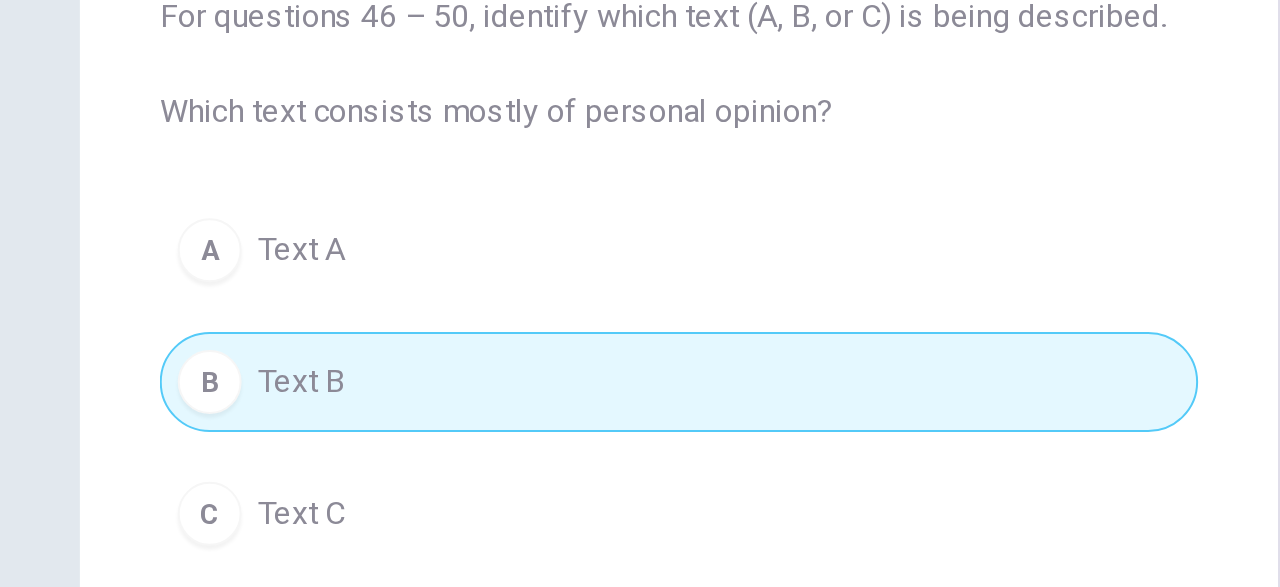 scroll, scrollTop: 0, scrollLeft: 0, axis: both 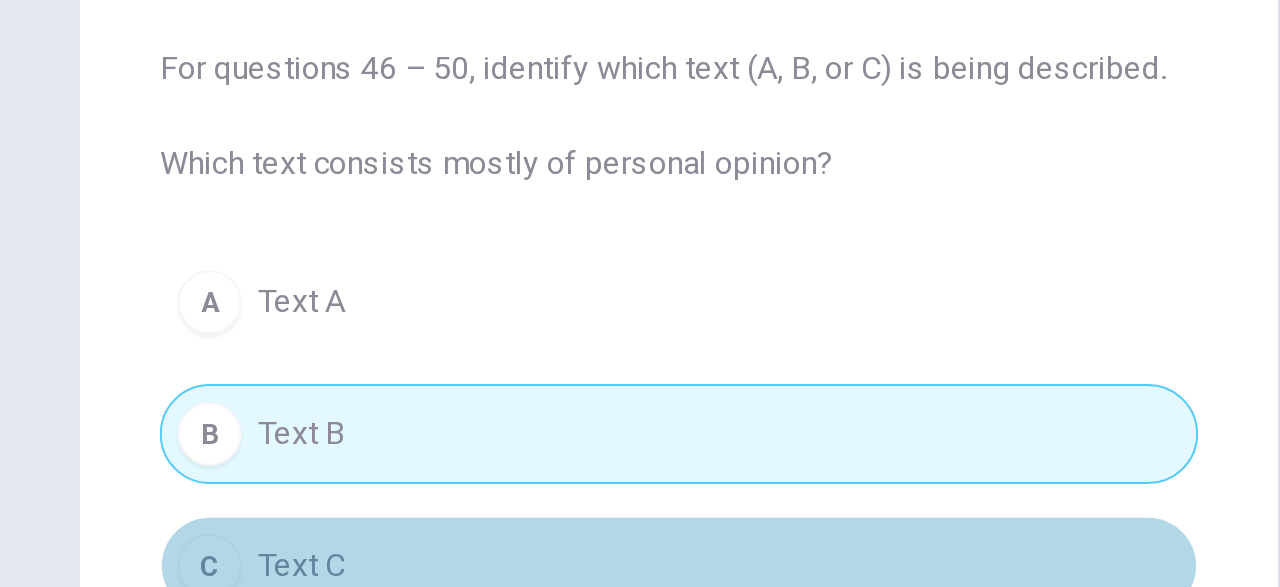 click on "C Text C" at bounding box center (340, 453) 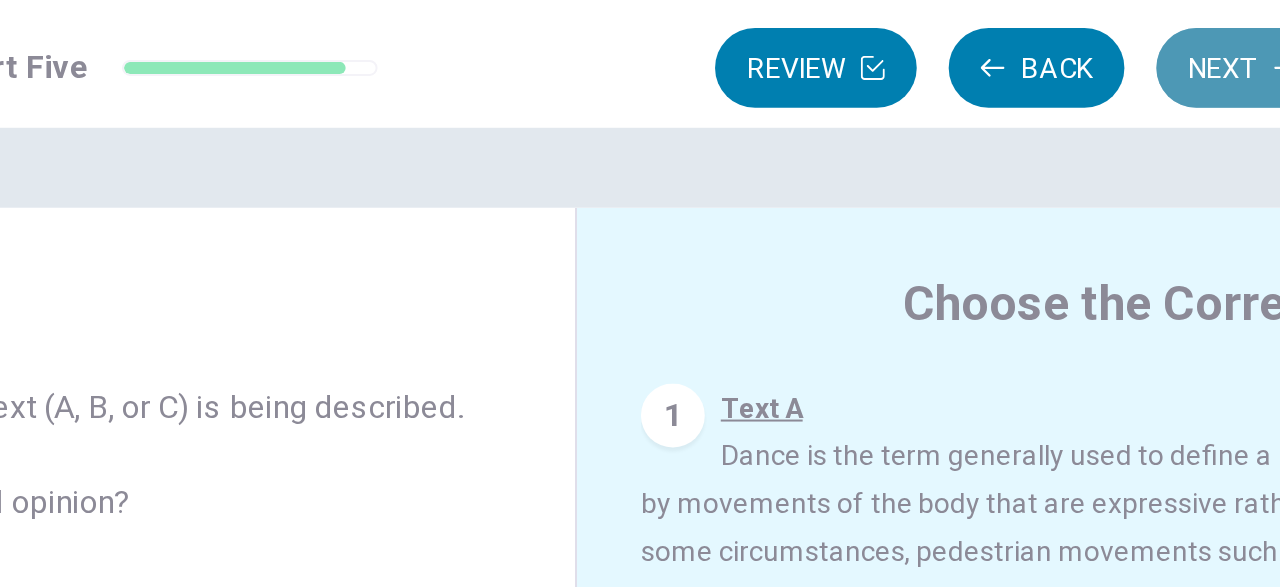 click on "Next" at bounding box center [974, 34] 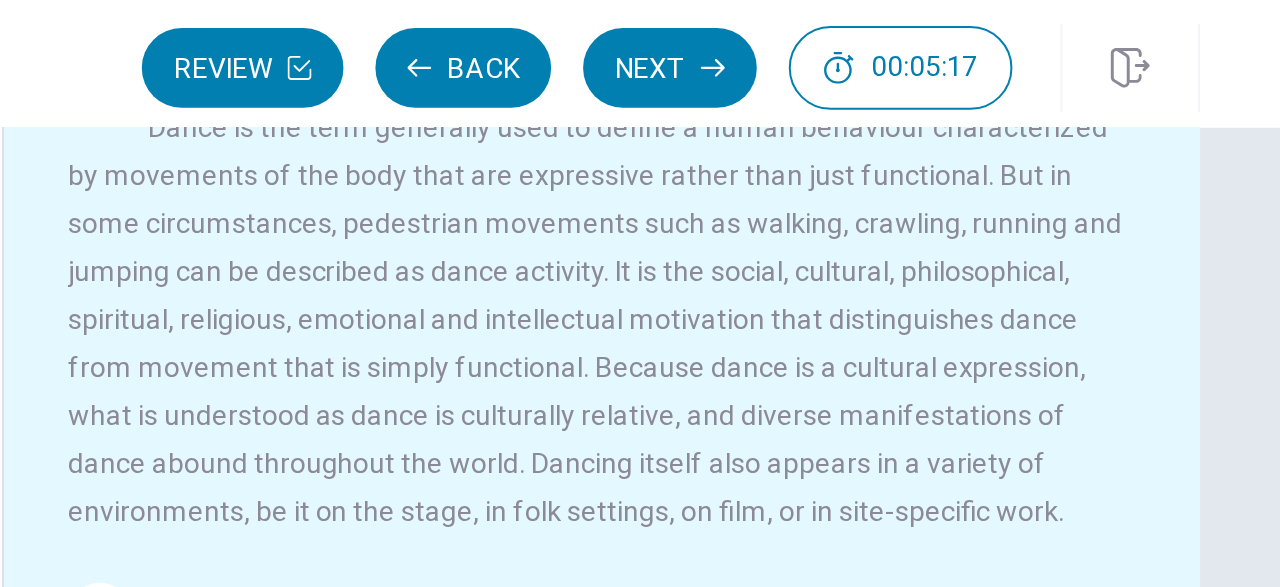 scroll, scrollTop: 156, scrollLeft: 0, axis: vertical 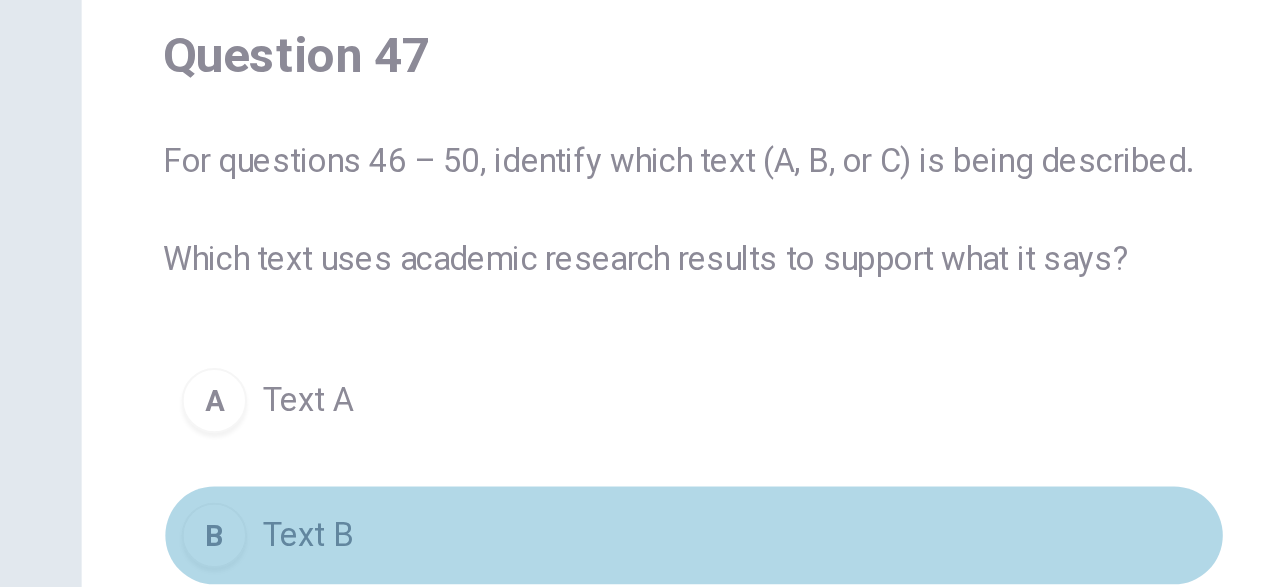 click on "B" at bounding box center (105, 387) 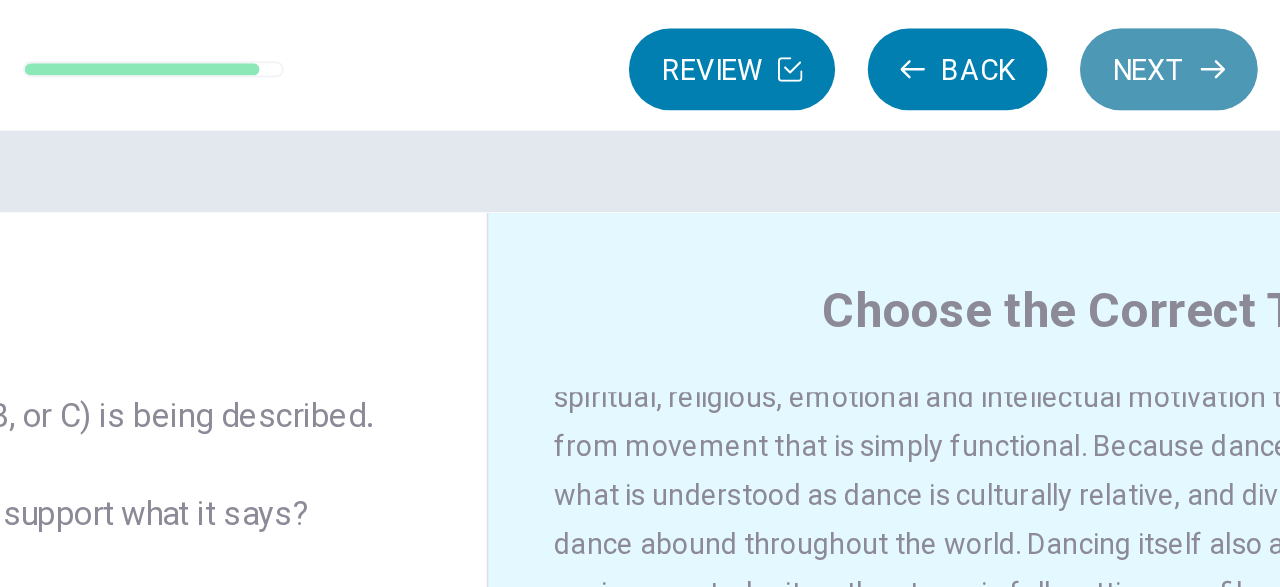 click 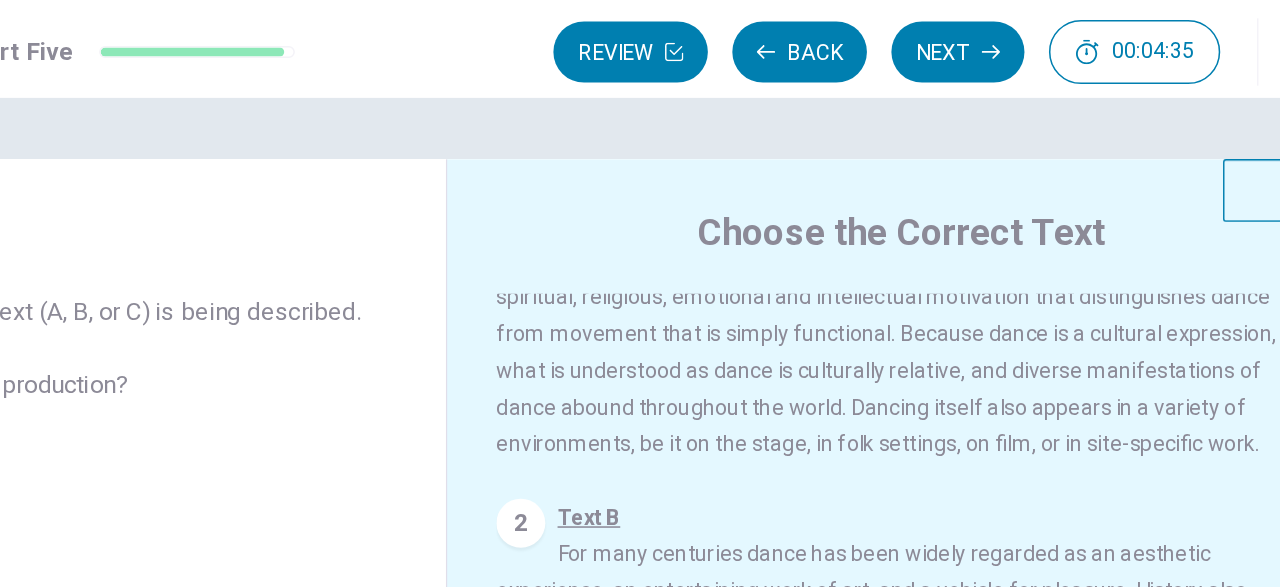 scroll, scrollTop: 163, scrollLeft: 0, axis: vertical 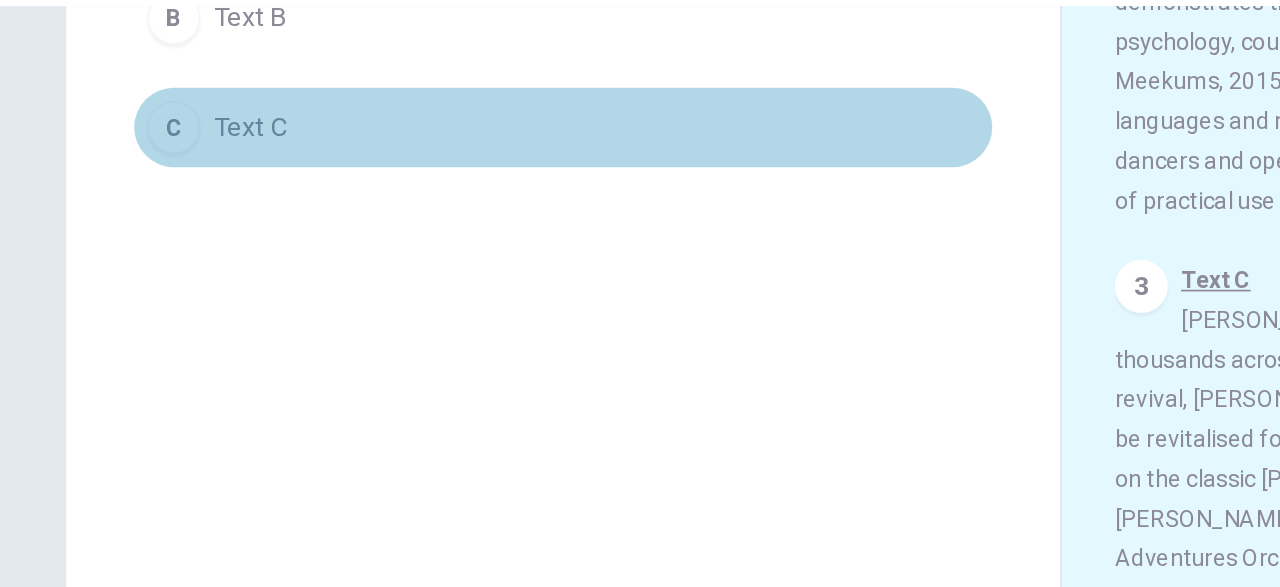 click on "C" at bounding box center [105, 137] 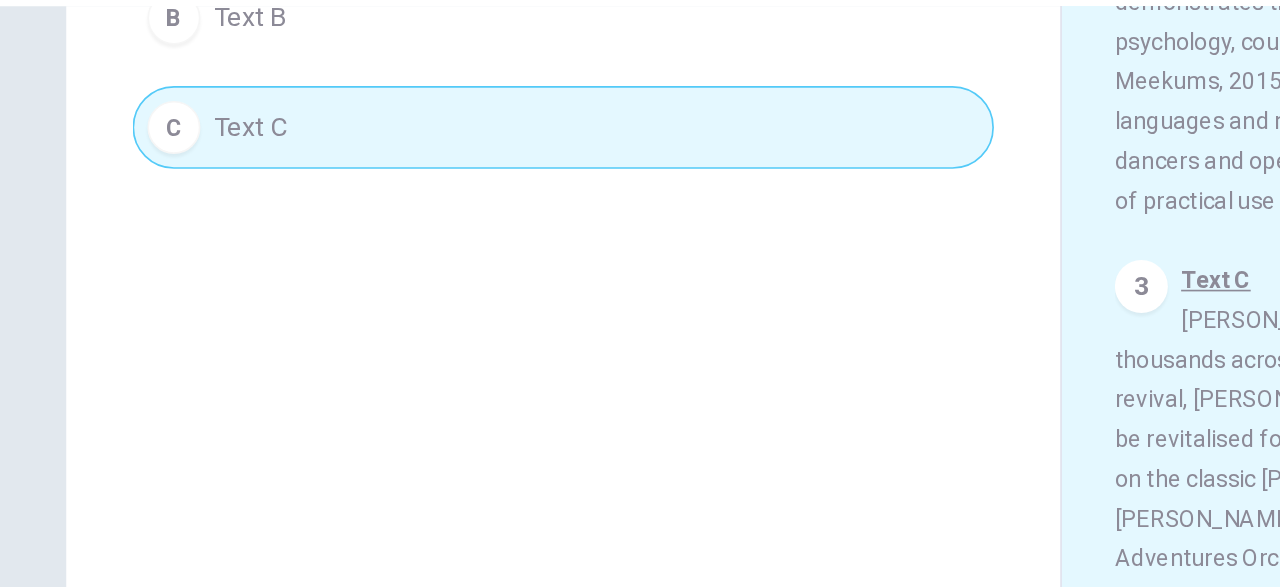 scroll, scrollTop: 308, scrollLeft: 0, axis: vertical 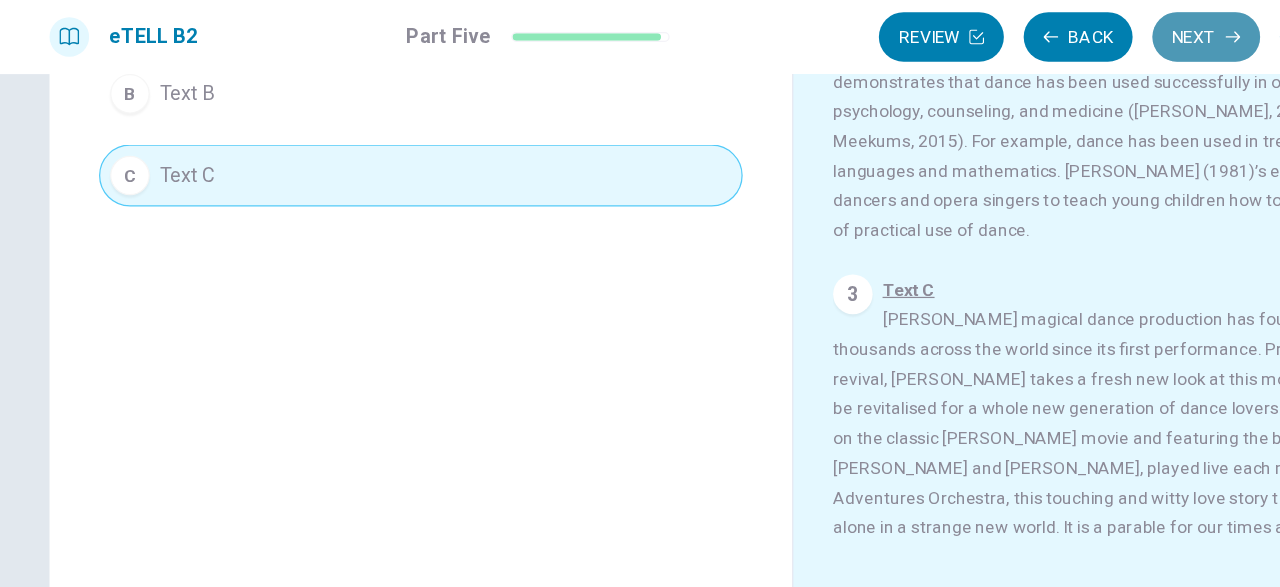 click on "Next" at bounding box center (974, 34) 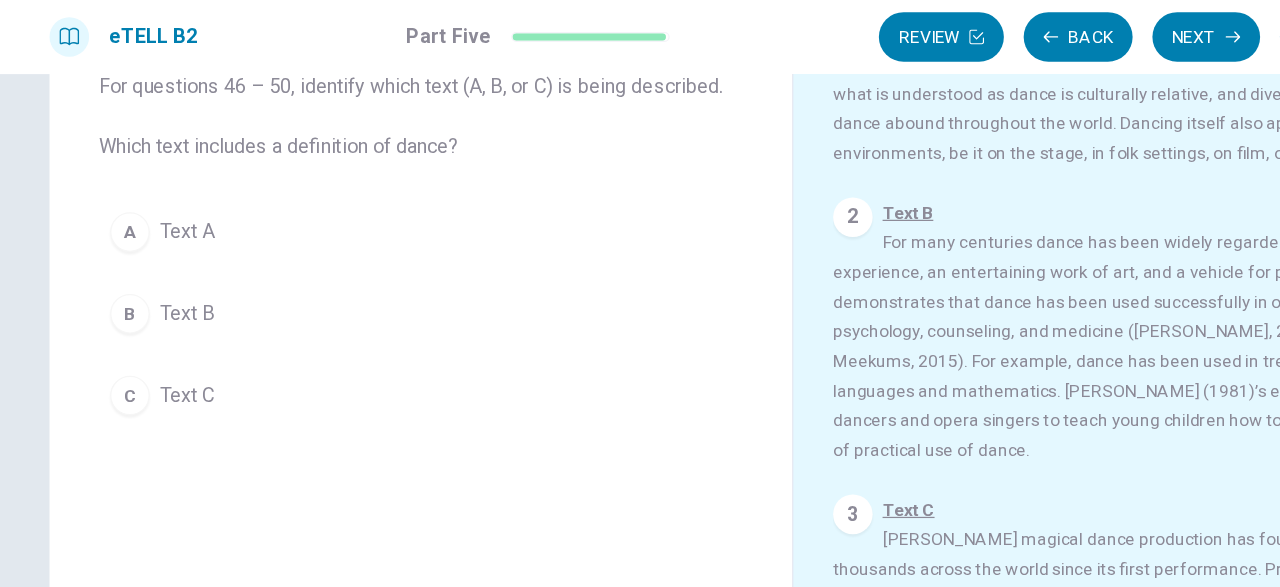 scroll, scrollTop: 128, scrollLeft: 0, axis: vertical 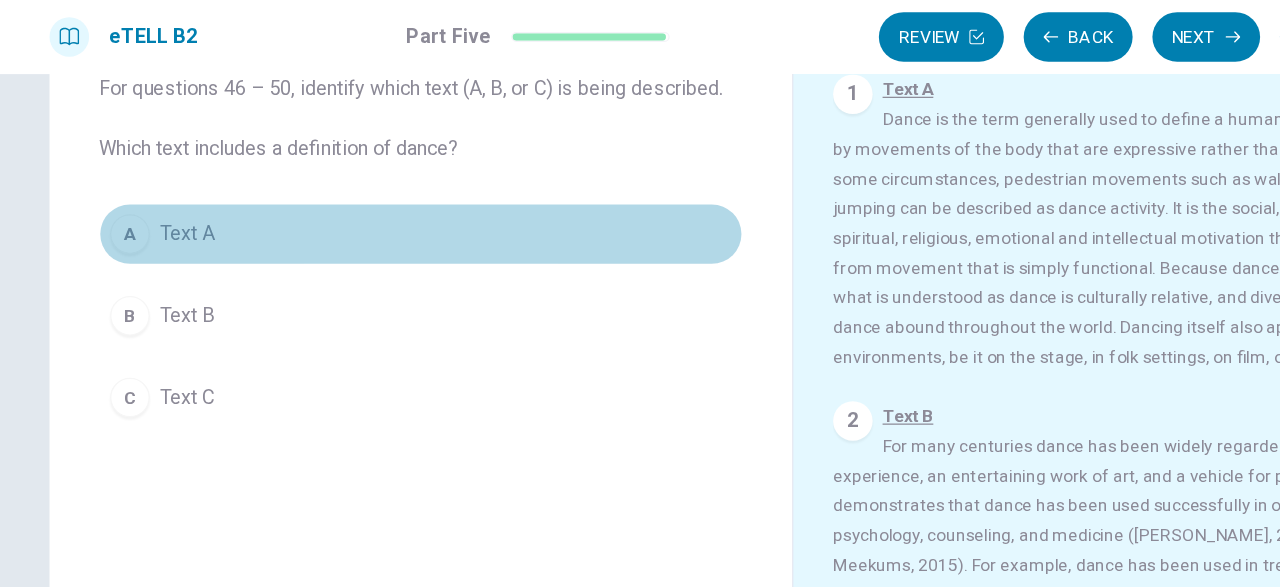 click on "A" at bounding box center [105, 193] 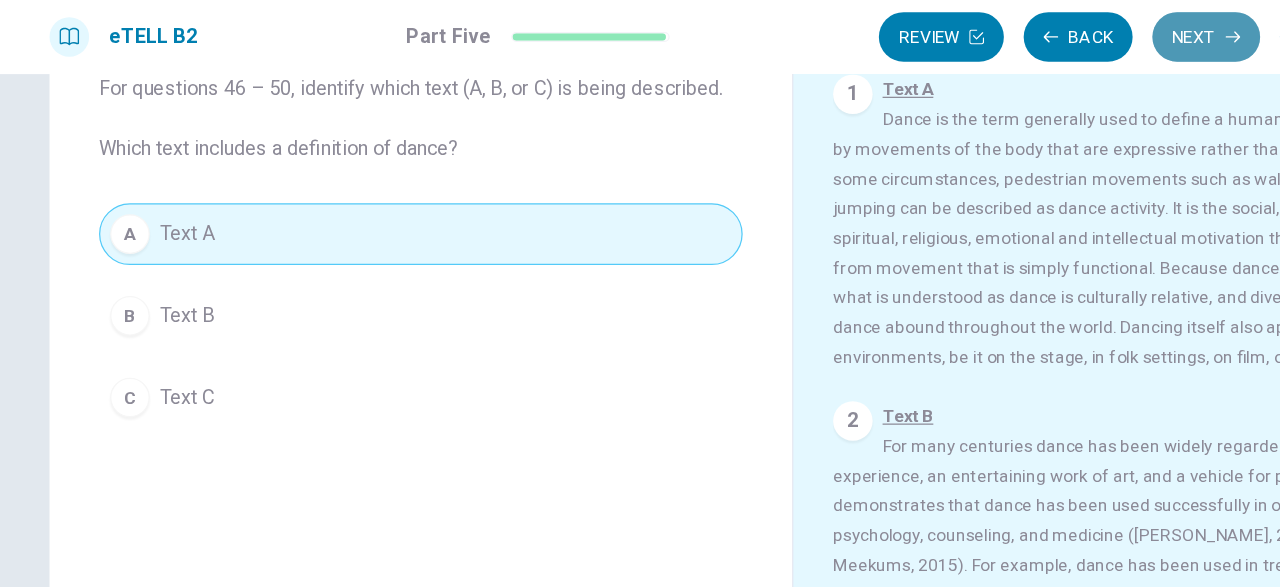click on "Next" at bounding box center [974, 34] 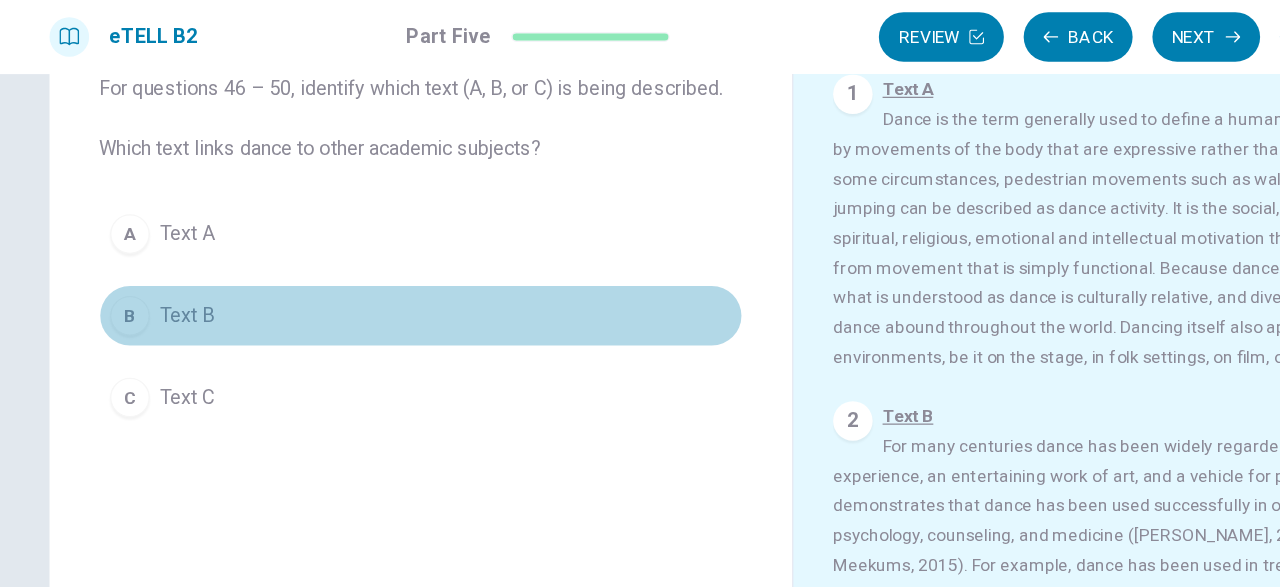 click on "B" at bounding box center (105, 259) 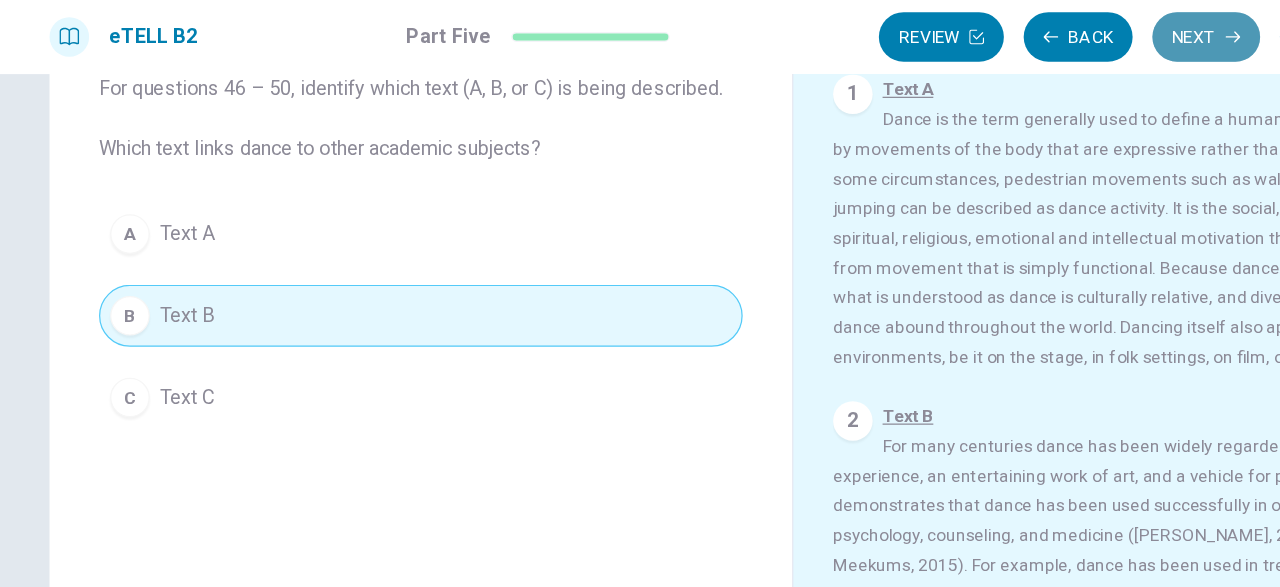 click on "Next" at bounding box center (974, 34) 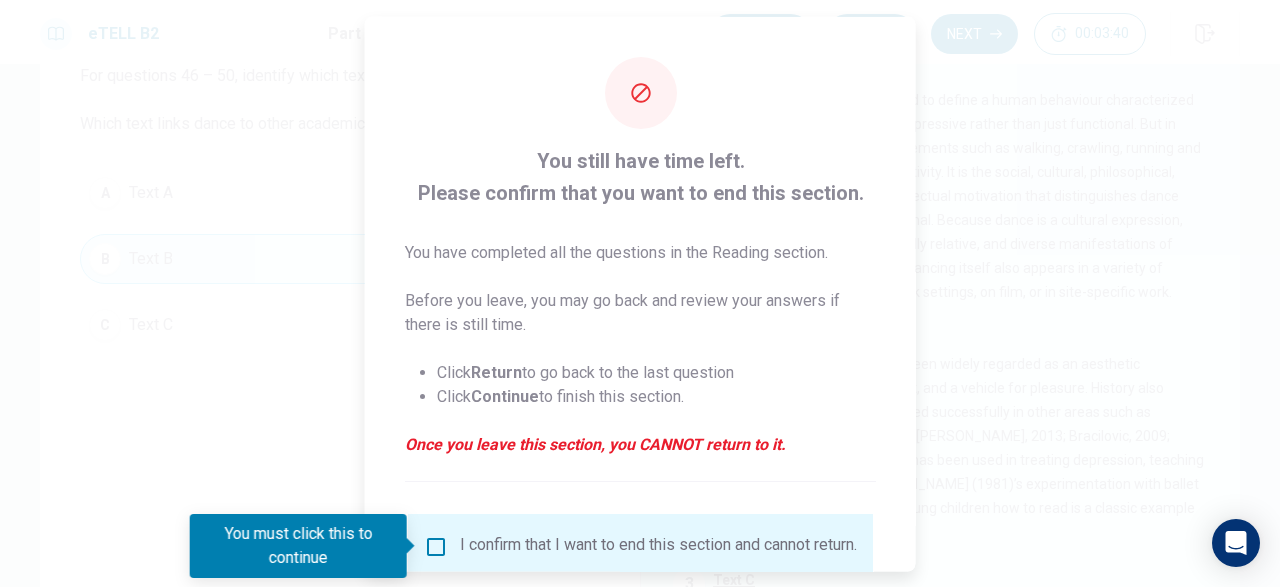 scroll, scrollTop: 159, scrollLeft: 0, axis: vertical 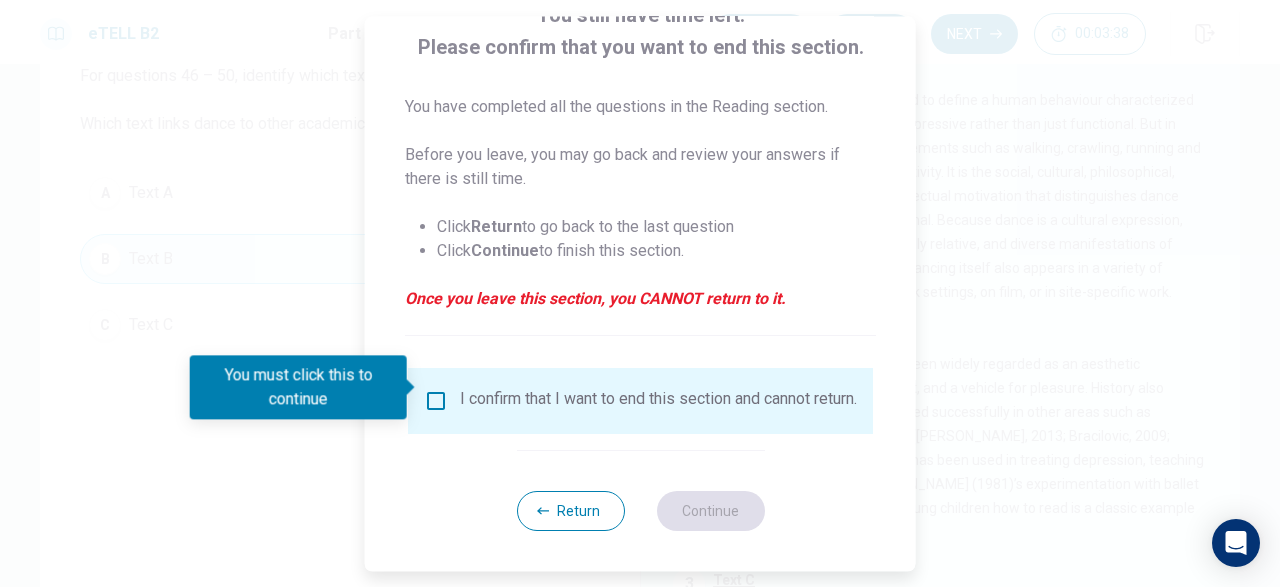 click on "You must click this to continue" at bounding box center (305, 387) 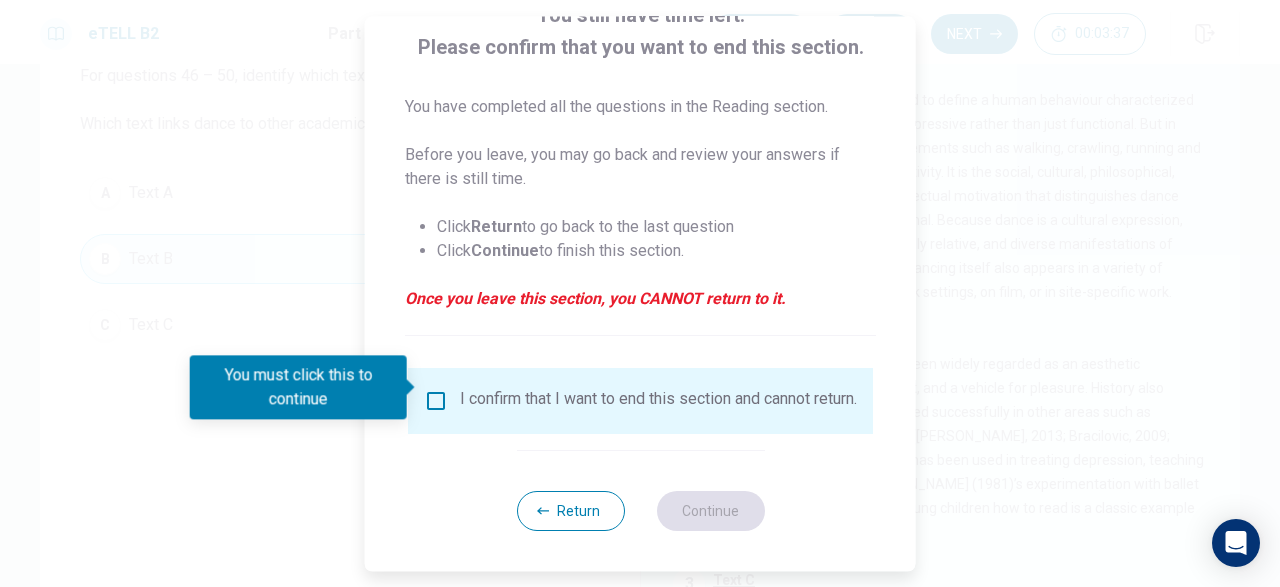 click on "I confirm that I want to end this section and cannot return." at bounding box center (640, 401) 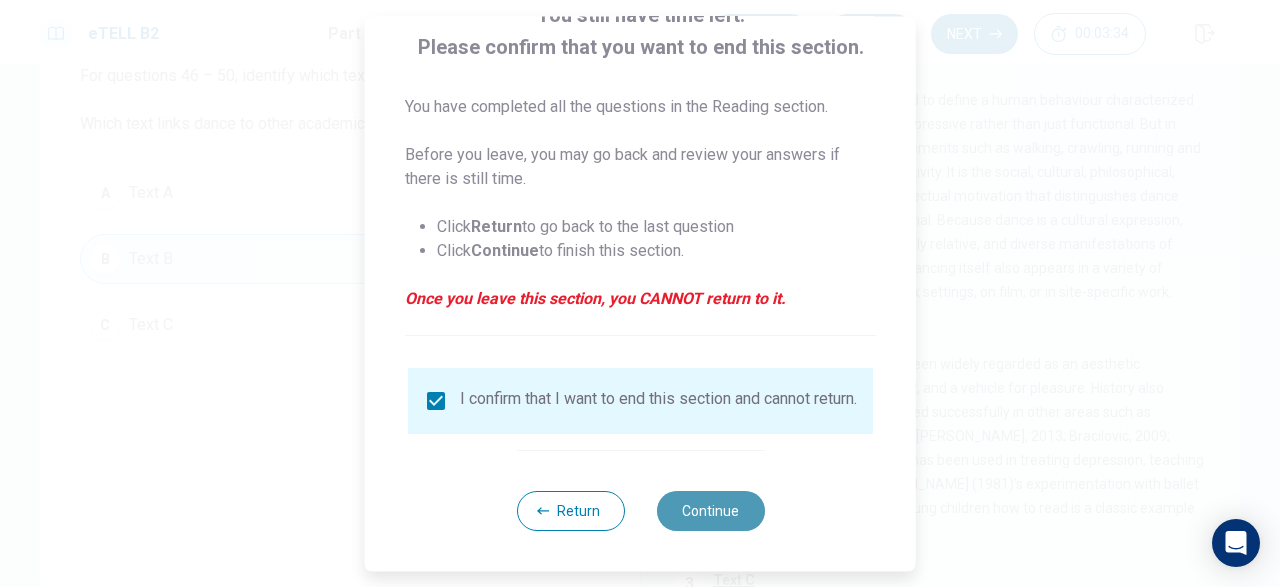 click on "Continue" at bounding box center (710, 511) 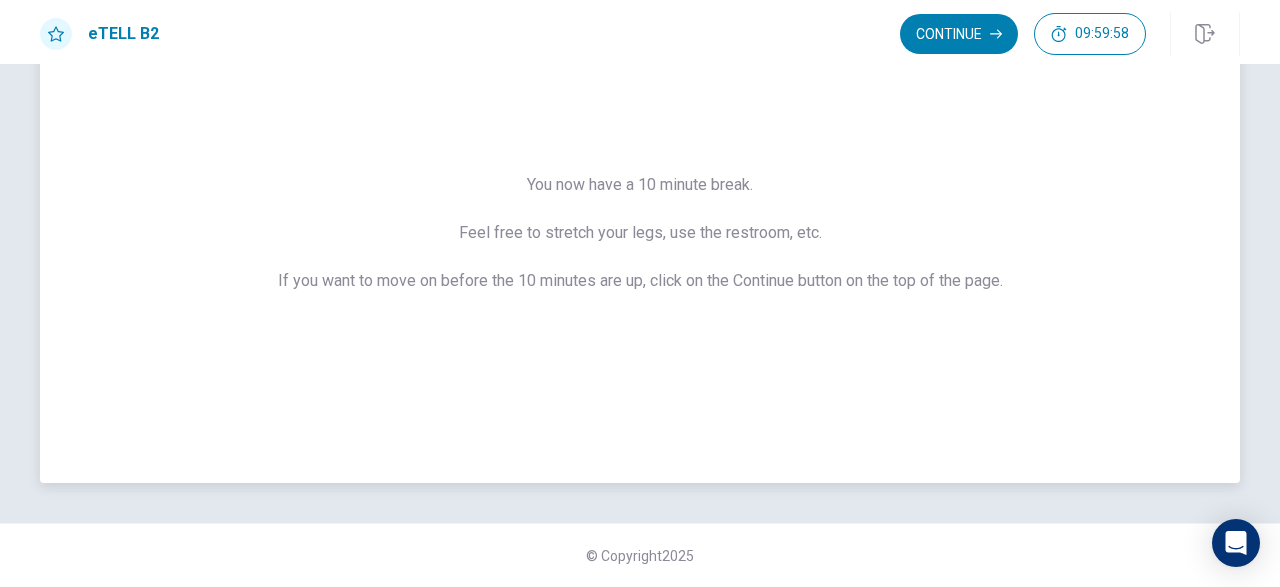 scroll, scrollTop: 0, scrollLeft: 0, axis: both 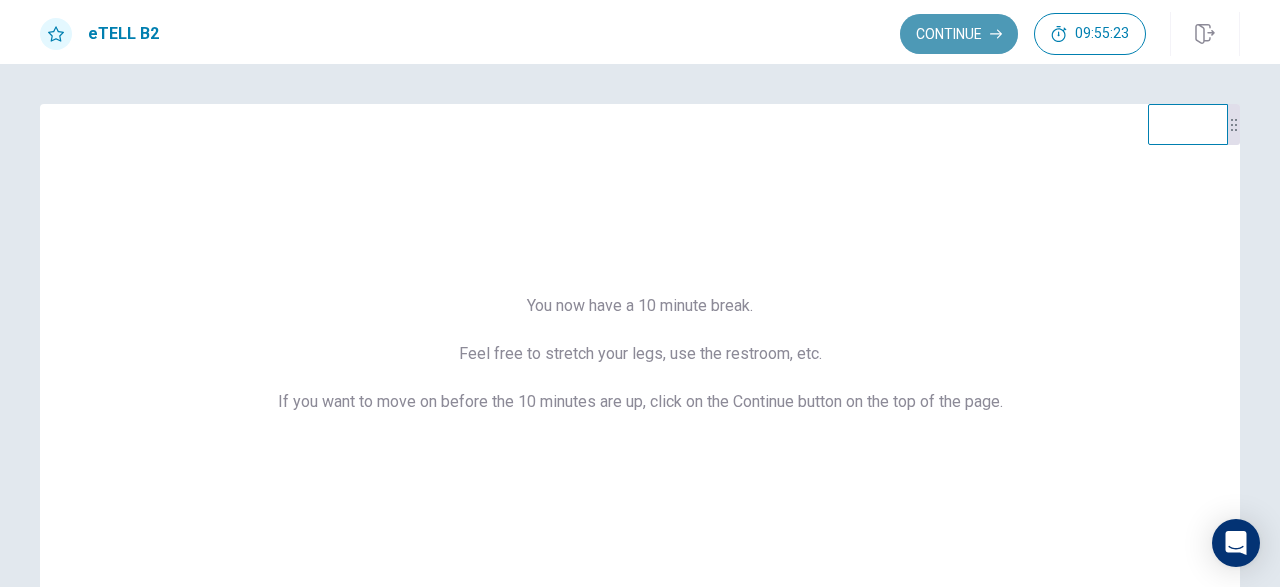 click on "Continue" at bounding box center (959, 34) 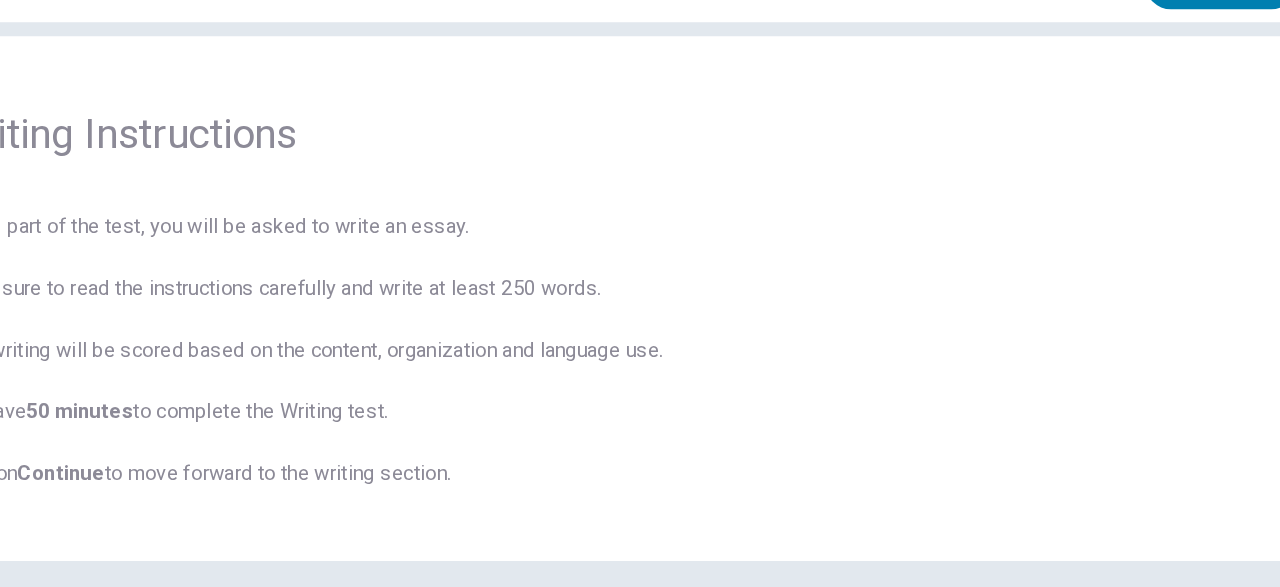 scroll, scrollTop: 29, scrollLeft: 0, axis: vertical 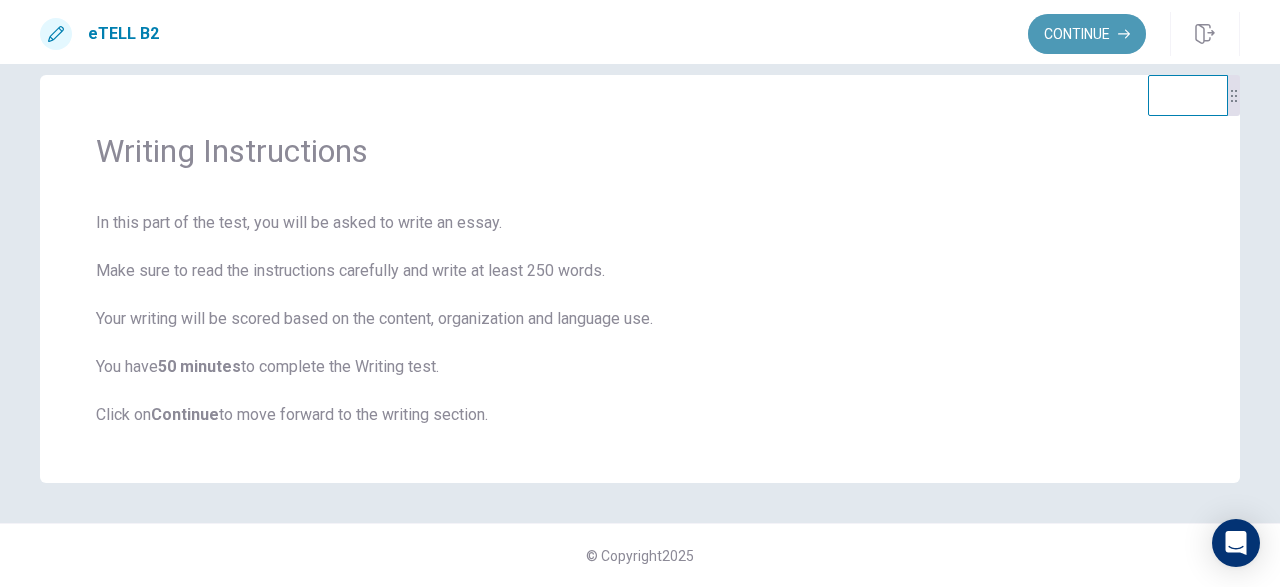 click on "Continue" at bounding box center (1087, 34) 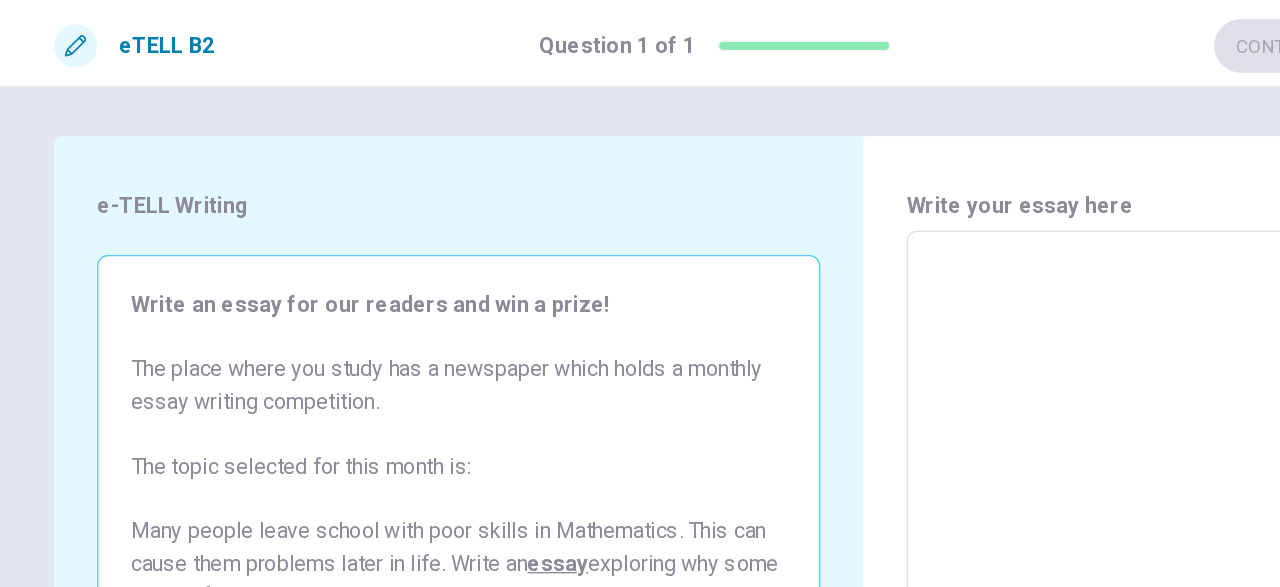 scroll, scrollTop: 0, scrollLeft: 0, axis: both 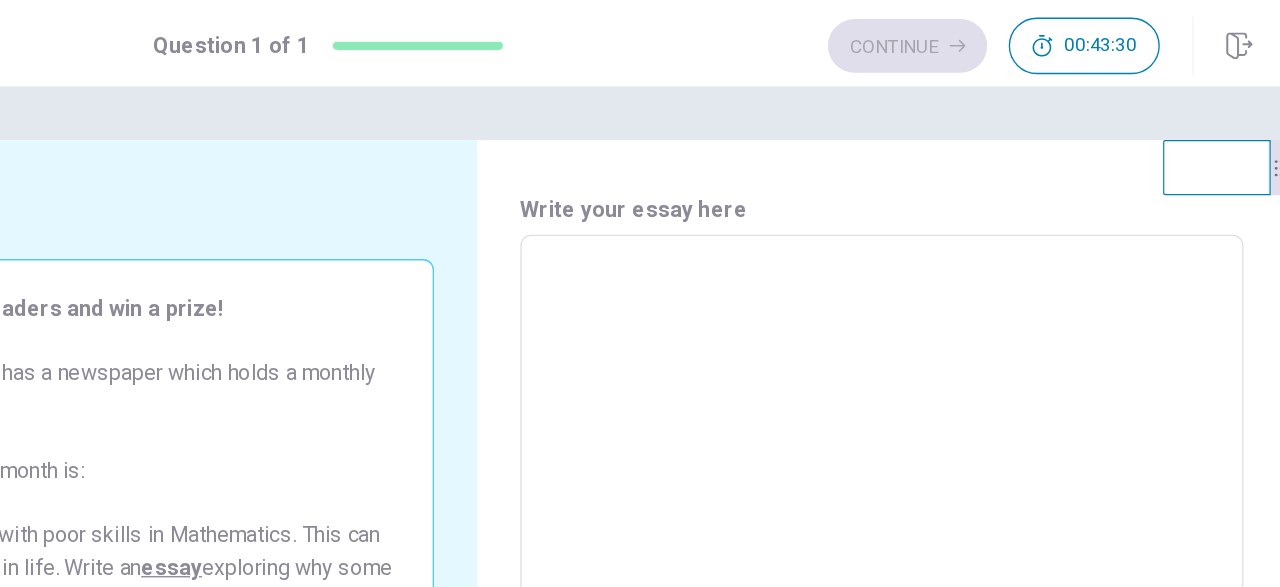click at bounding box center (940, 451) 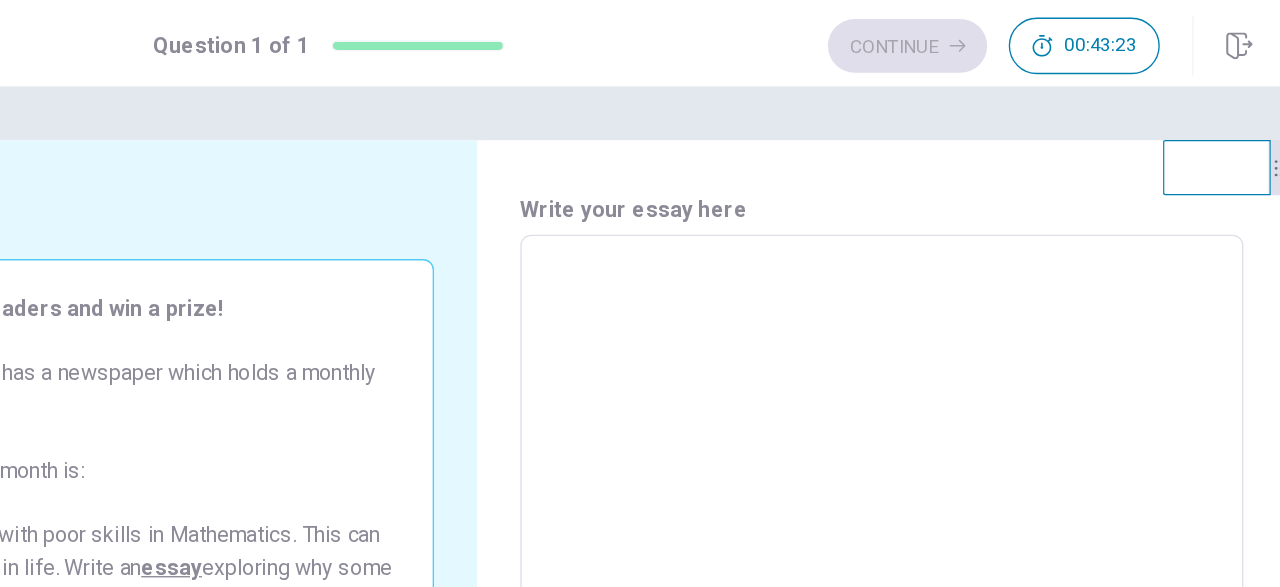 type on "*" 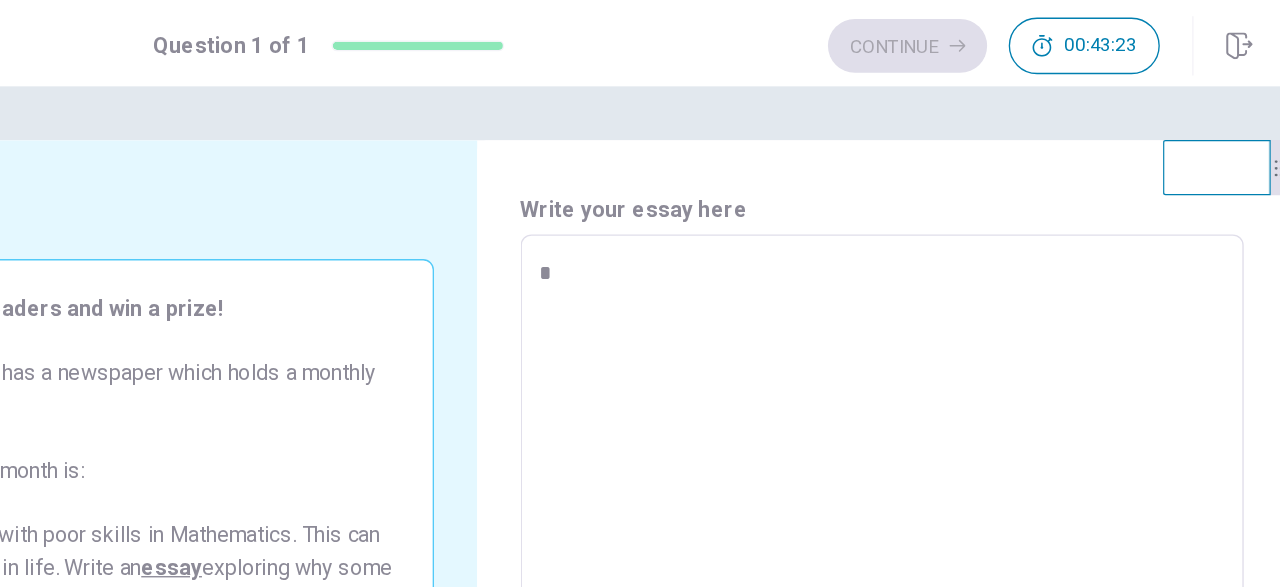 type on "*" 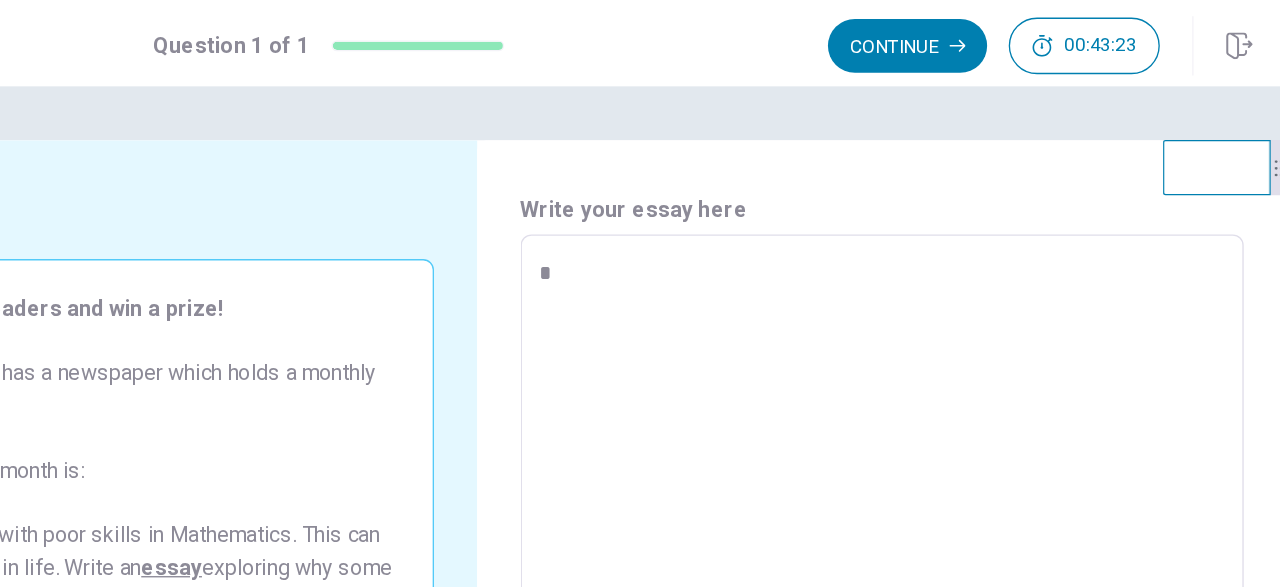 type on "**" 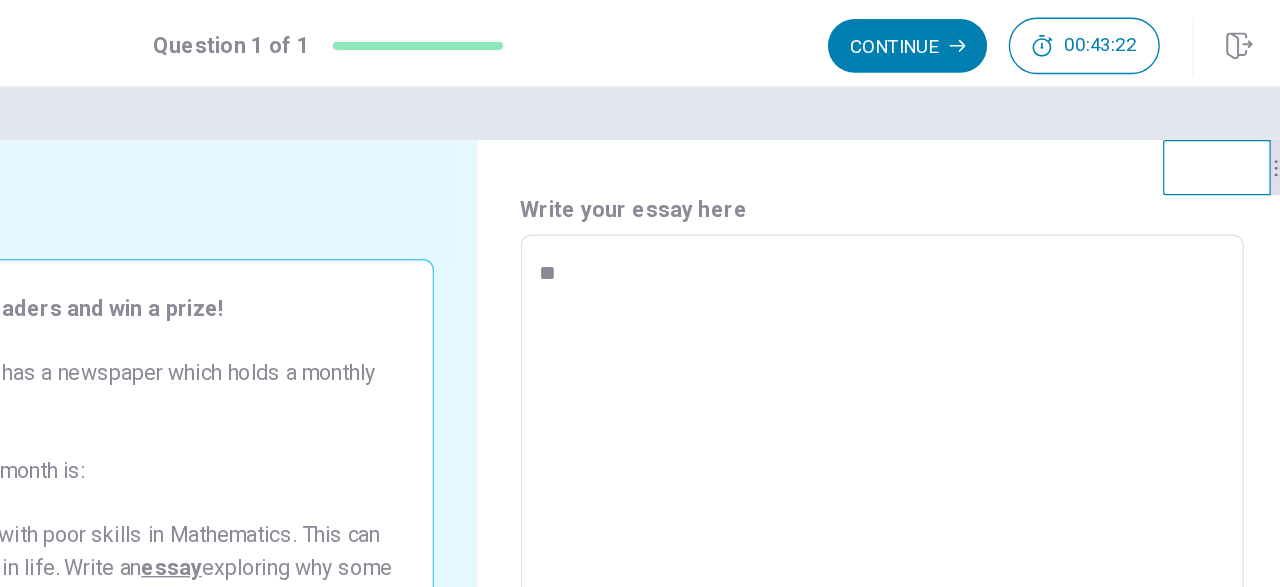 type on "*" 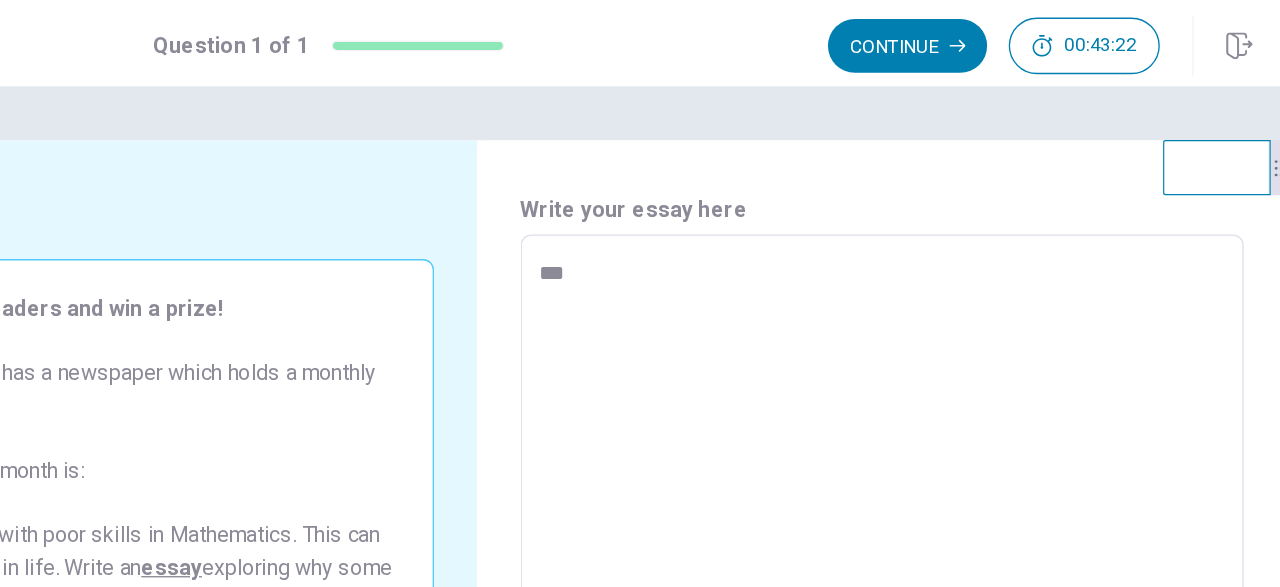 type on "*" 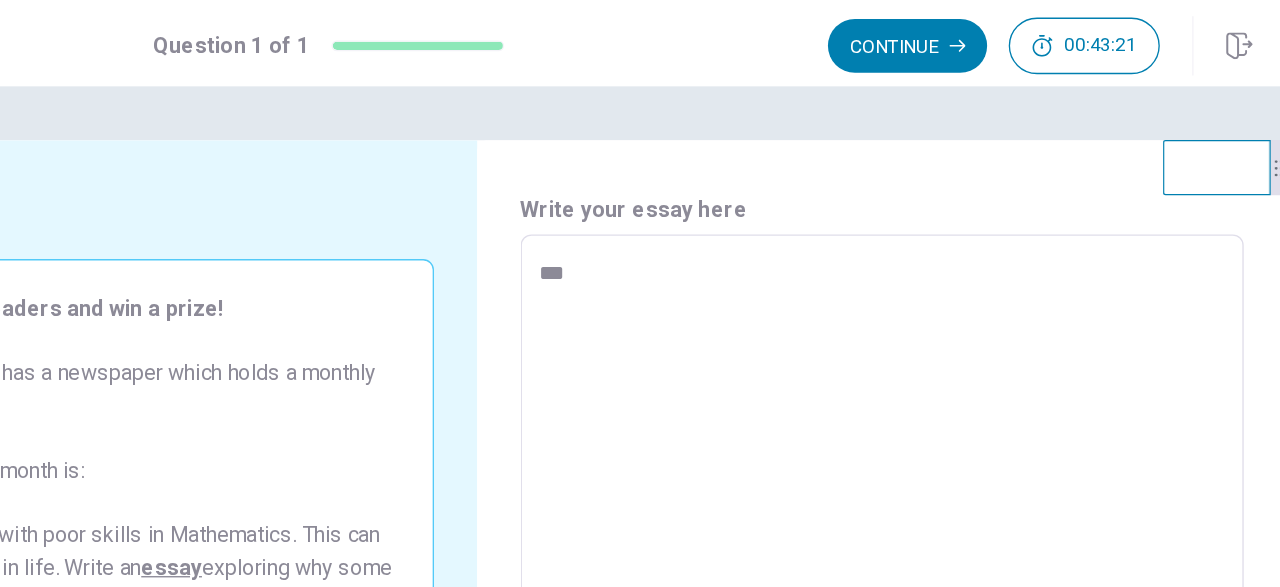 type on "****" 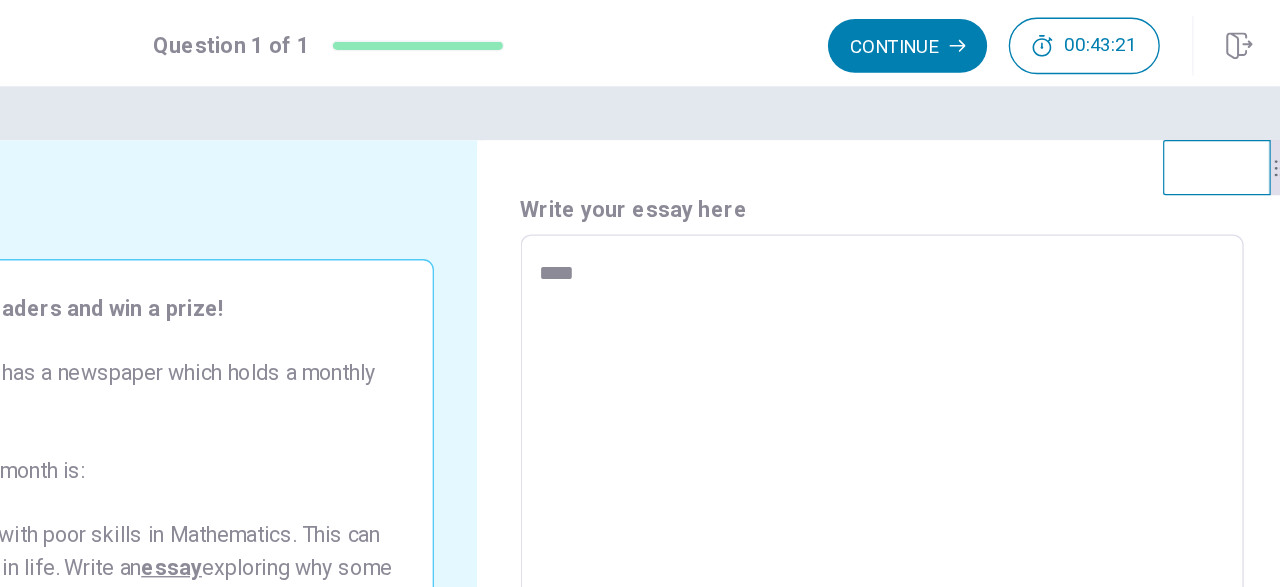 type on "*" 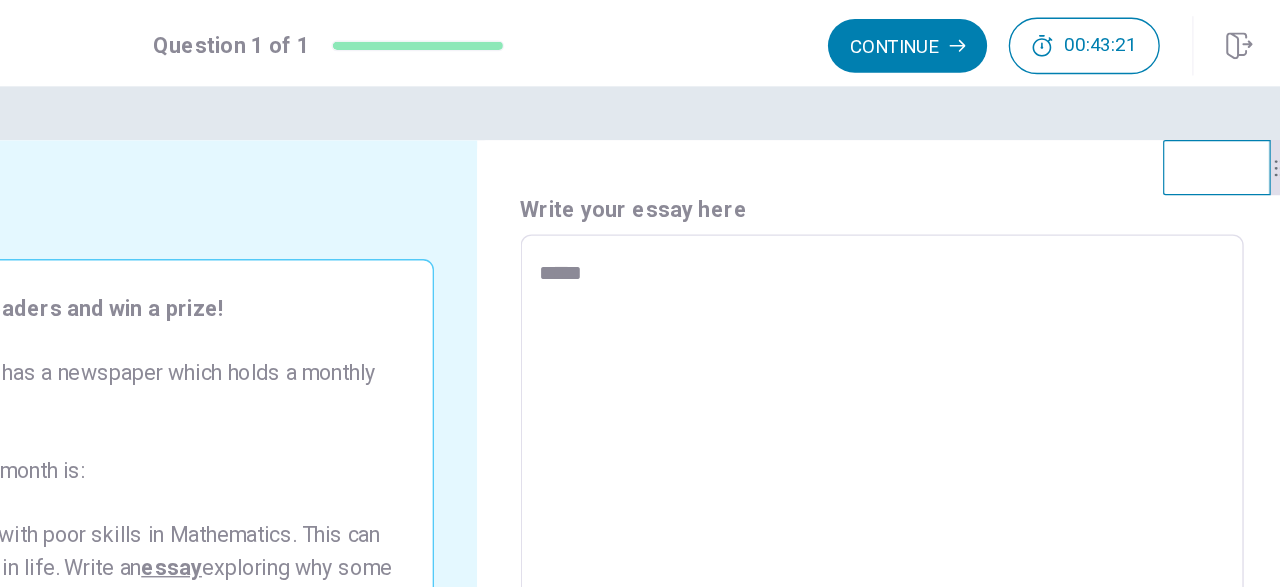 type on "*" 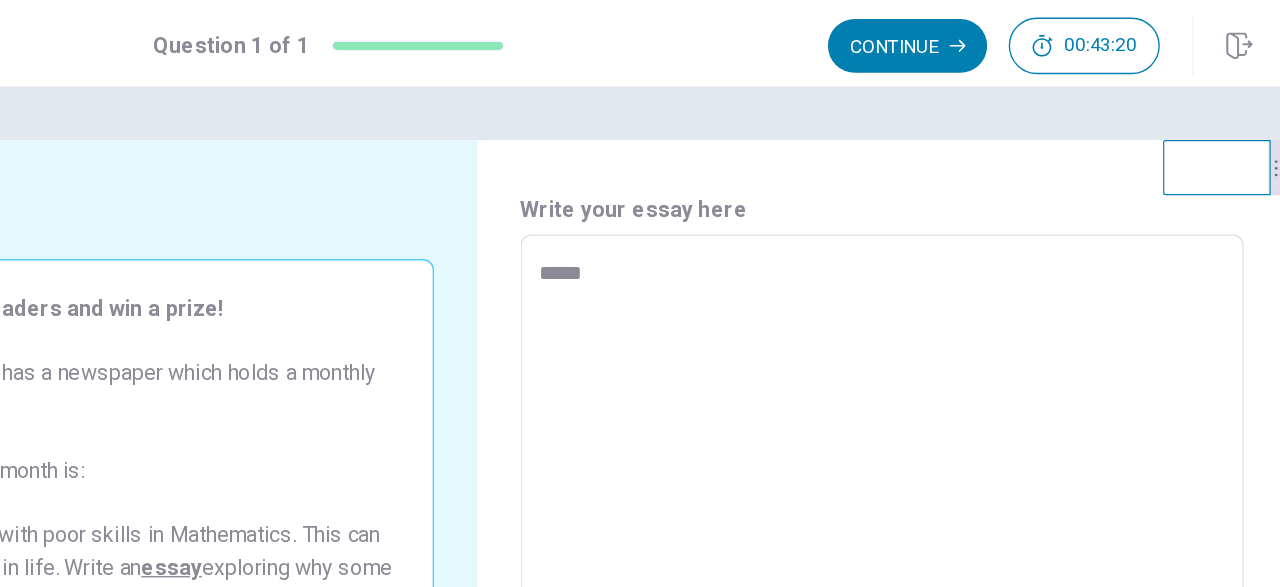 type on "******" 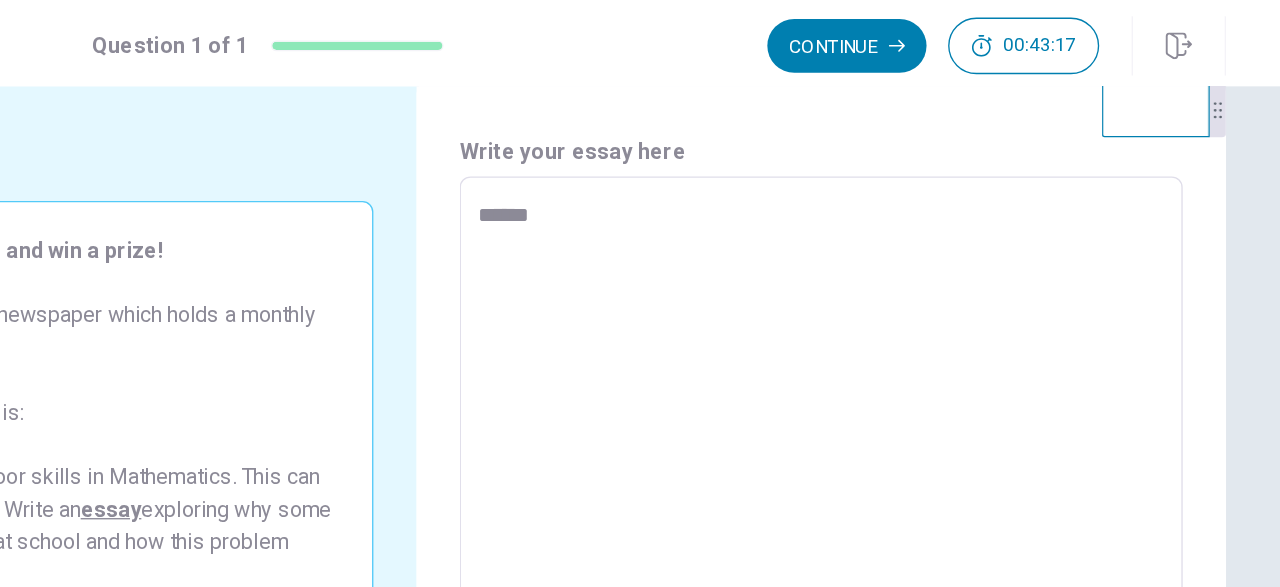 scroll, scrollTop: 0, scrollLeft: 0, axis: both 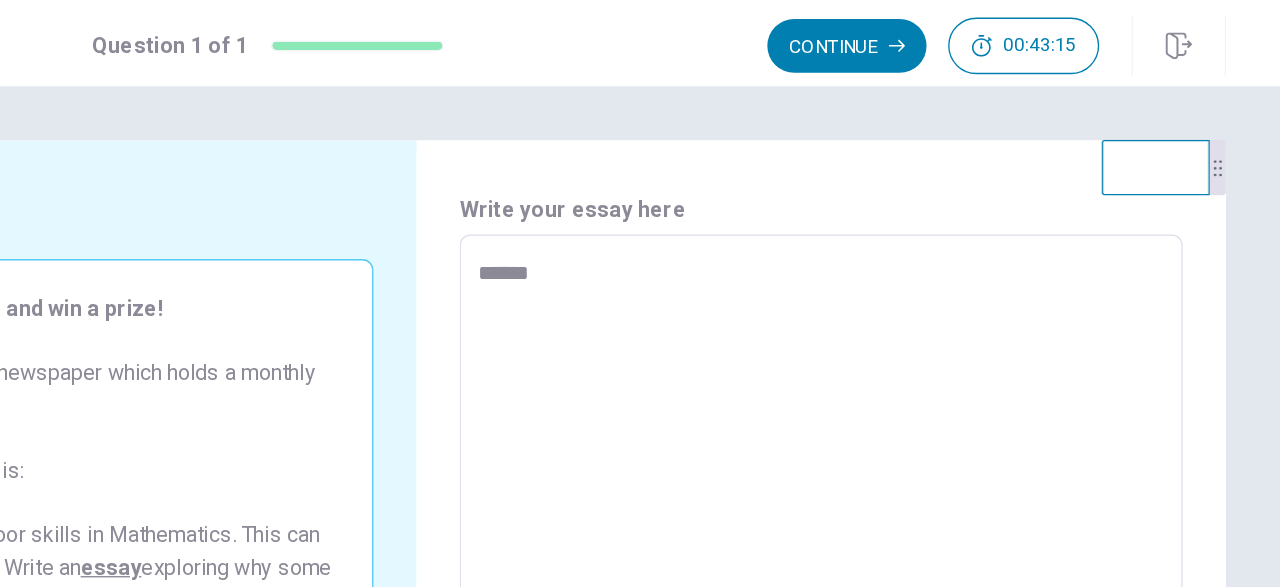 type on "*" 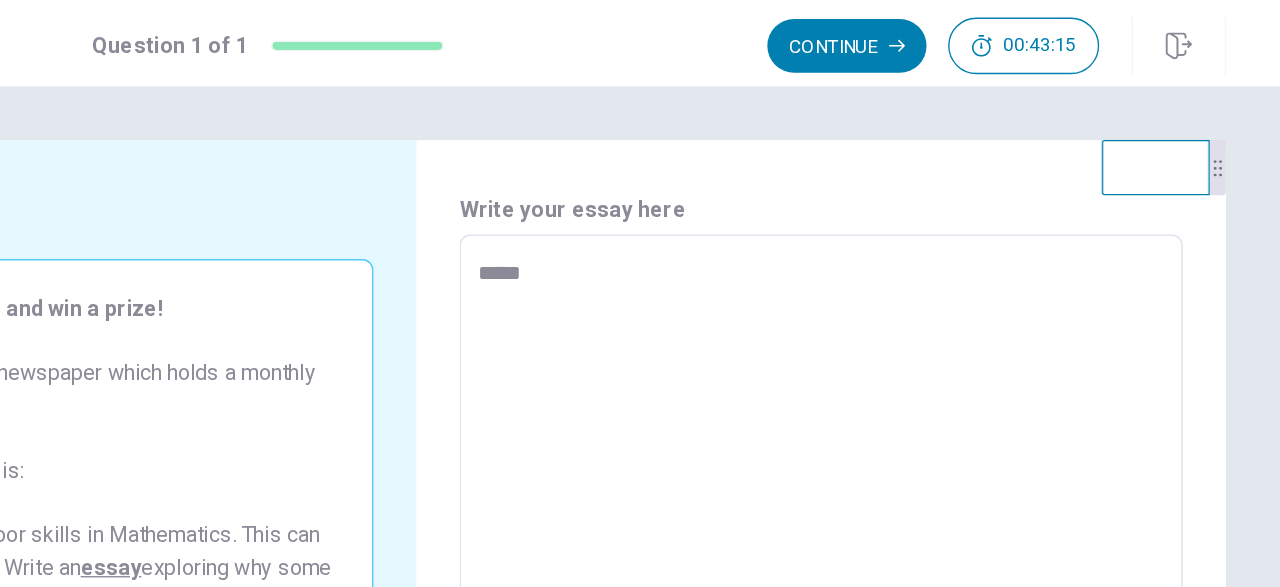 type on "*" 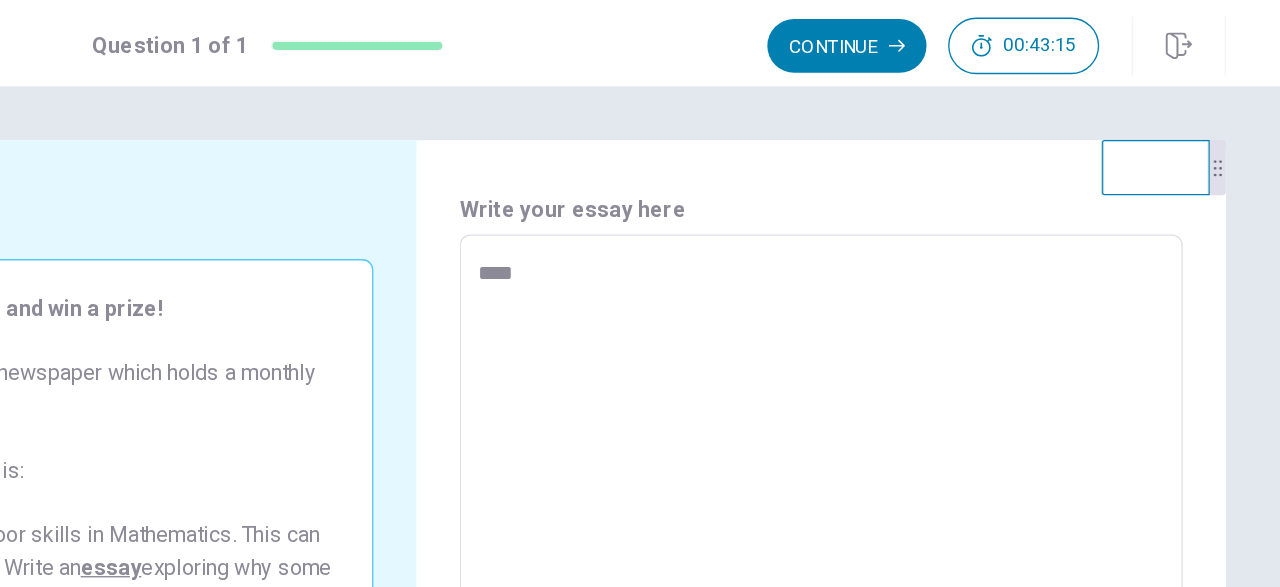 type on "*" 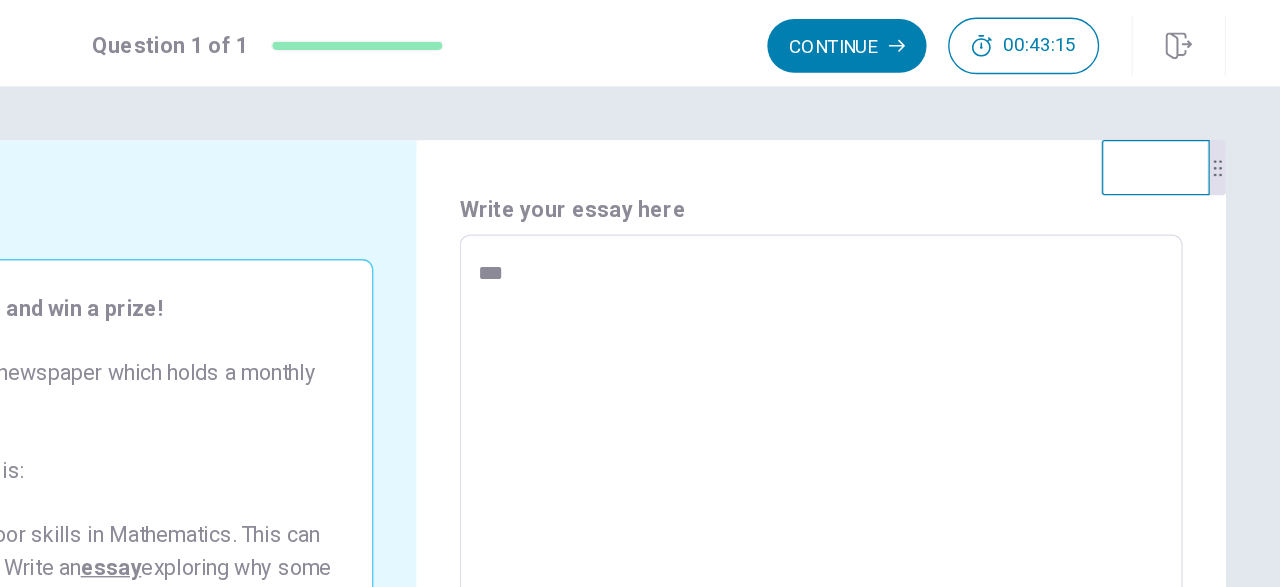 type on "*" 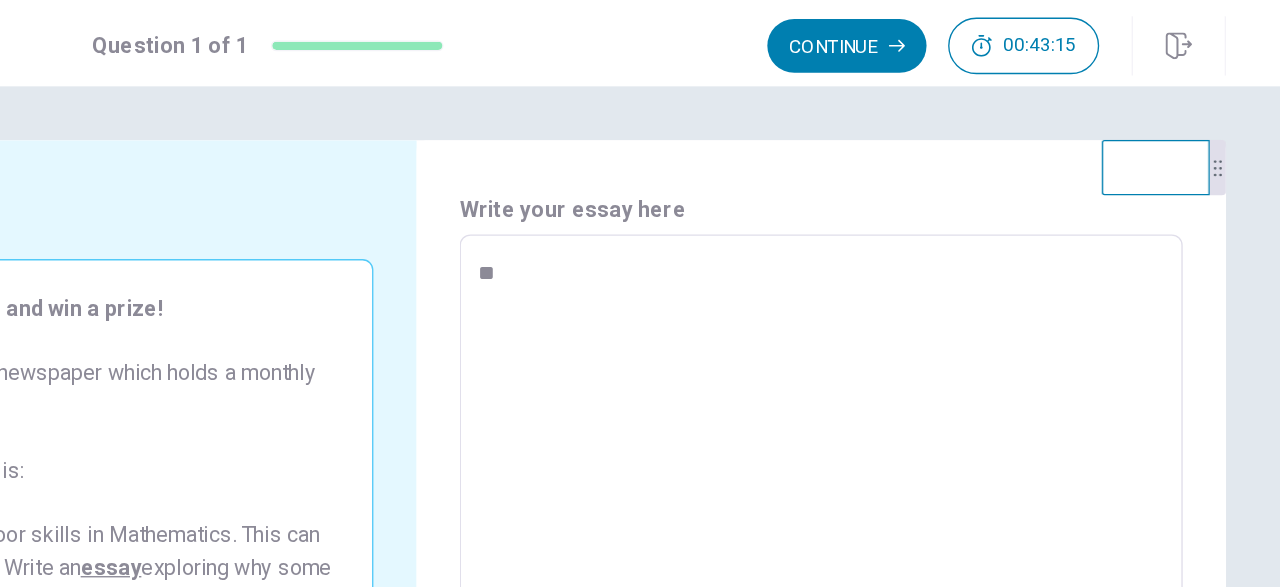 type on "*" 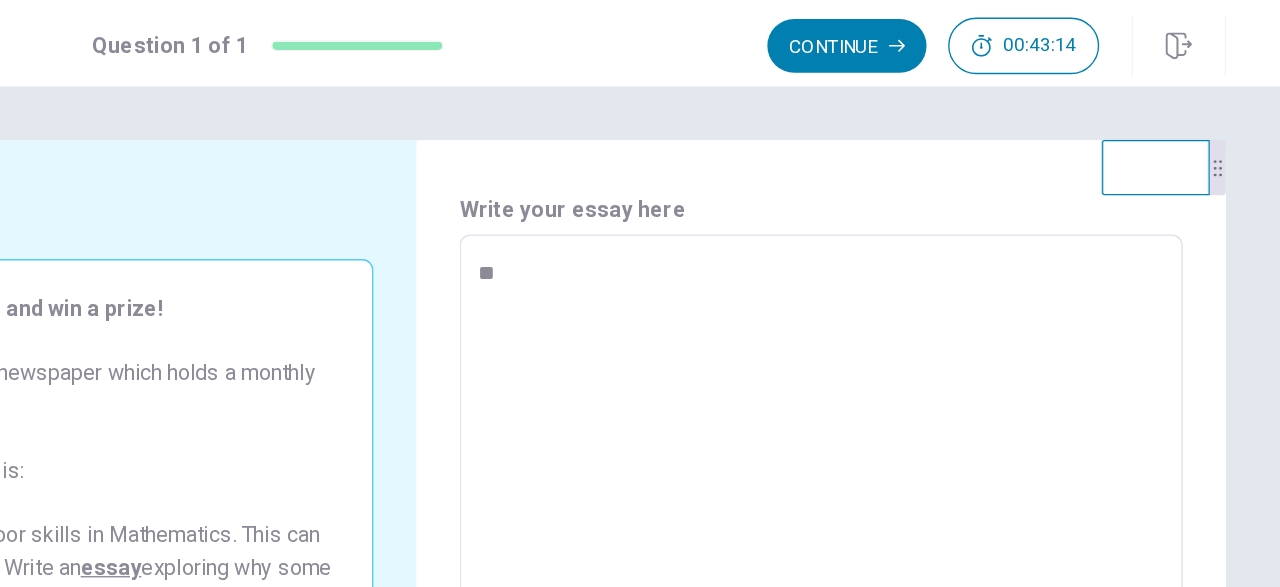 type on "*" 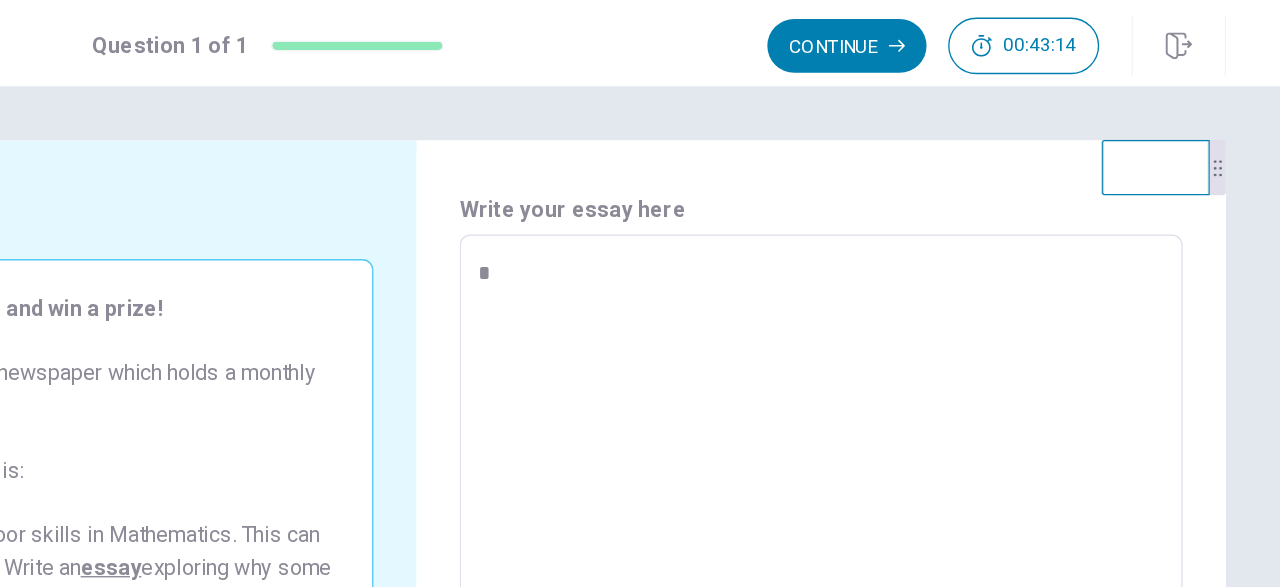 type on "*" 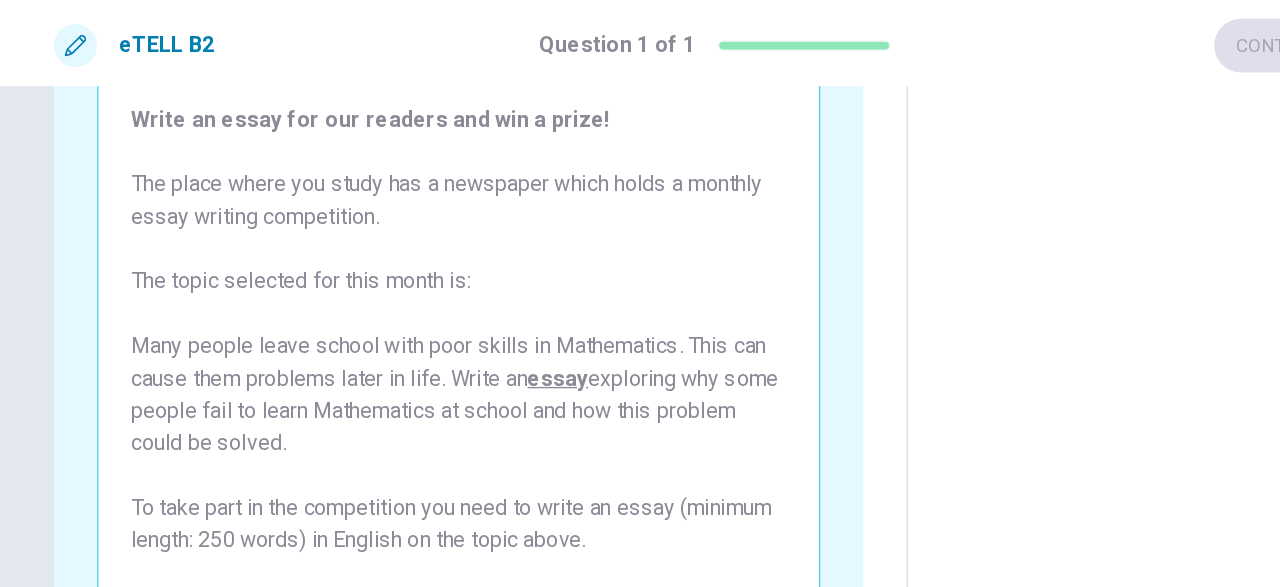 scroll, scrollTop: 142, scrollLeft: 0, axis: vertical 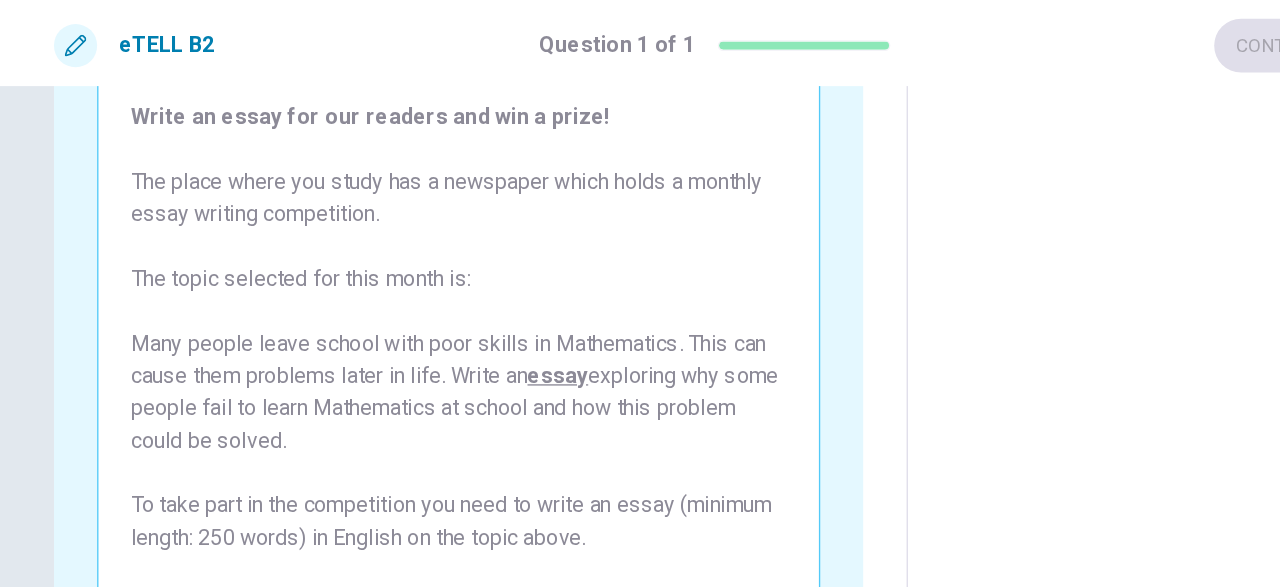 type on "*" 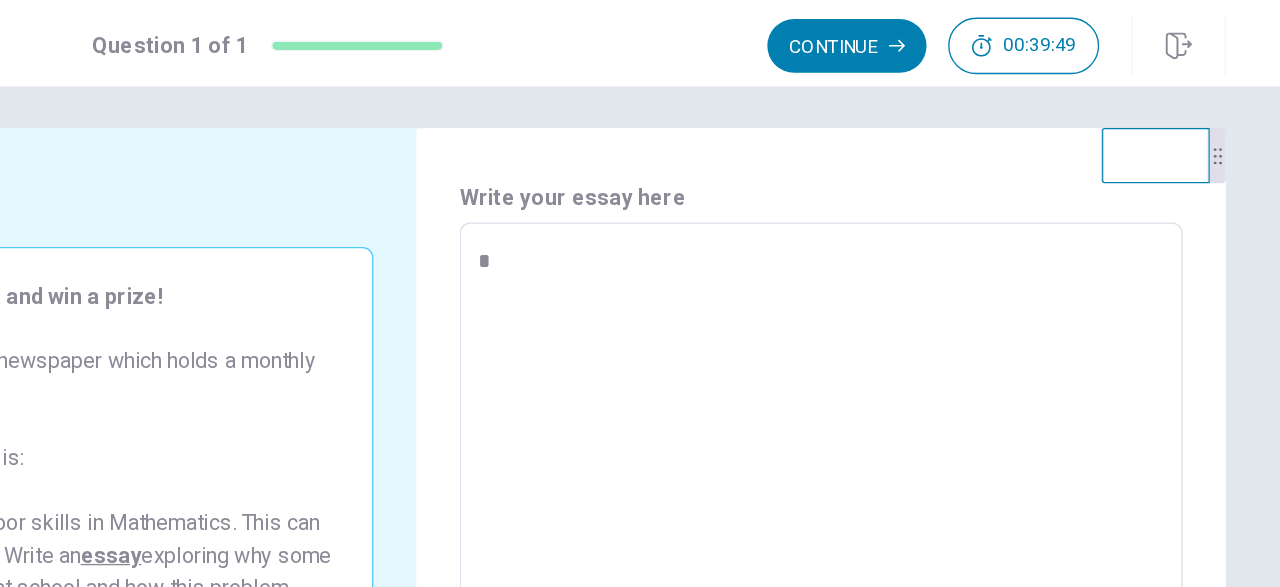 scroll, scrollTop: 10, scrollLeft: 0, axis: vertical 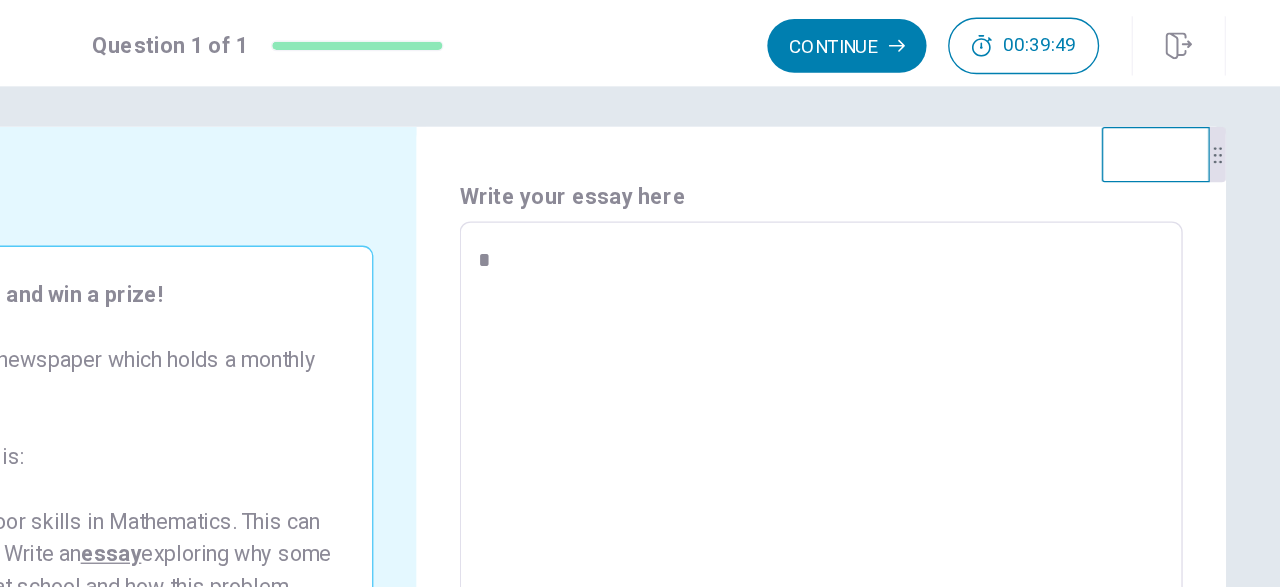 type on "*" 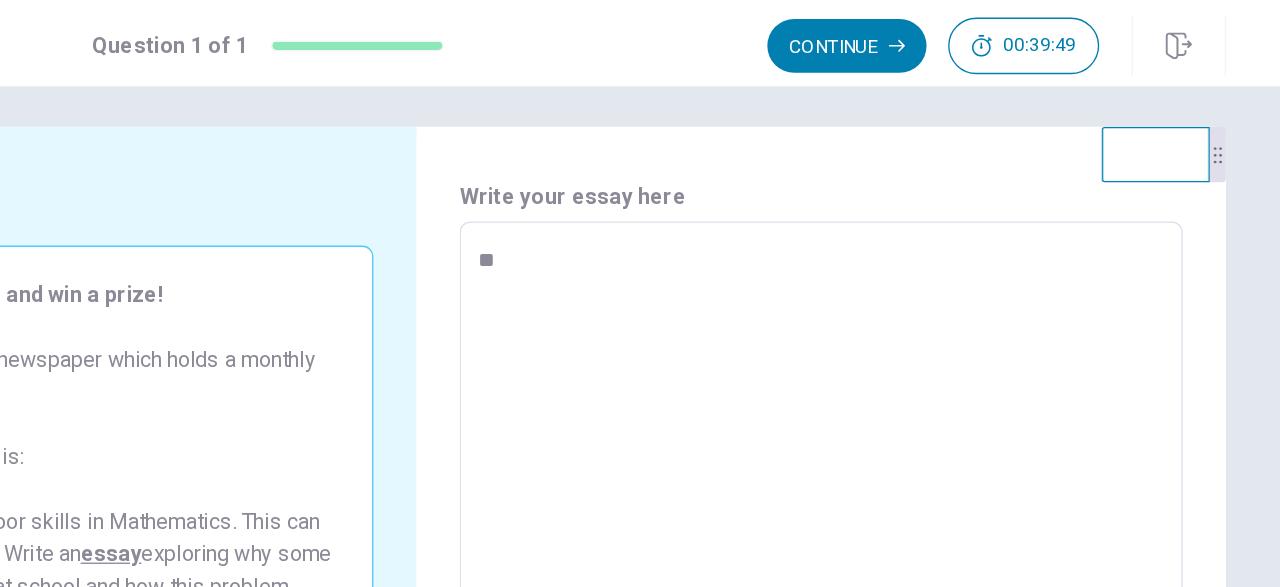type on "*" 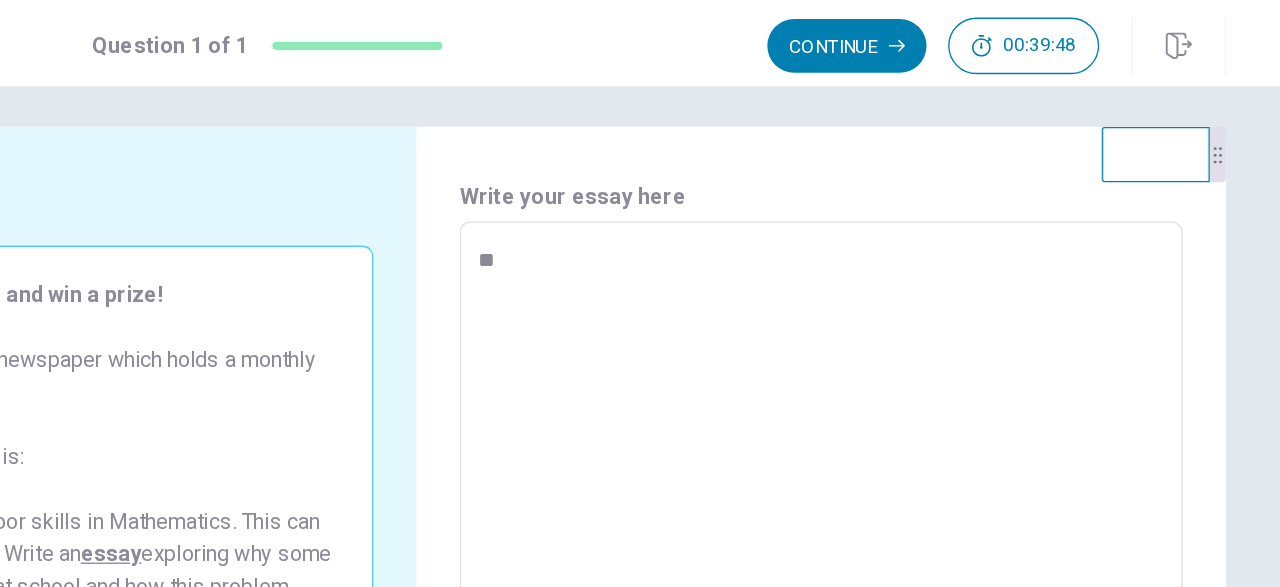 type on "***" 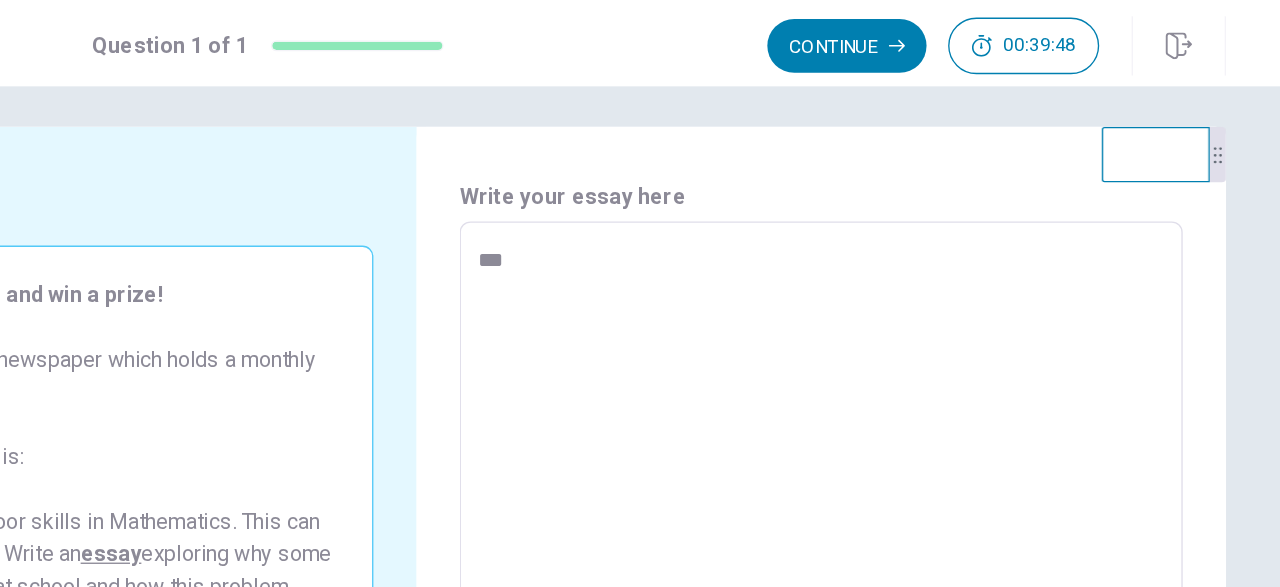 type on "*" 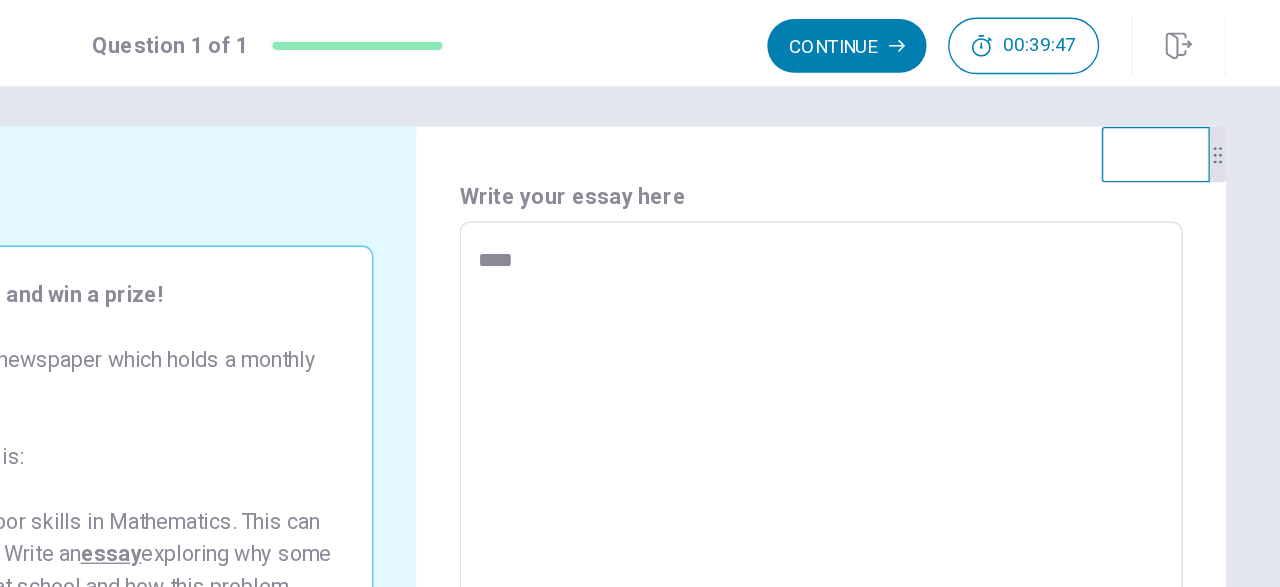 scroll, scrollTop: 315, scrollLeft: 0, axis: vertical 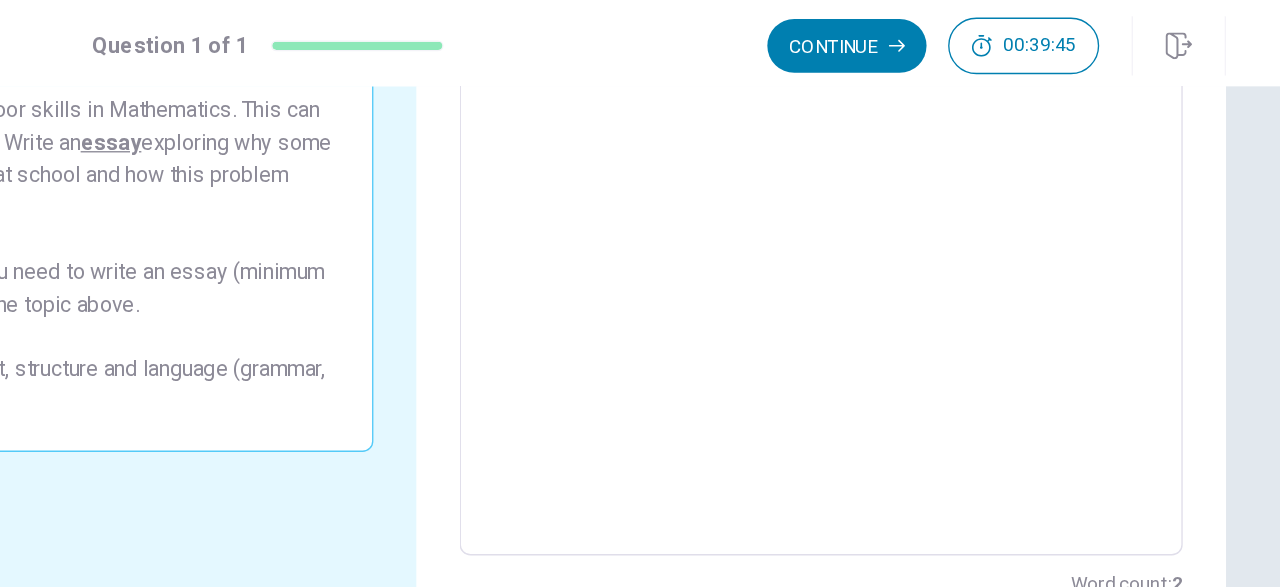 type on "*" 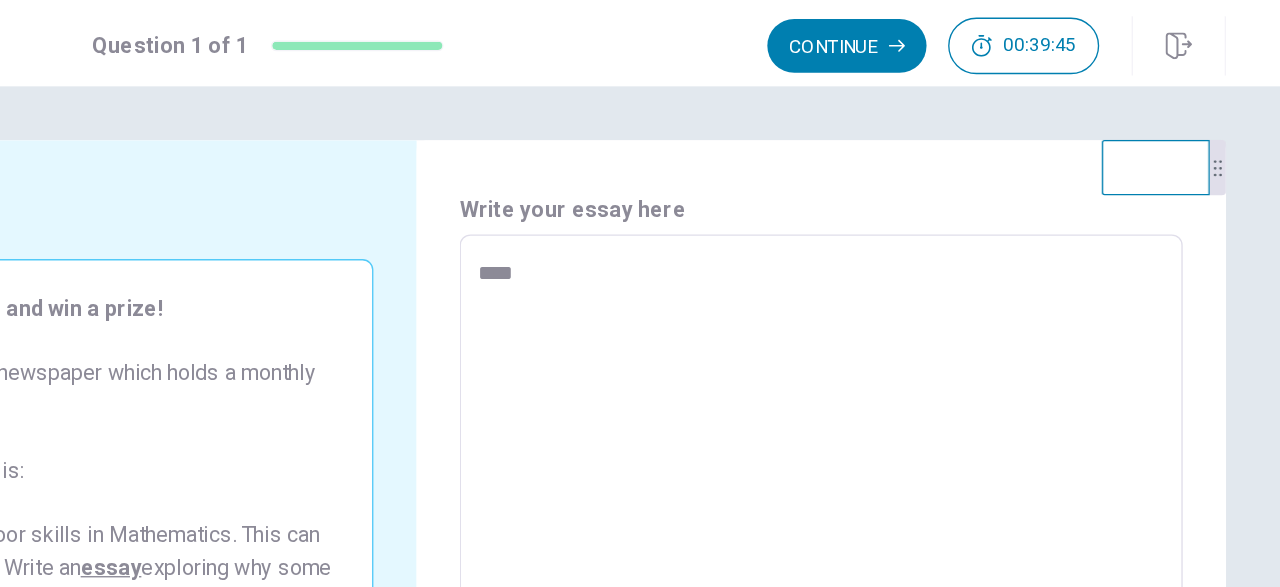 type on "***" 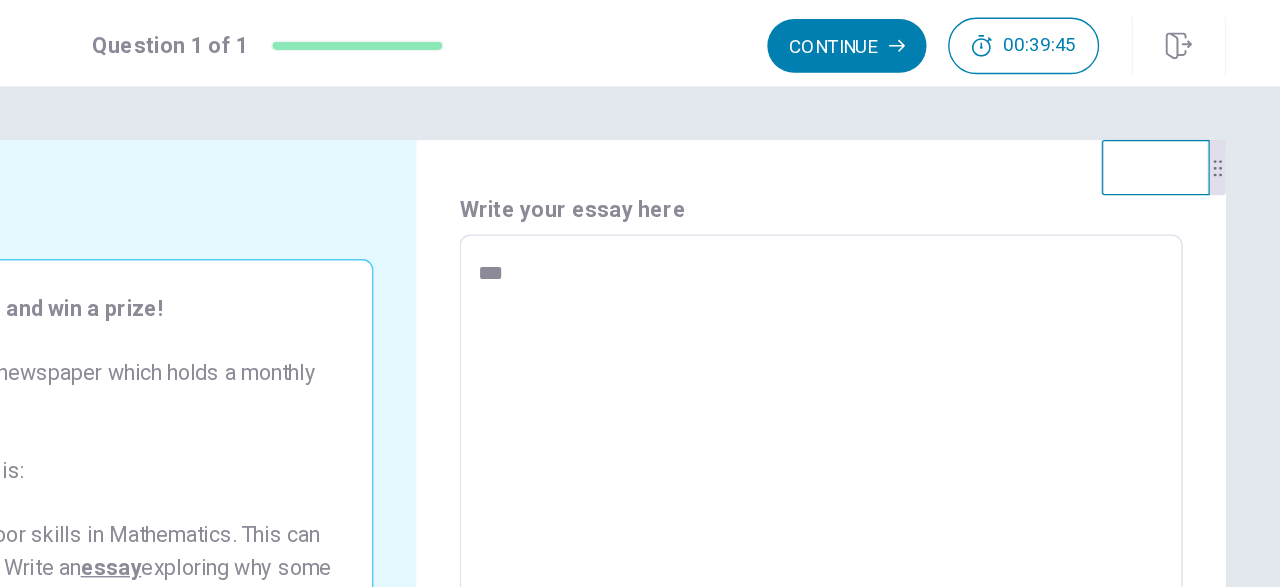 type on "*" 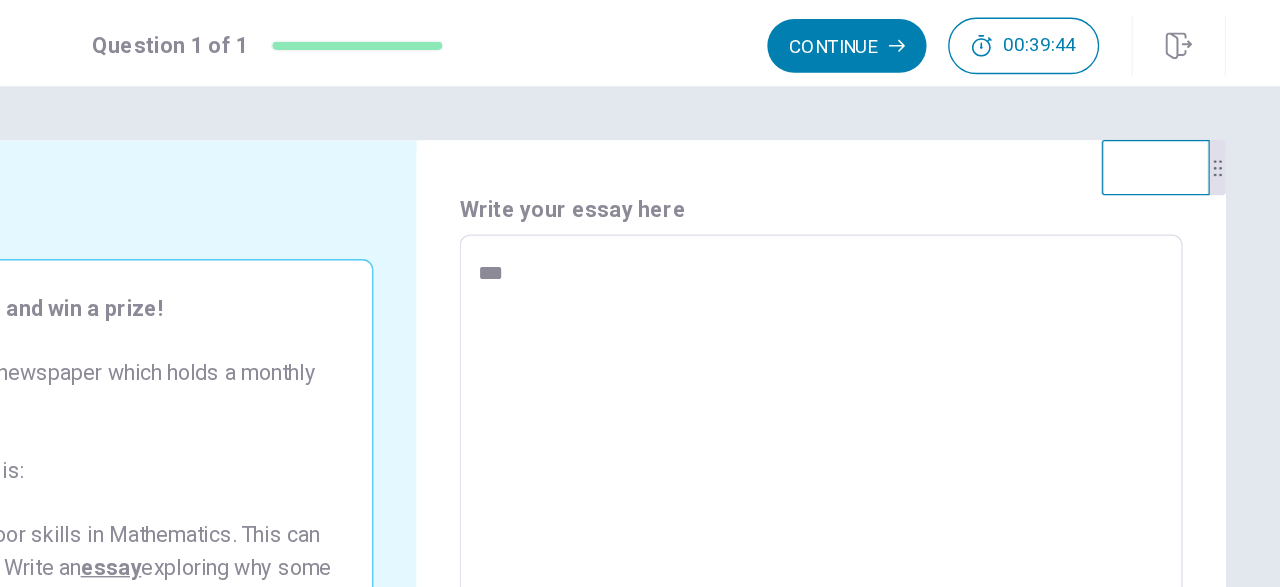 type on "*" 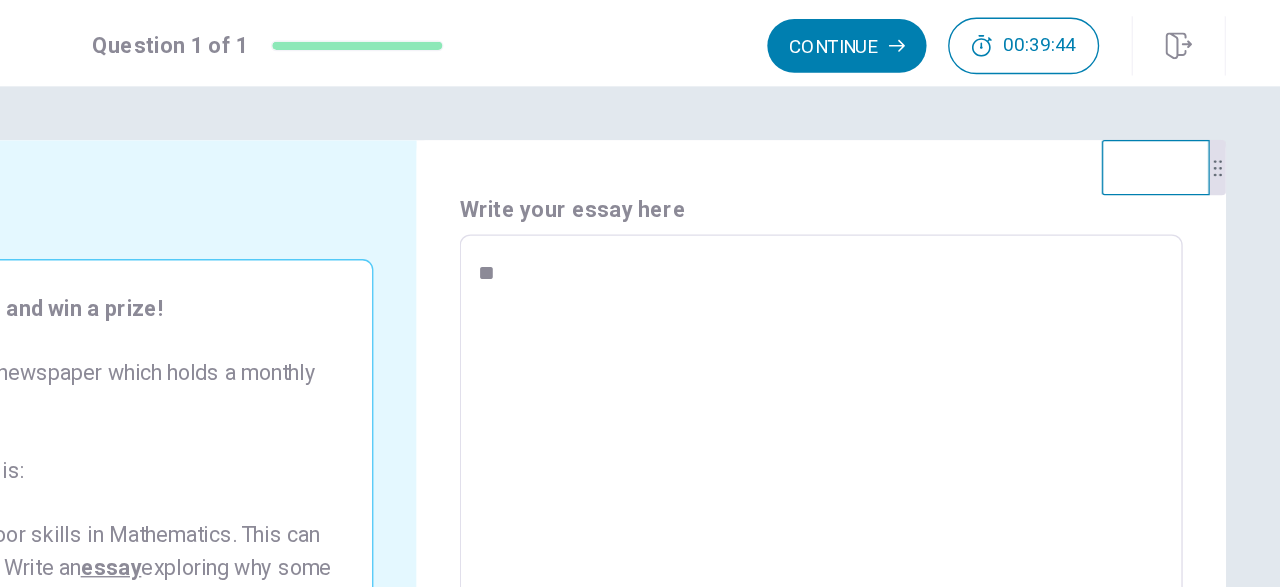 type on "*" 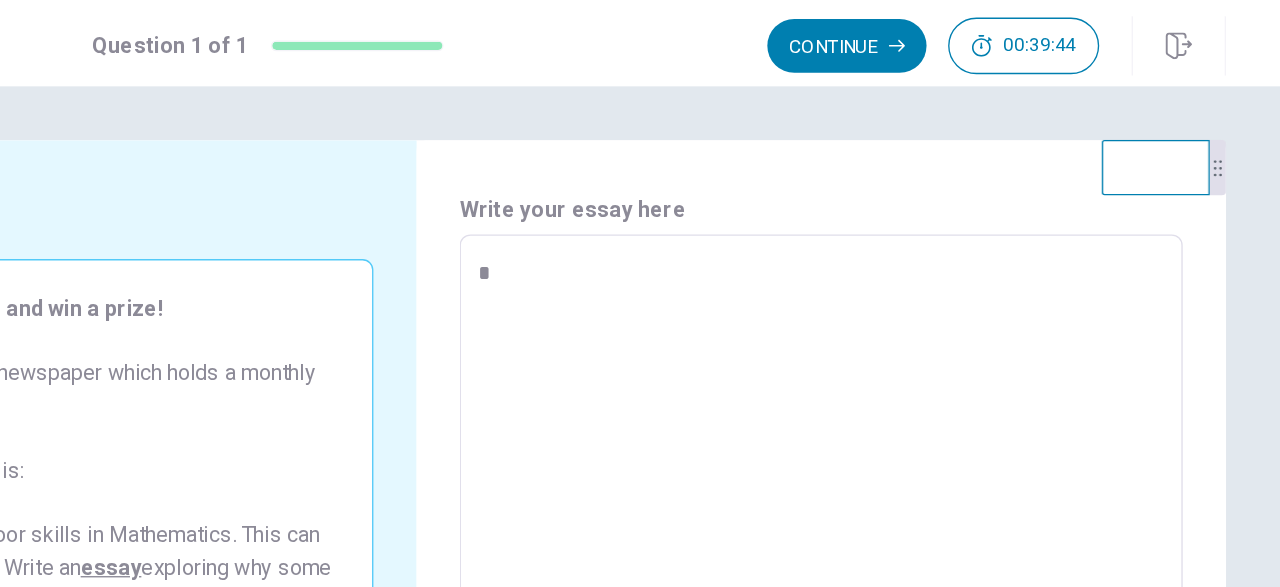 type on "*" 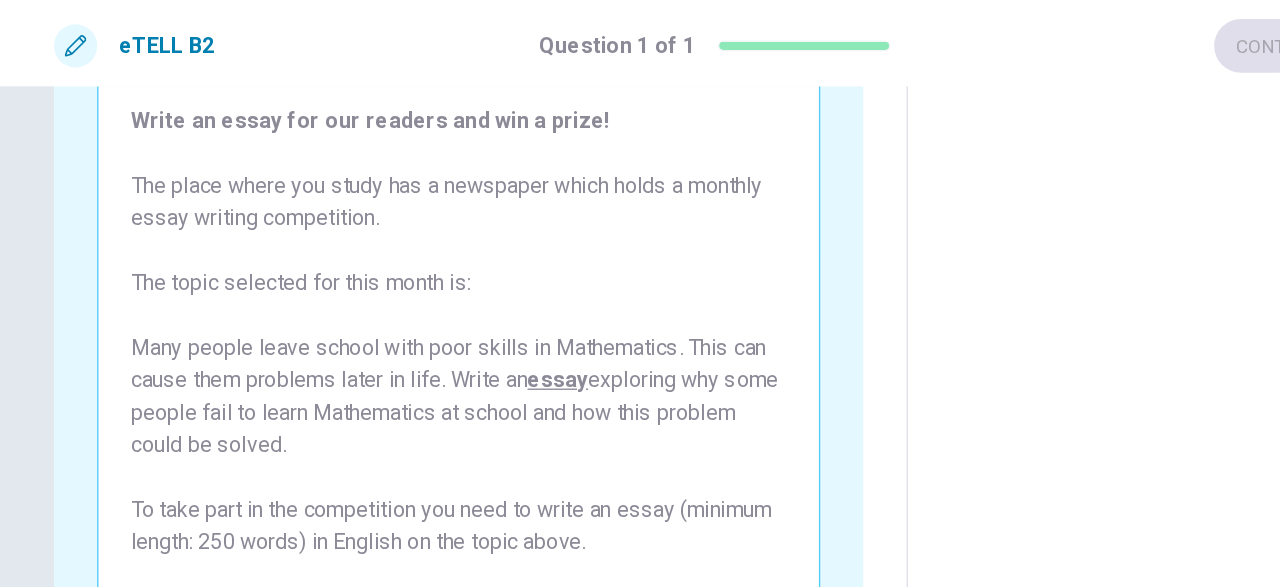 scroll, scrollTop: 140, scrollLeft: 0, axis: vertical 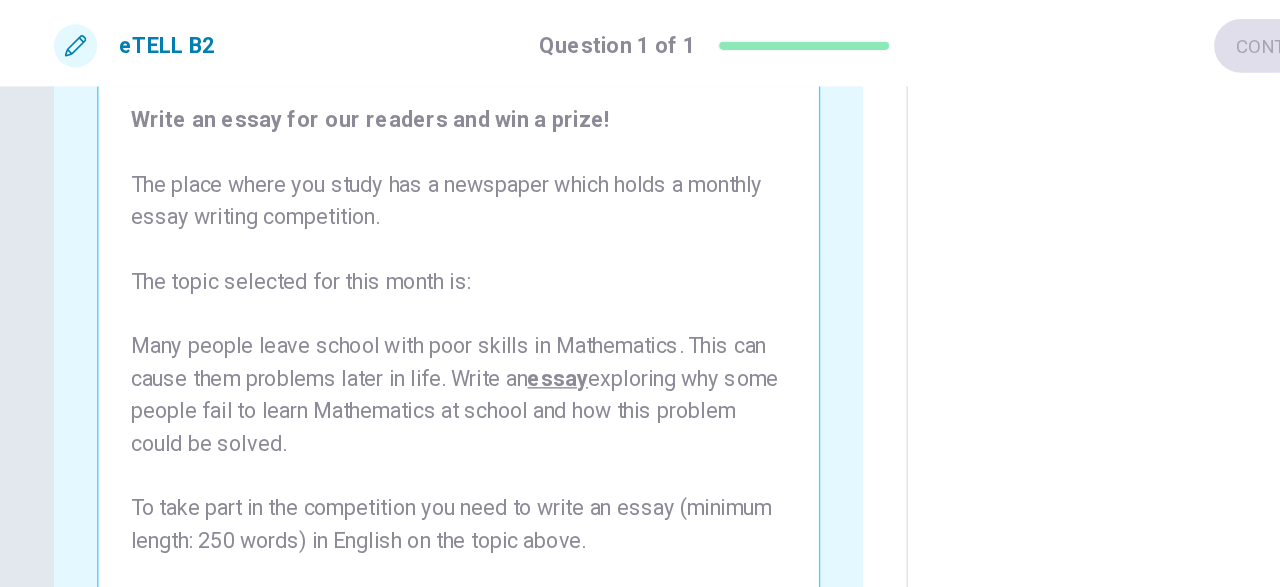 click at bounding box center [940, 311] 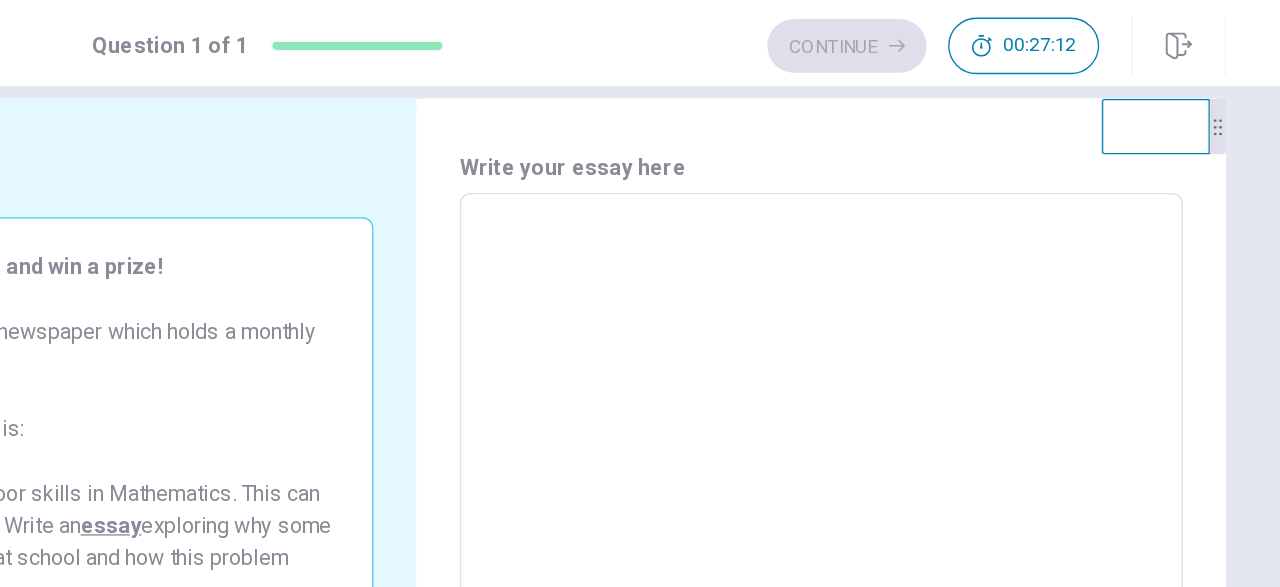 scroll, scrollTop: 0, scrollLeft: 0, axis: both 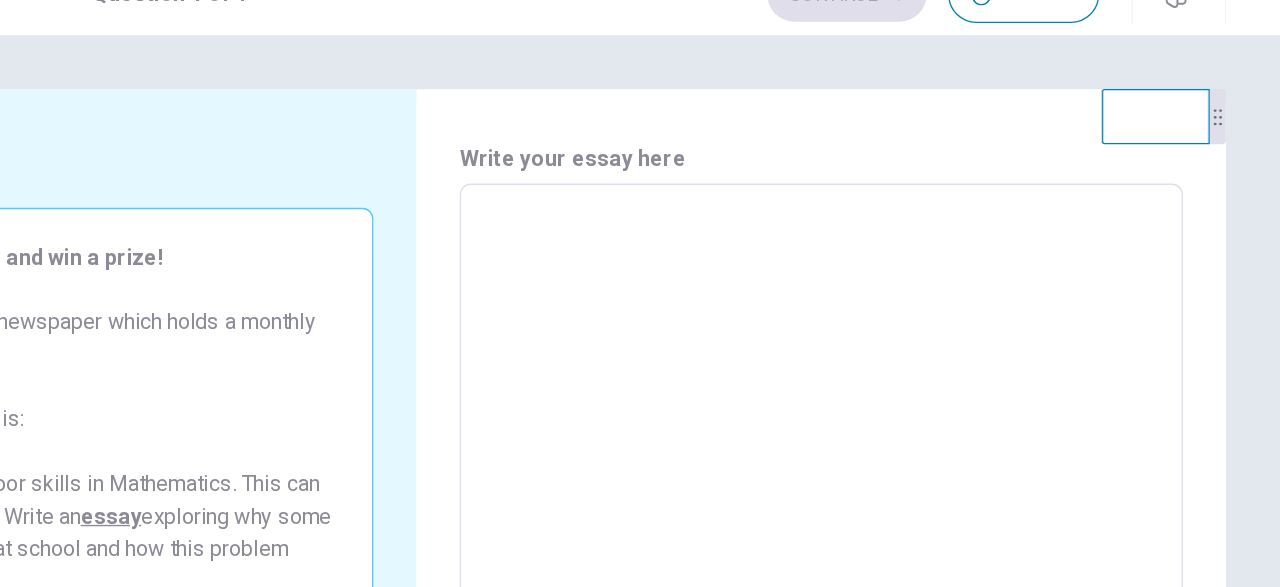 type on "*" 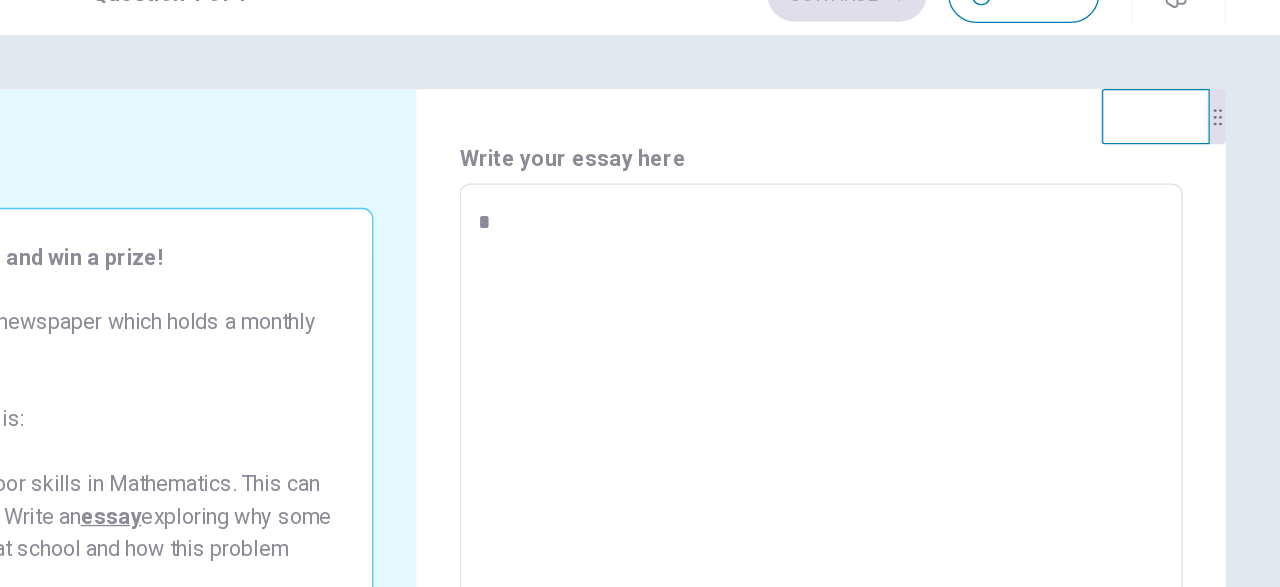 type on "*" 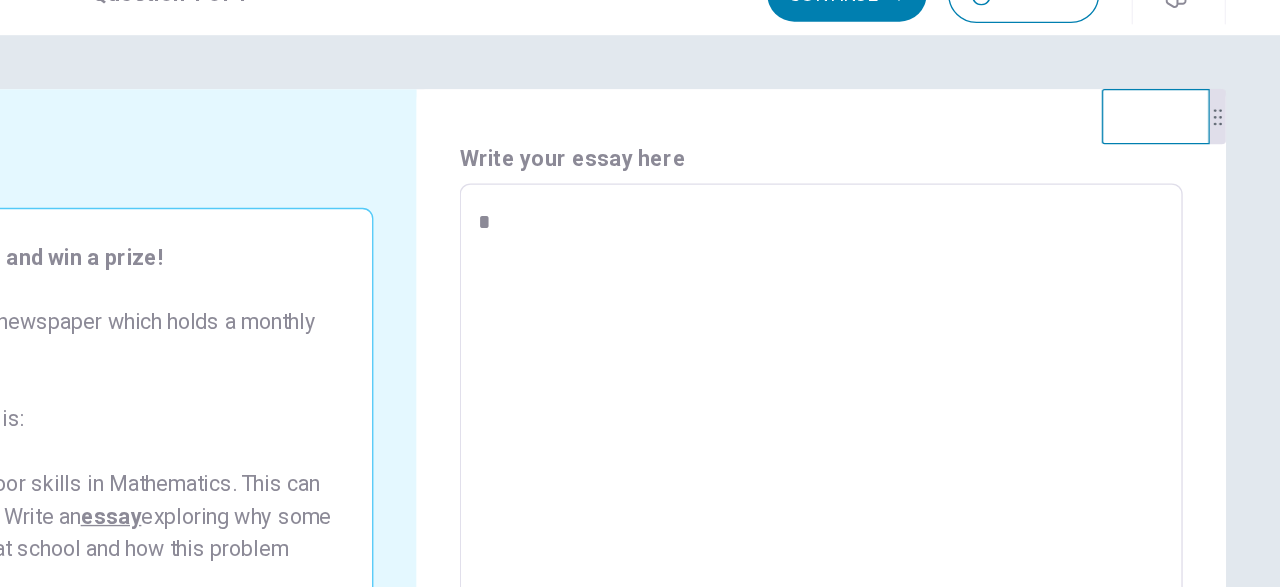 type on "**" 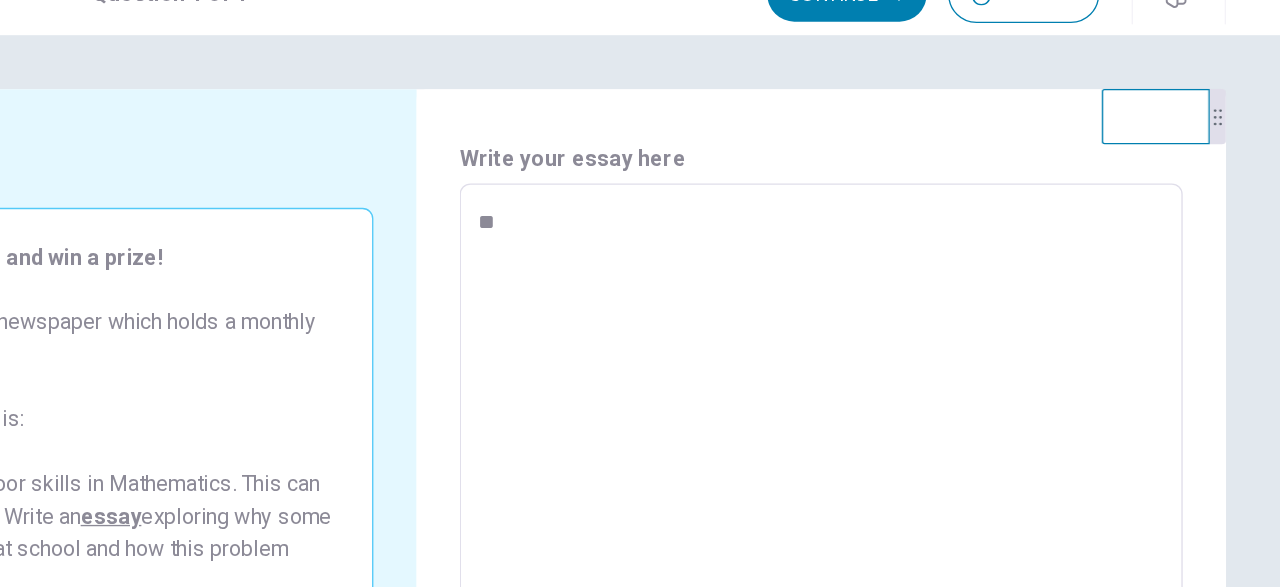 type on "*" 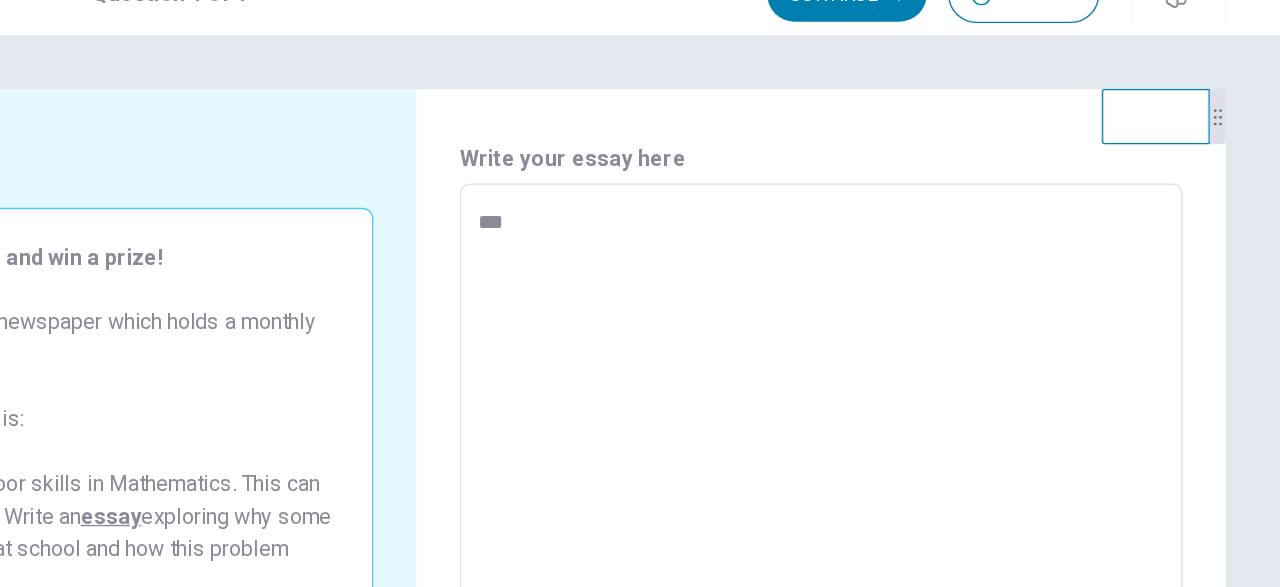 type on "*" 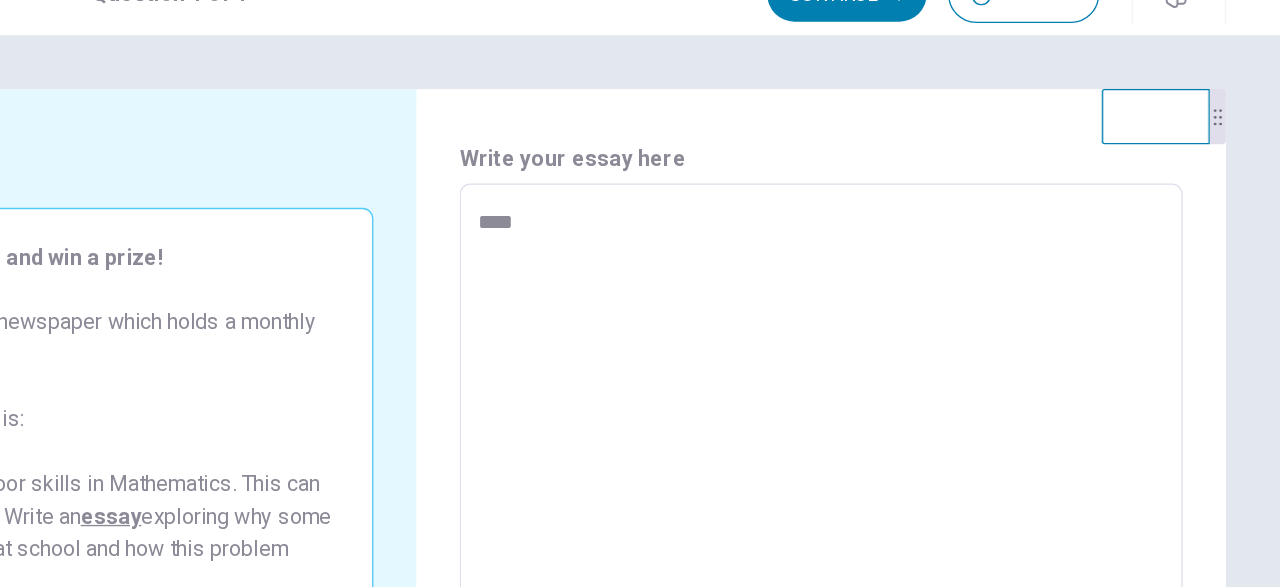 type on "*" 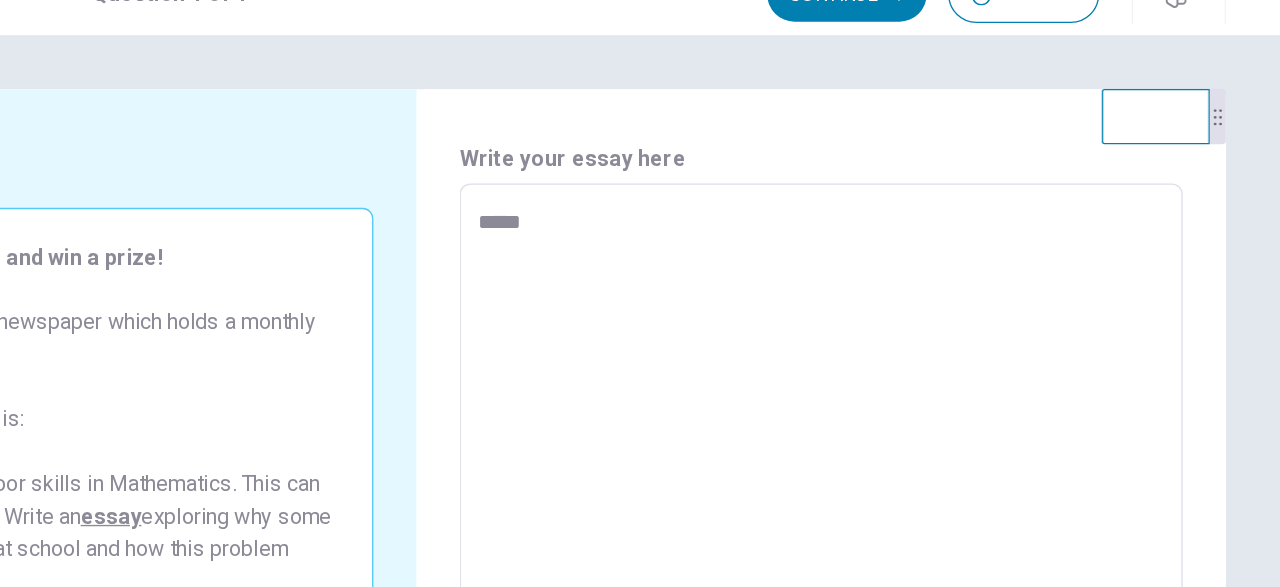 type on "*" 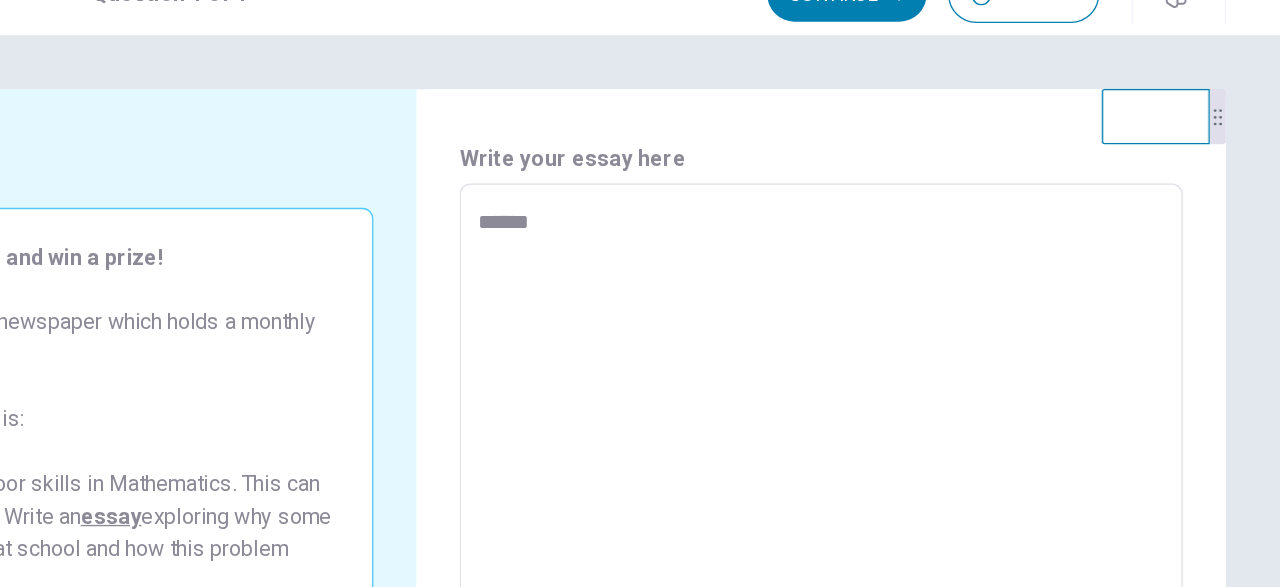 type on "*" 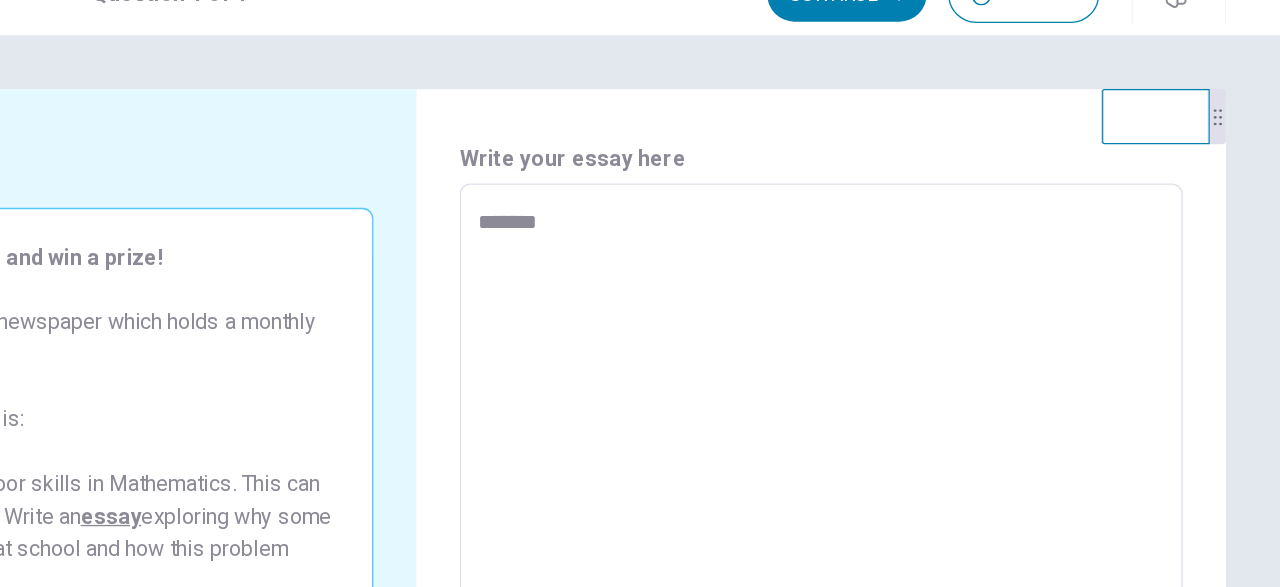 type on "*" 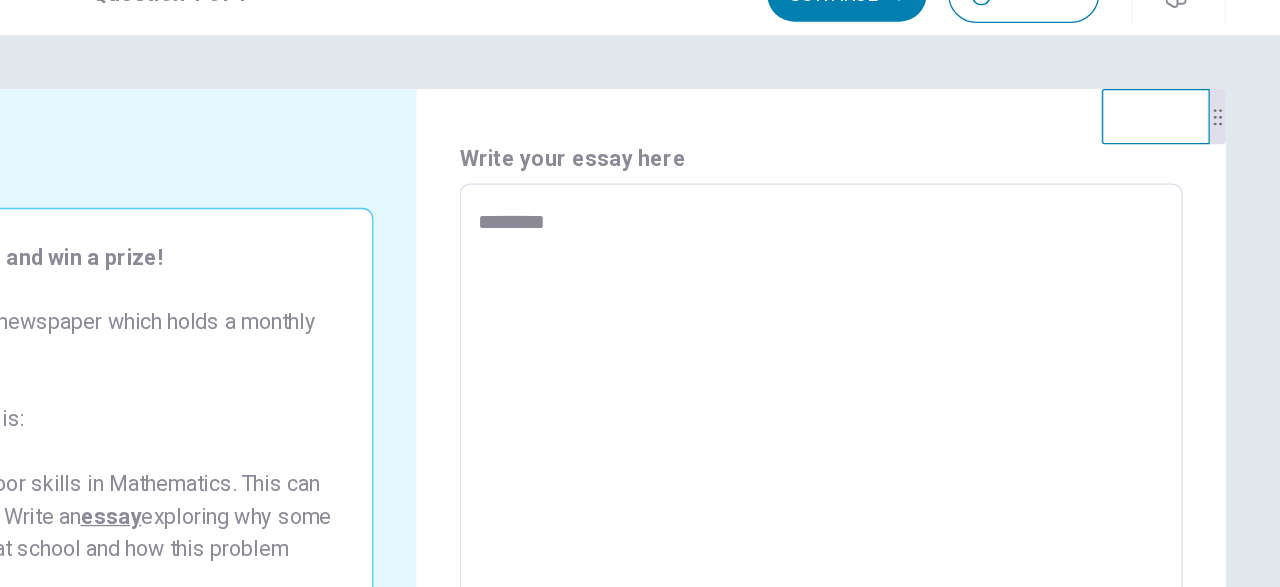 type on "*" 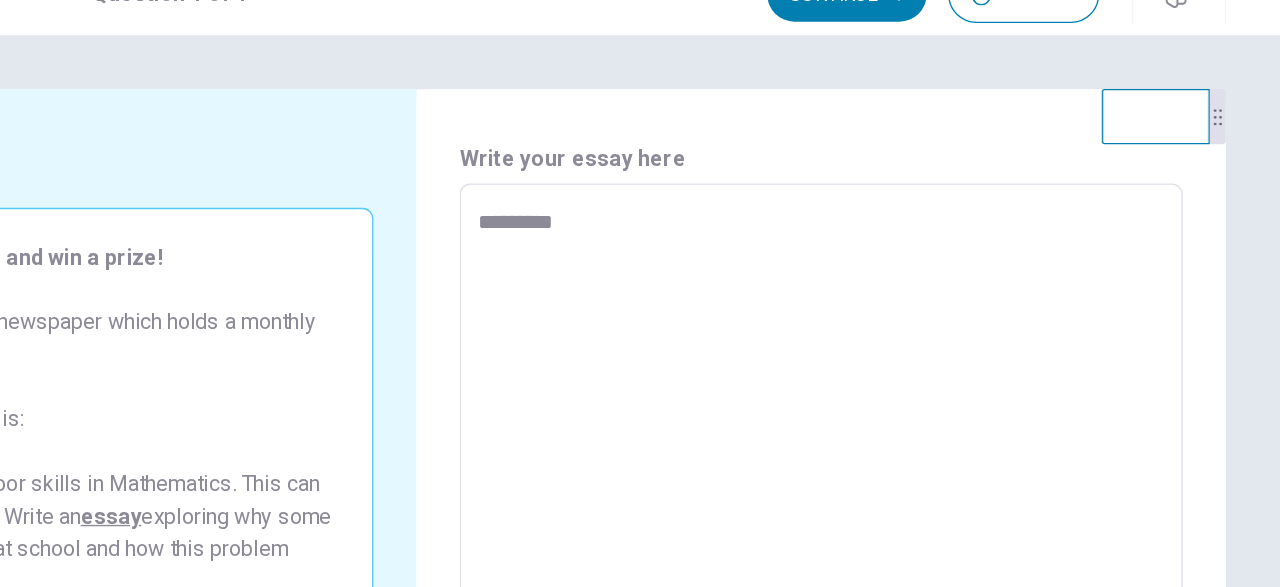 type on "*" 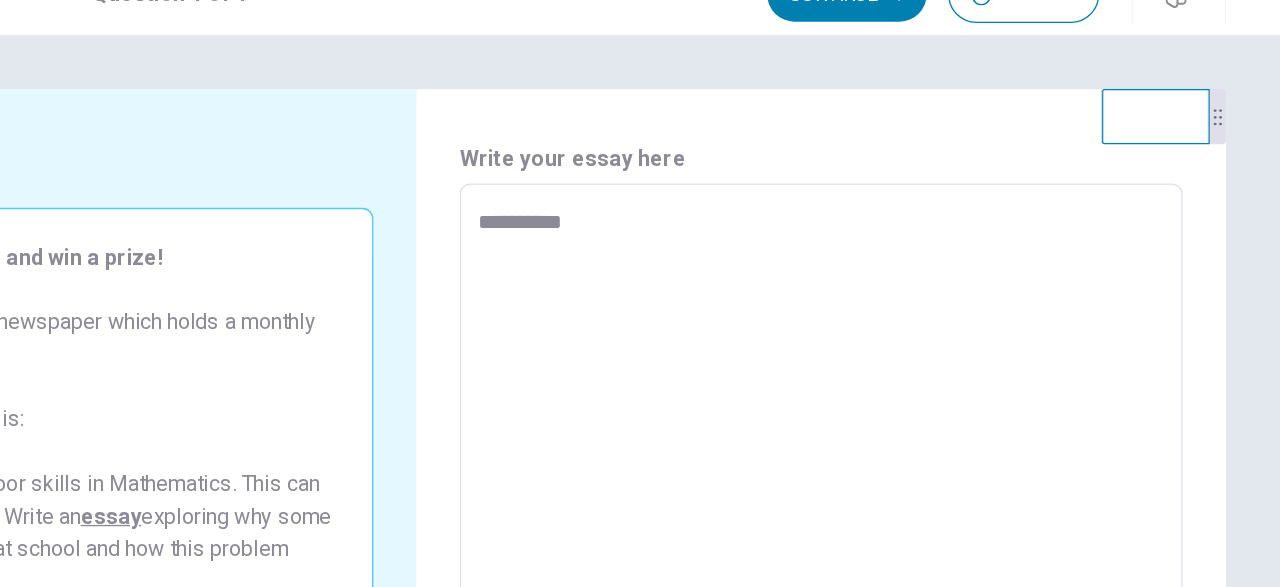 type on "*" 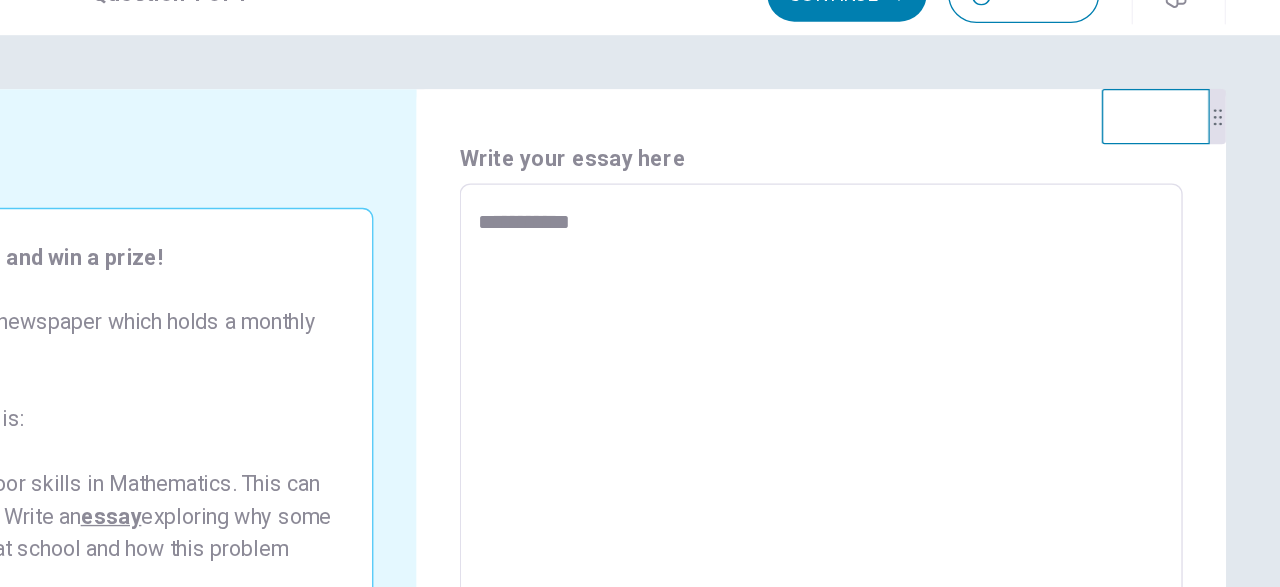 type on "*" 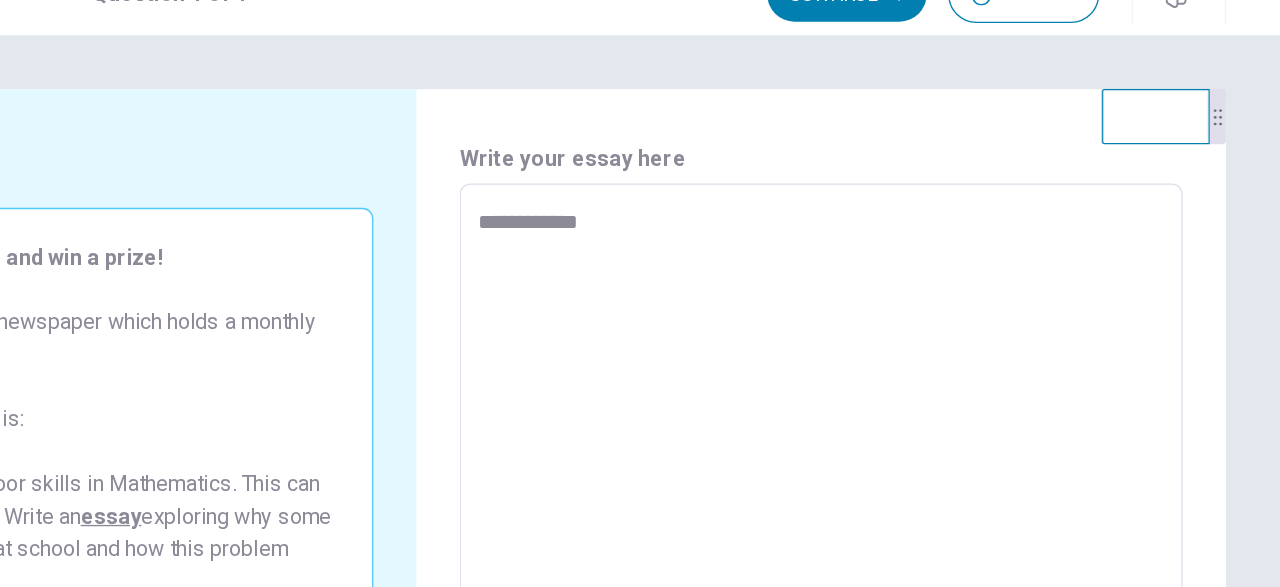 type on "*" 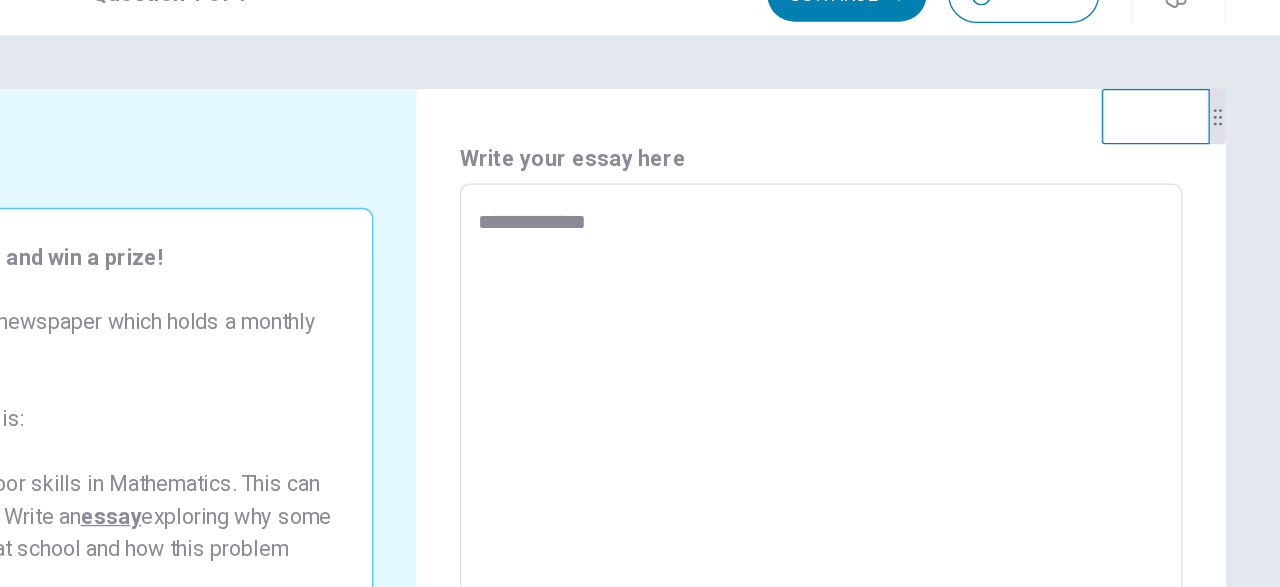 type on "*" 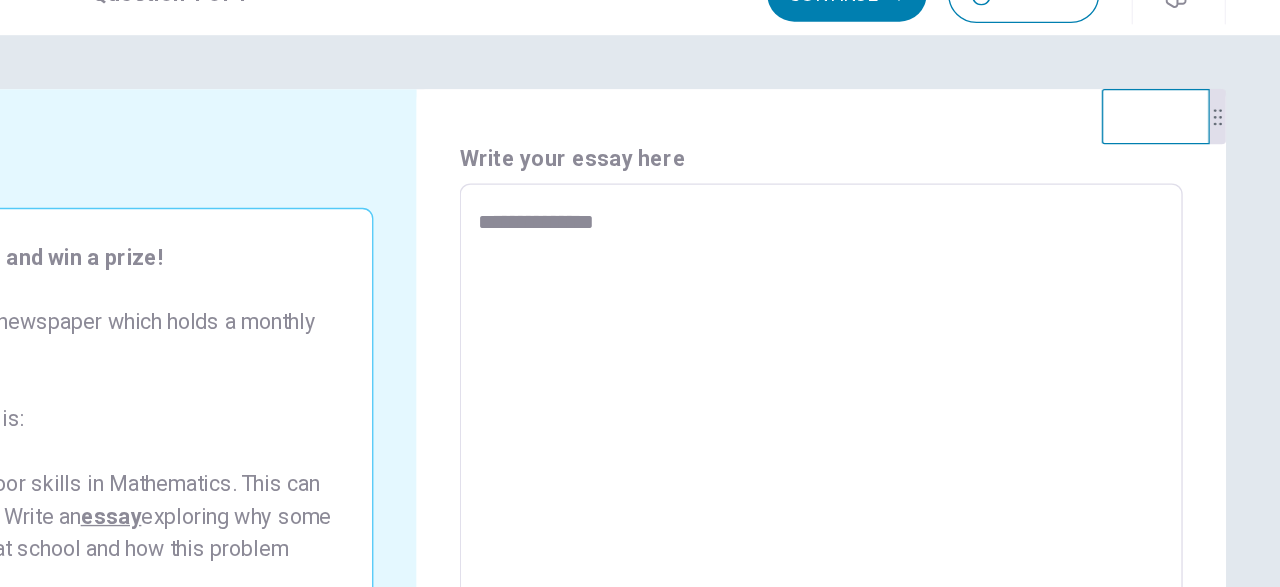 type on "*" 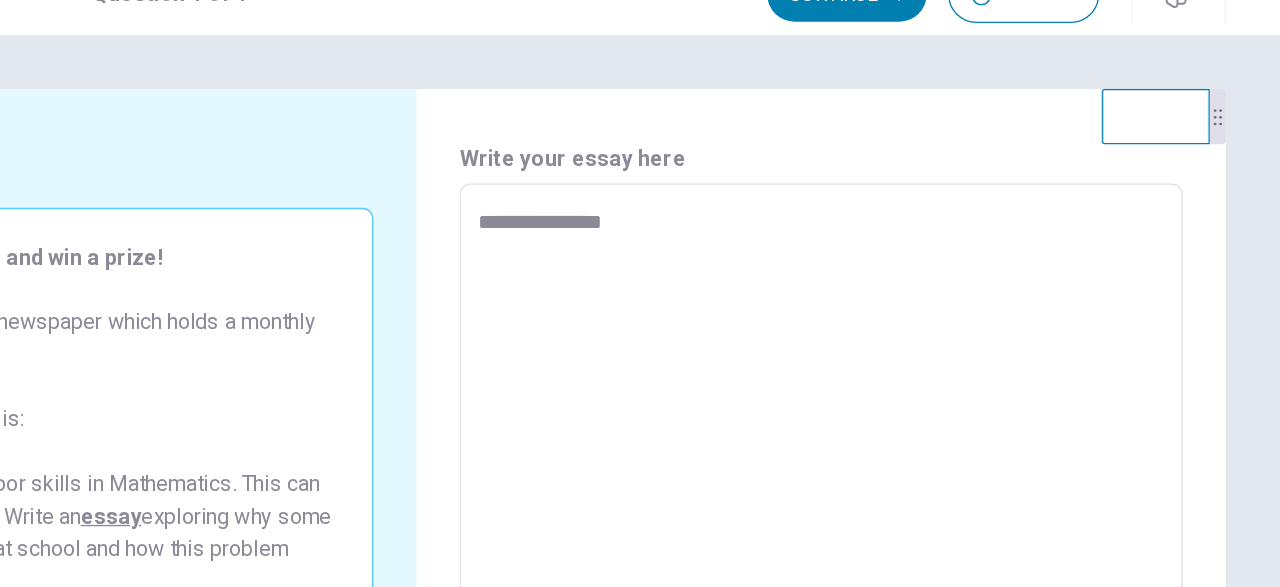 type on "*" 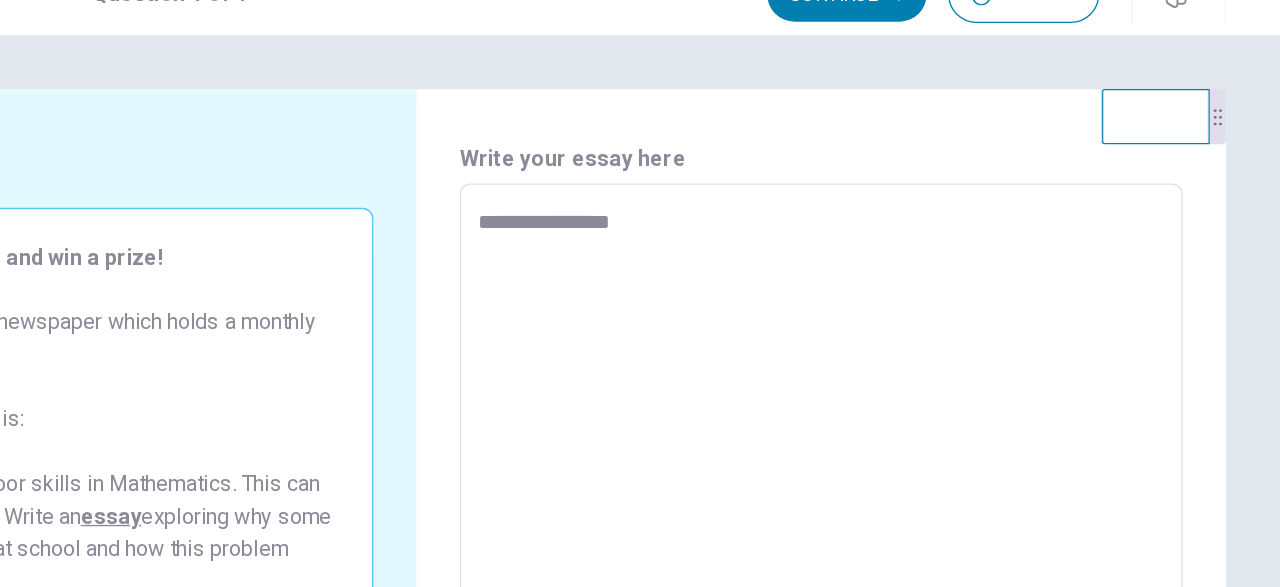 type on "*" 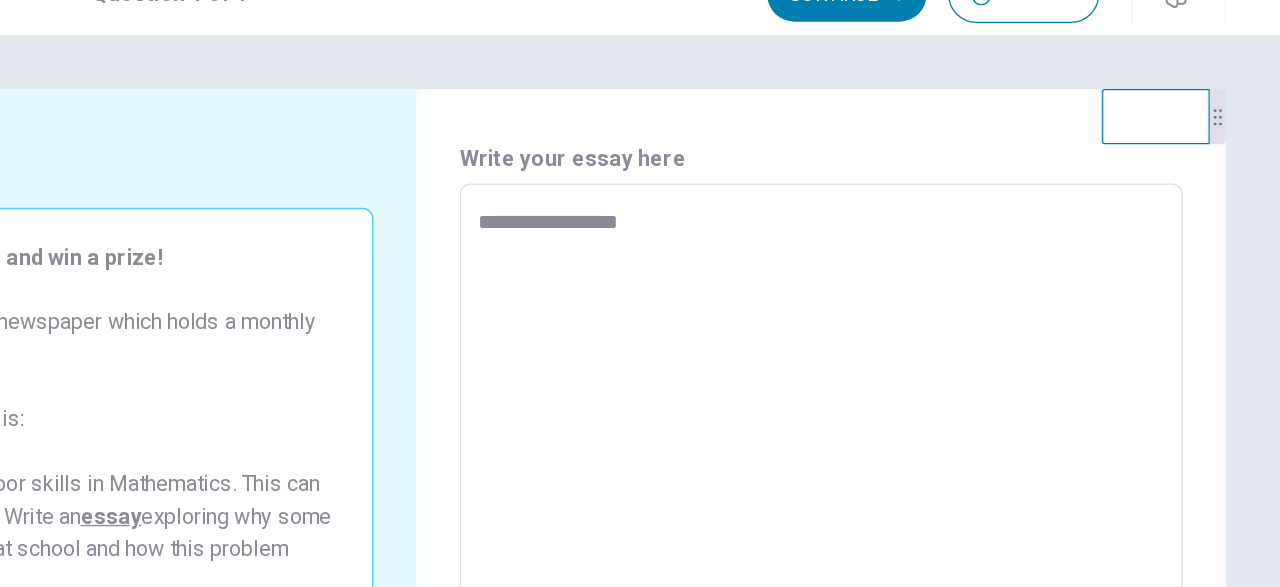 type on "*" 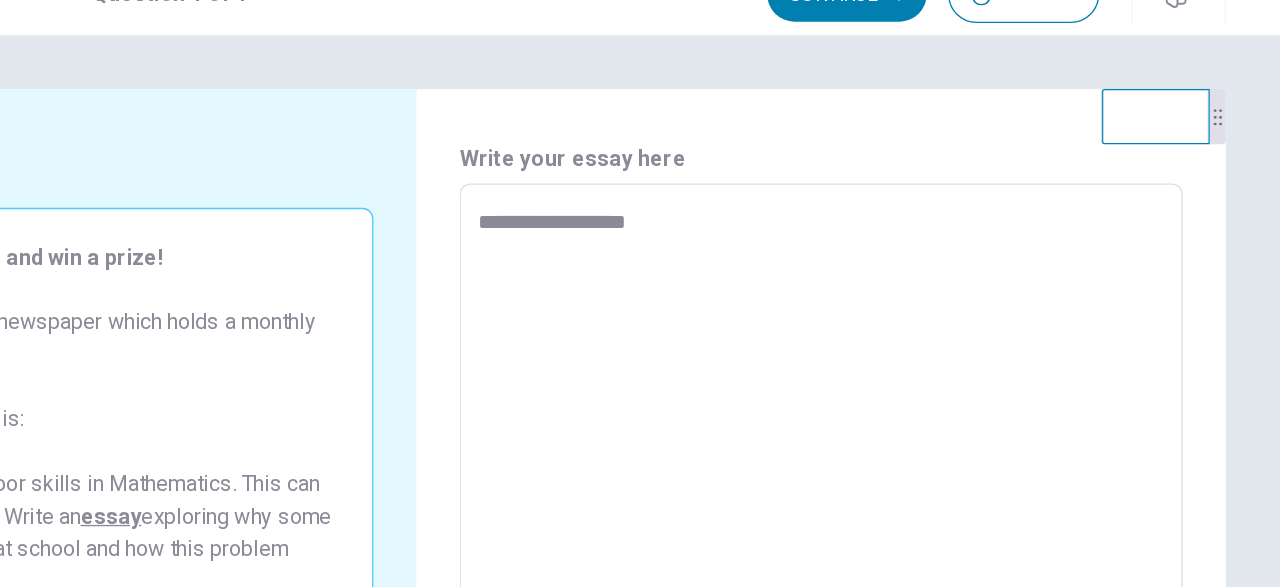type on "*" 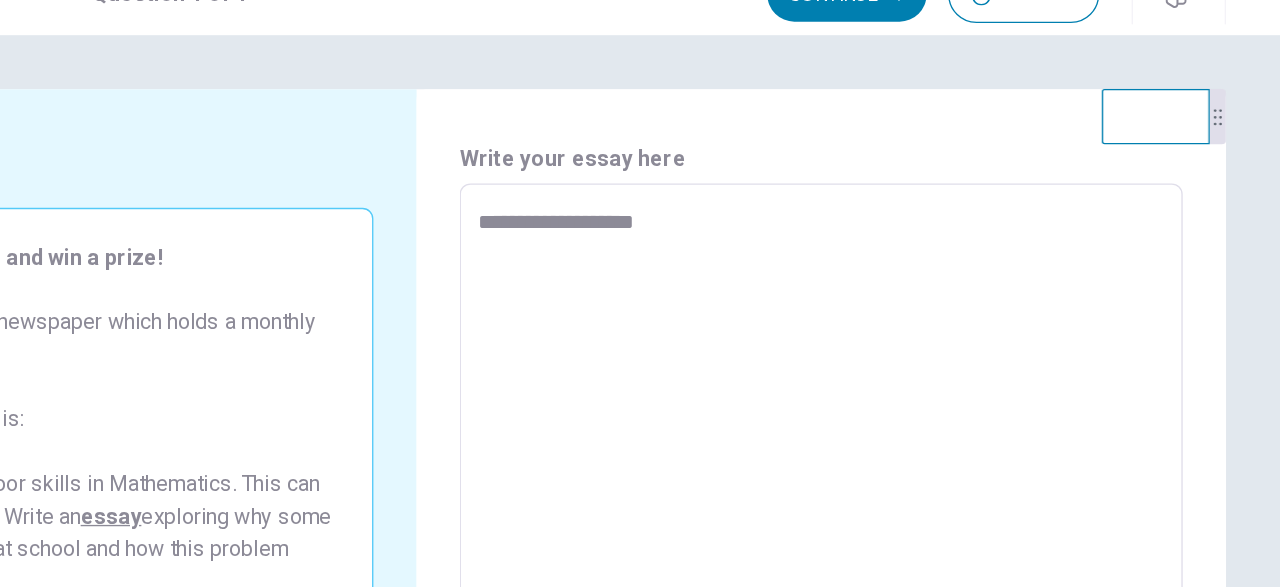 type on "*" 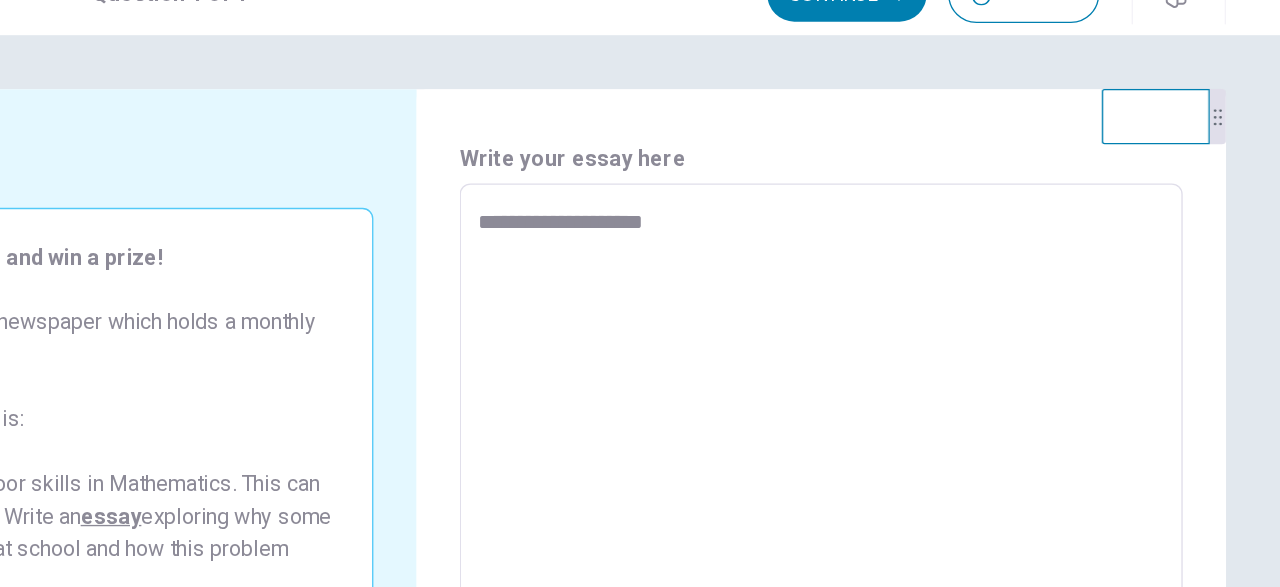type on "*" 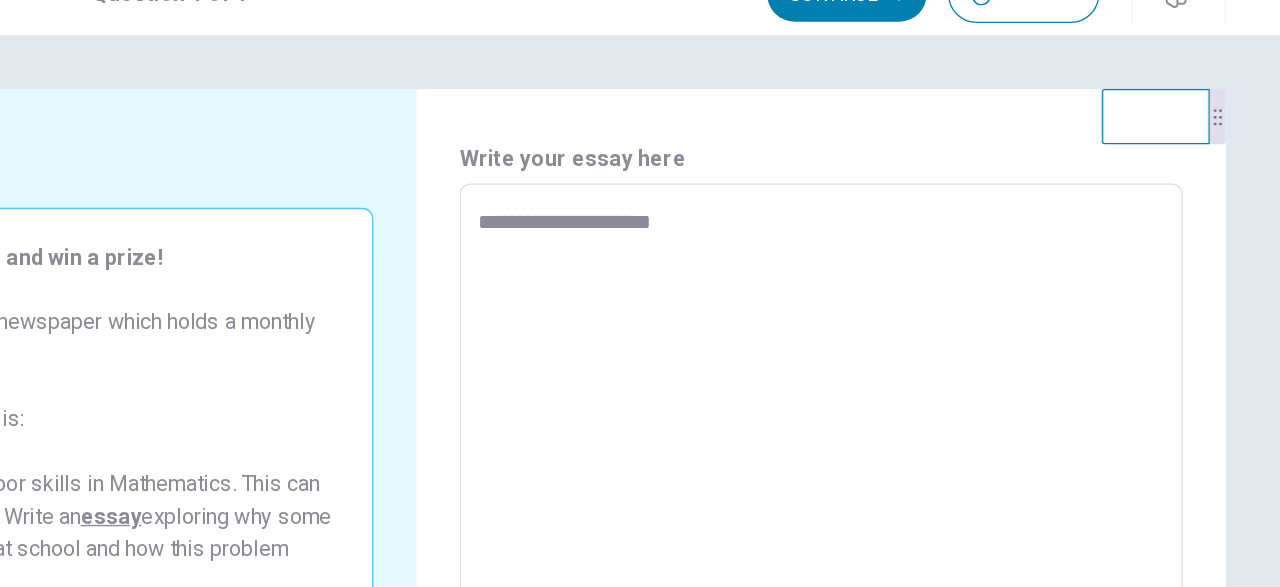 type on "*" 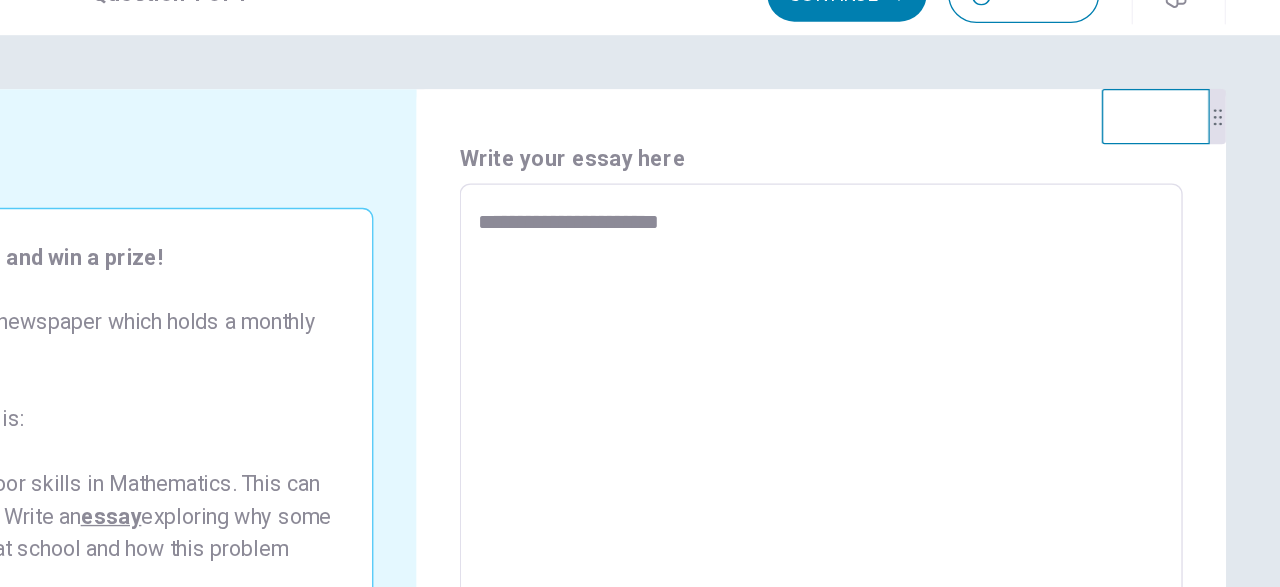 type on "*" 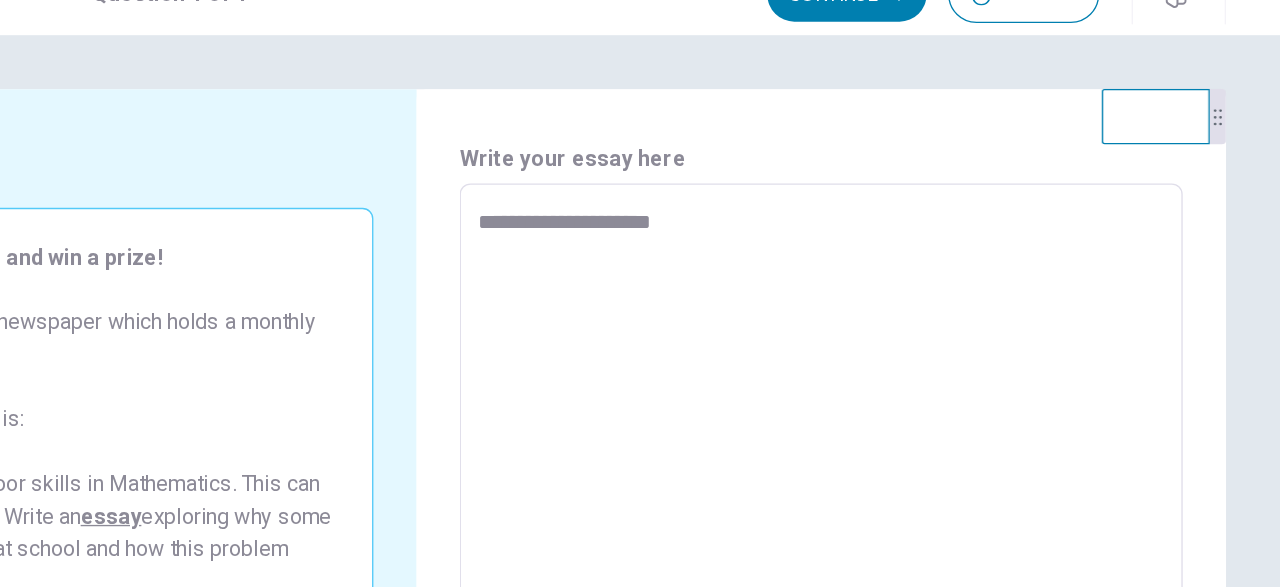 type on "*" 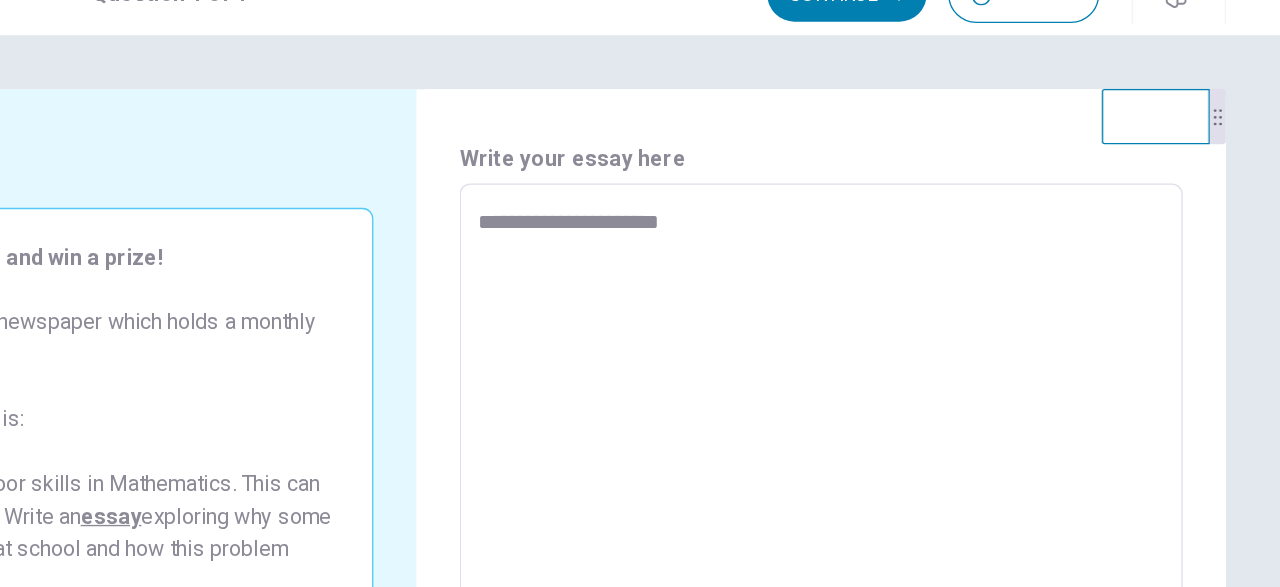 type on "*" 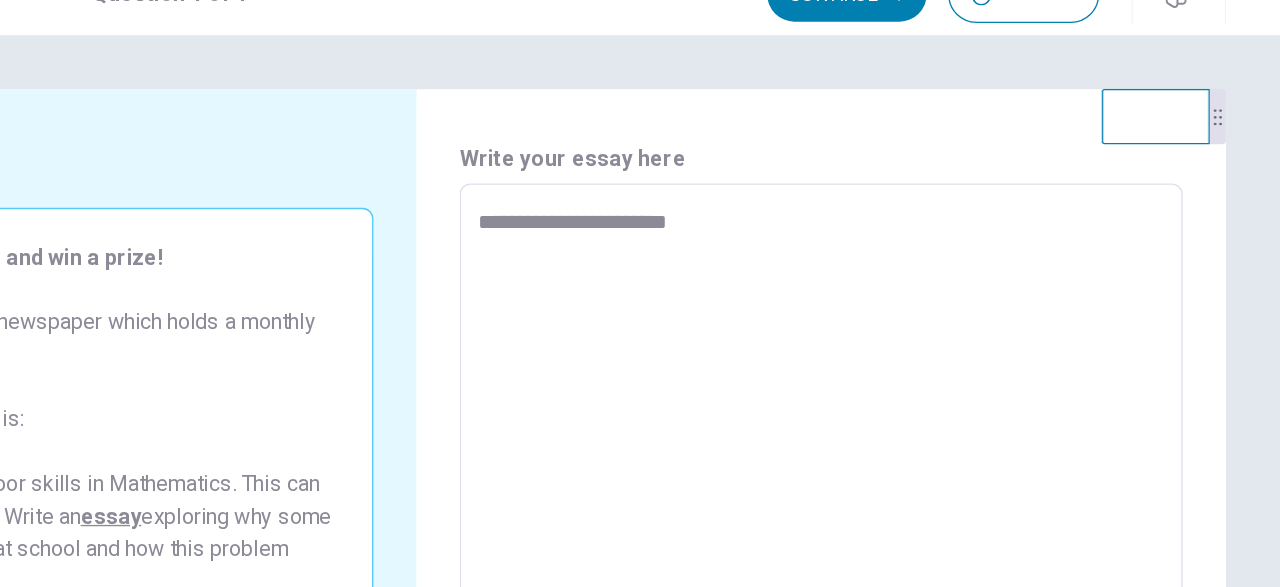 type on "*" 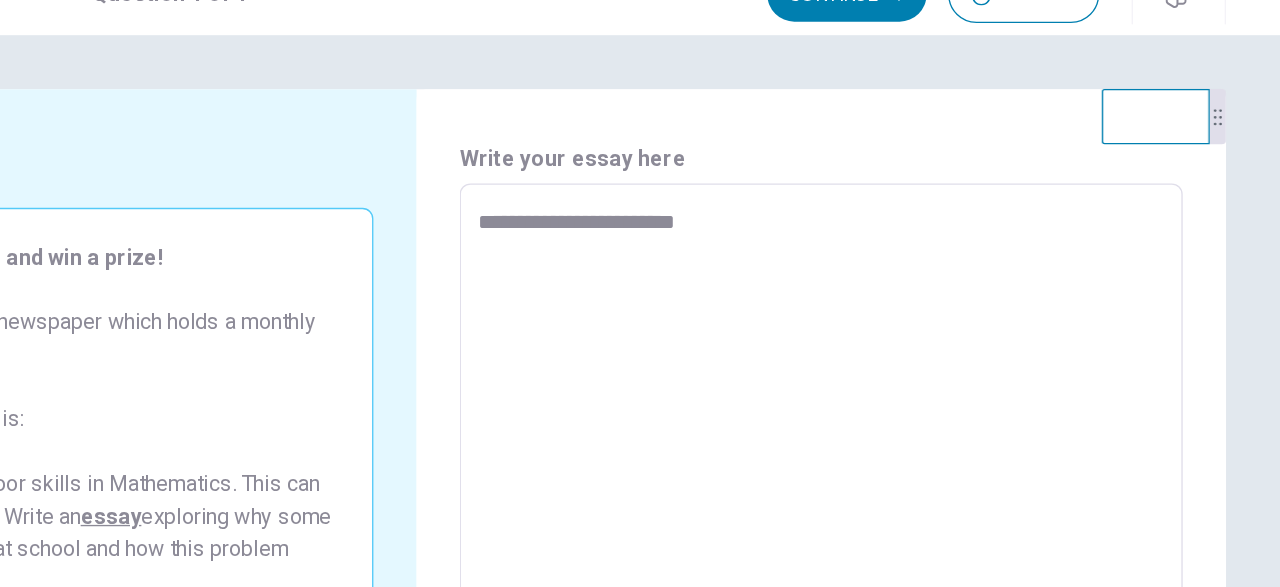 type on "*" 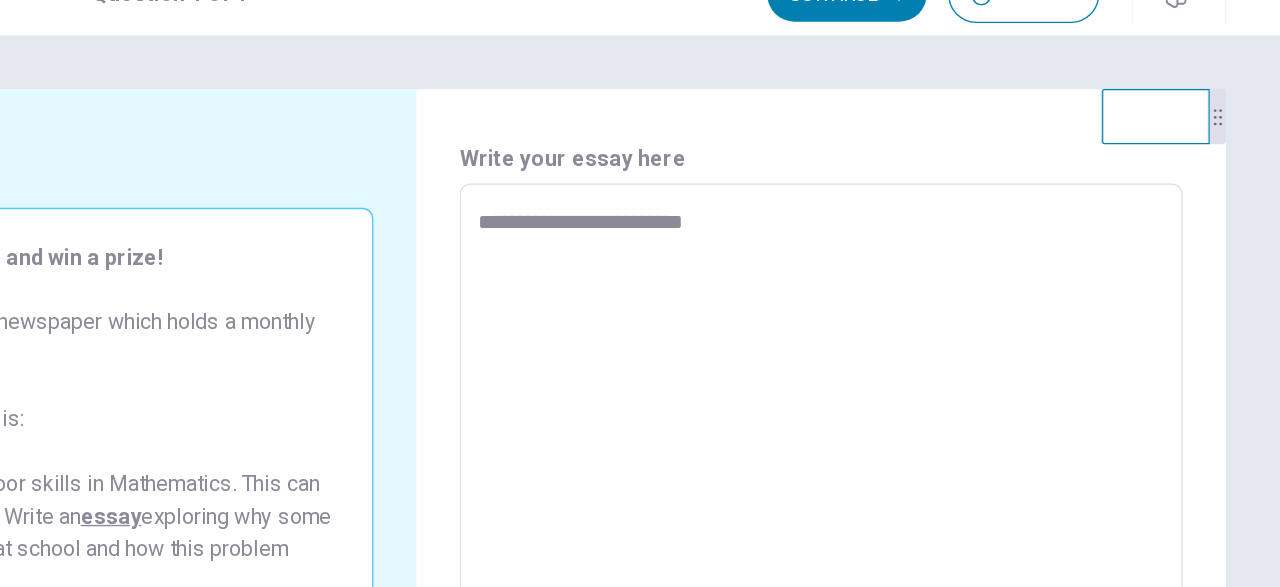 type on "*" 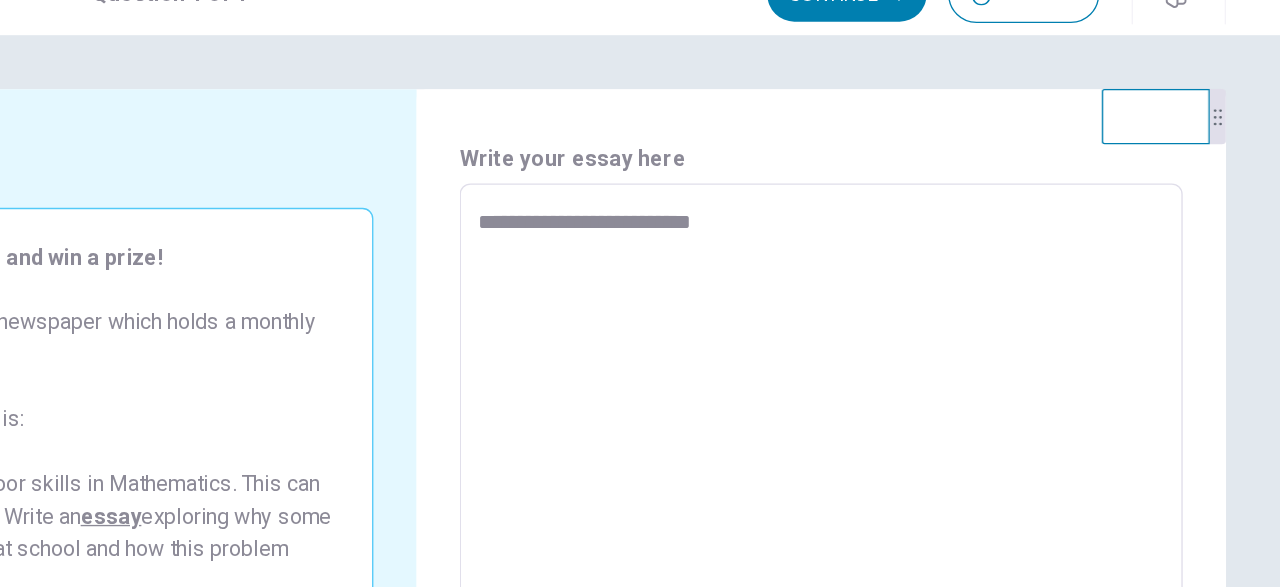 type on "*" 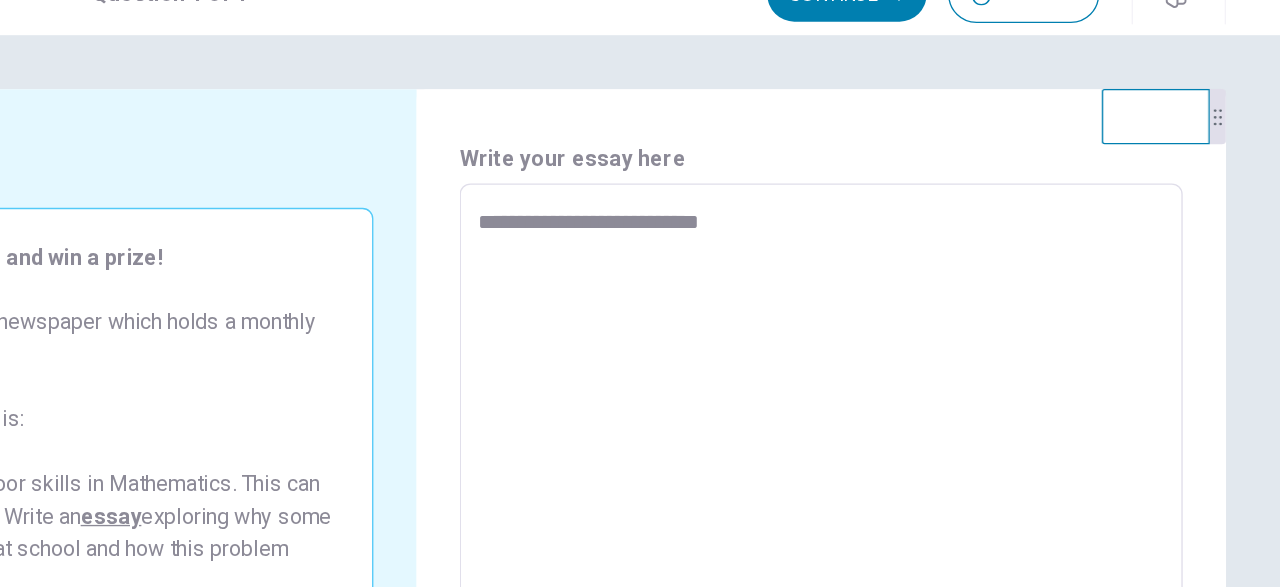 type on "*" 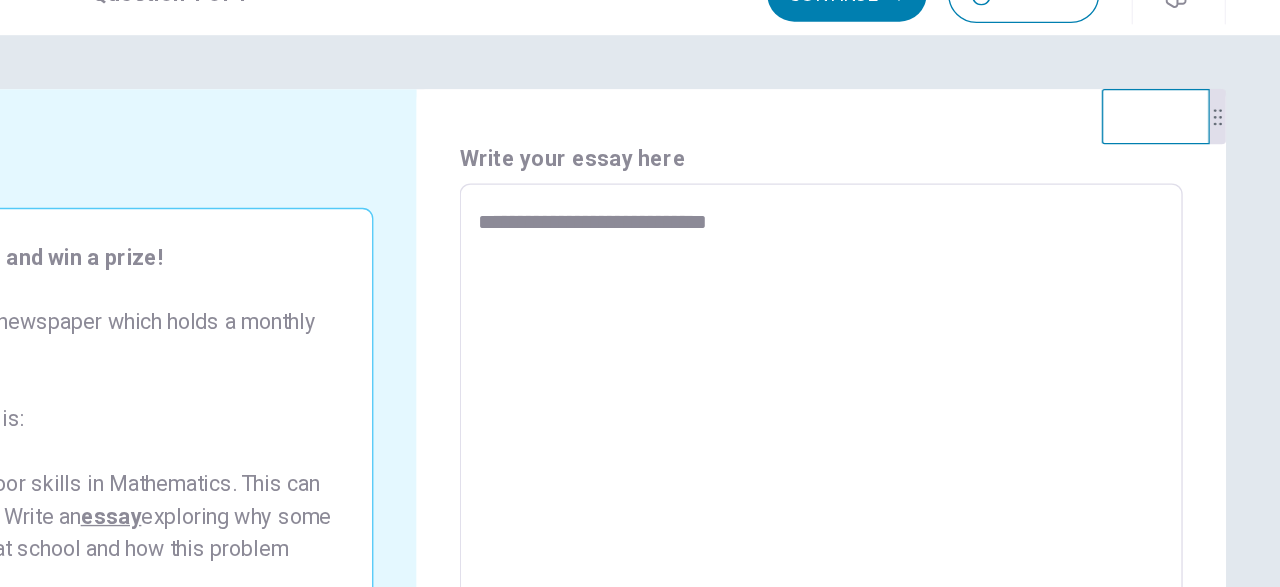 type on "*" 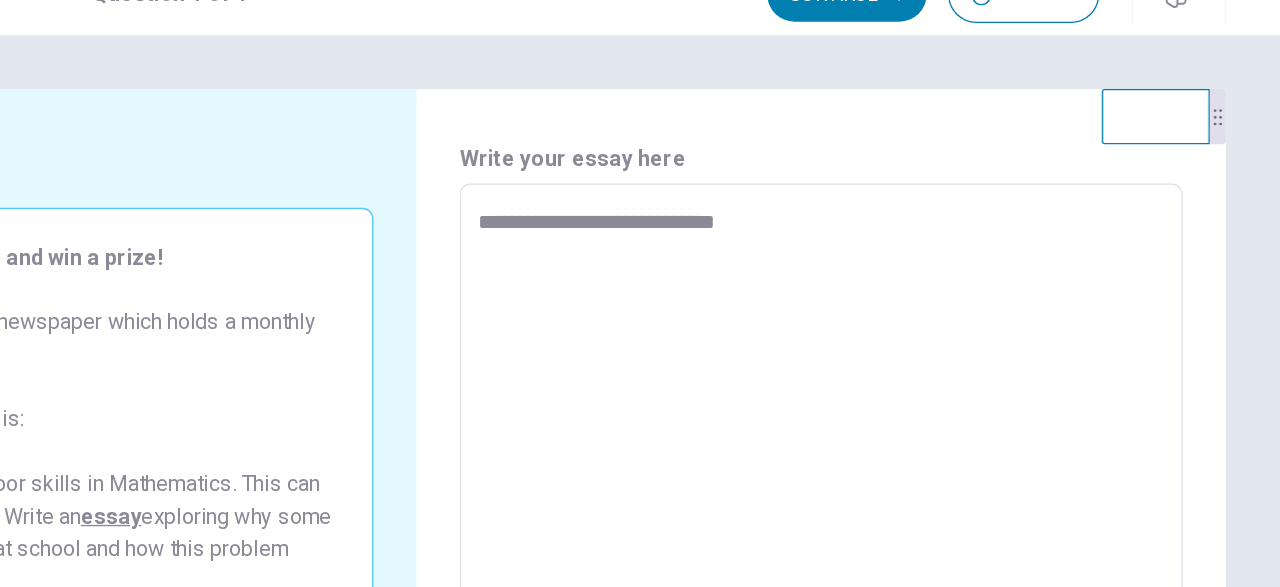 type on "*" 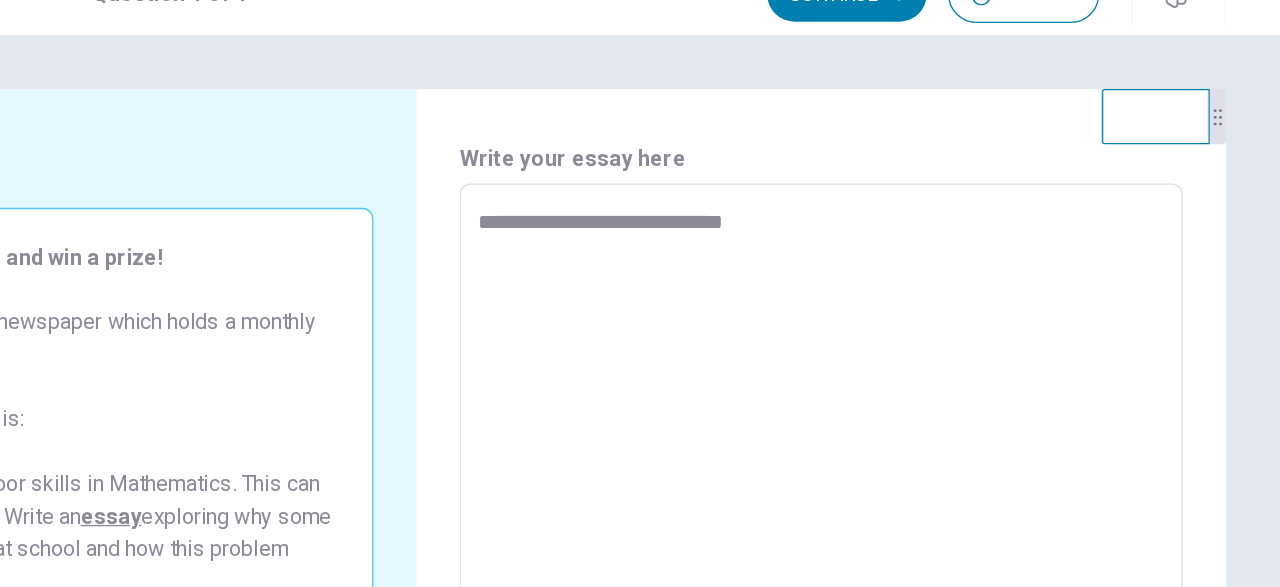 type on "*" 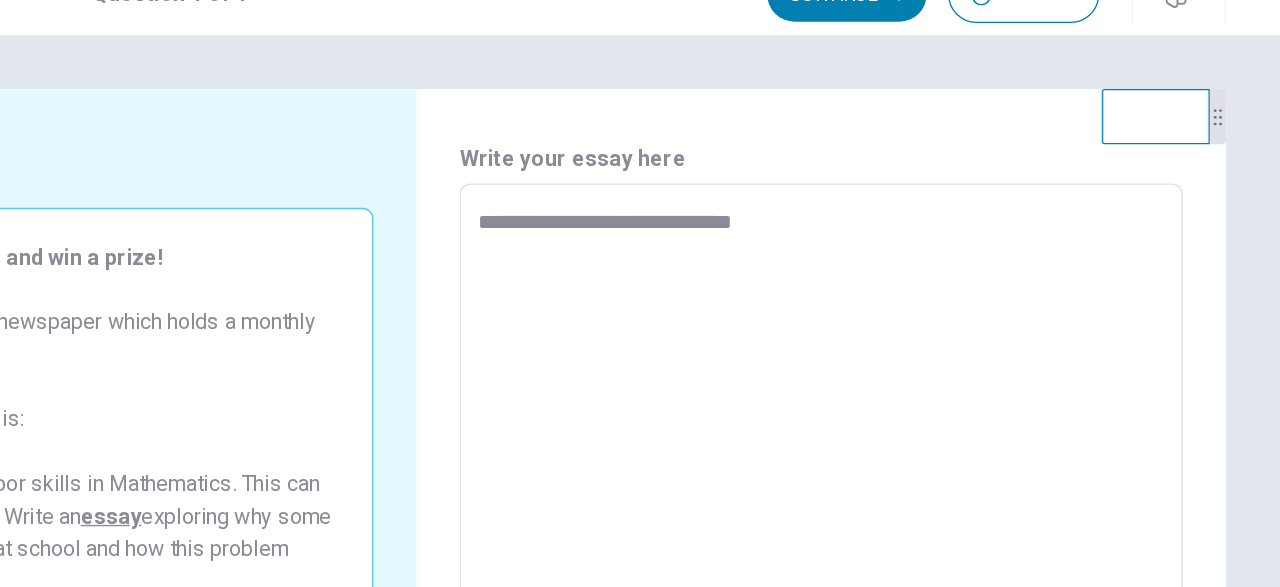 type on "*" 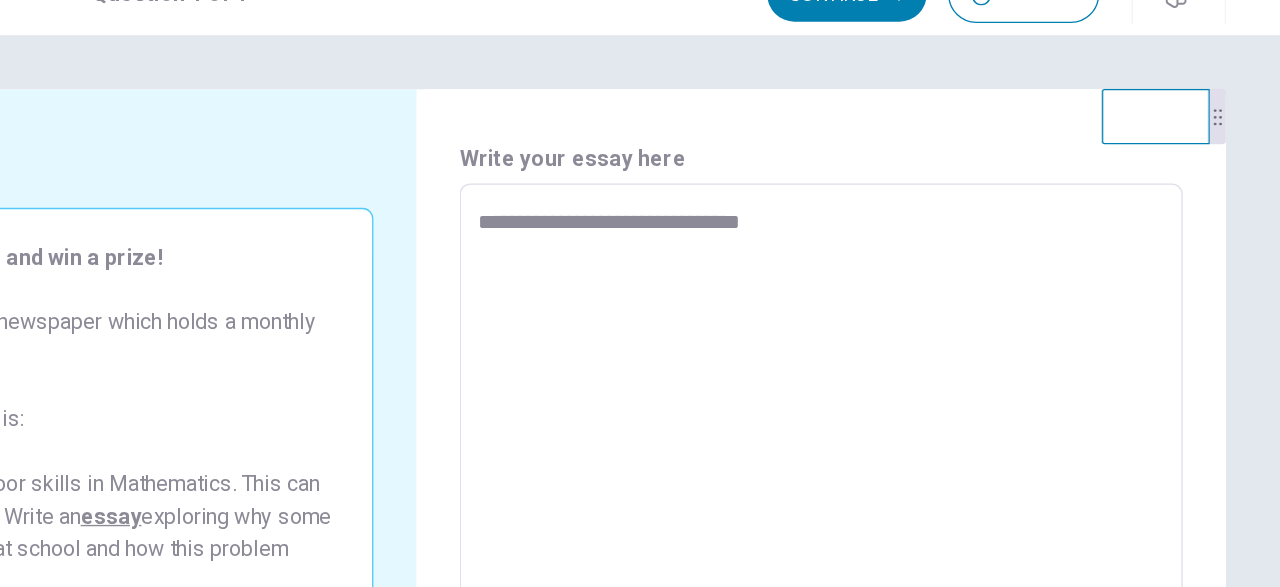 type on "*" 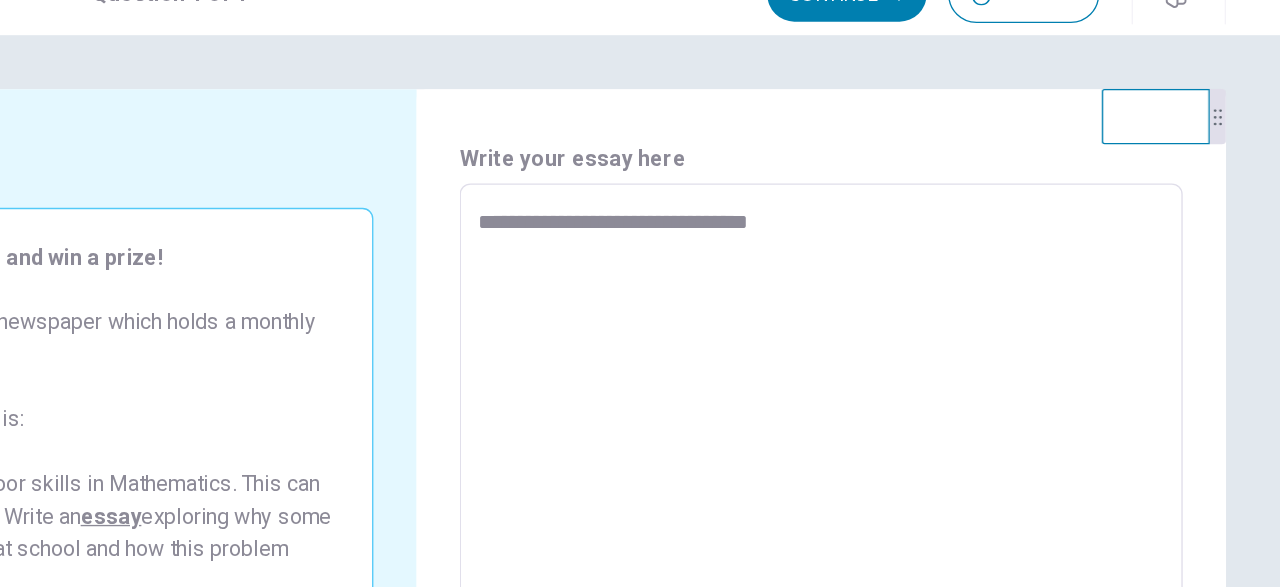 type on "*" 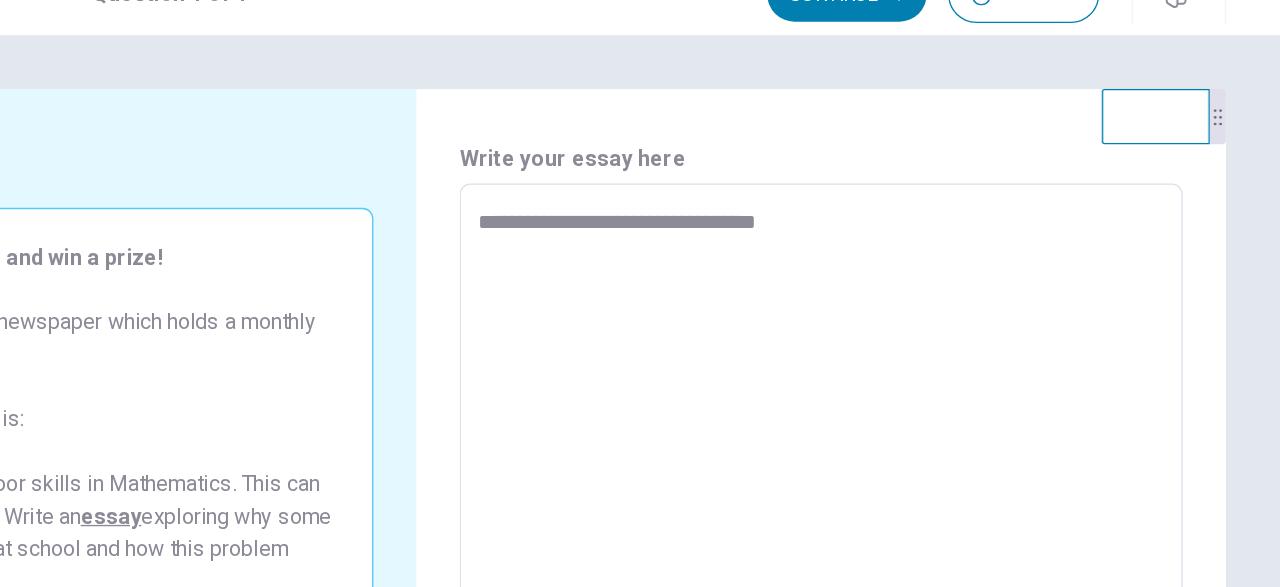 type on "*" 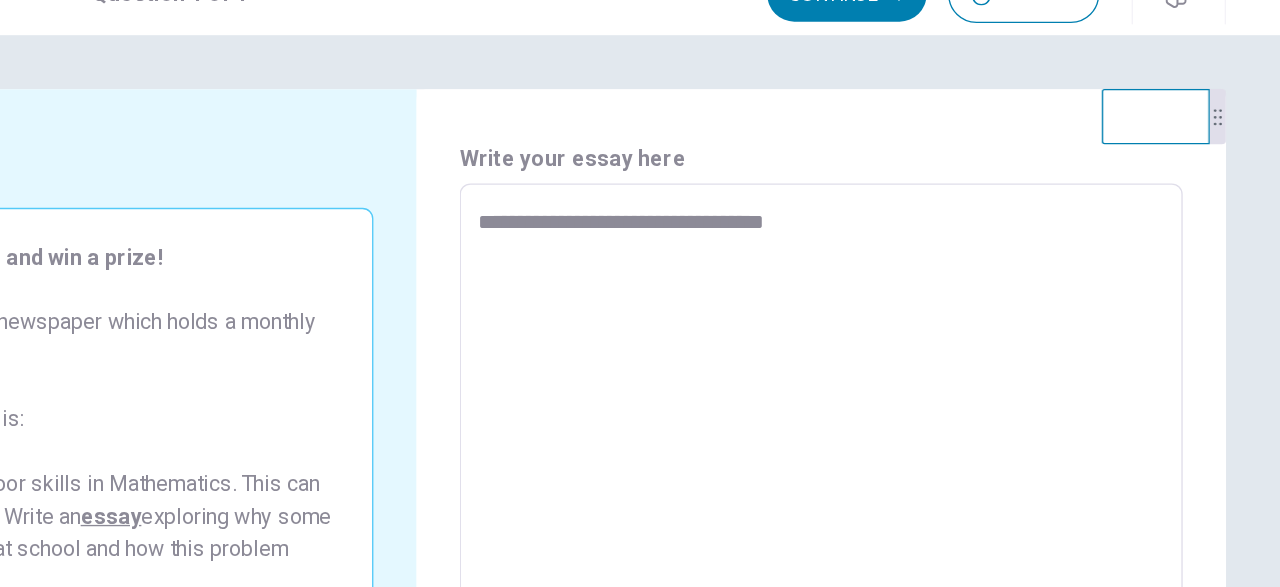 type on "*" 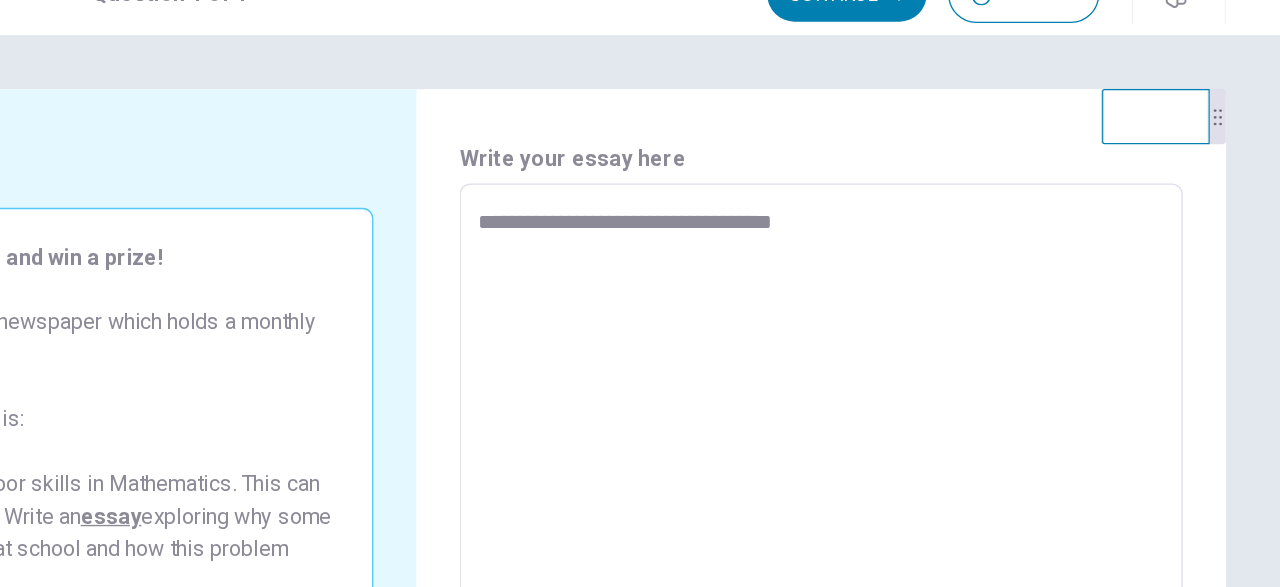 type on "*" 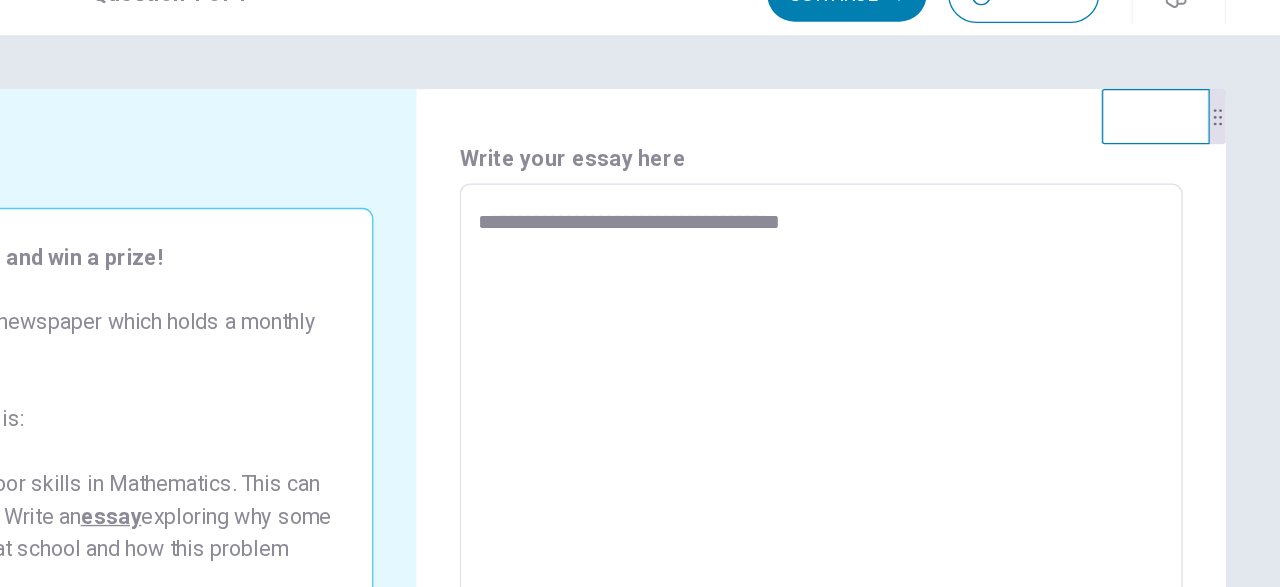 type on "*" 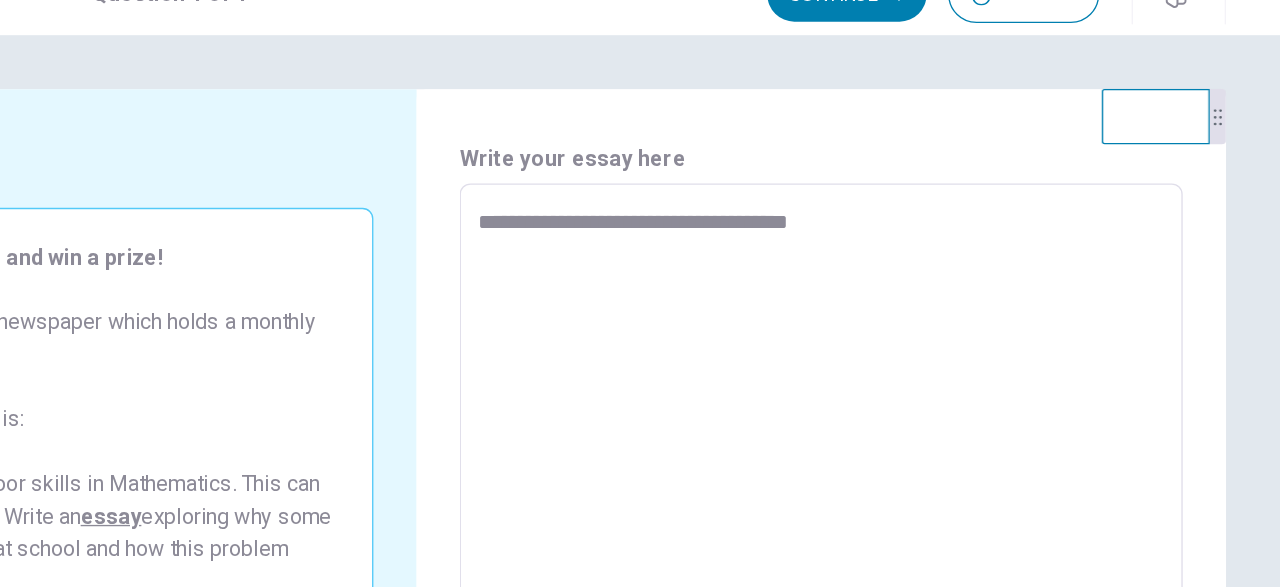 type on "*" 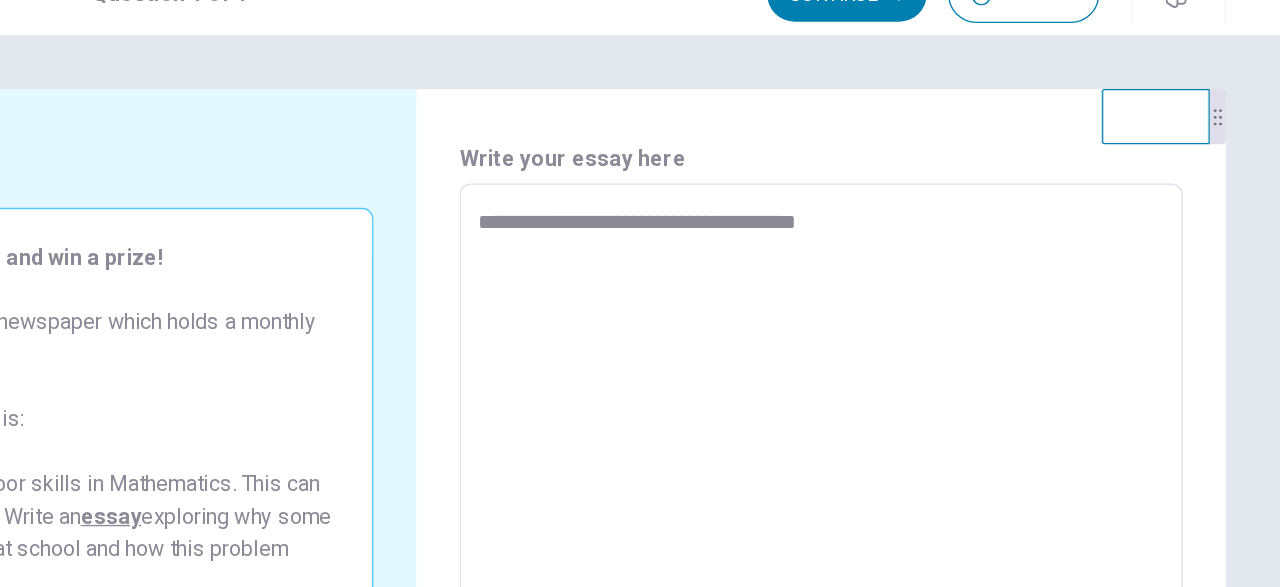 type on "*" 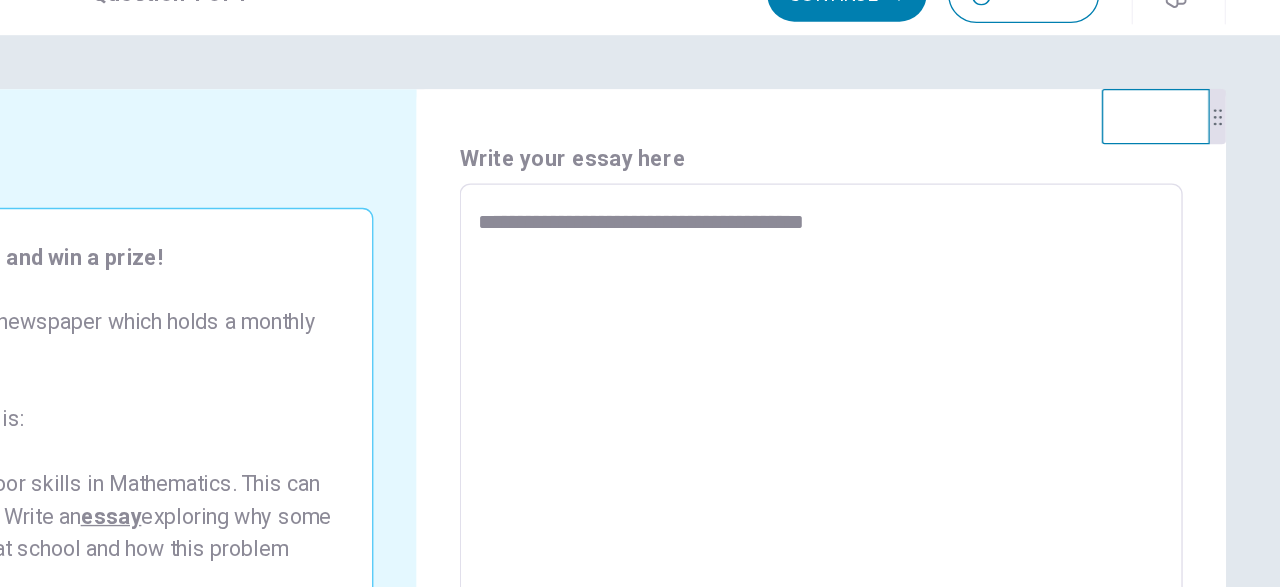 type on "*" 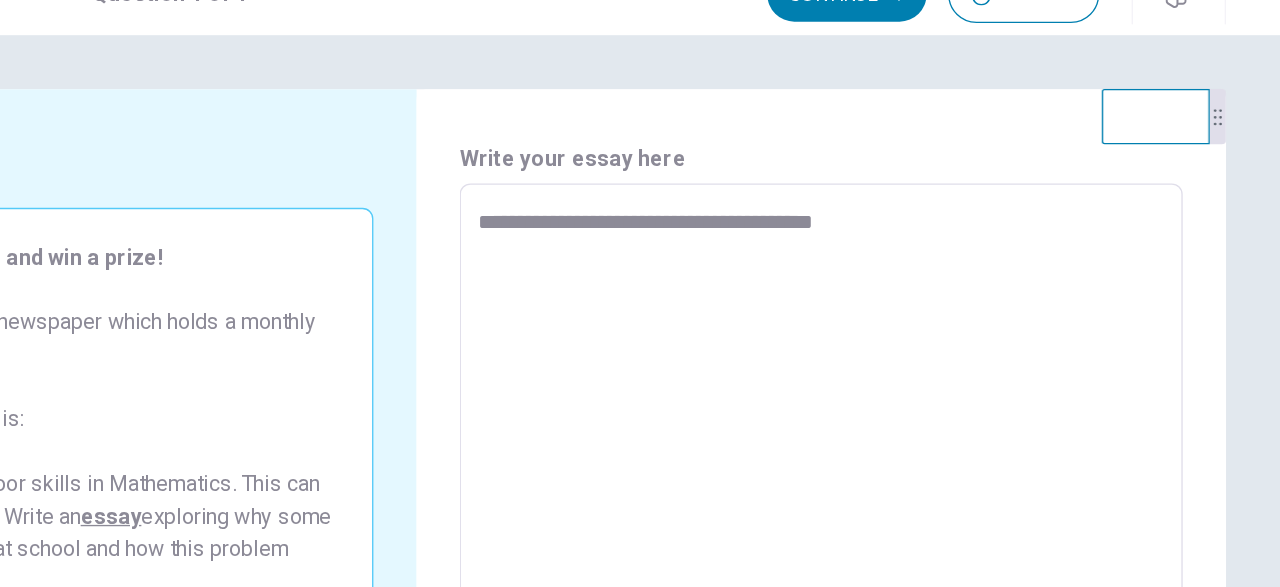 type on "*" 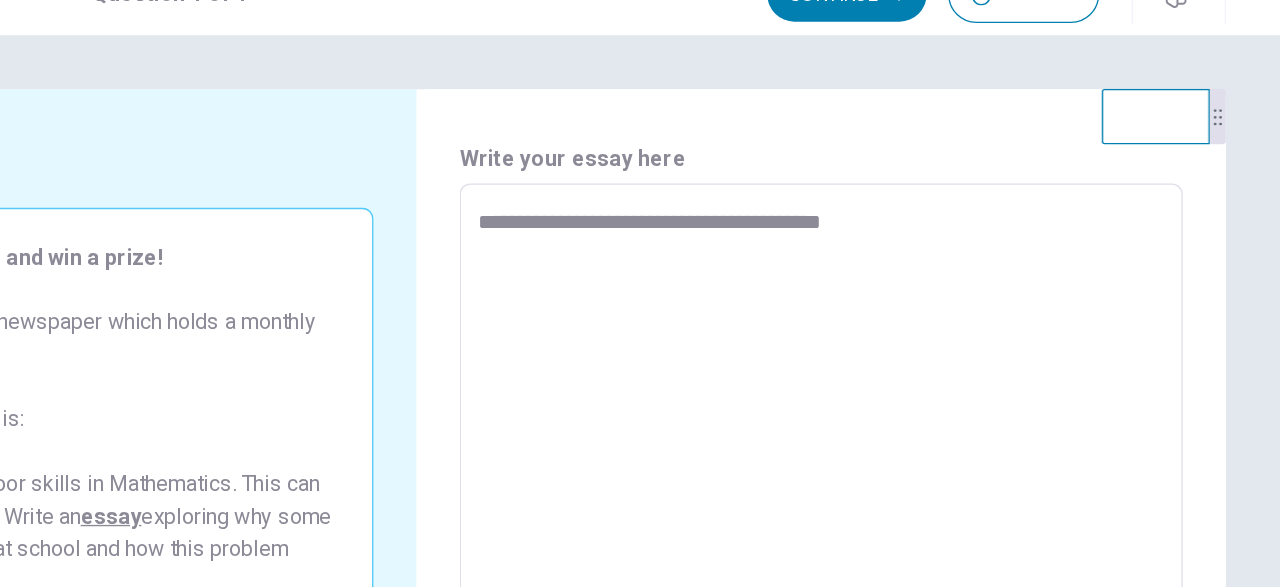 type on "*" 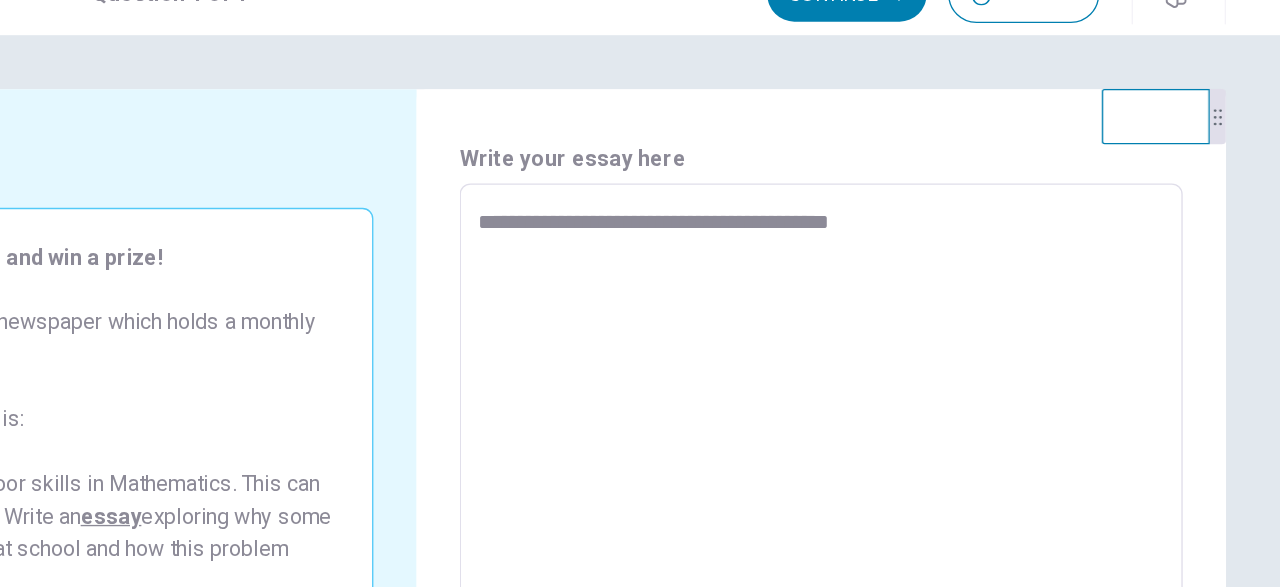 type on "**********" 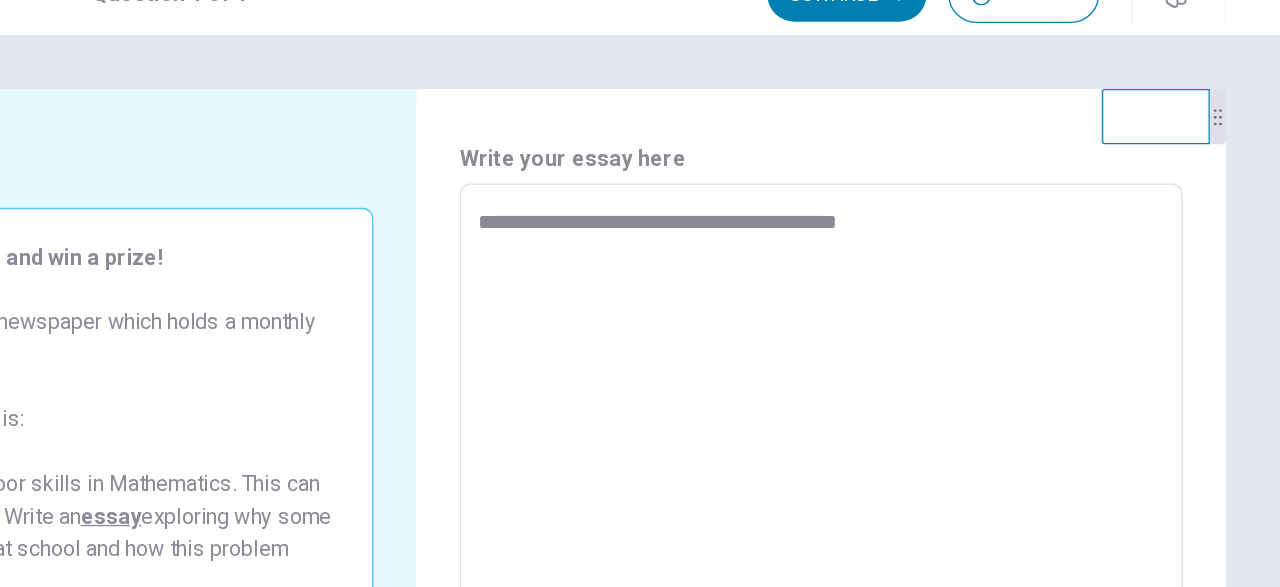 type on "*" 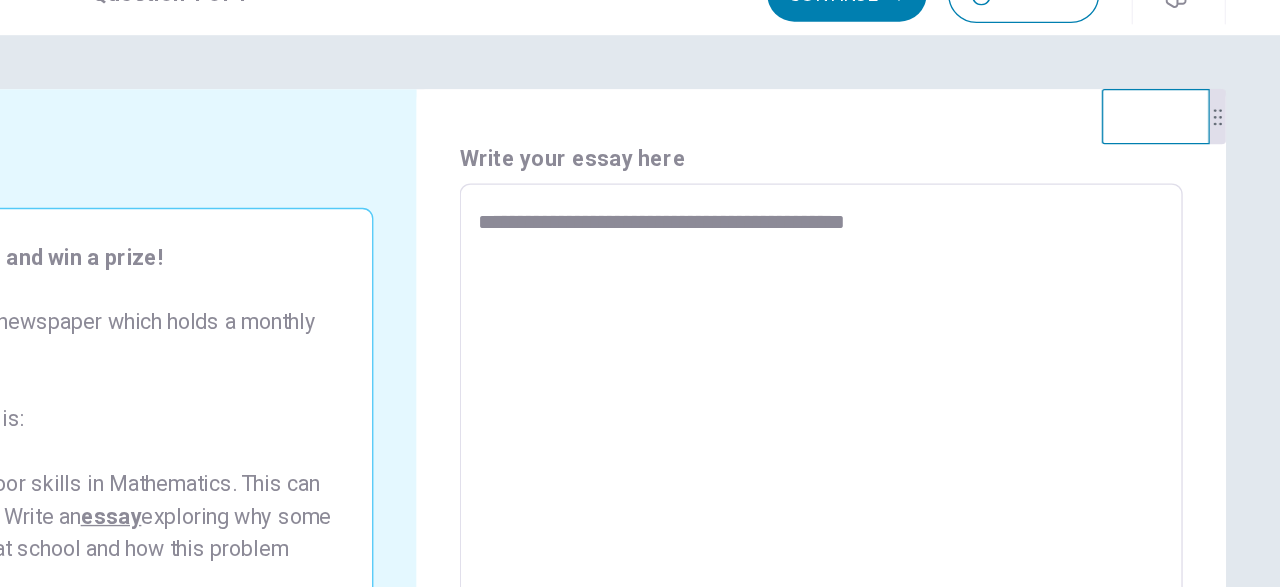type on "*" 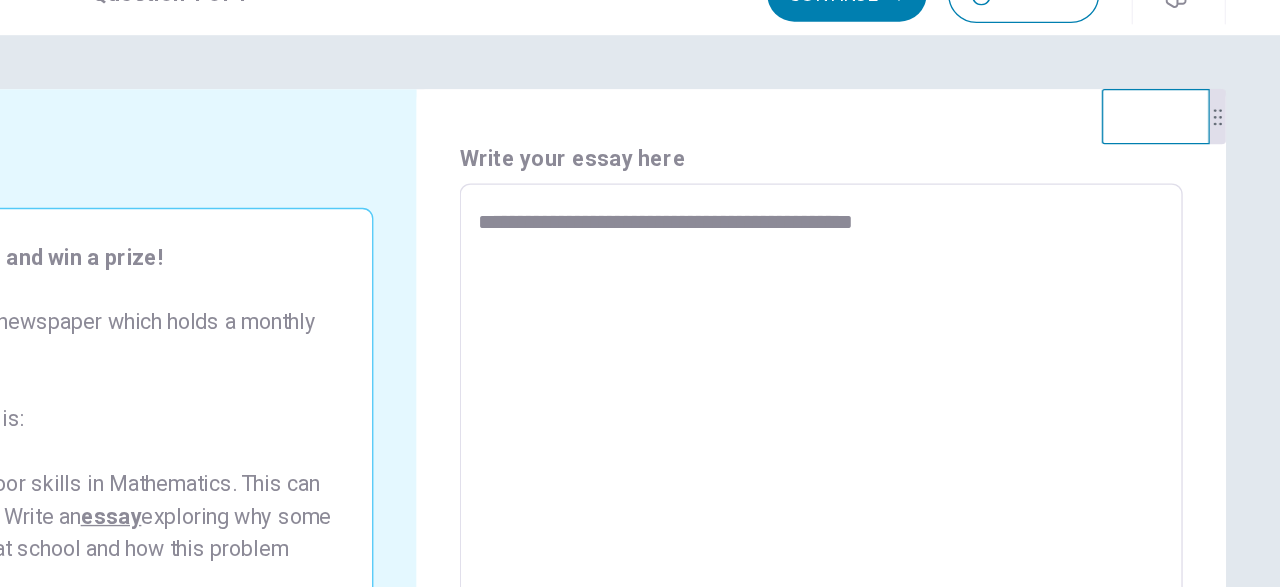type on "*" 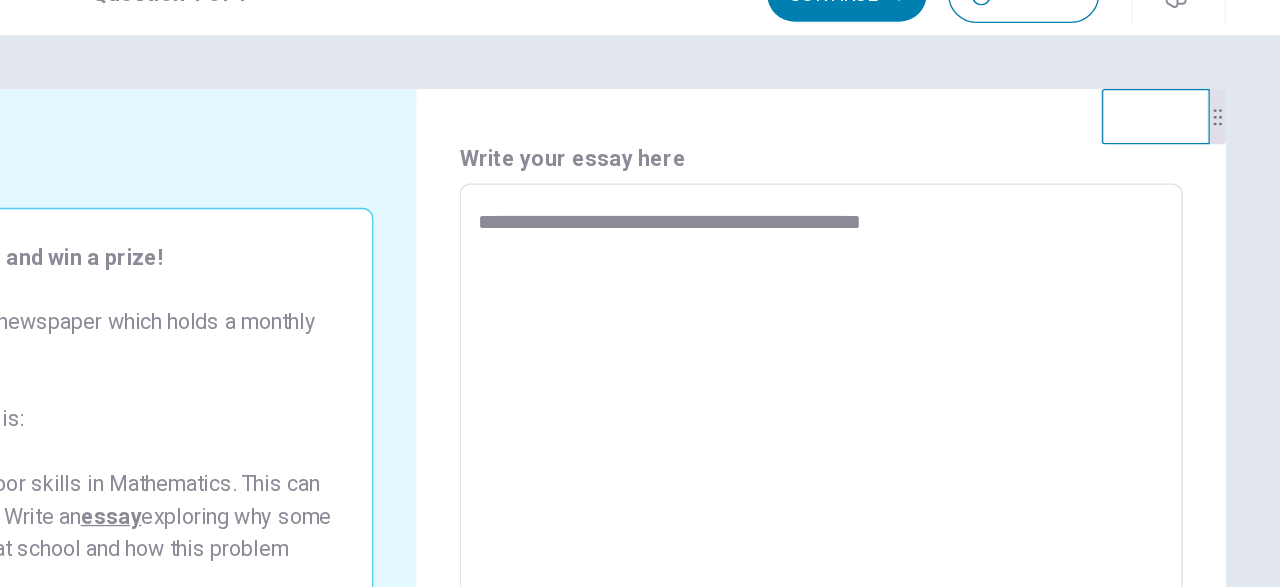 type on "*" 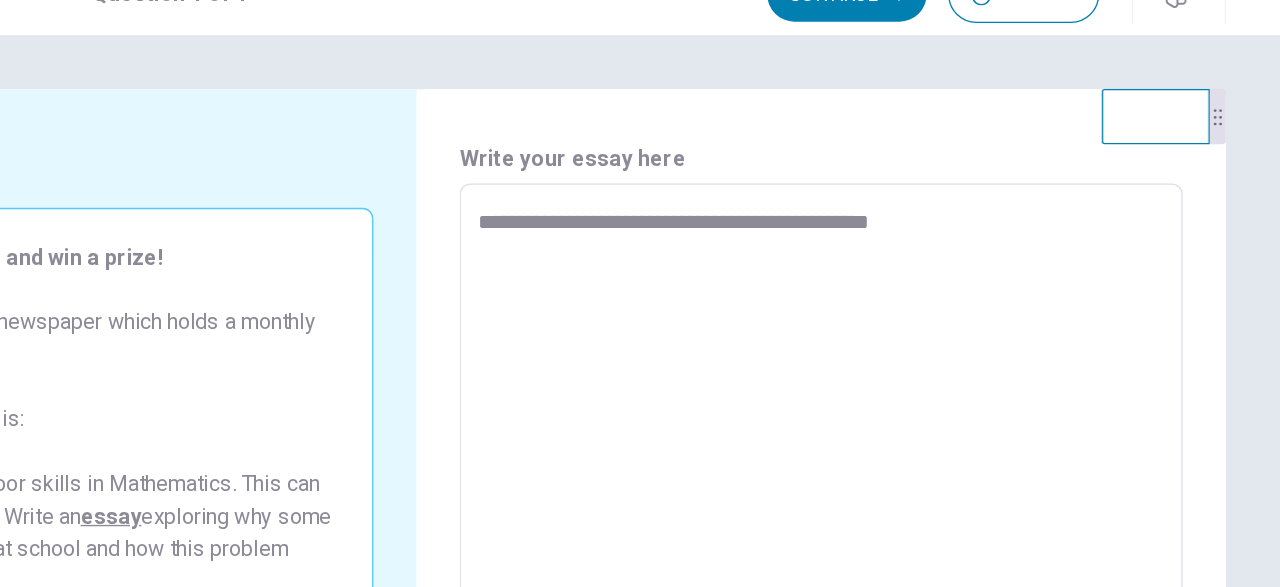 type on "*" 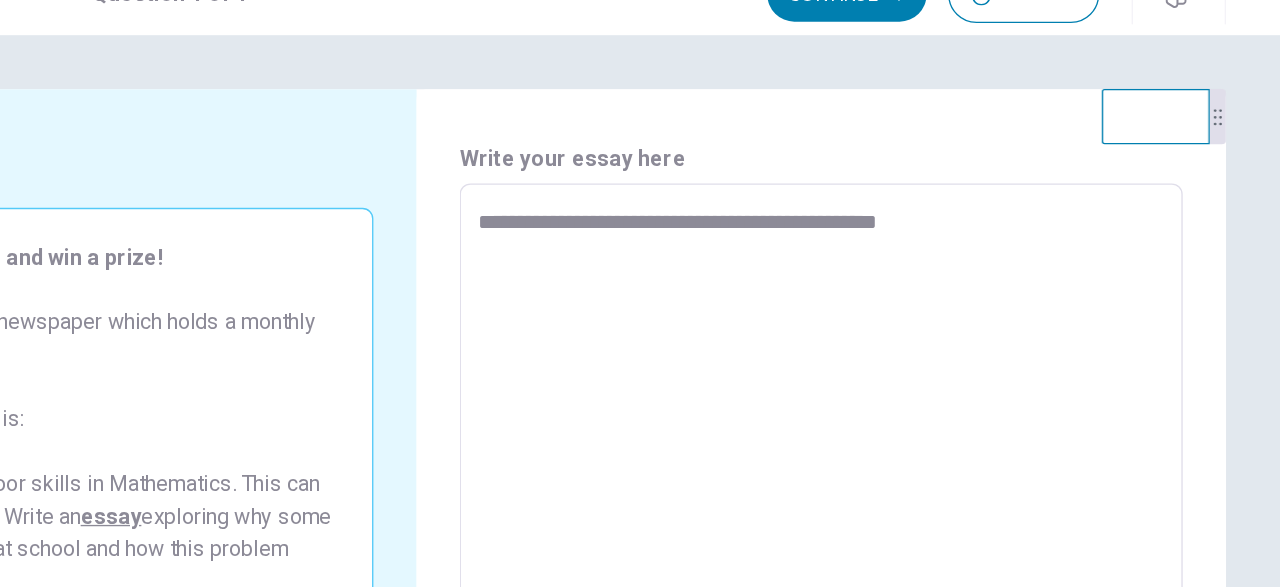 type on "*" 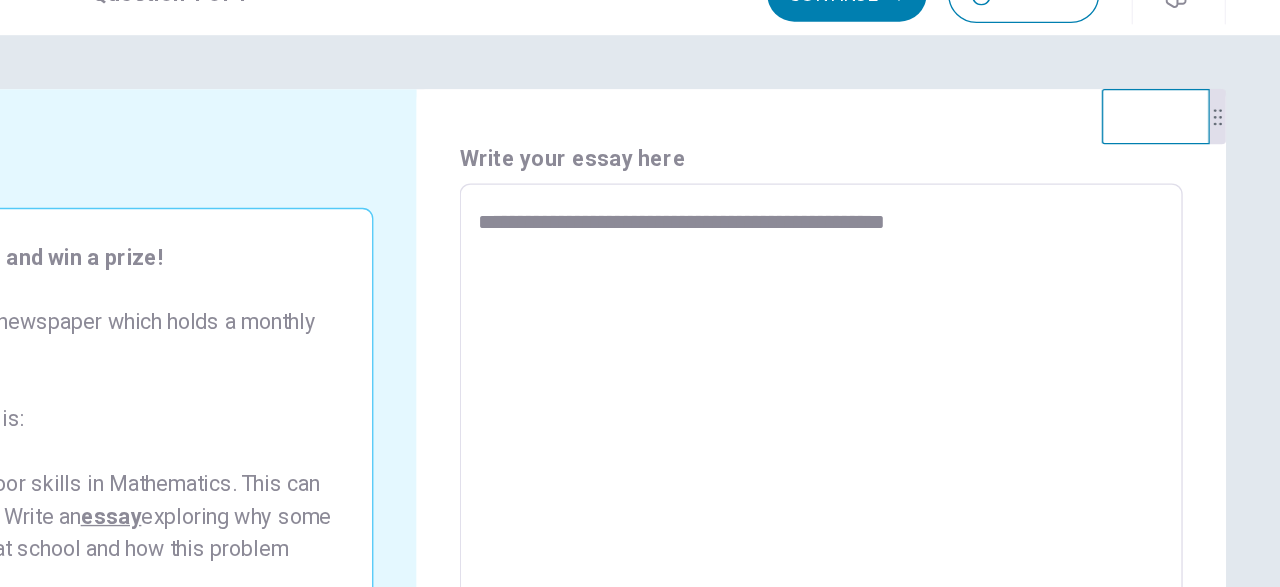 type on "*" 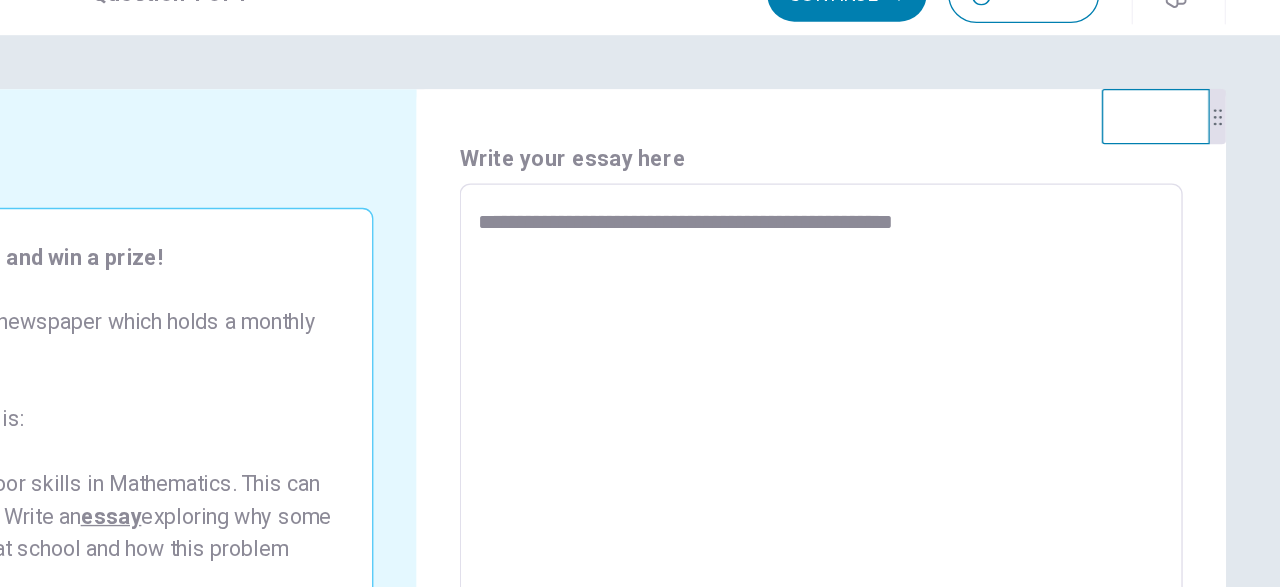 type on "*" 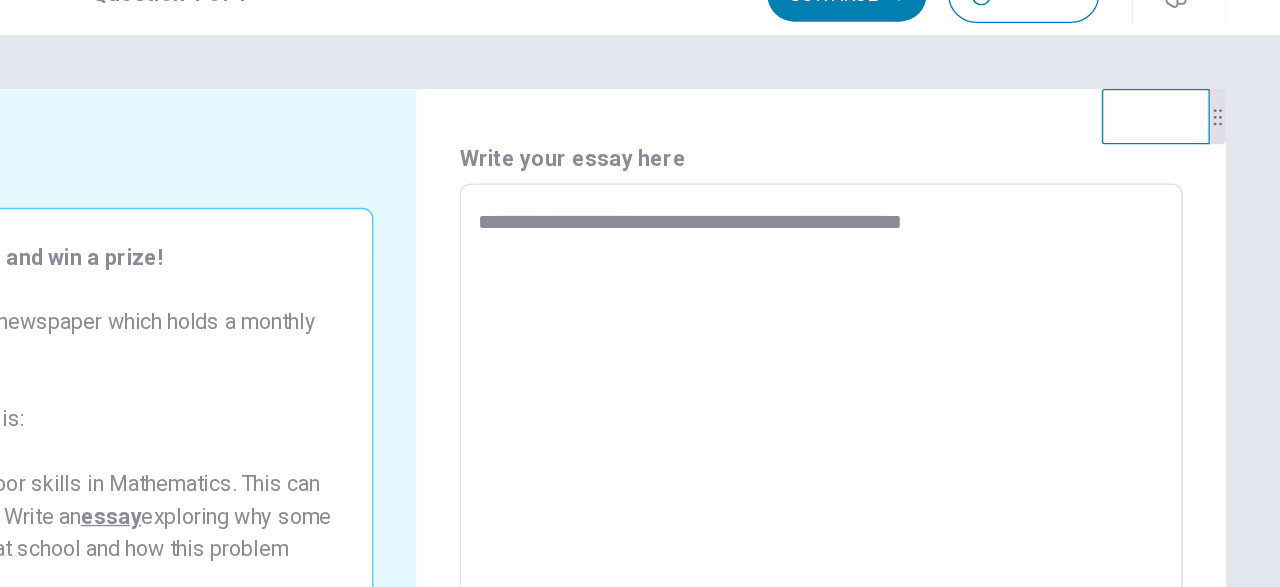 type on "*" 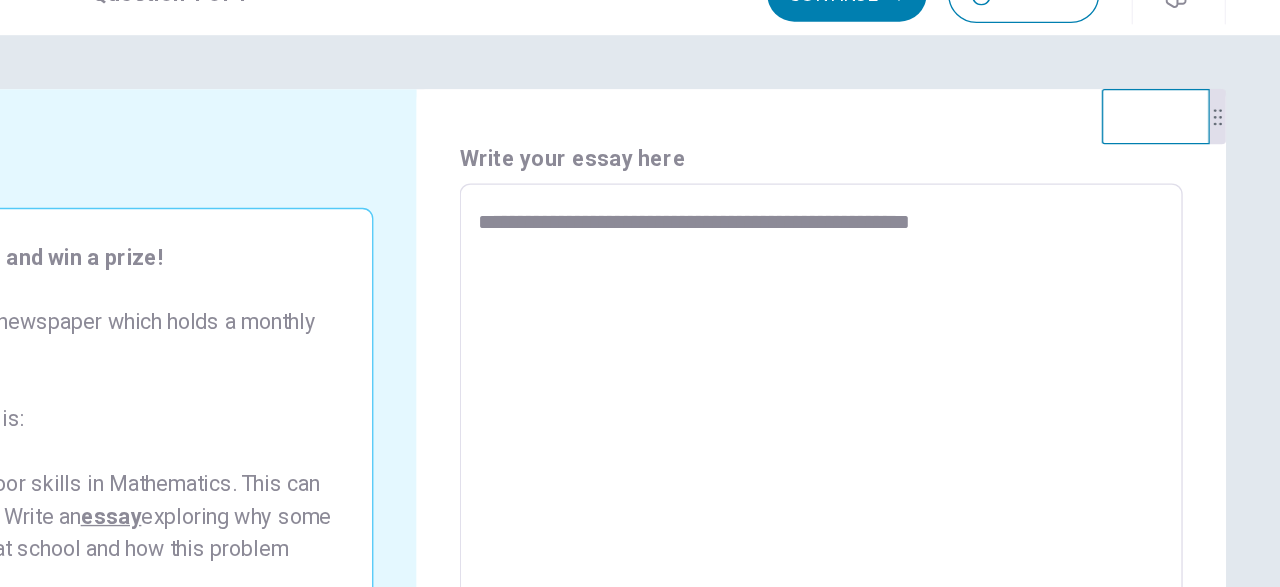 type on "*" 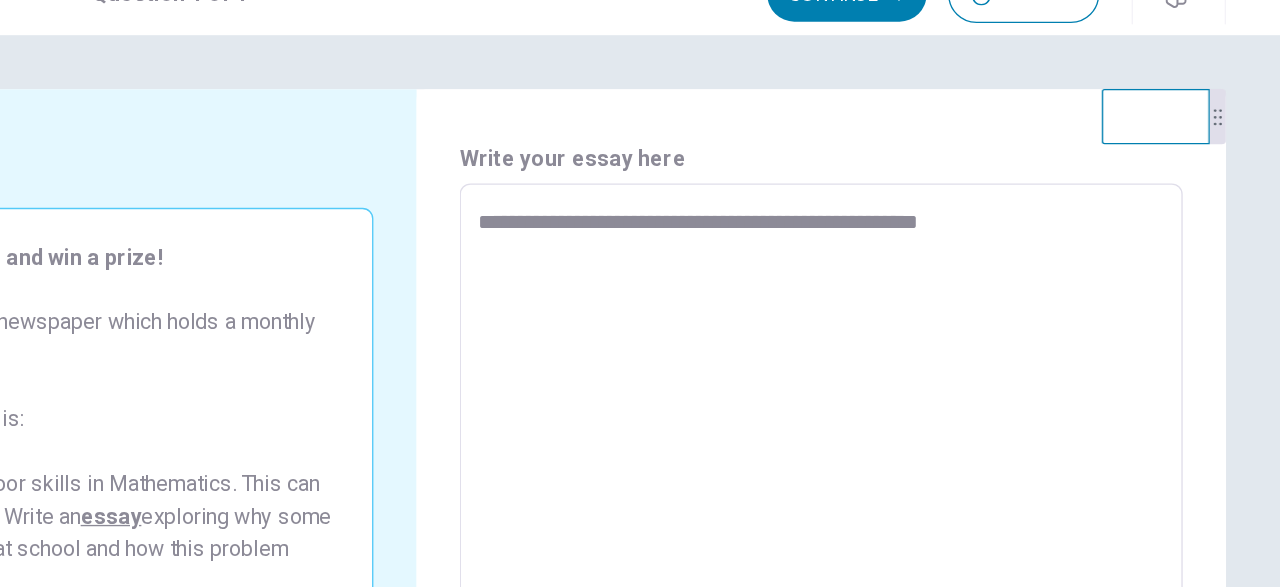 type on "*" 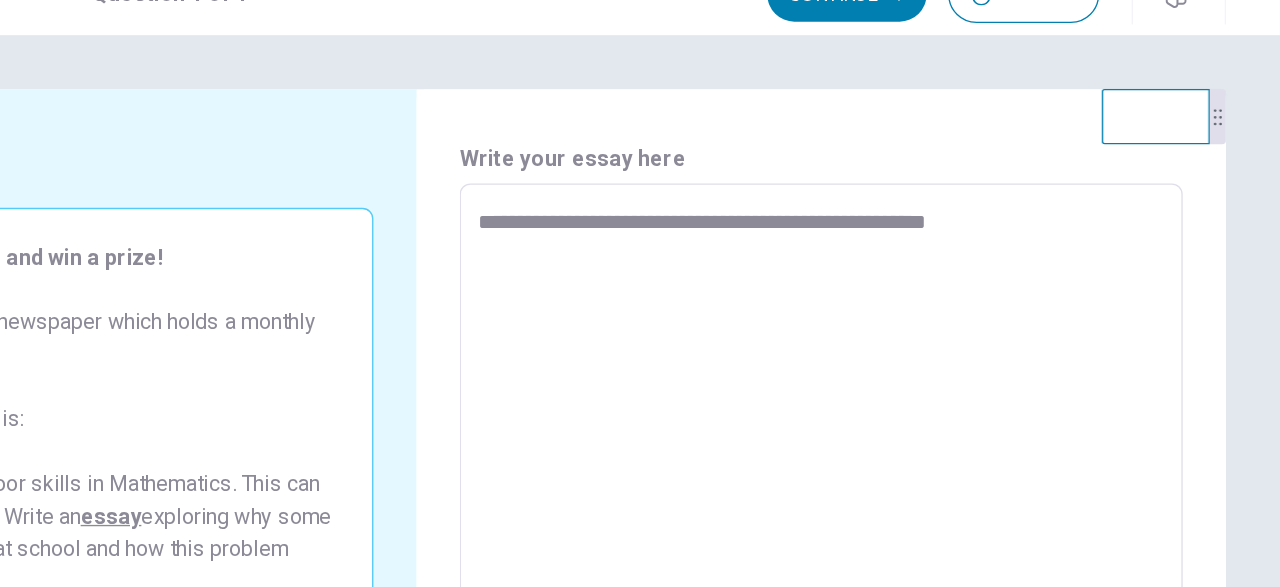 type on "*" 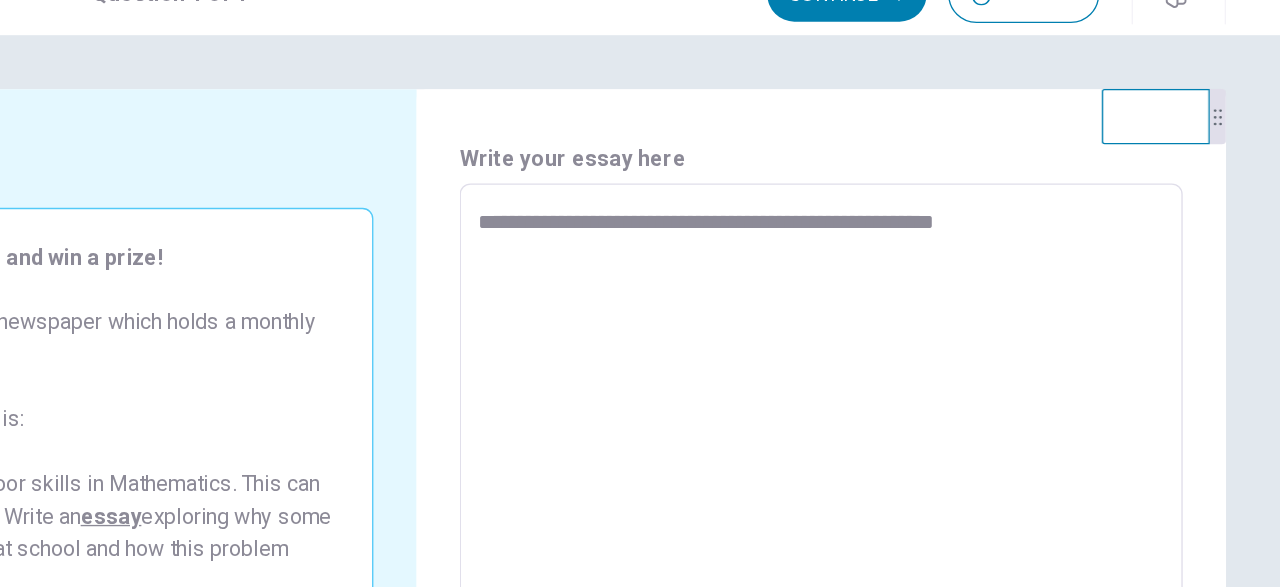 type on "*" 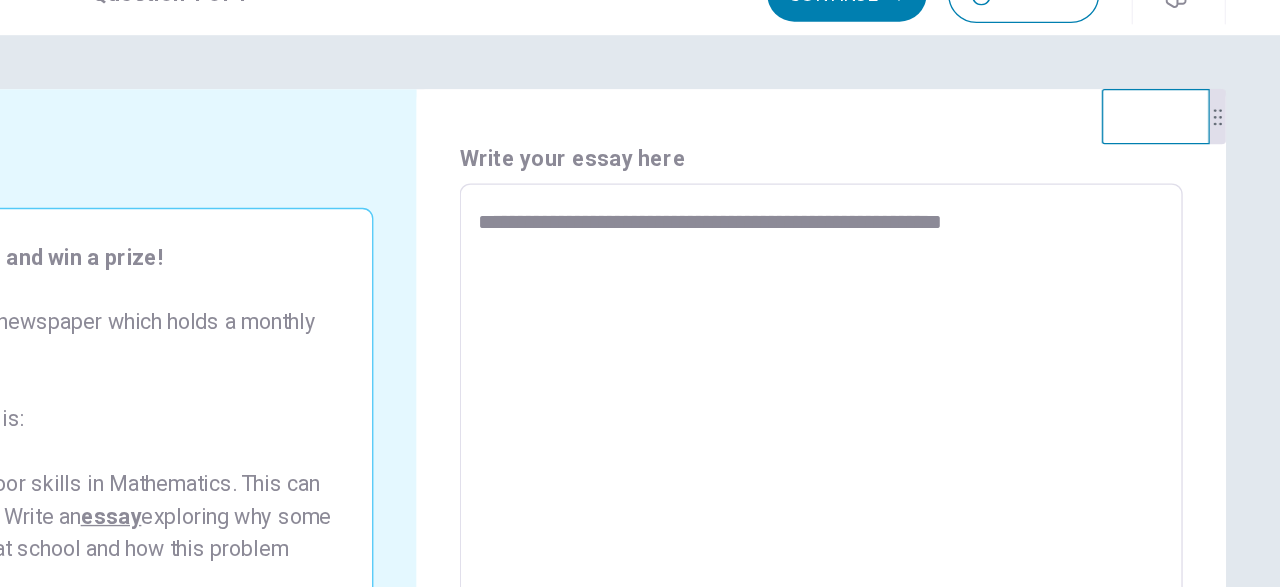 type on "*" 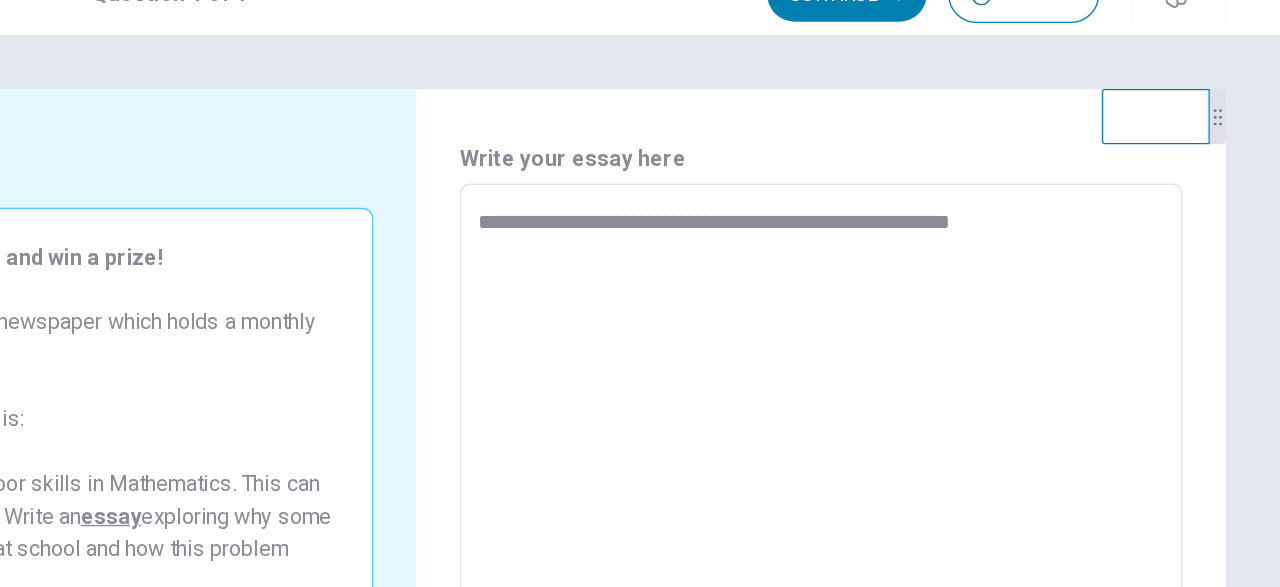 type on "*" 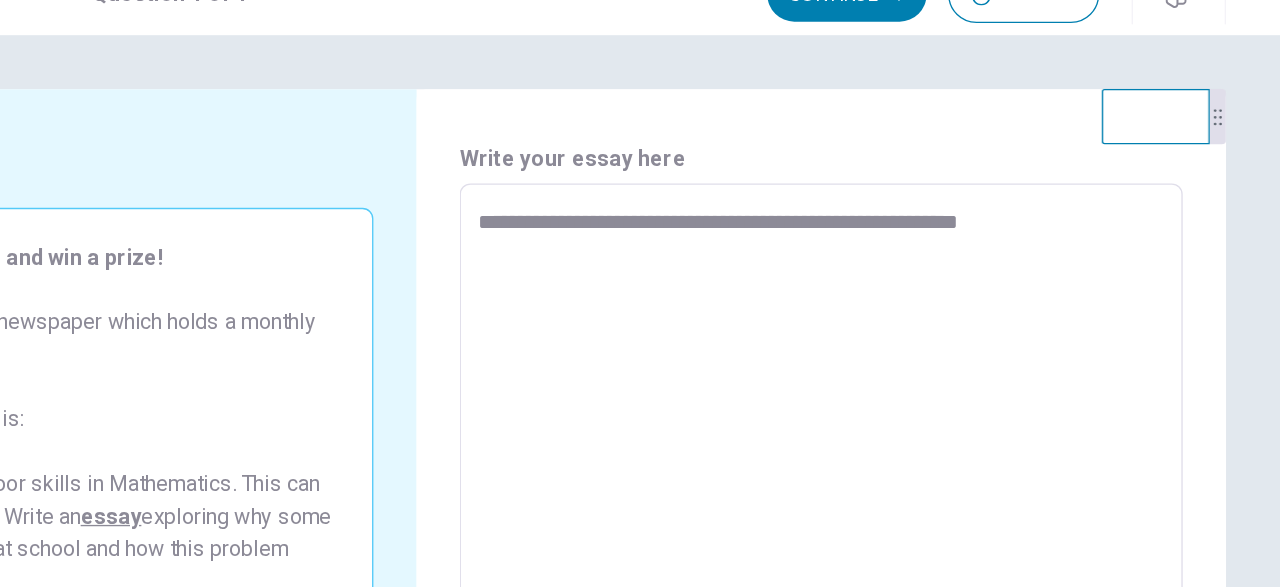 type on "*" 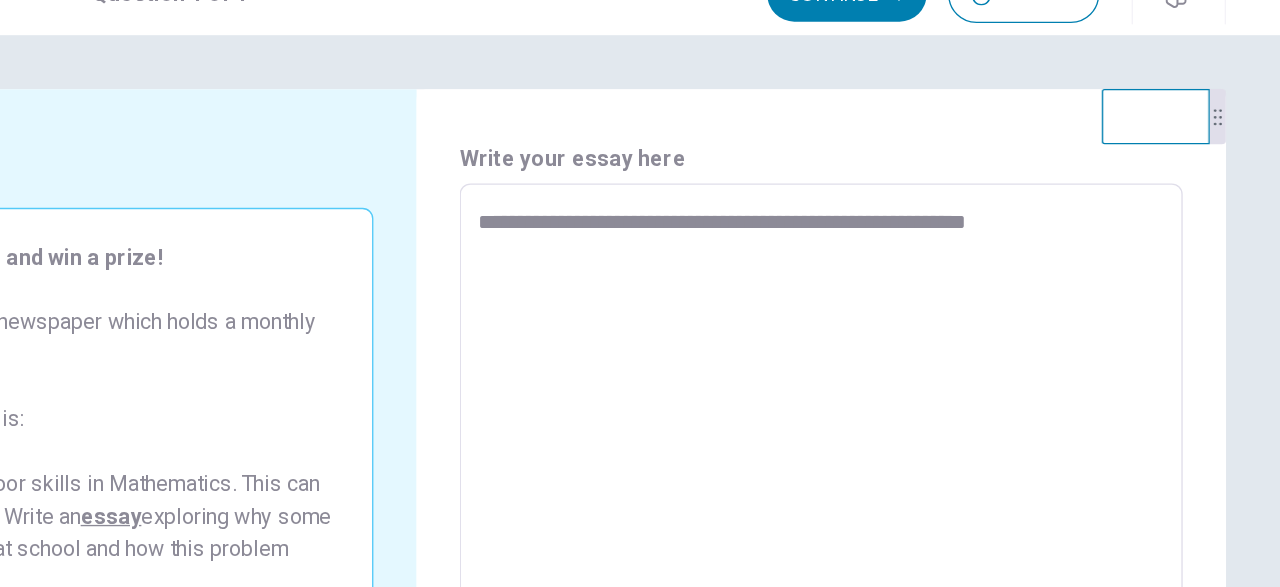 type on "*" 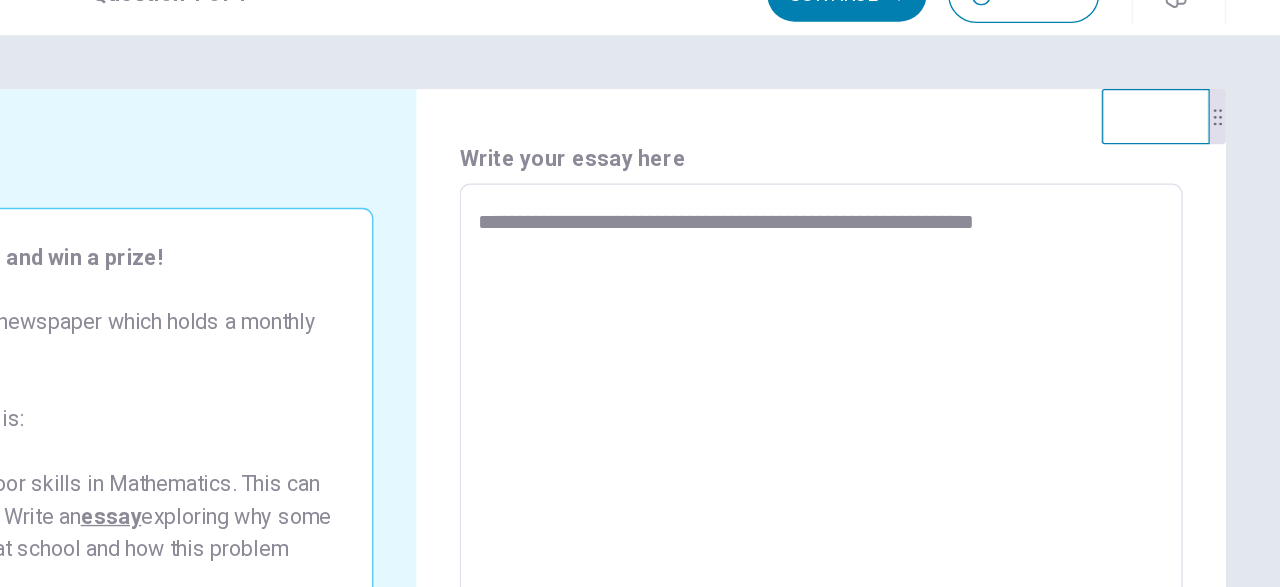 type on "*" 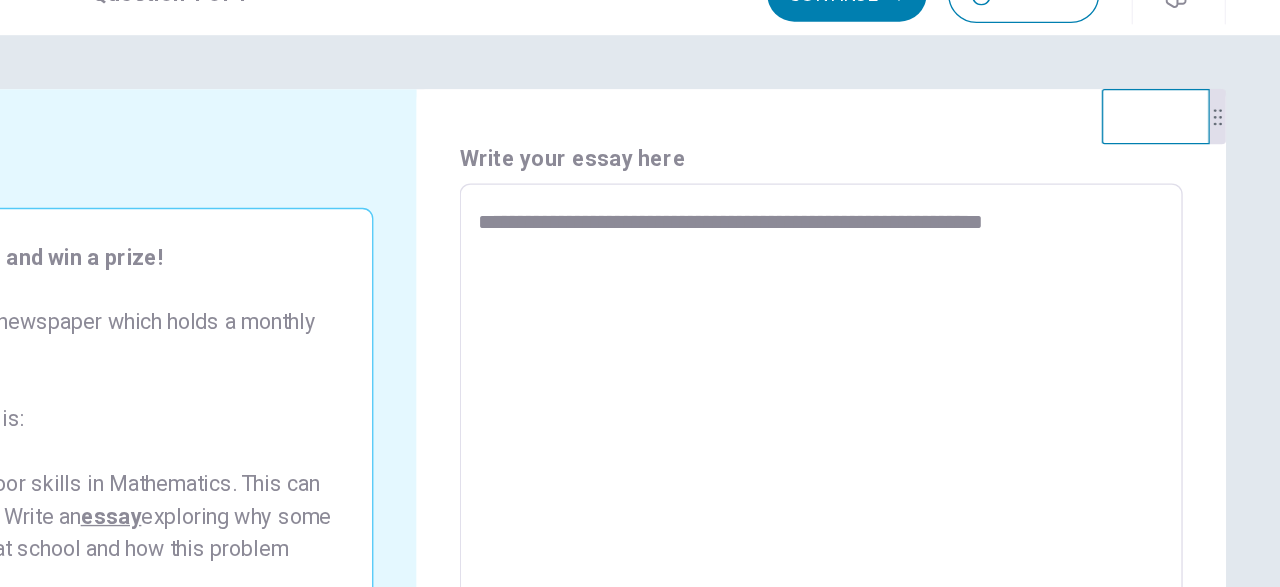 type on "*" 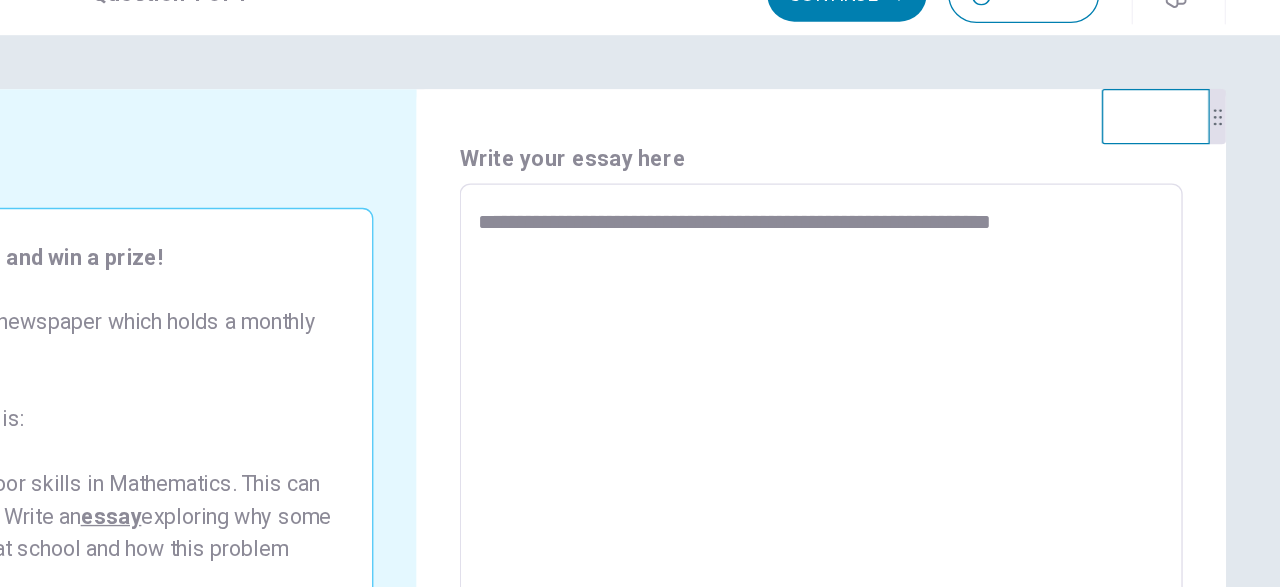 type on "*" 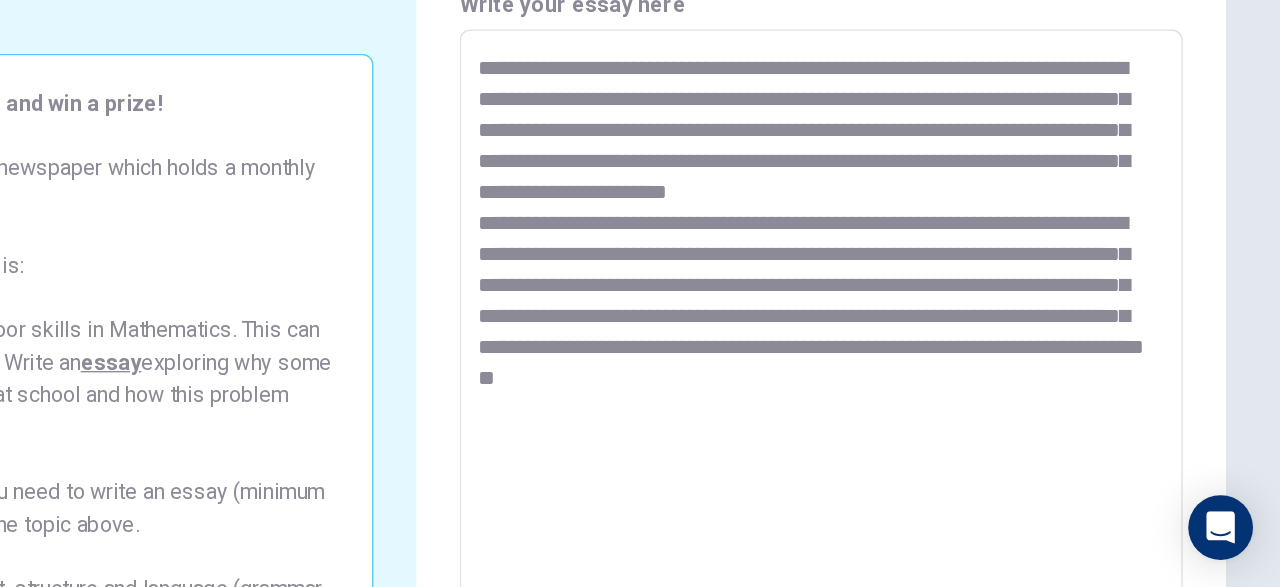 click on "**********" at bounding box center [940, 451] 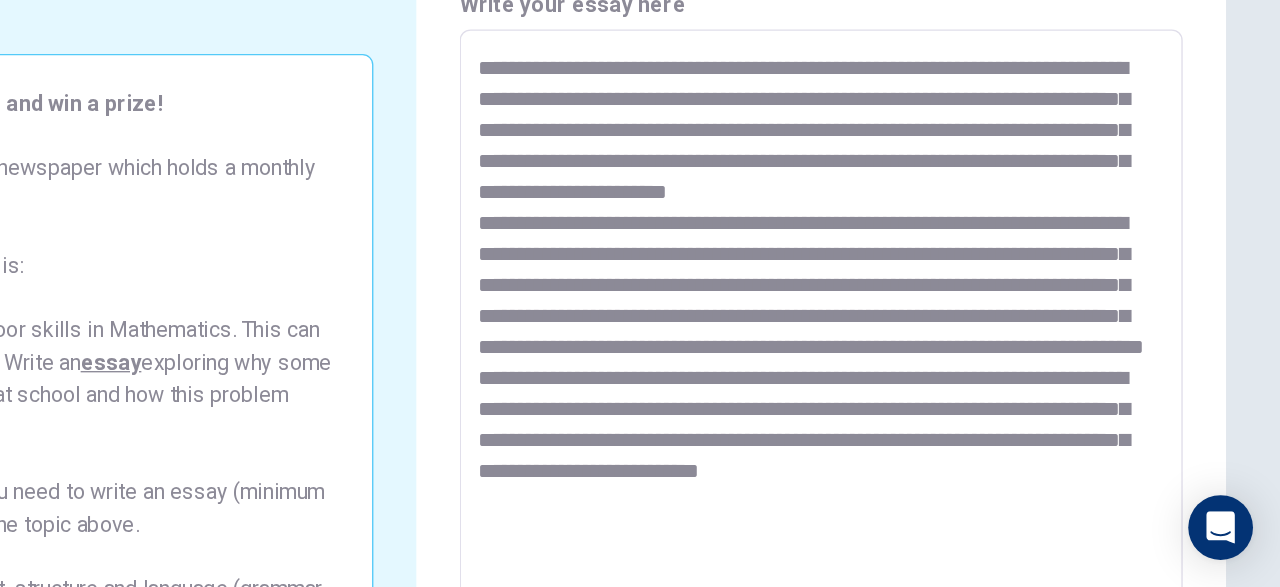 drag, startPoint x: 788, startPoint y: 512, endPoint x: 835, endPoint y: 493, distance: 50.695168 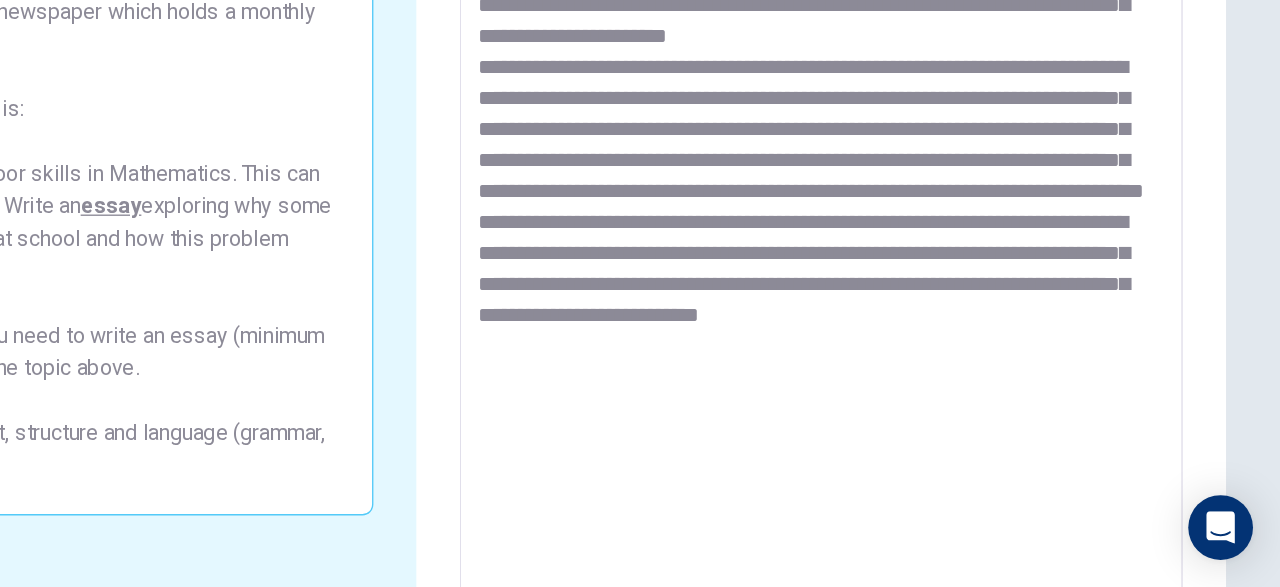 click on "**********" at bounding box center [940, 335] 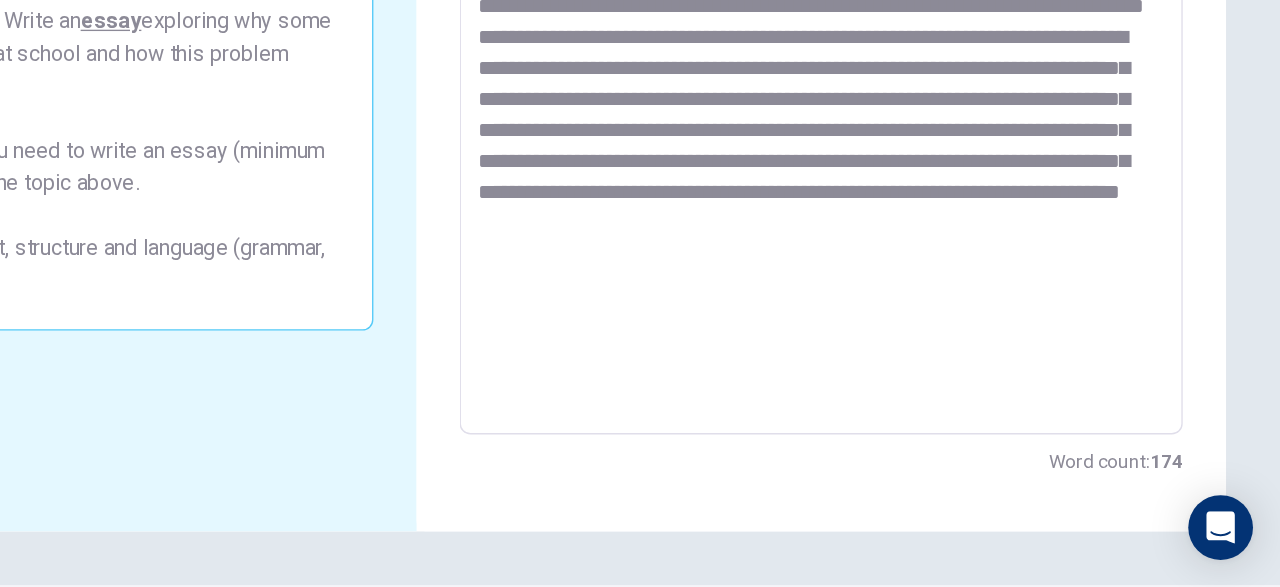 scroll, scrollTop: 315, scrollLeft: 0, axis: vertical 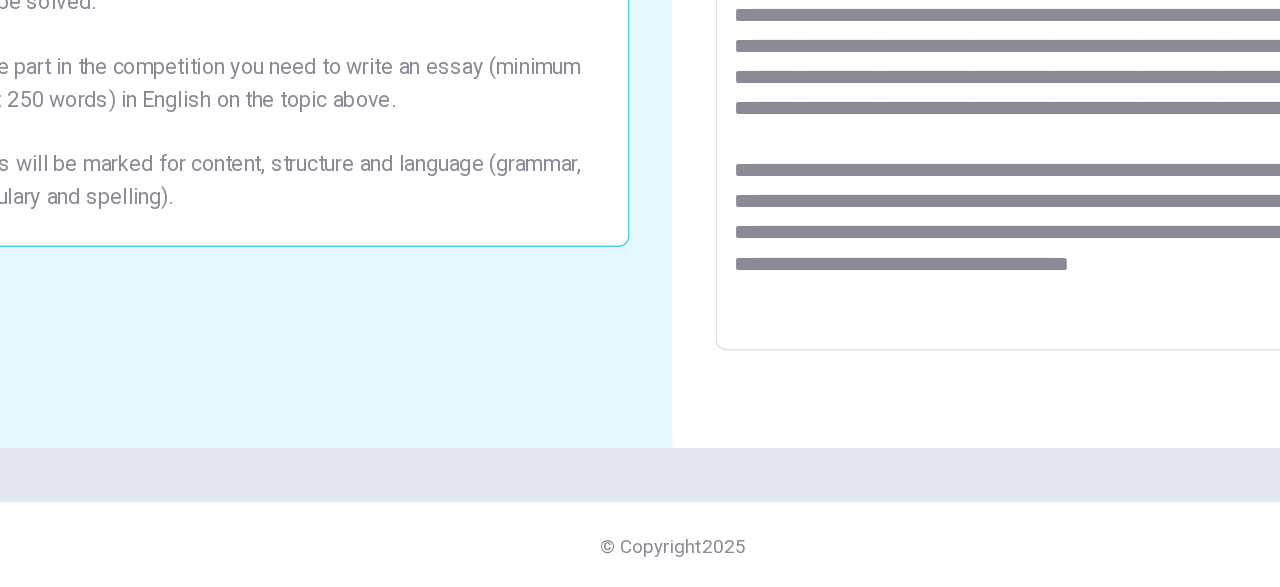 drag, startPoint x: 965, startPoint y: 327, endPoint x: 934, endPoint y: 378, distance: 59.682495 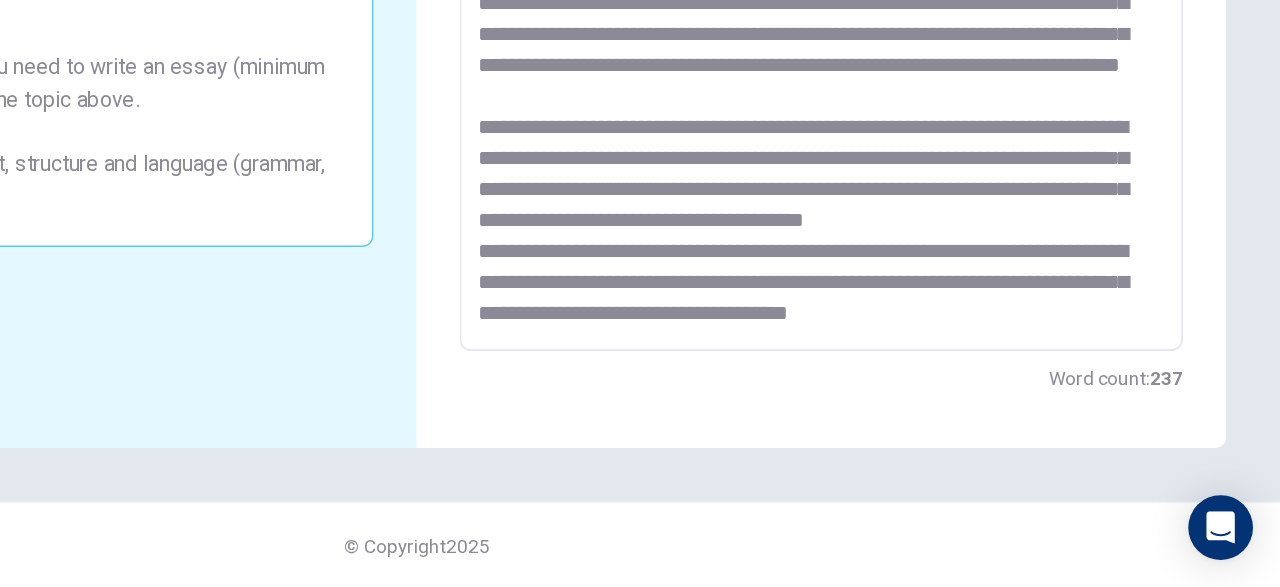 scroll, scrollTop: 192, scrollLeft: 0, axis: vertical 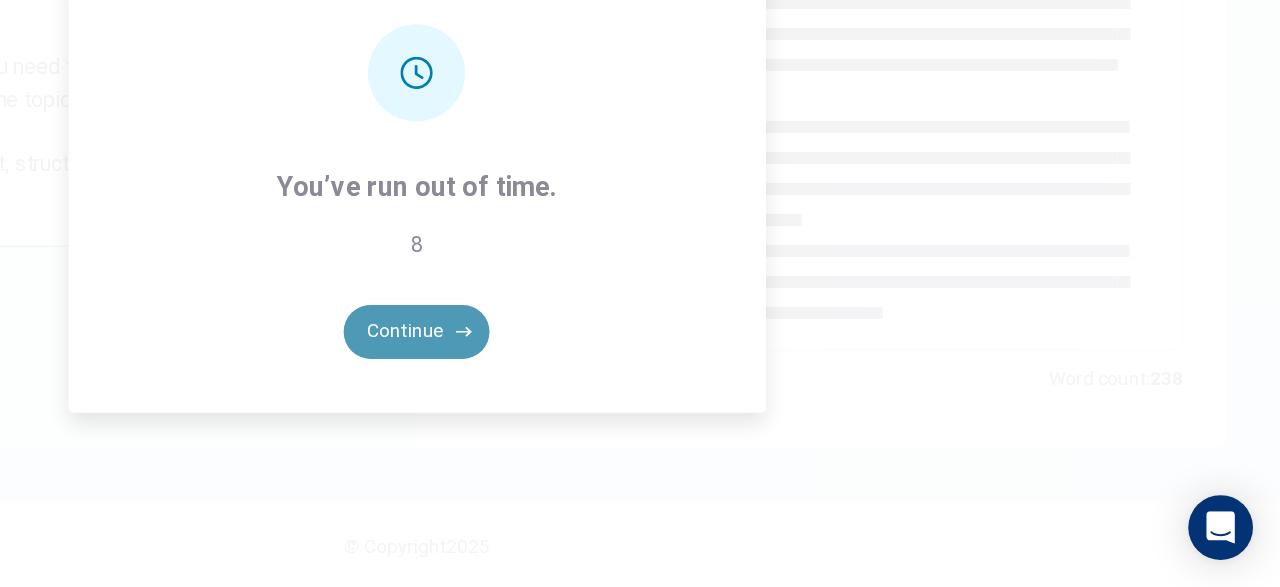 click on "Continue" at bounding box center [640, 398] 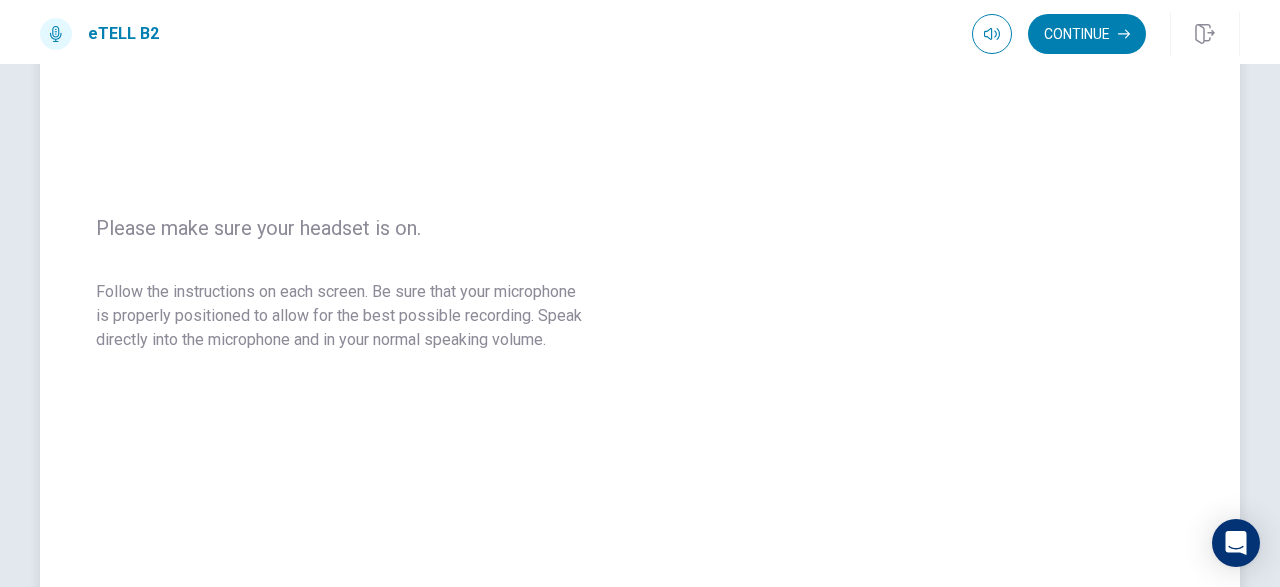 scroll, scrollTop: 245, scrollLeft: 0, axis: vertical 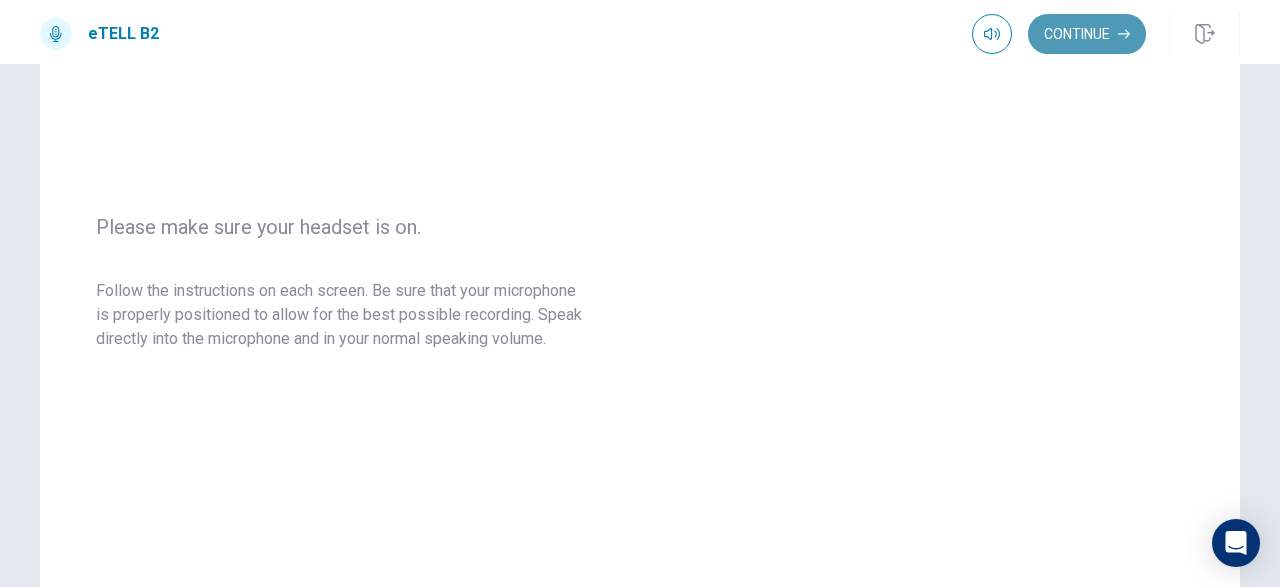 click on "Continue" at bounding box center (1087, 34) 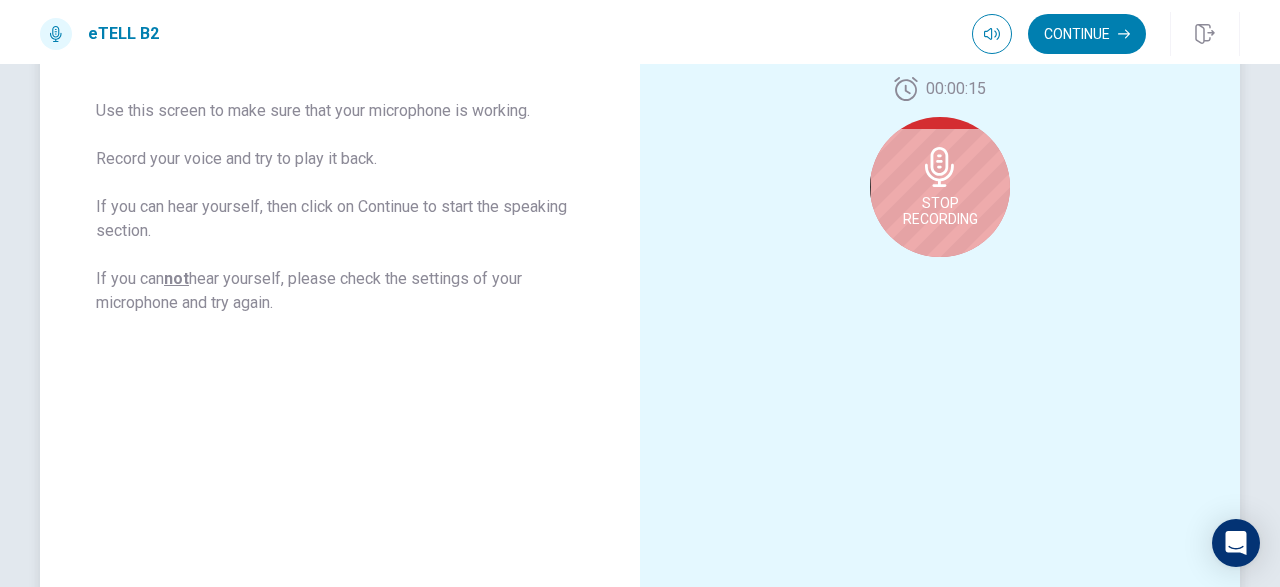 scroll, scrollTop: 333, scrollLeft: 0, axis: vertical 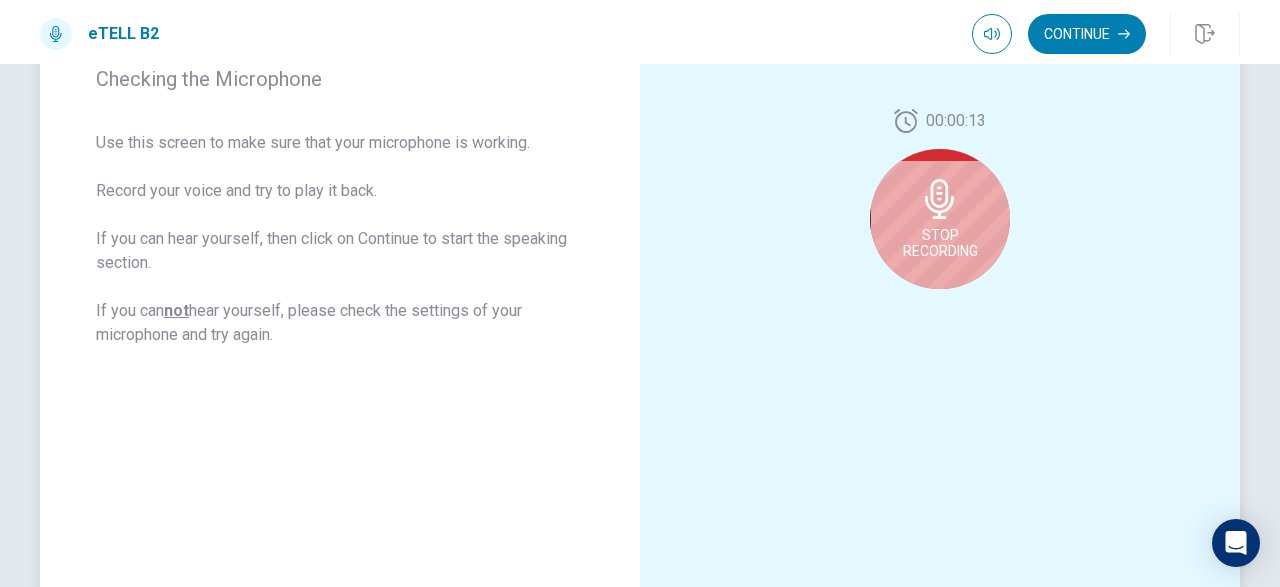 click on "Stop   Recording" at bounding box center [940, 243] 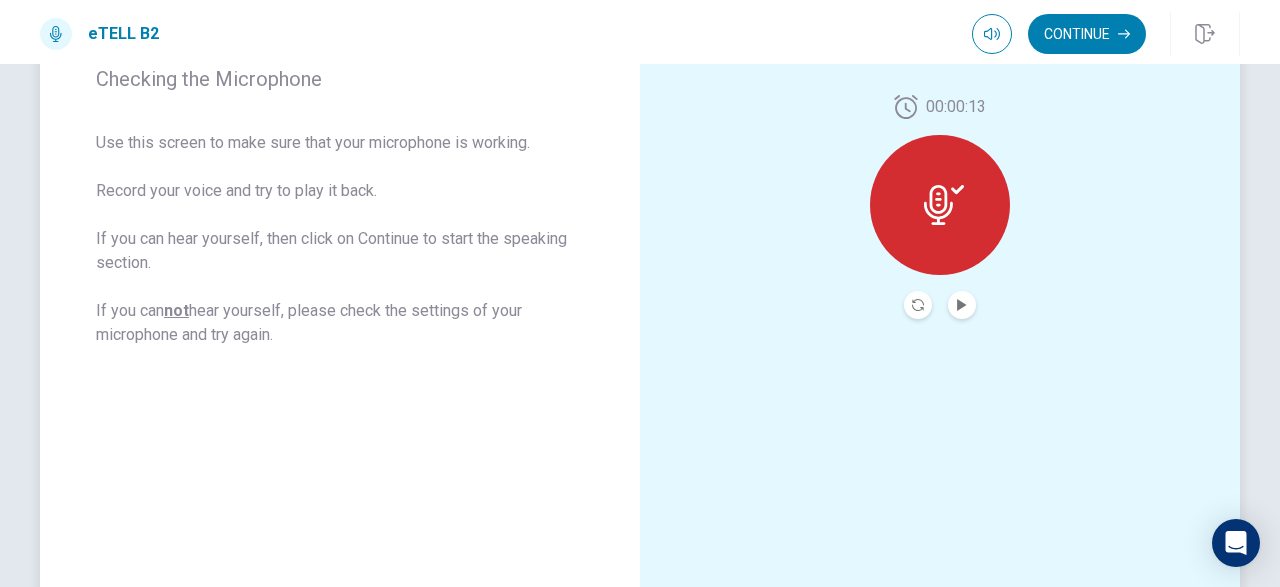 click at bounding box center (940, 205) 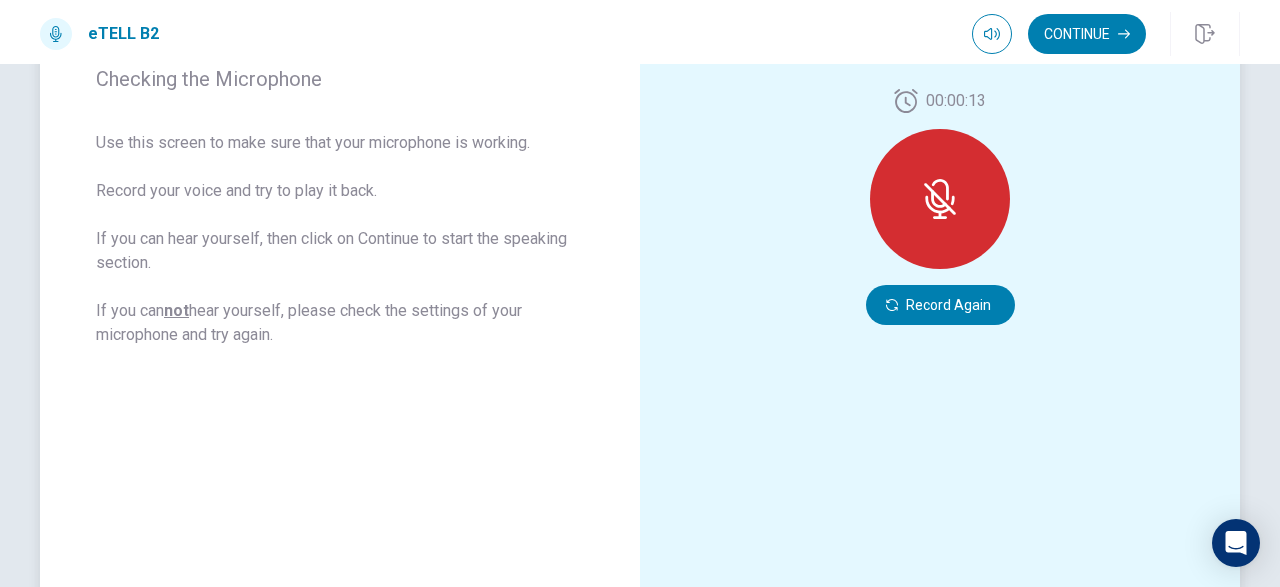 click at bounding box center (940, 199) 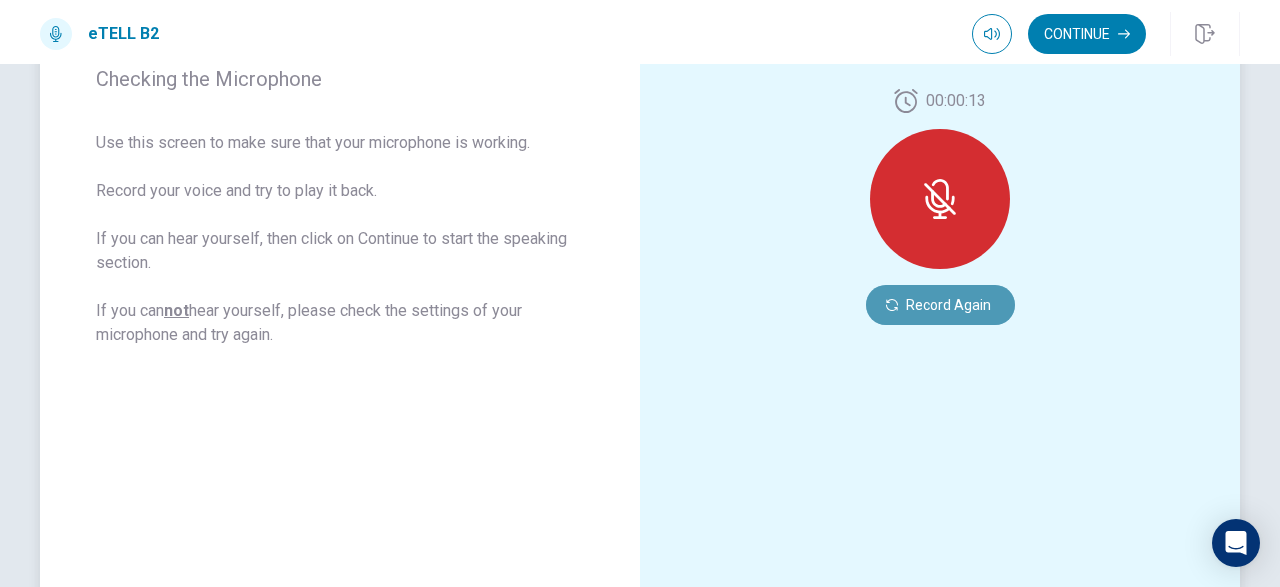 click on "Record Again" at bounding box center (940, 305) 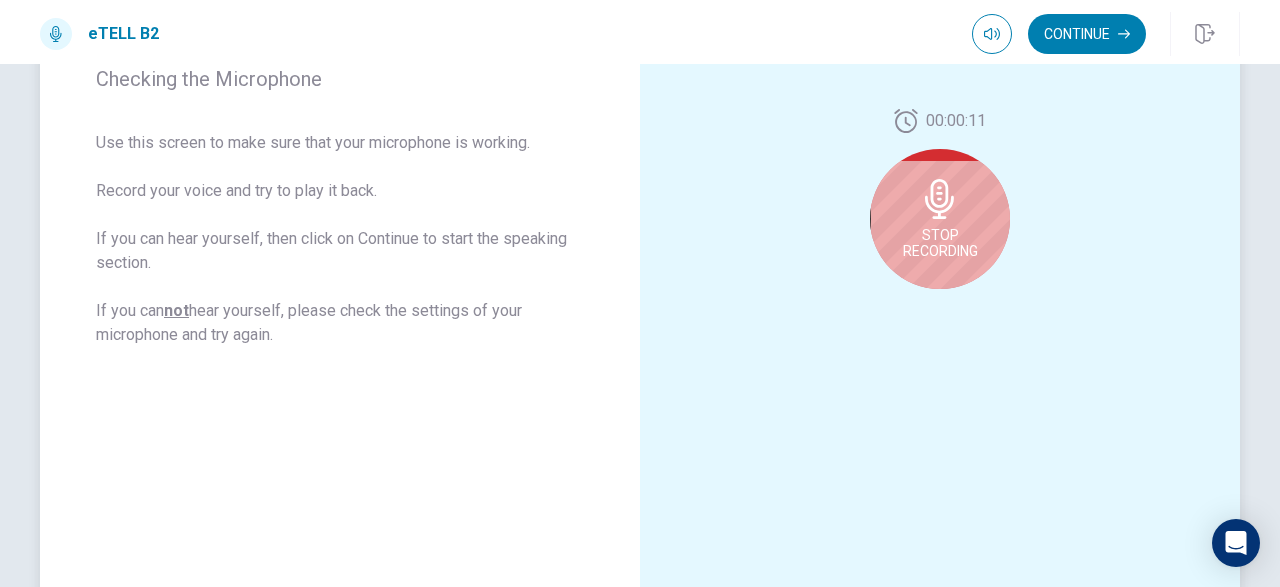 click on "00:00:11 Stop   Recording" at bounding box center [940, 207] 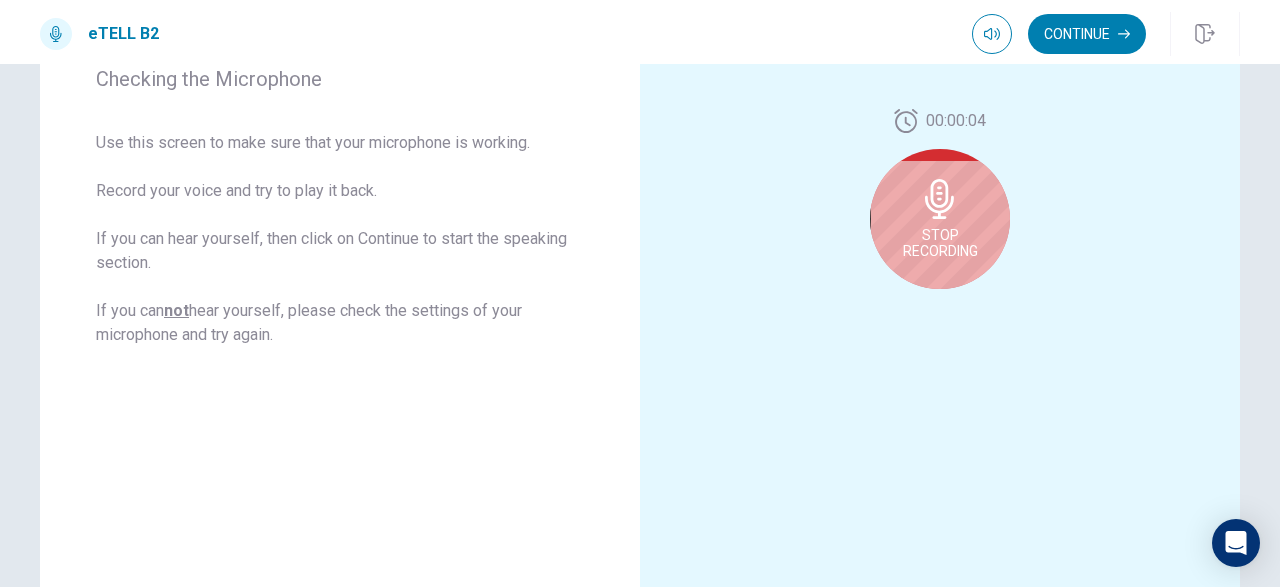 click 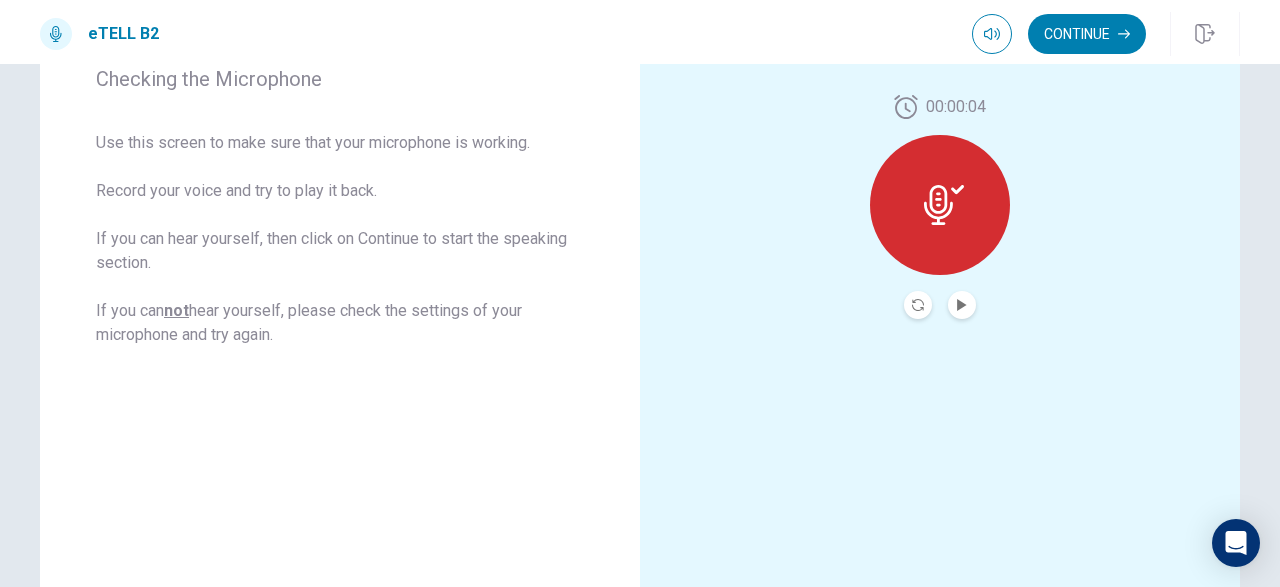 click 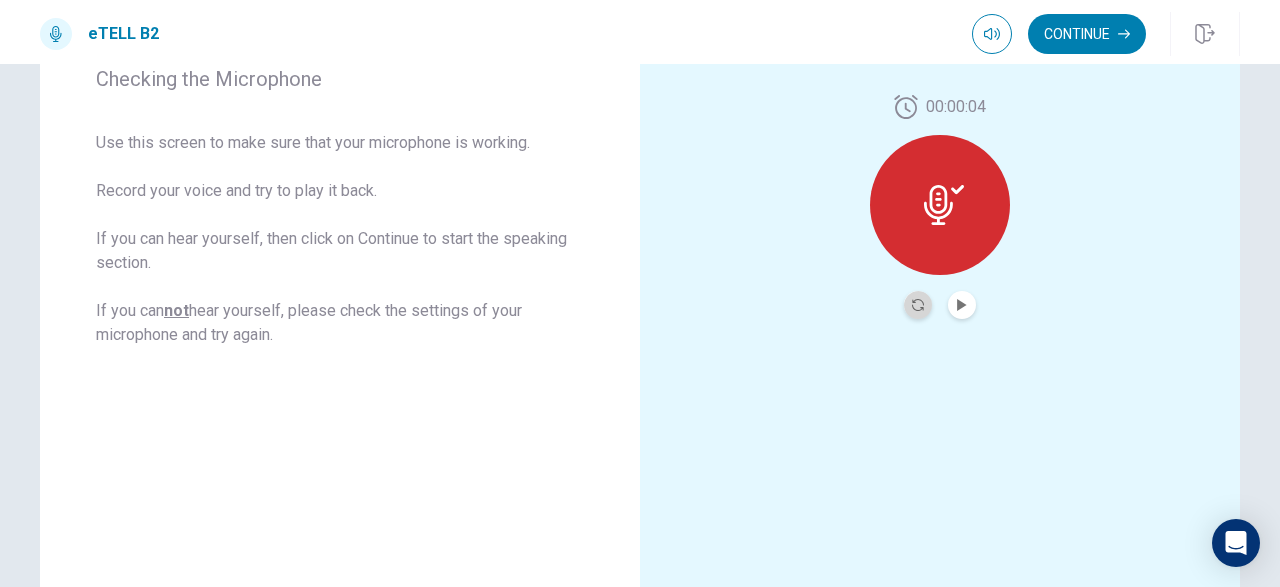 click at bounding box center [918, 305] 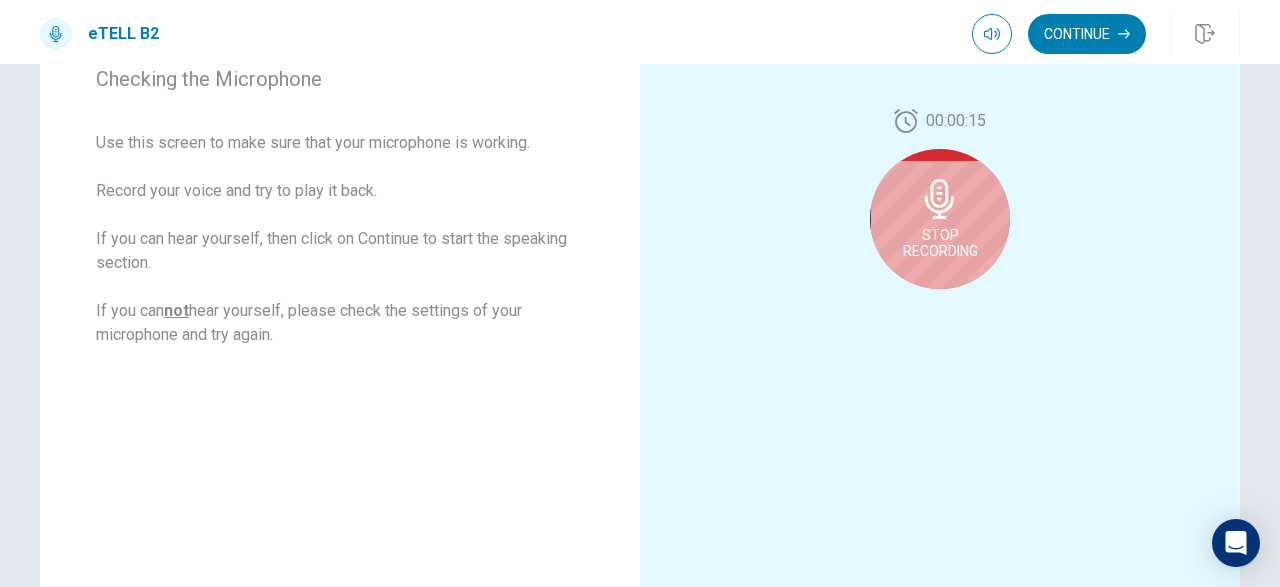 click 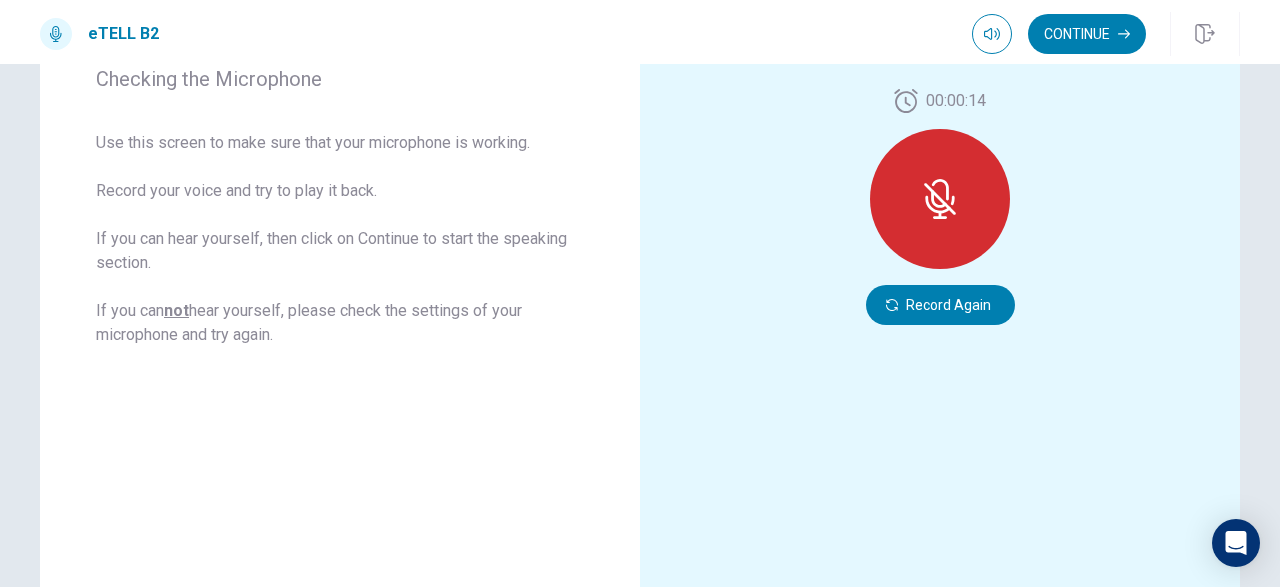 click 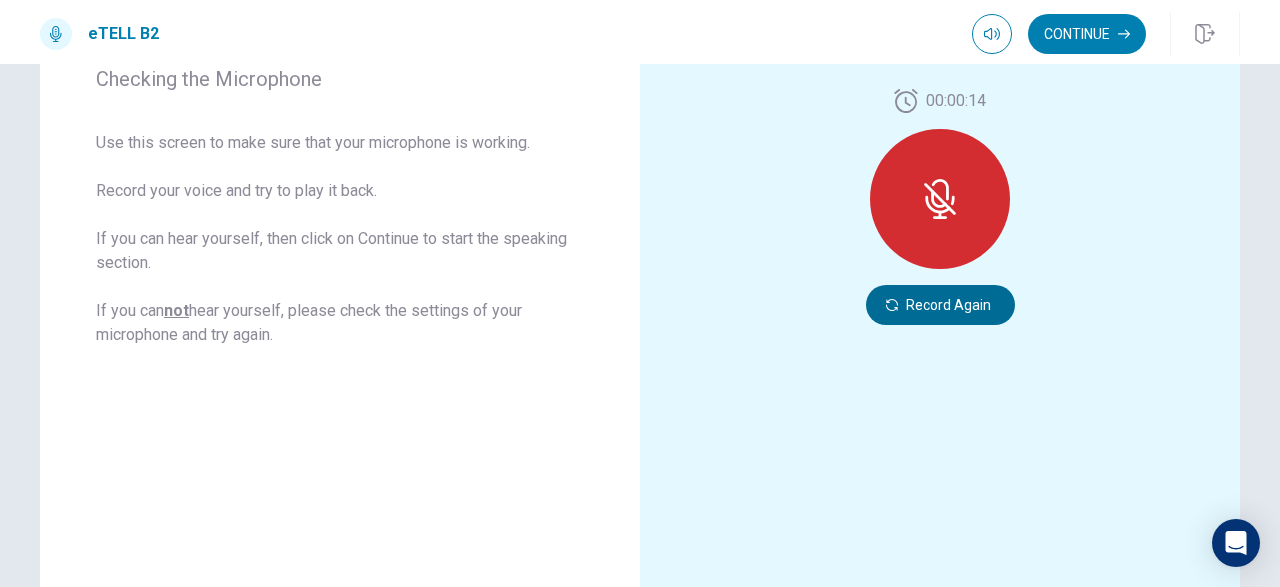 click on "Record Again" at bounding box center (940, 305) 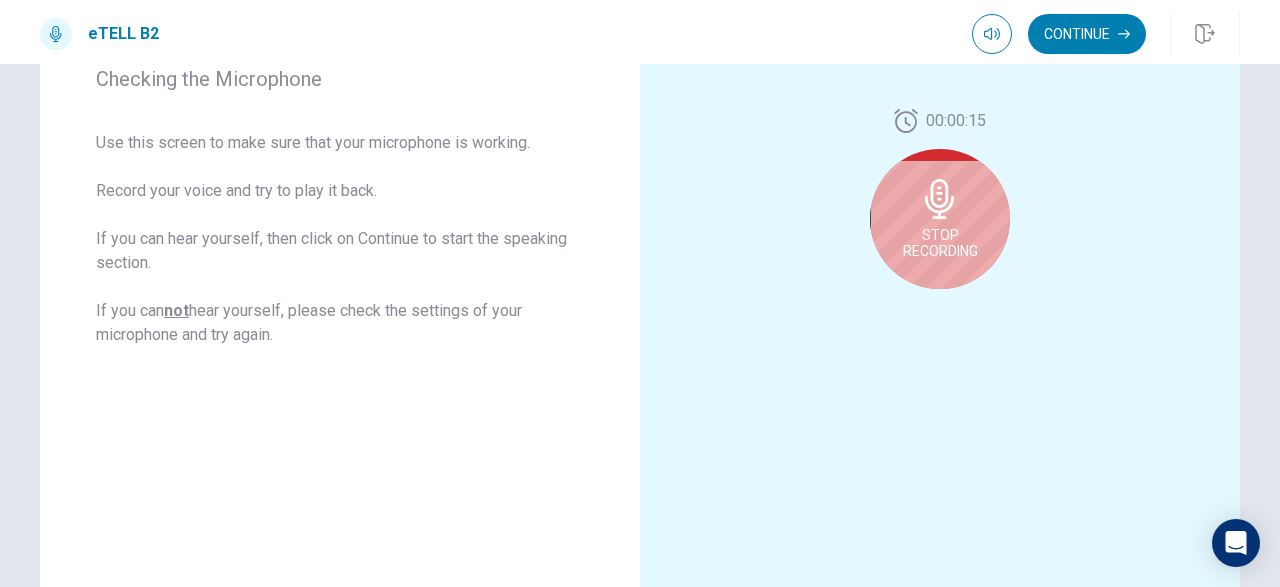 click on "Stop   Recording" at bounding box center [940, 219] 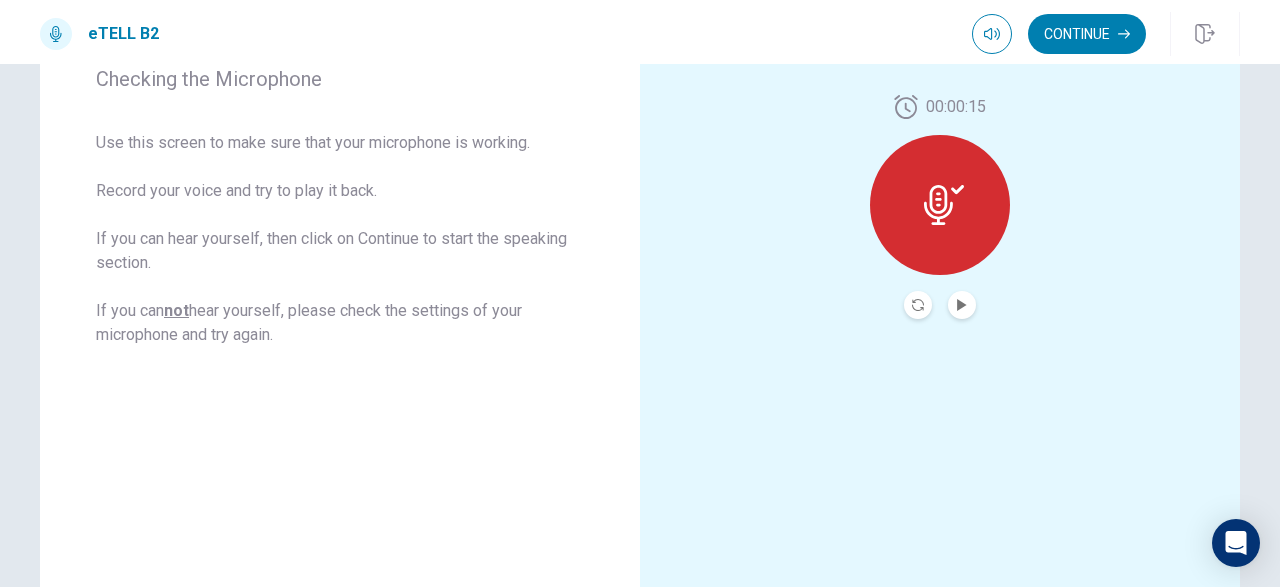 click 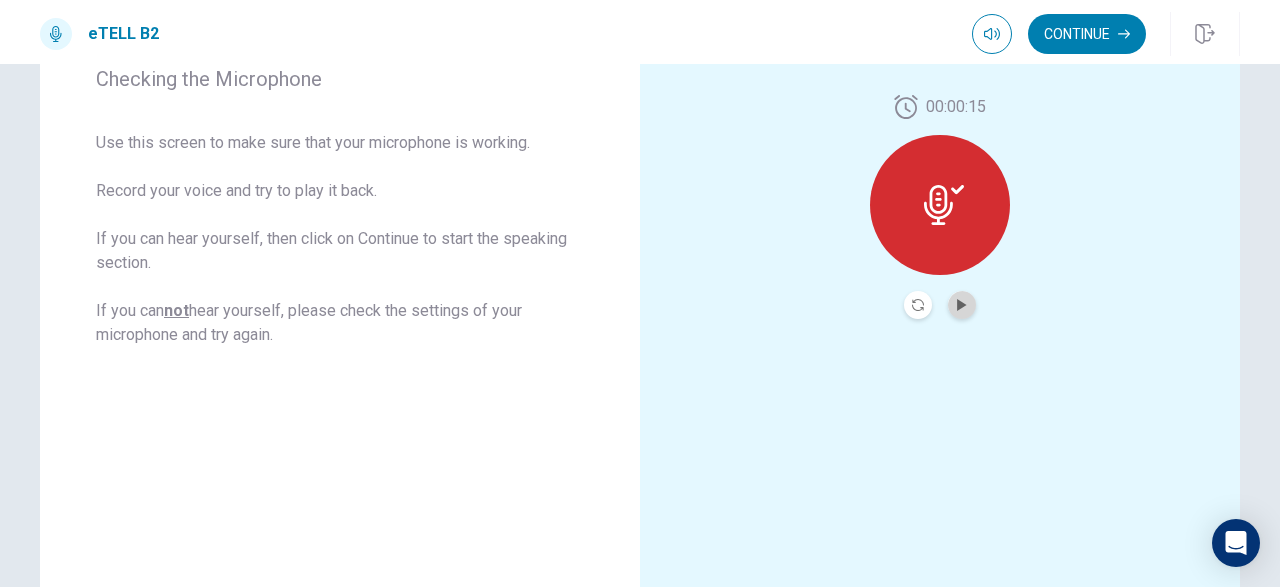 click at bounding box center (962, 305) 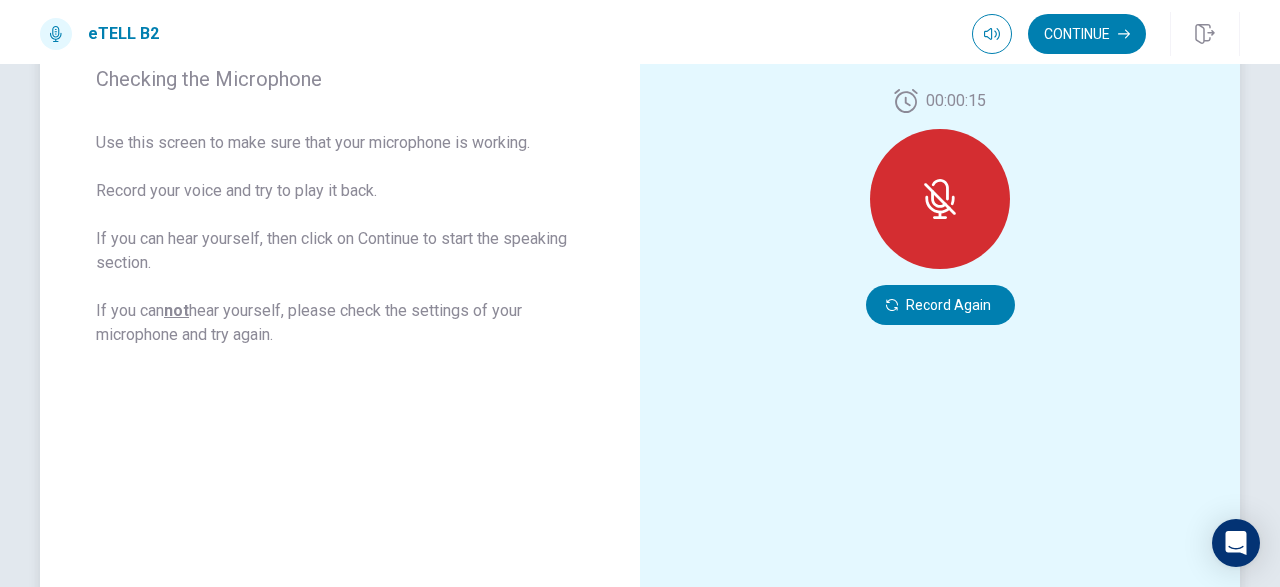 click 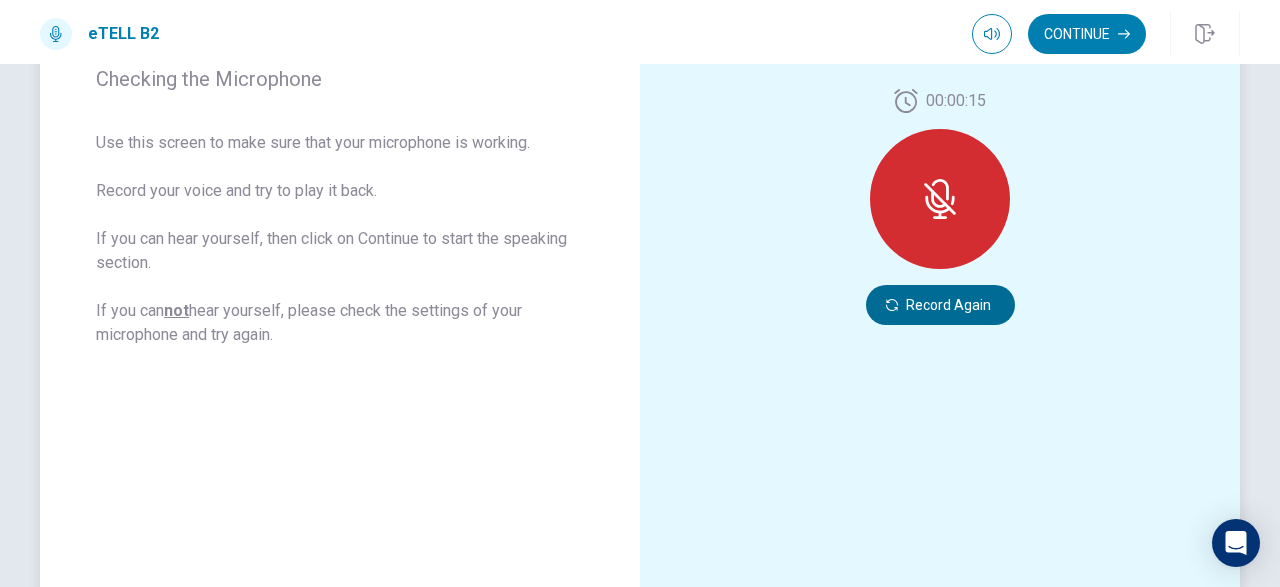 click on "Record Again" at bounding box center (940, 305) 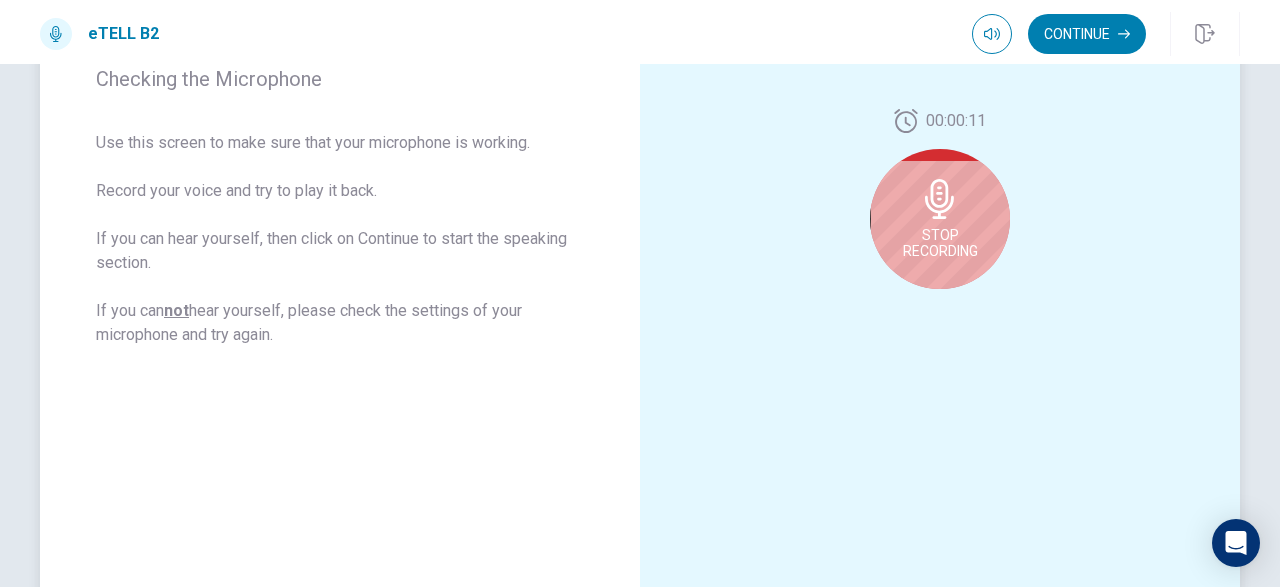 click on "Stop   Recording" at bounding box center (940, 243) 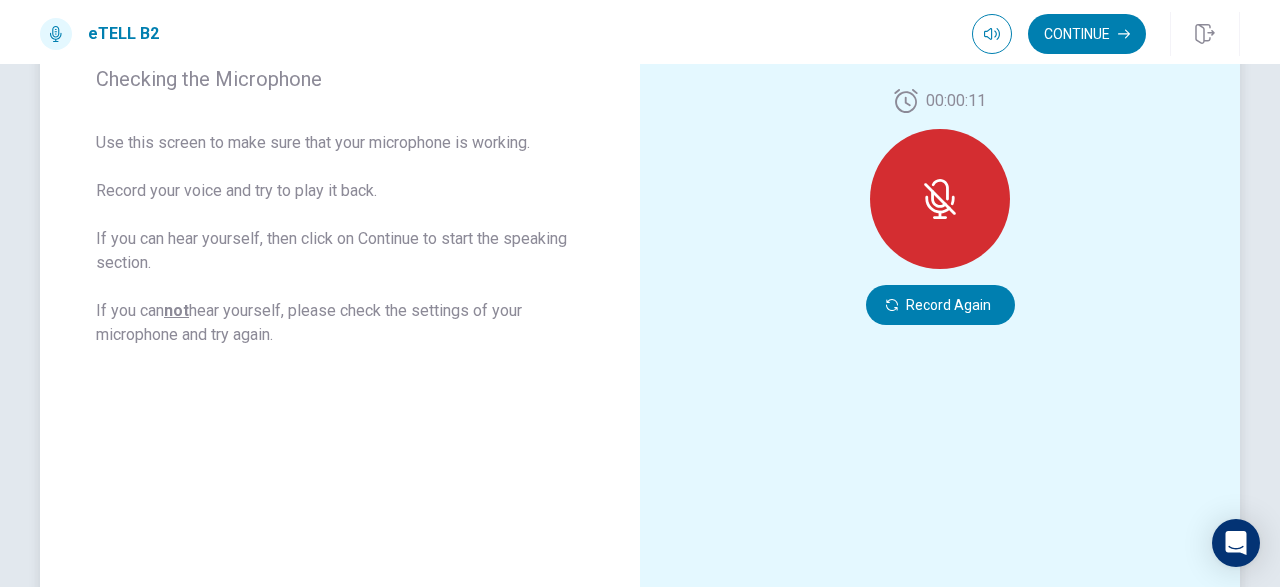 click at bounding box center [940, 199] 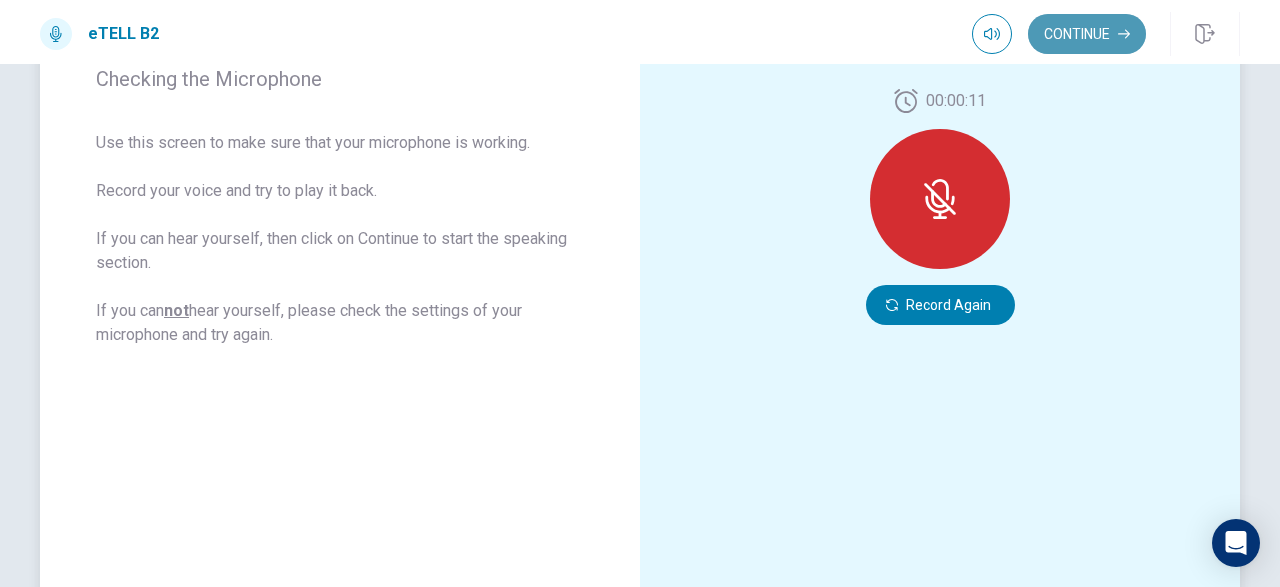 click on "Continue" at bounding box center [1087, 34] 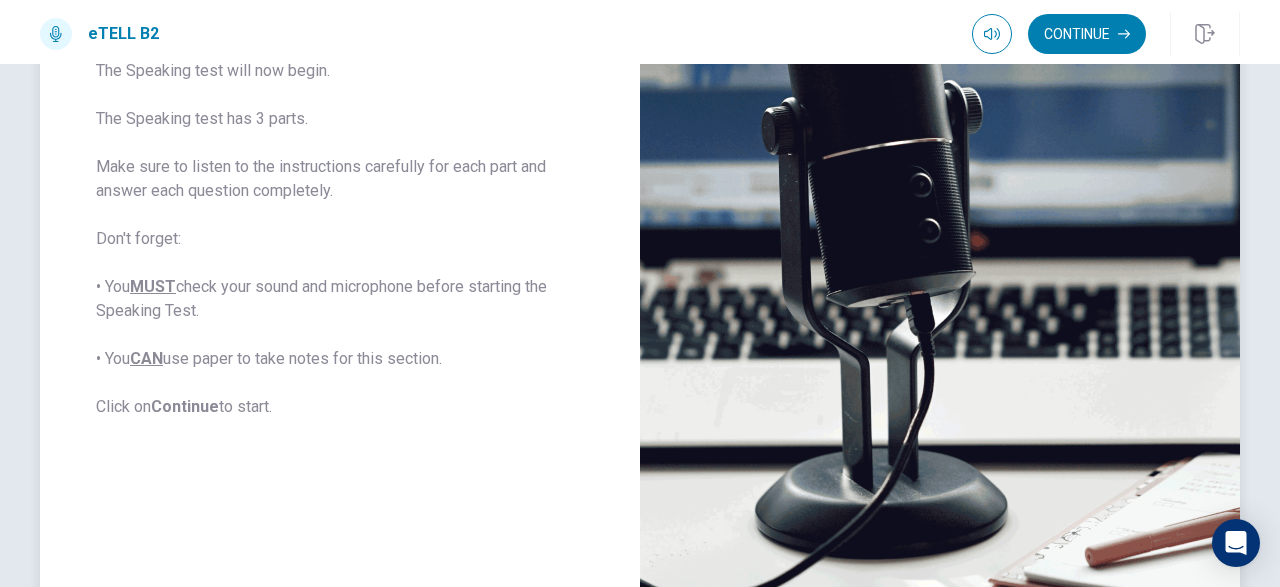 scroll, scrollTop: 217, scrollLeft: 0, axis: vertical 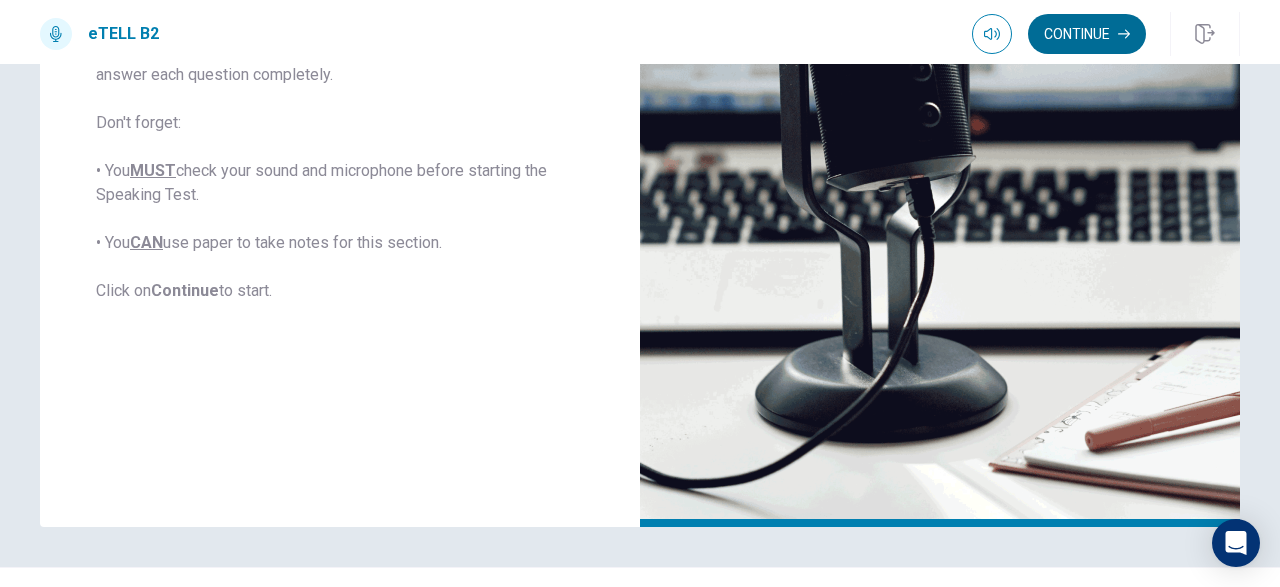 click on "Continue" at bounding box center [1087, 34] 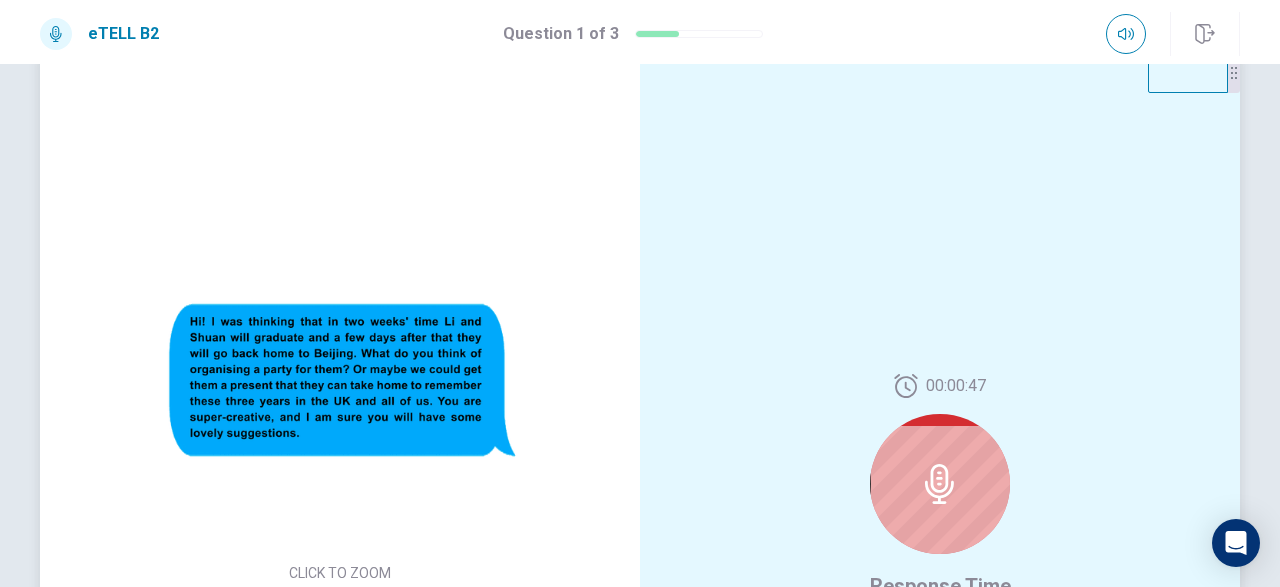 scroll, scrollTop: 116, scrollLeft: 0, axis: vertical 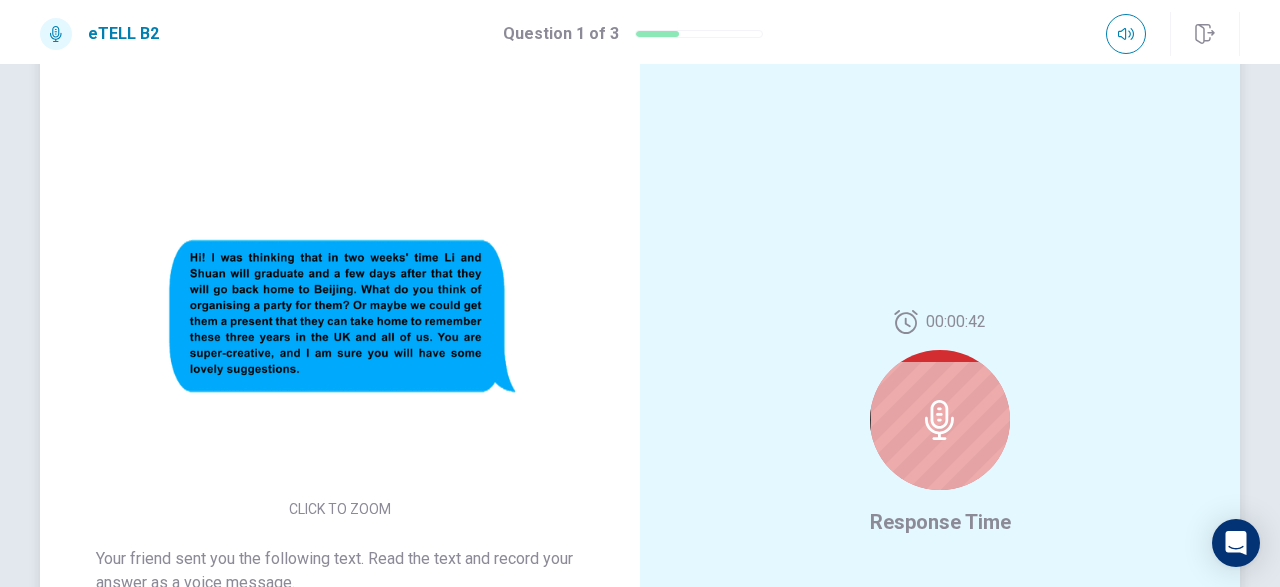 click 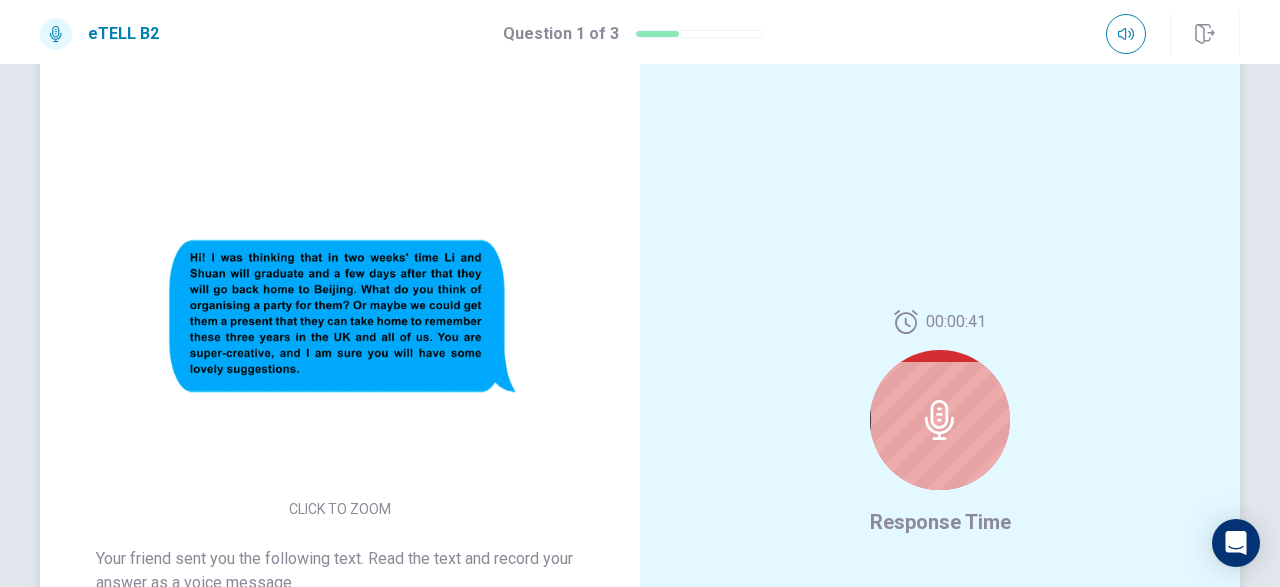 click 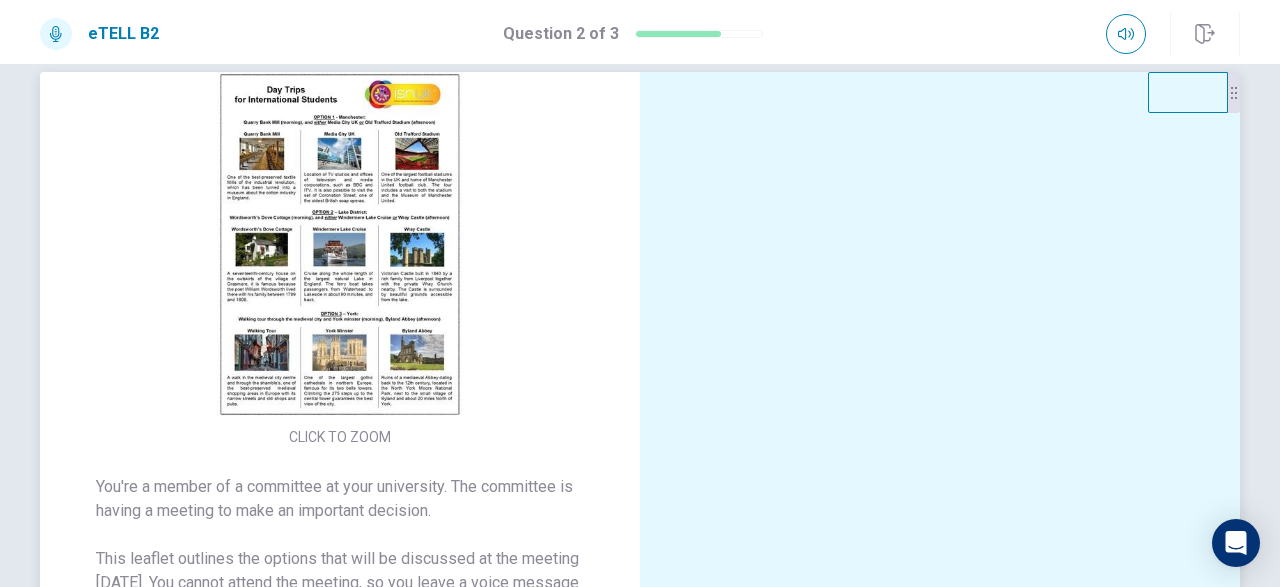 scroll, scrollTop: 0, scrollLeft: 0, axis: both 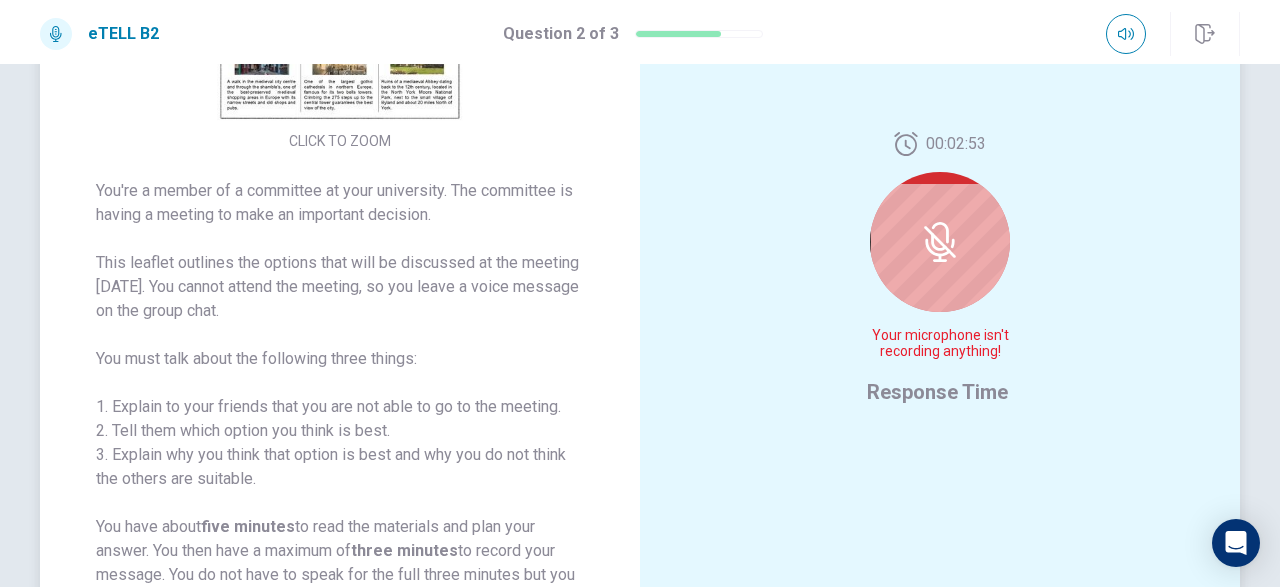 click 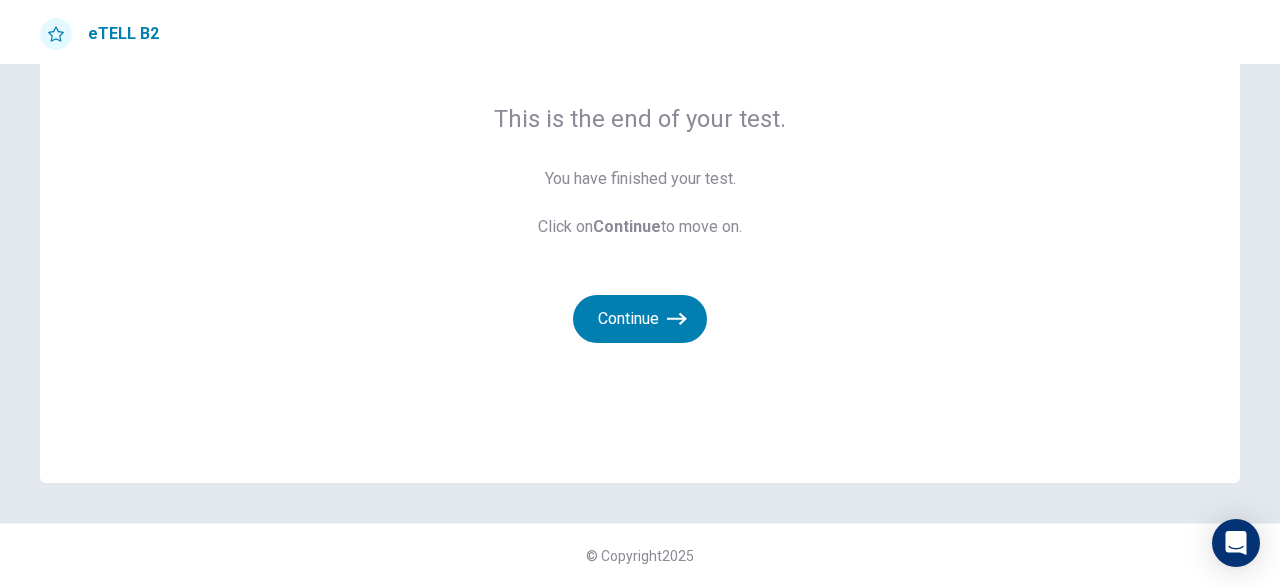 scroll, scrollTop: 141, scrollLeft: 0, axis: vertical 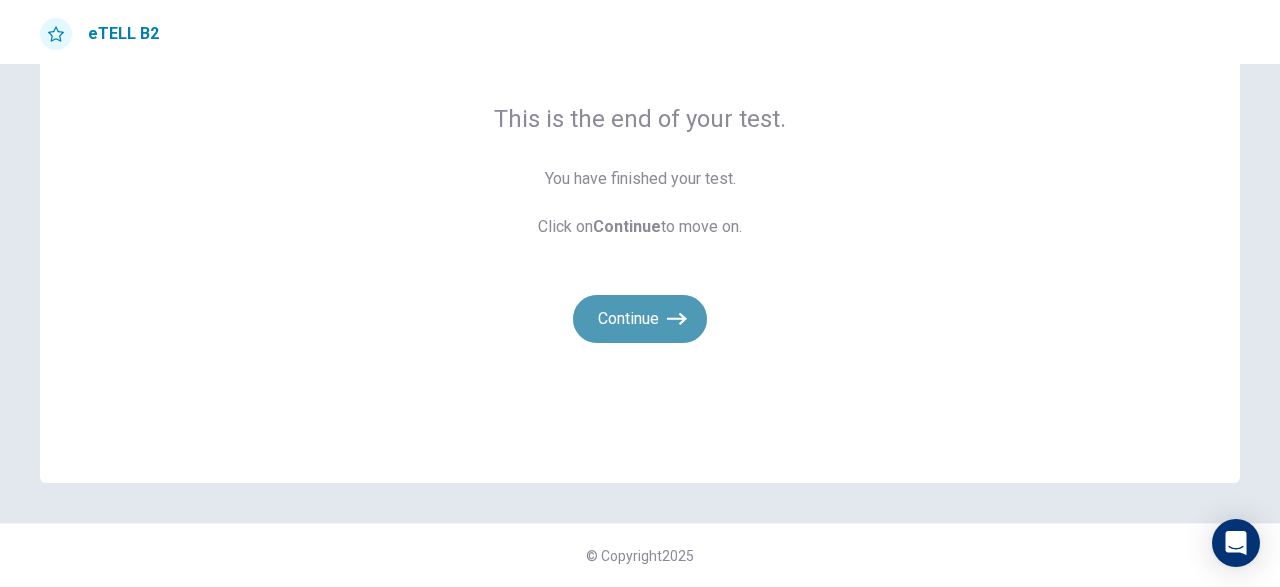 click 